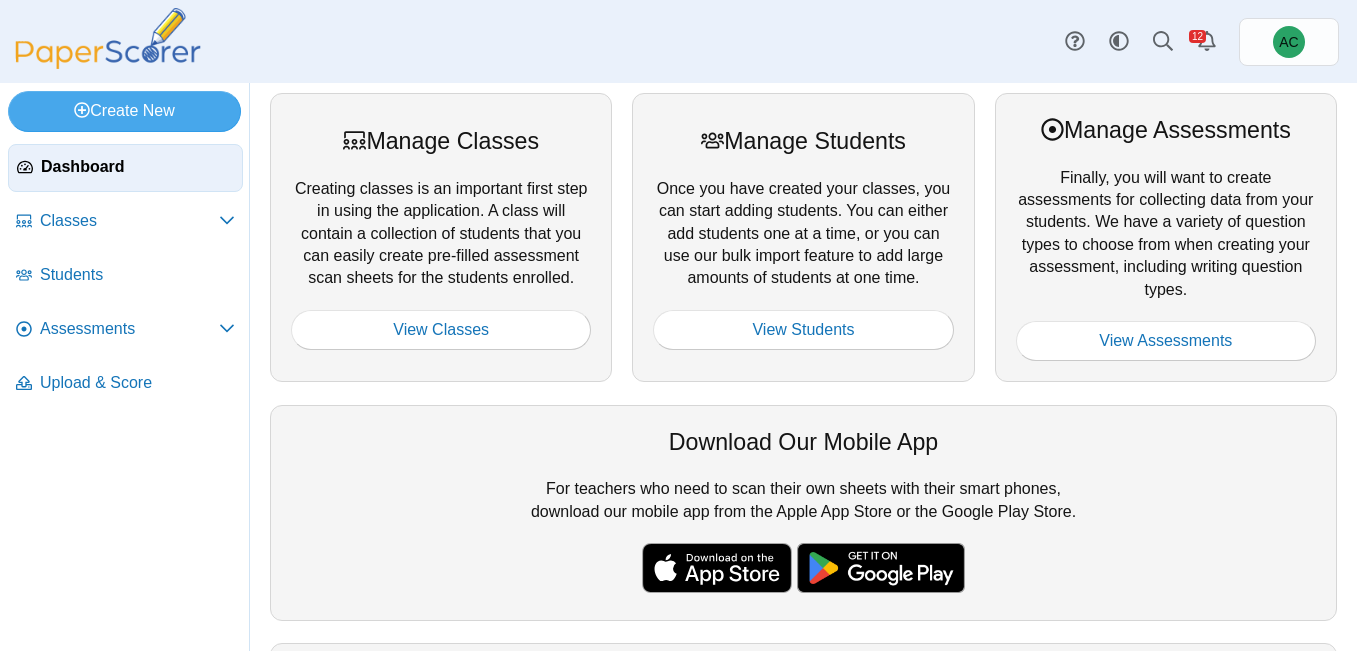 scroll, scrollTop: 0, scrollLeft: 0, axis: both 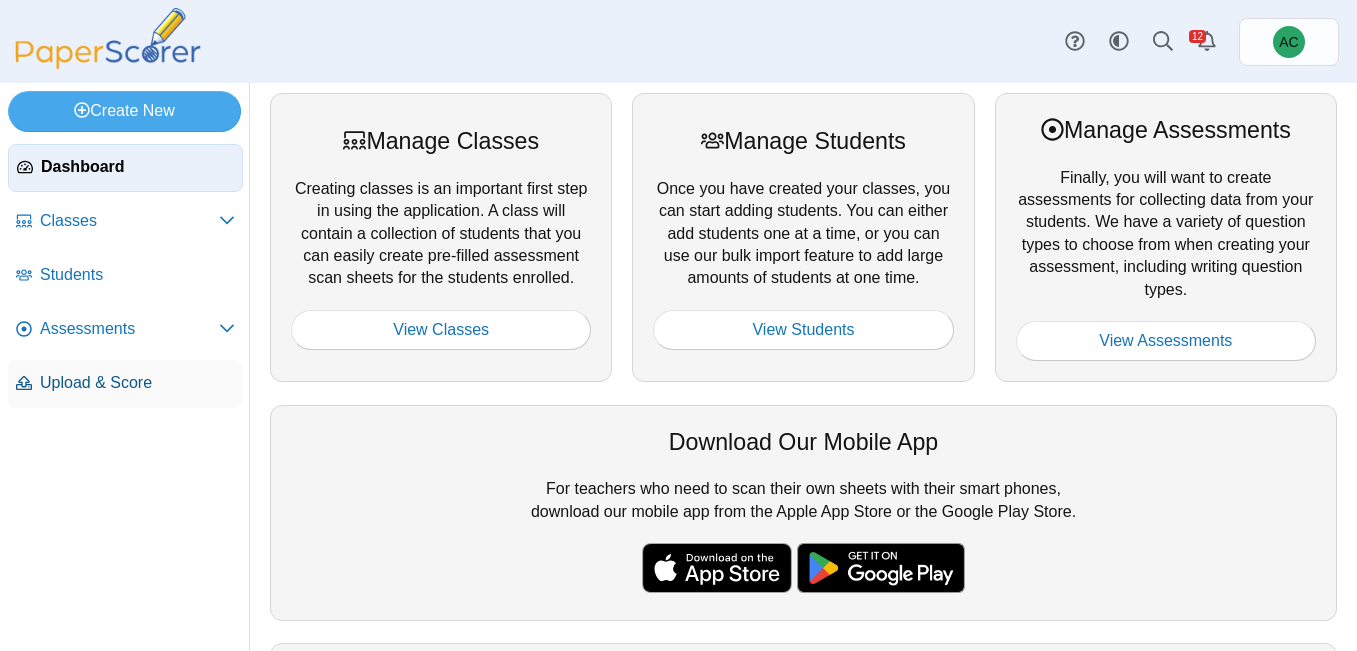click on "Upload & Score" at bounding box center [137, 383] 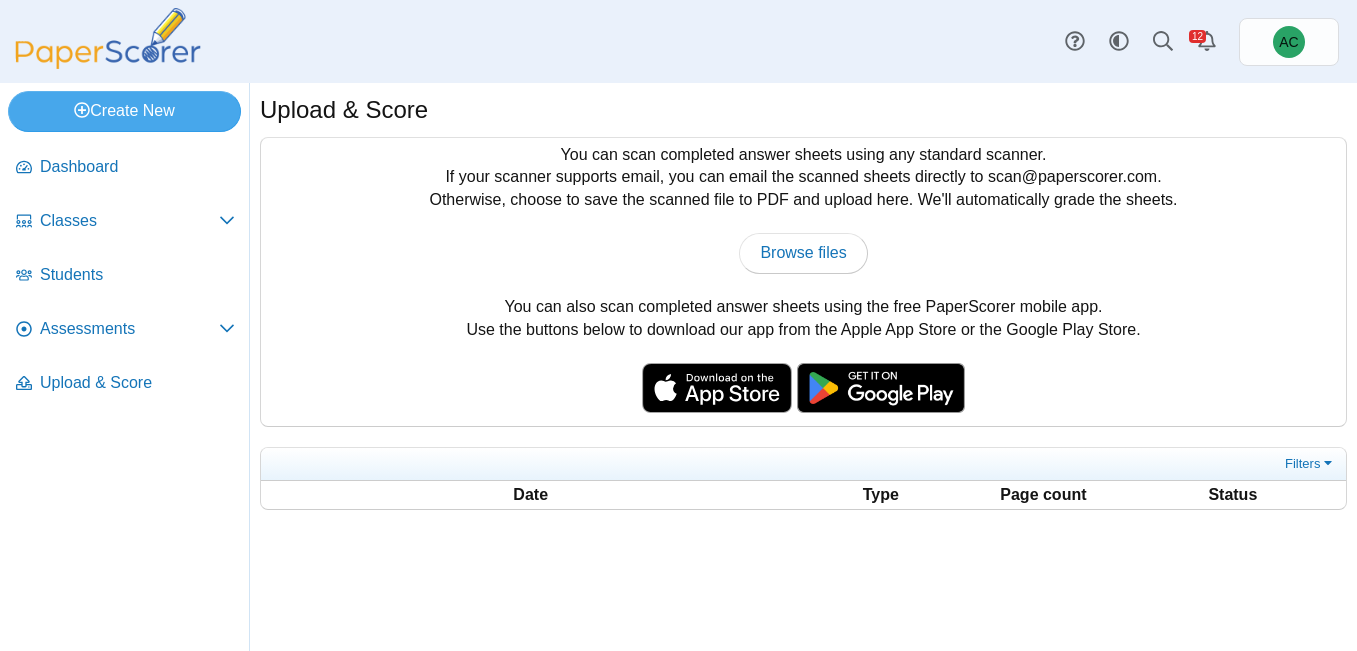 scroll, scrollTop: 0, scrollLeft: 0, axis: both 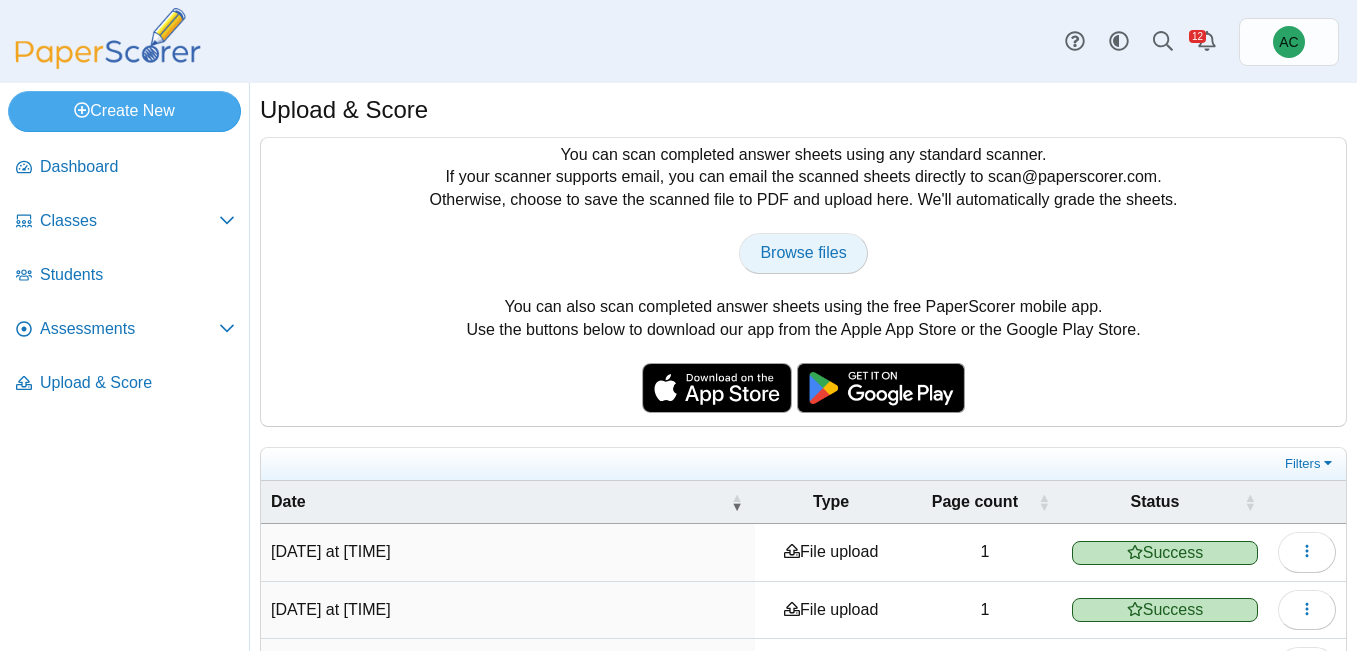 click on "Browse files" at bounding box center [803, 252] 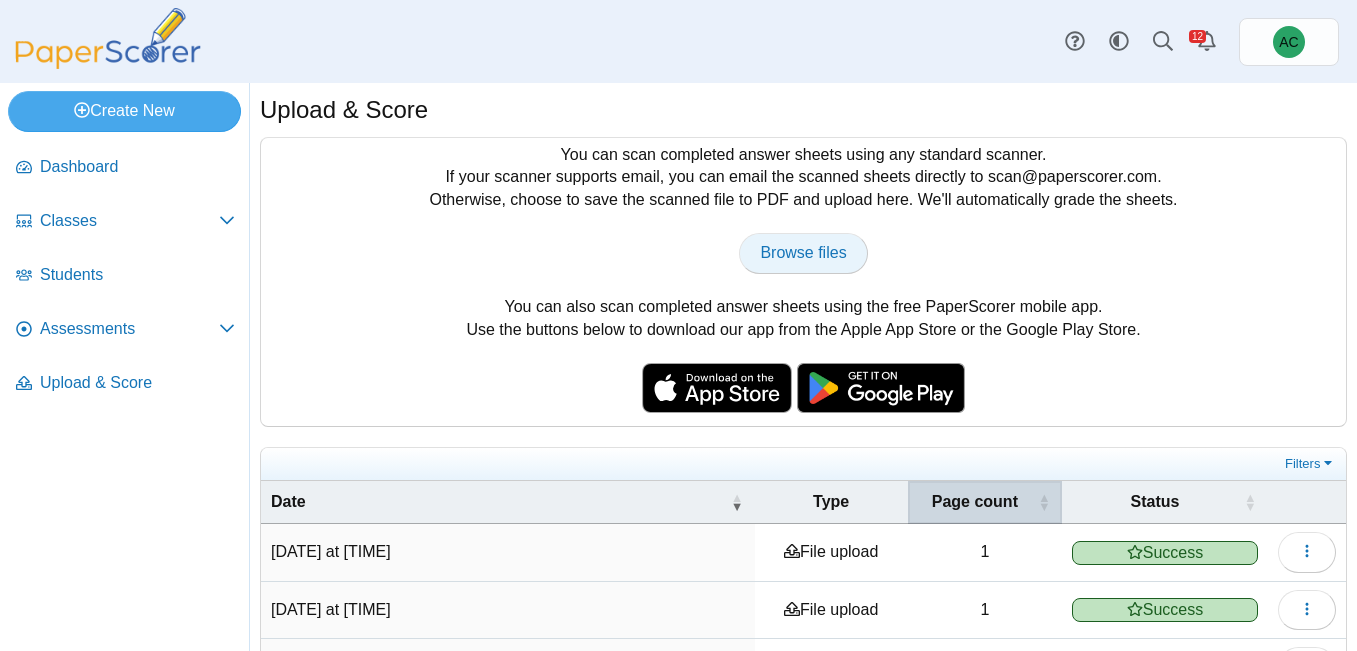 type 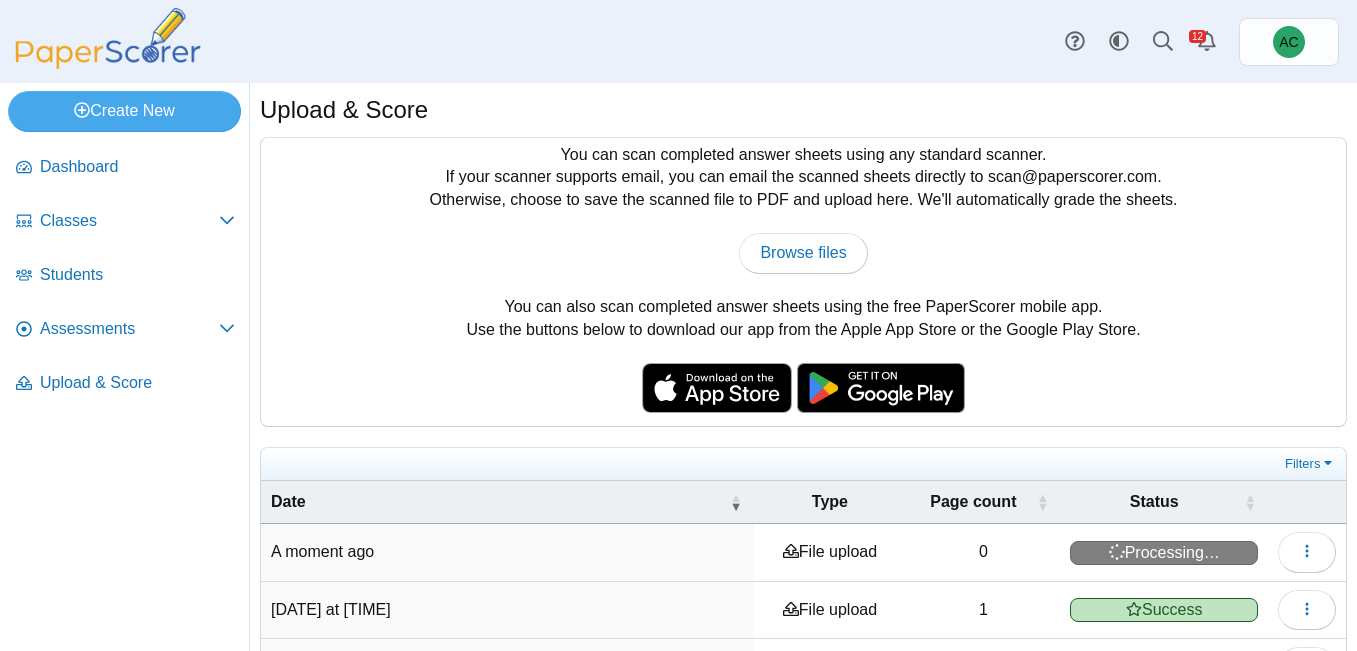 scroll, scrollTop: 0, scrollLeft: 0, axis: both 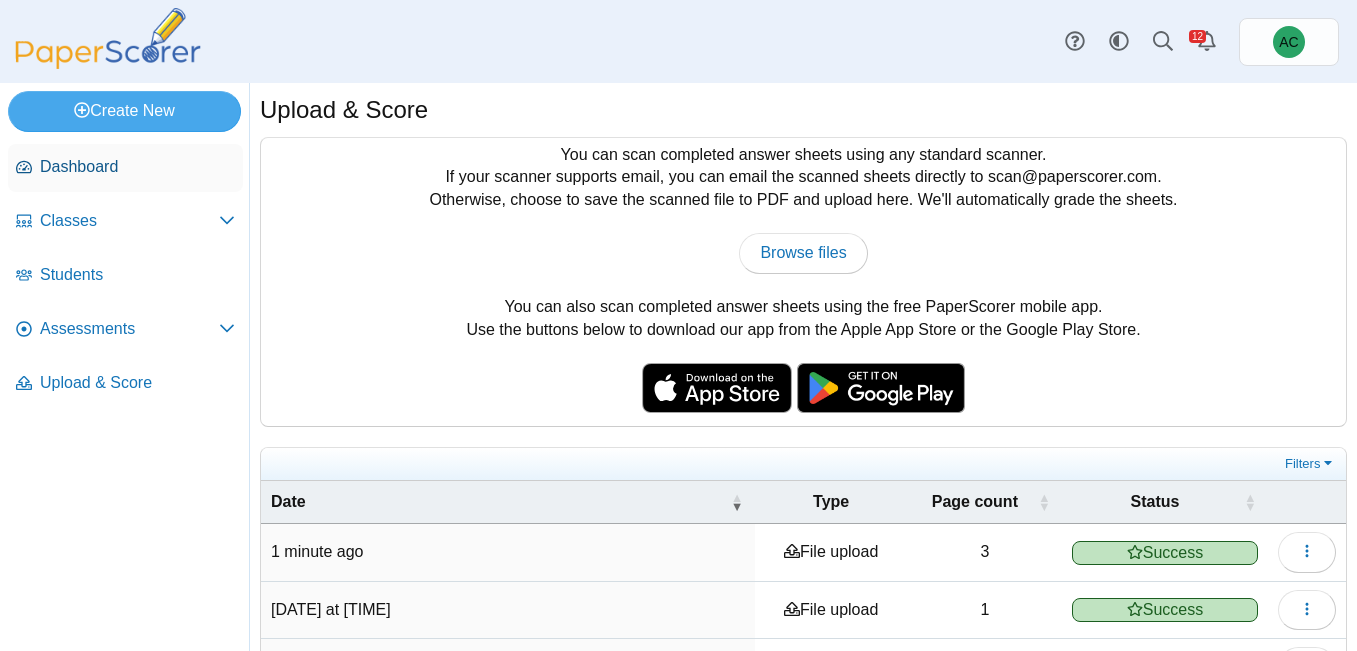 click on "Dashboard" at bounding box center (137, 167) 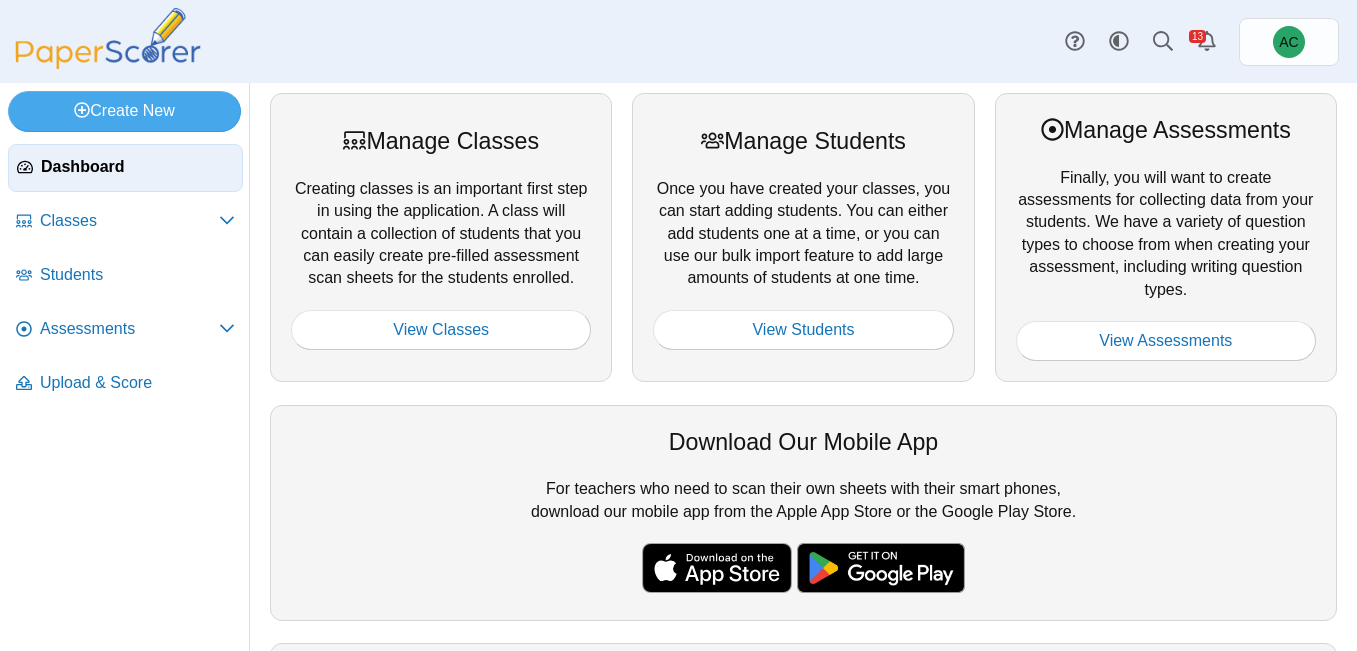 scroll, scrollTop: 0, scrollLeft: 0, axis: both 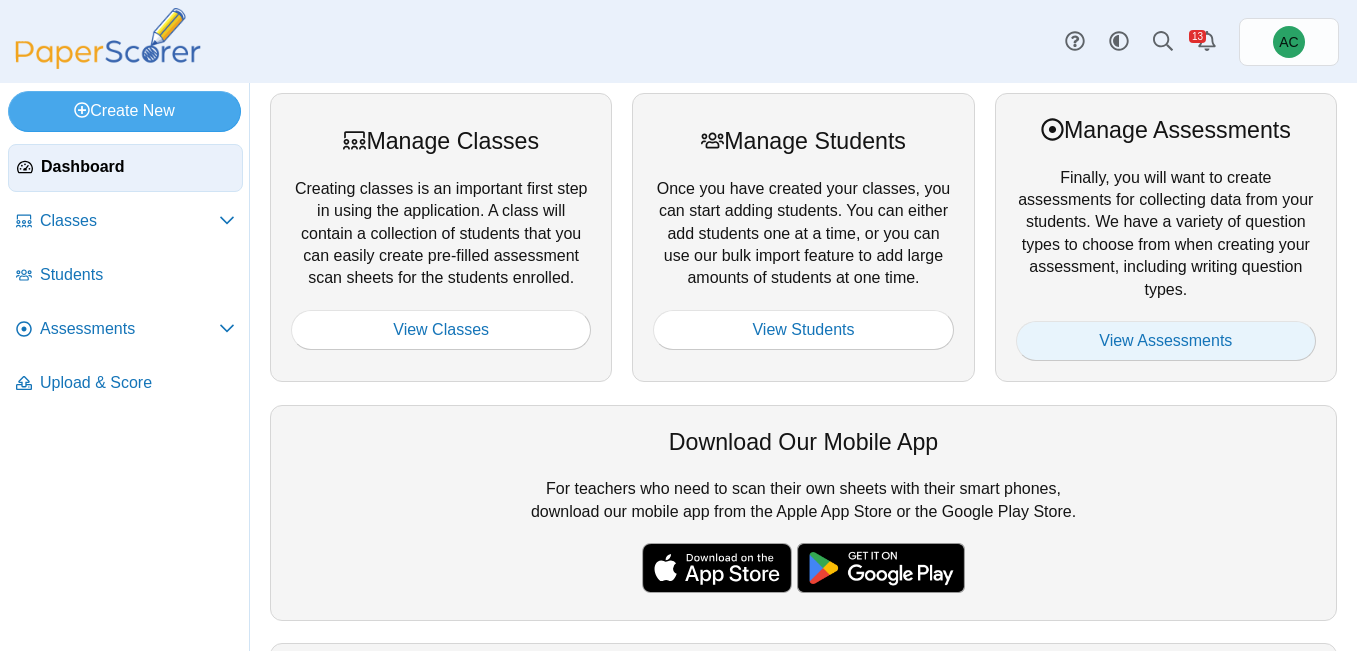 click on "View Assessments" at bounding box center (1166, 341) 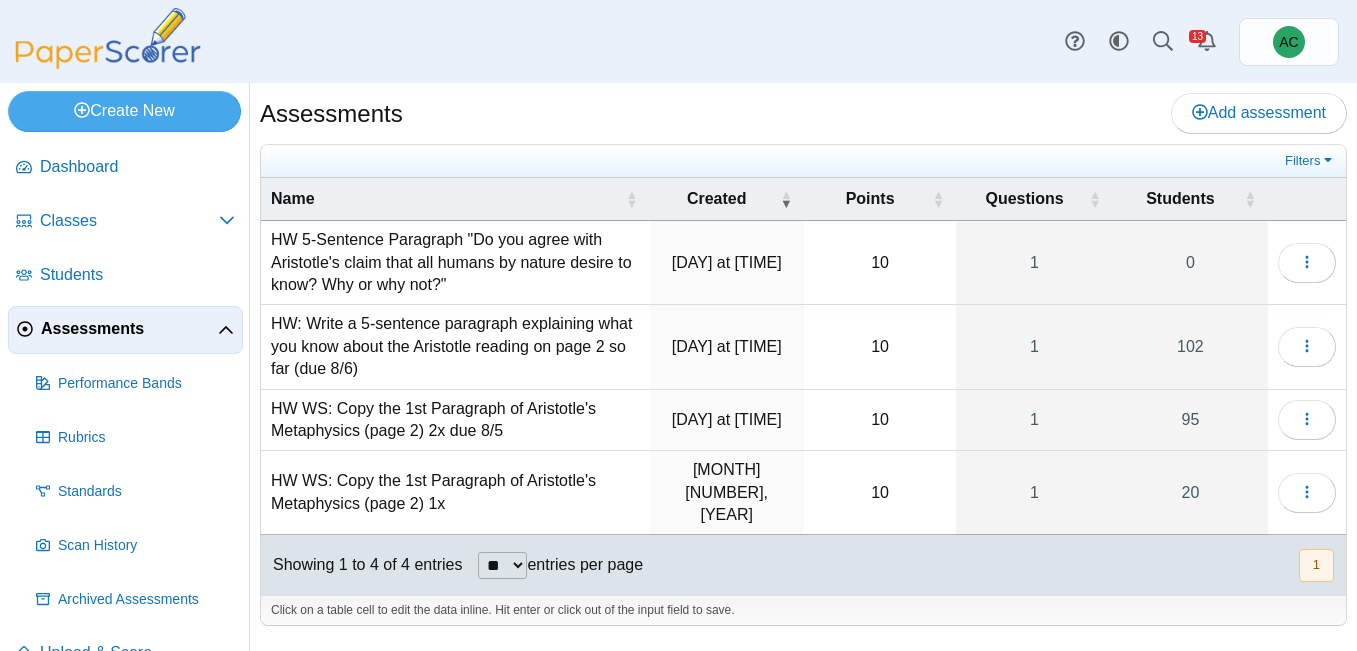 scroll, scrollTop: 0, scrollLeft: 0, axis: both 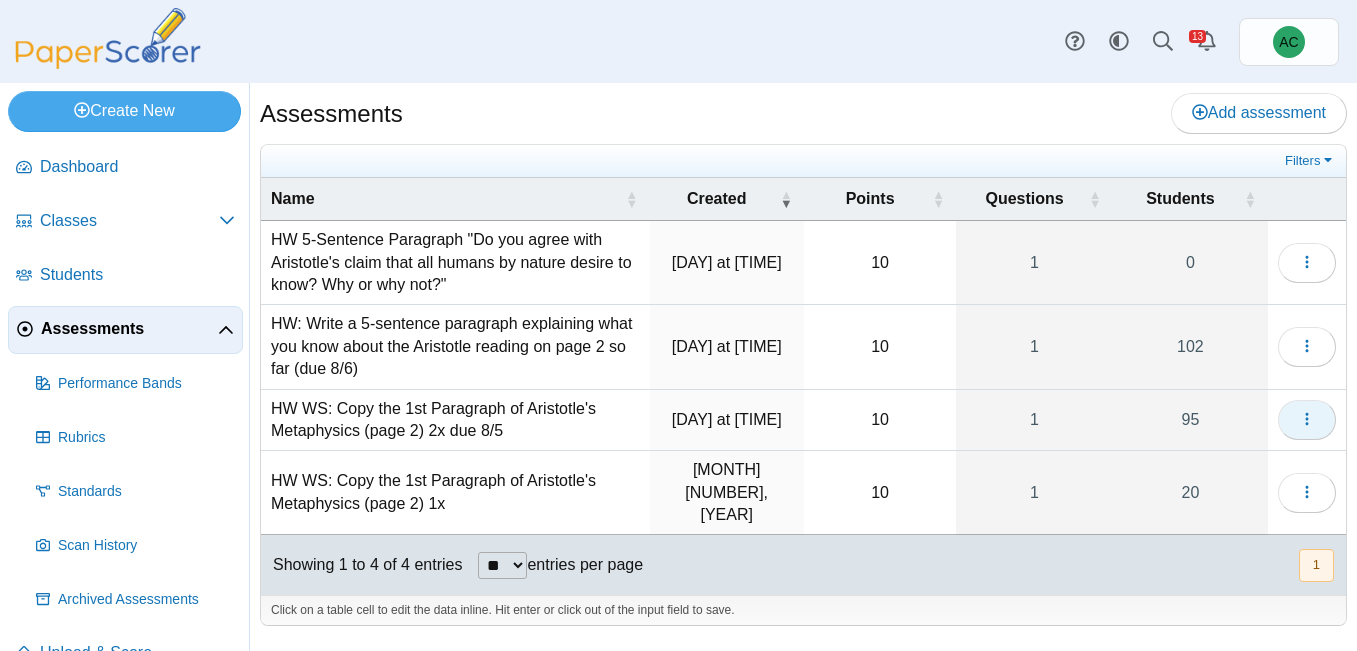 click 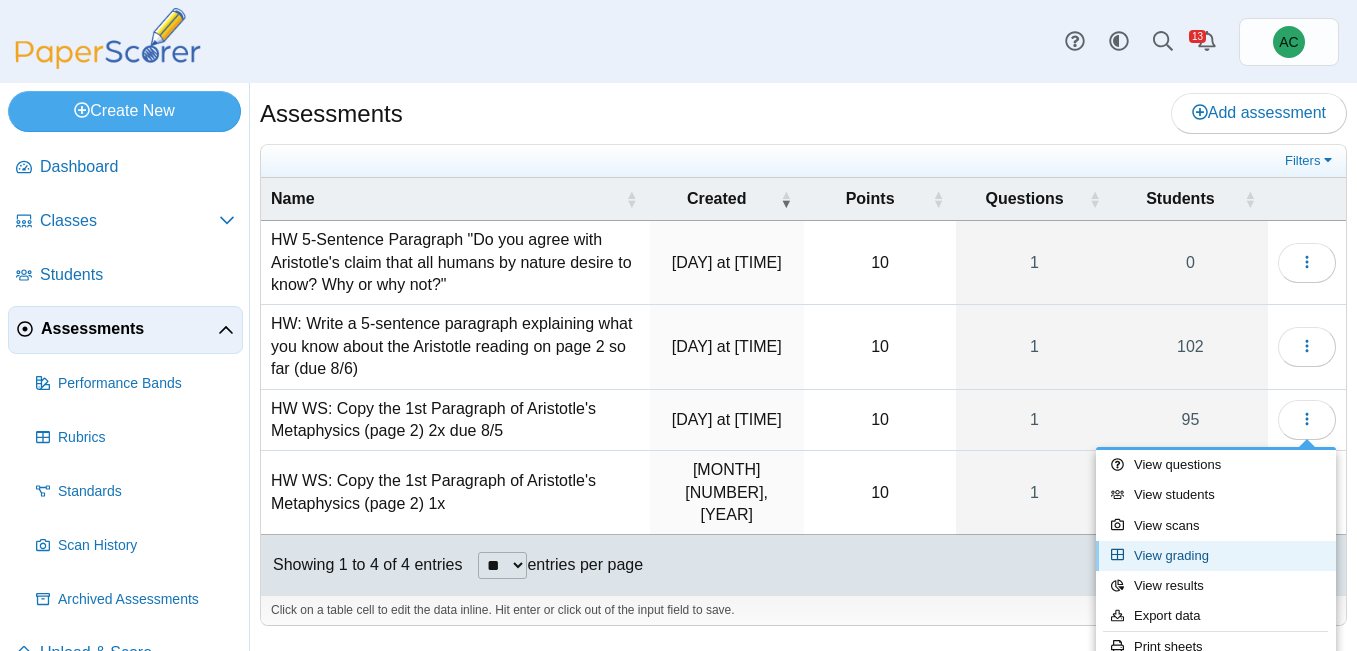 click on "View grading" at bounding box center [1216, 556] 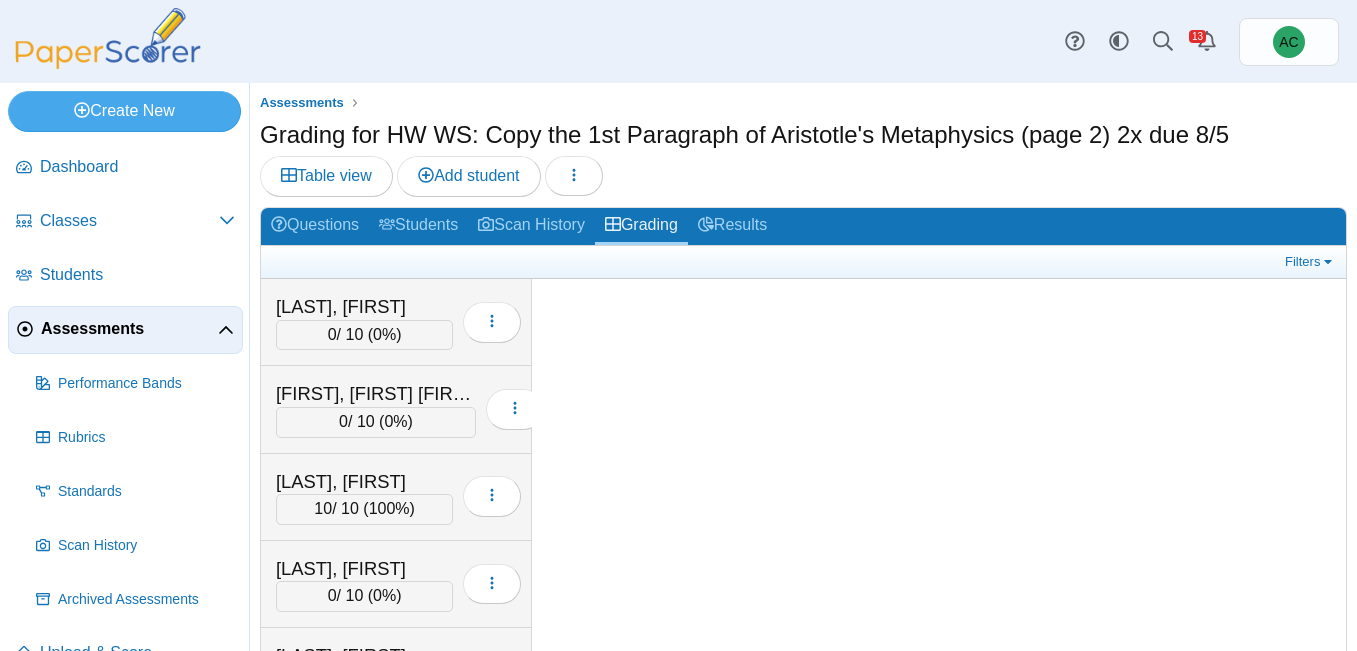 scroll, scrollTop: 0, scrollLeft: 0, axis: both 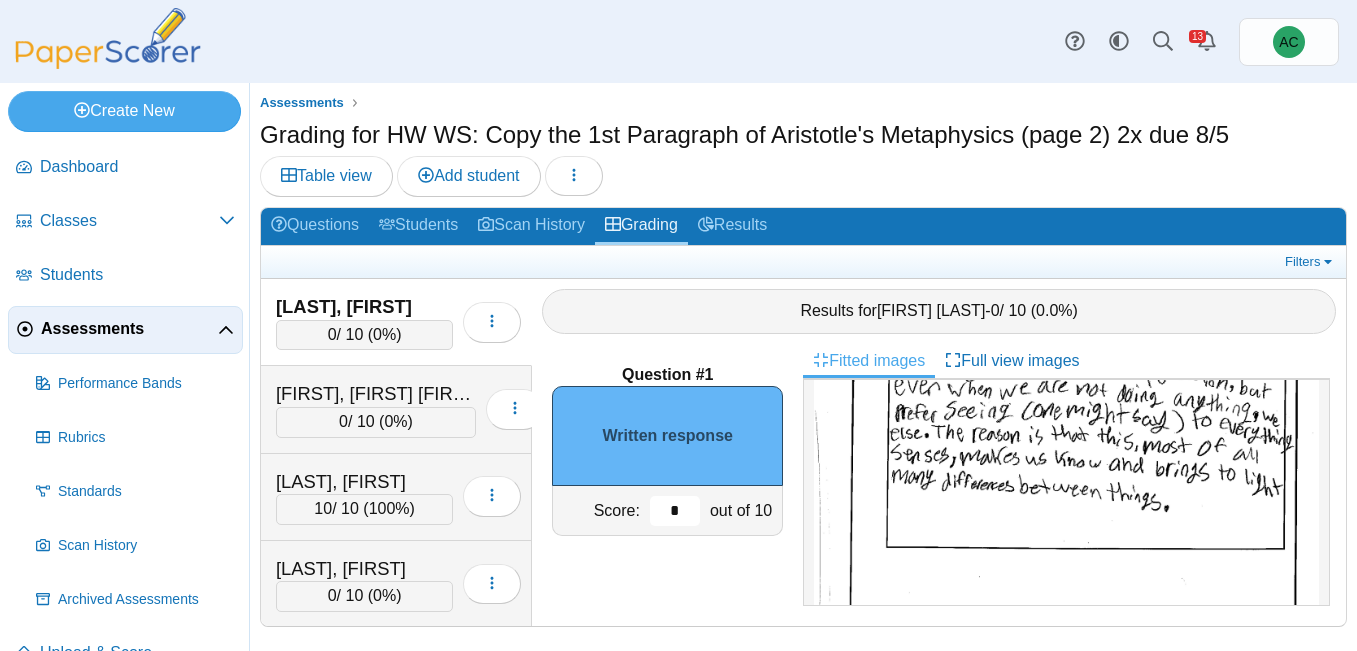 click on "*" at bounding box center (675, 511) 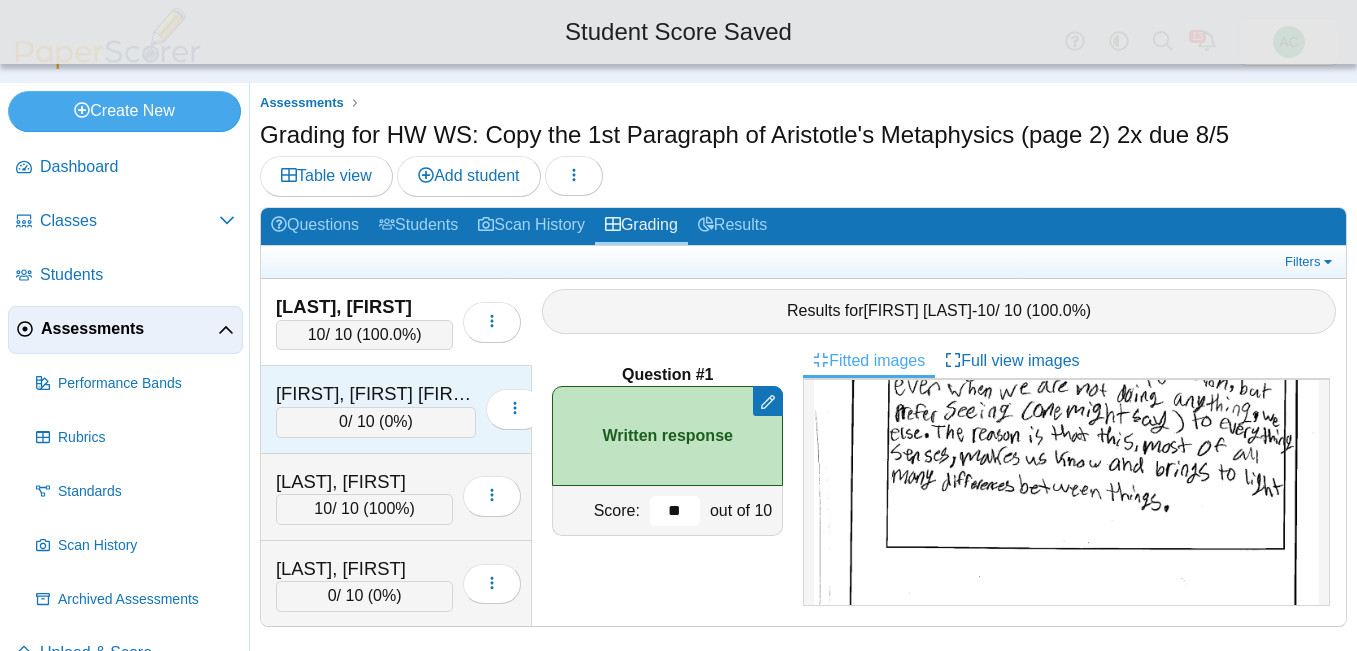 type on "**" 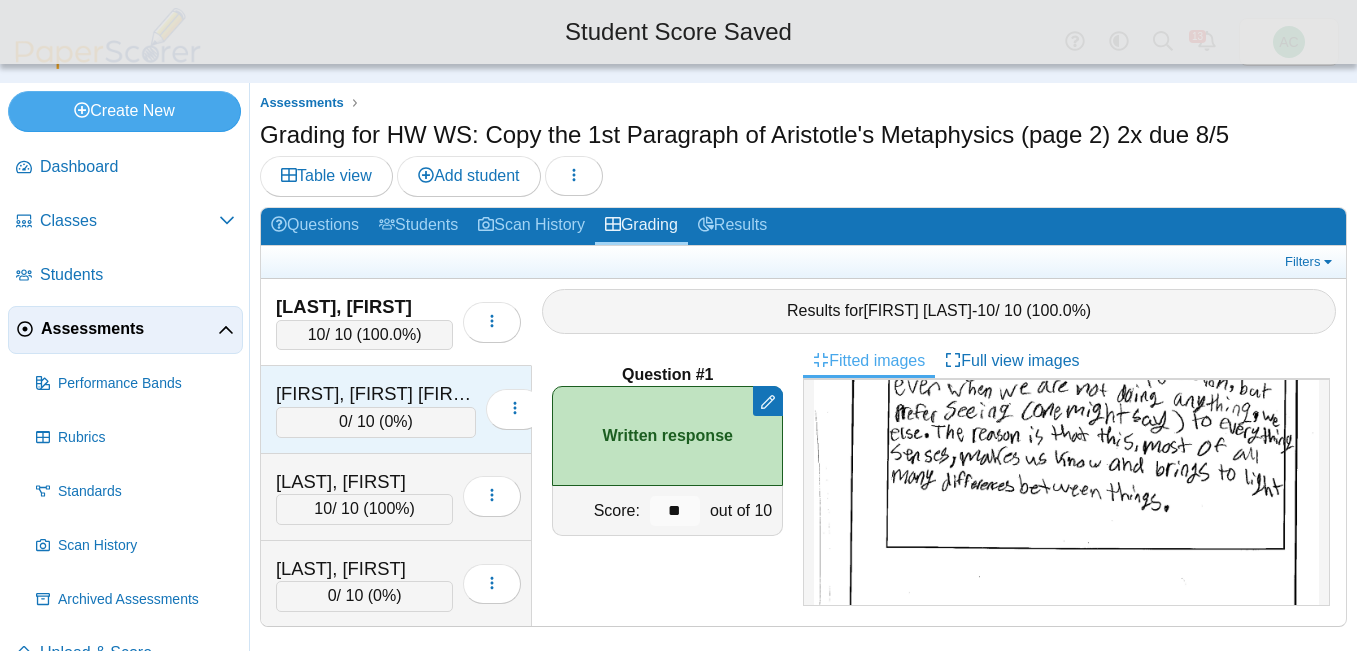 click on "[LAST], [FIRST]
0  / 10
( 0% )
Loading…" at bounding box center (396, 409) 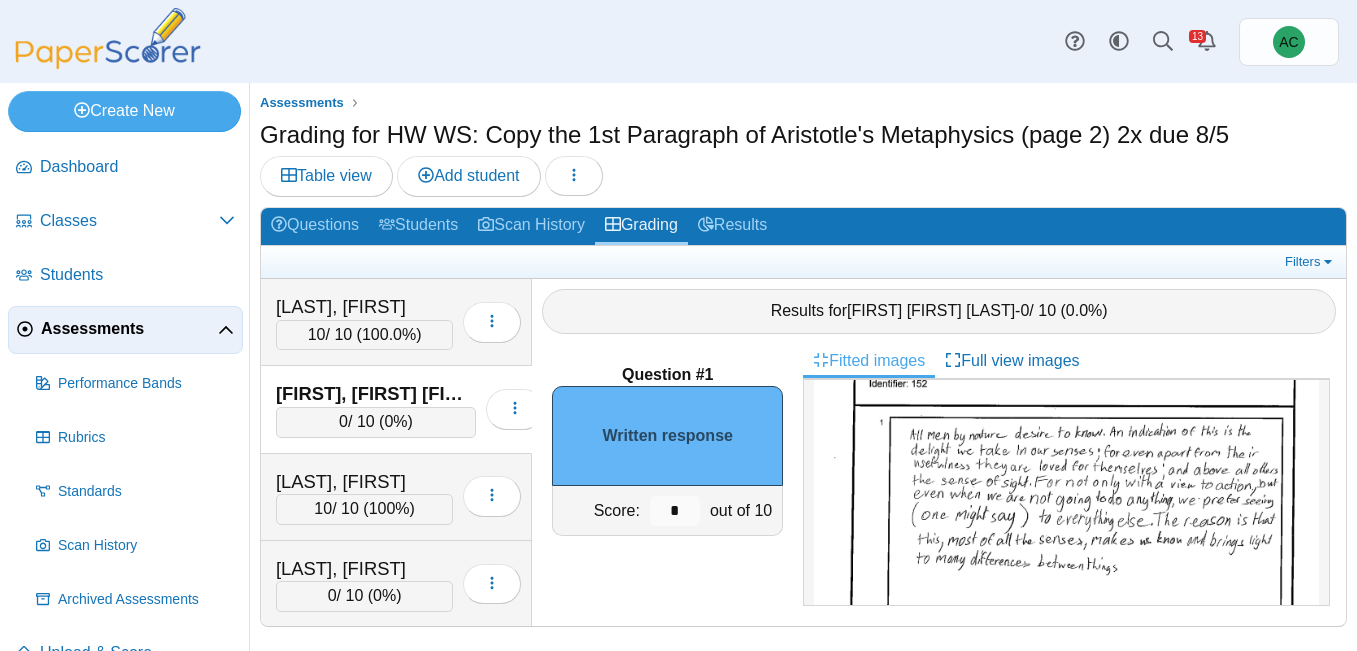 scroll, scrollTop: 142, scrollLeft: 0, axis: vertical 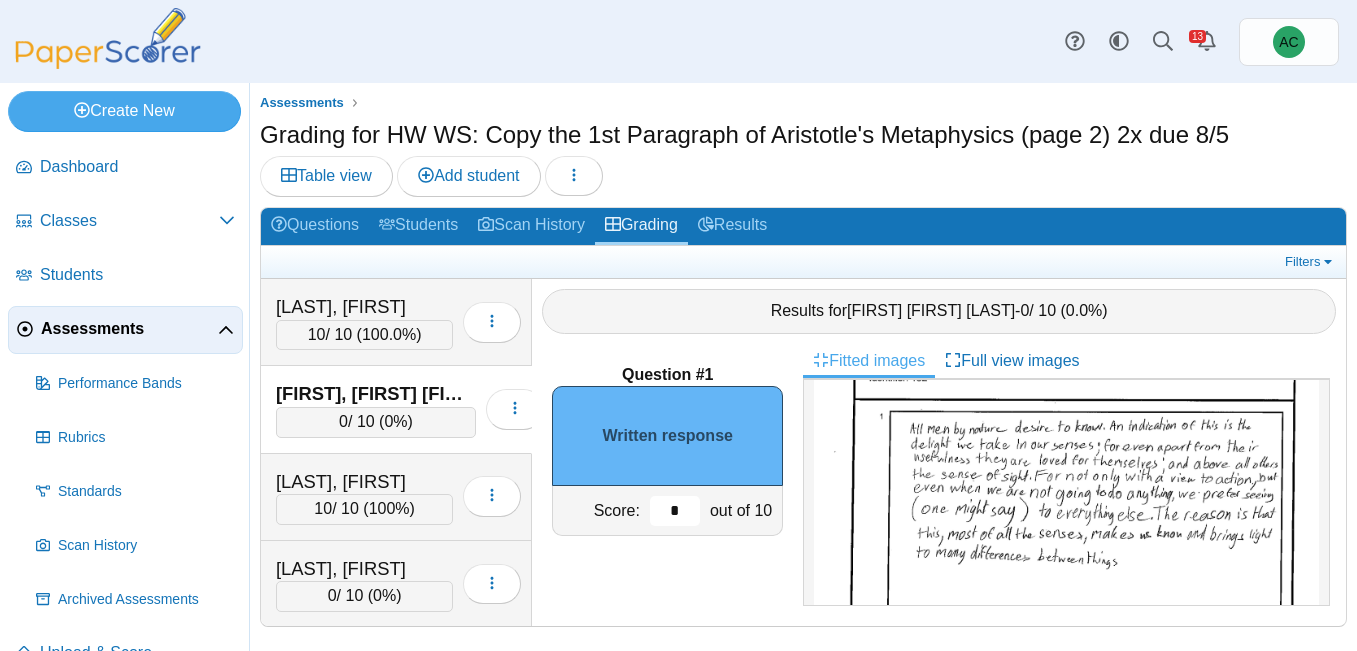 click on "*" at bounding box center (675, 511) 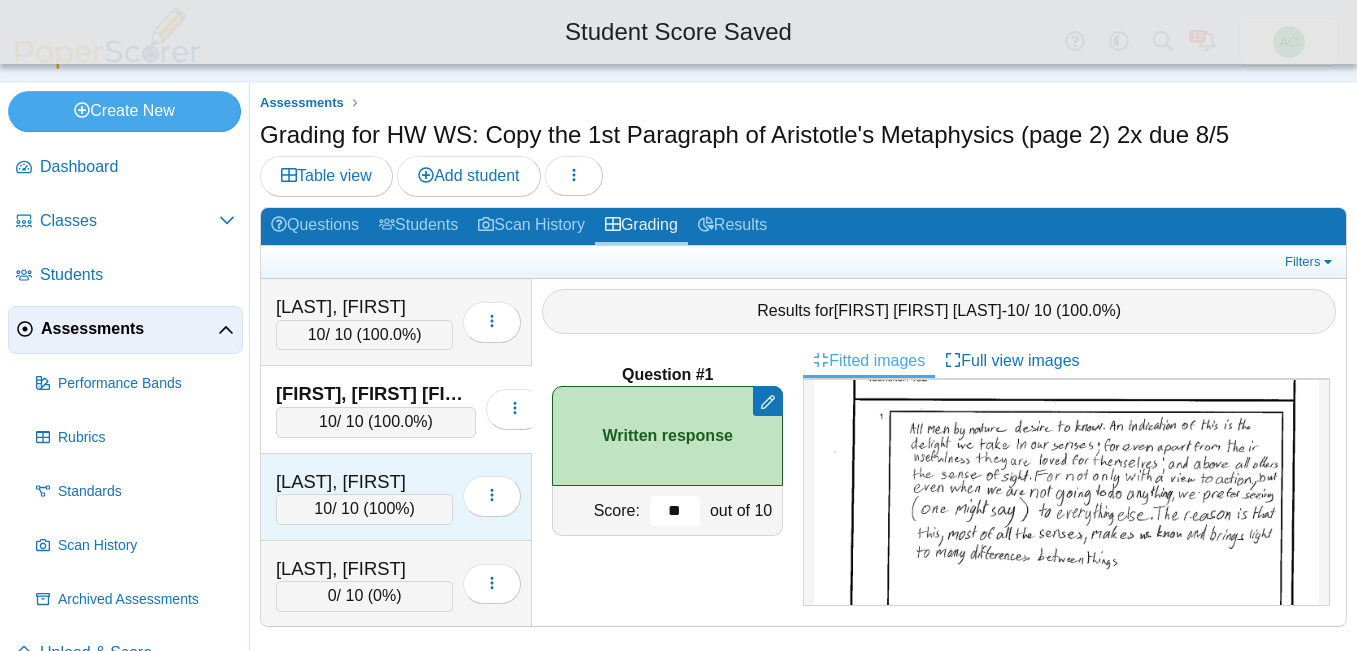 type on "**" 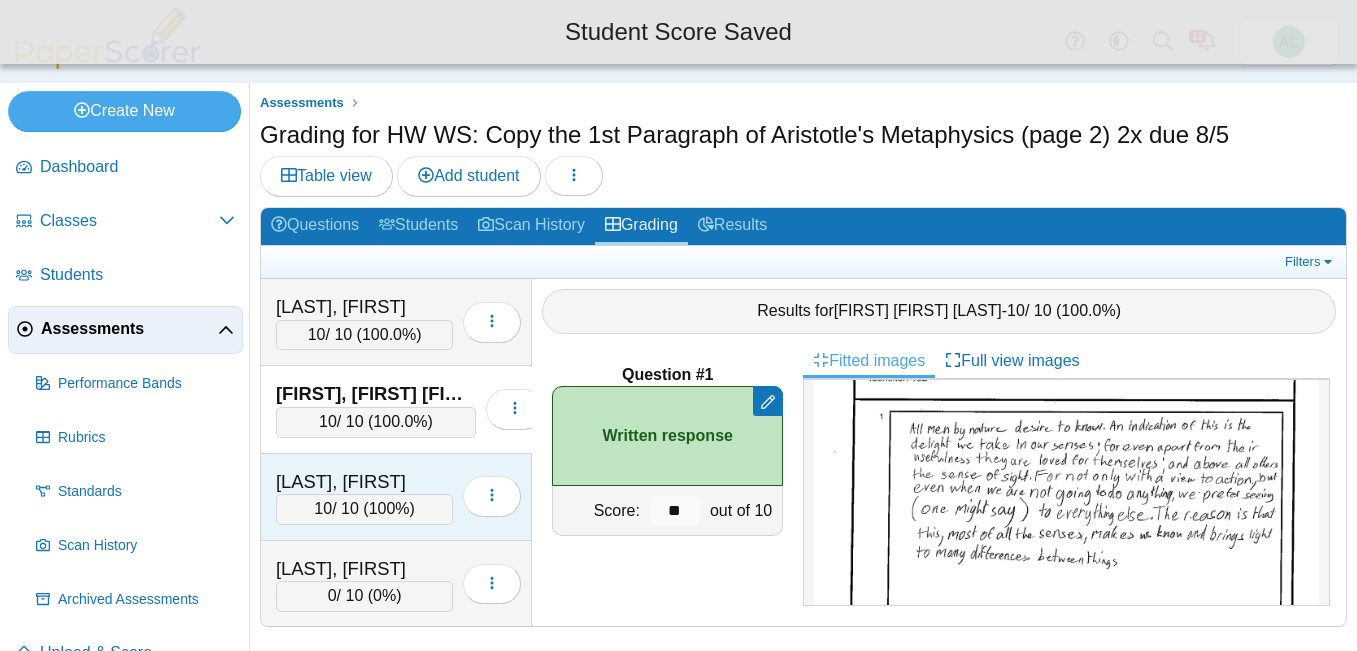click on "[LAST], [FIRST]" at bounding box center (364, 482) 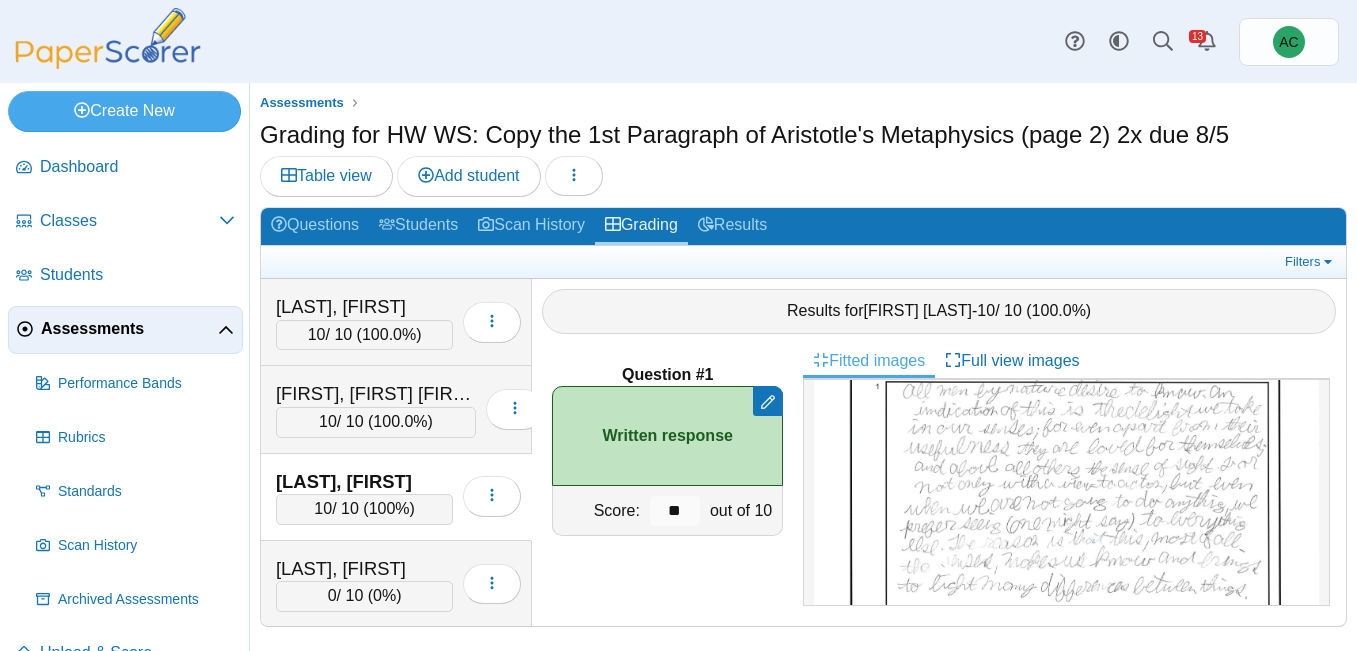 scroll, scrollTop: 228, scrollLeft: 0, axis: vertical 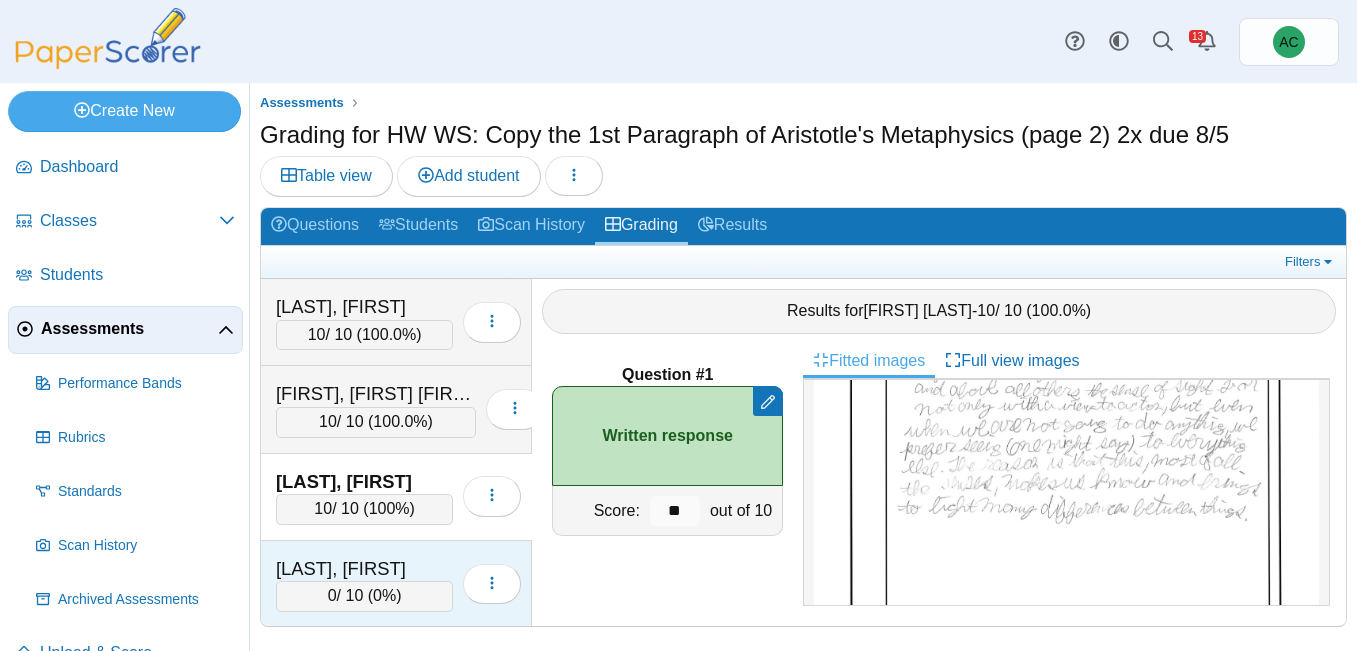click on "[LAST], [FIRST]
0  / 10
( 0% )
Loading…" at bounding box center [396, 584] 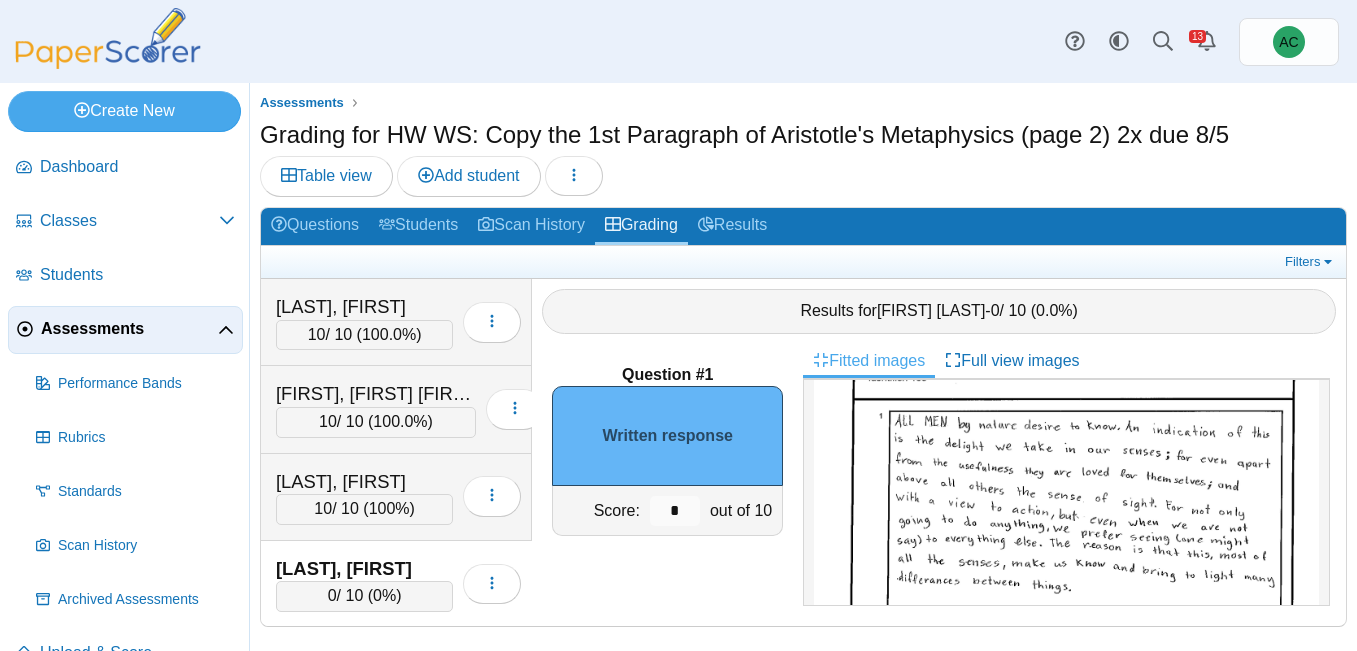 scroll, scrollTop: 217, scrollLeft: 0, axis: vertical 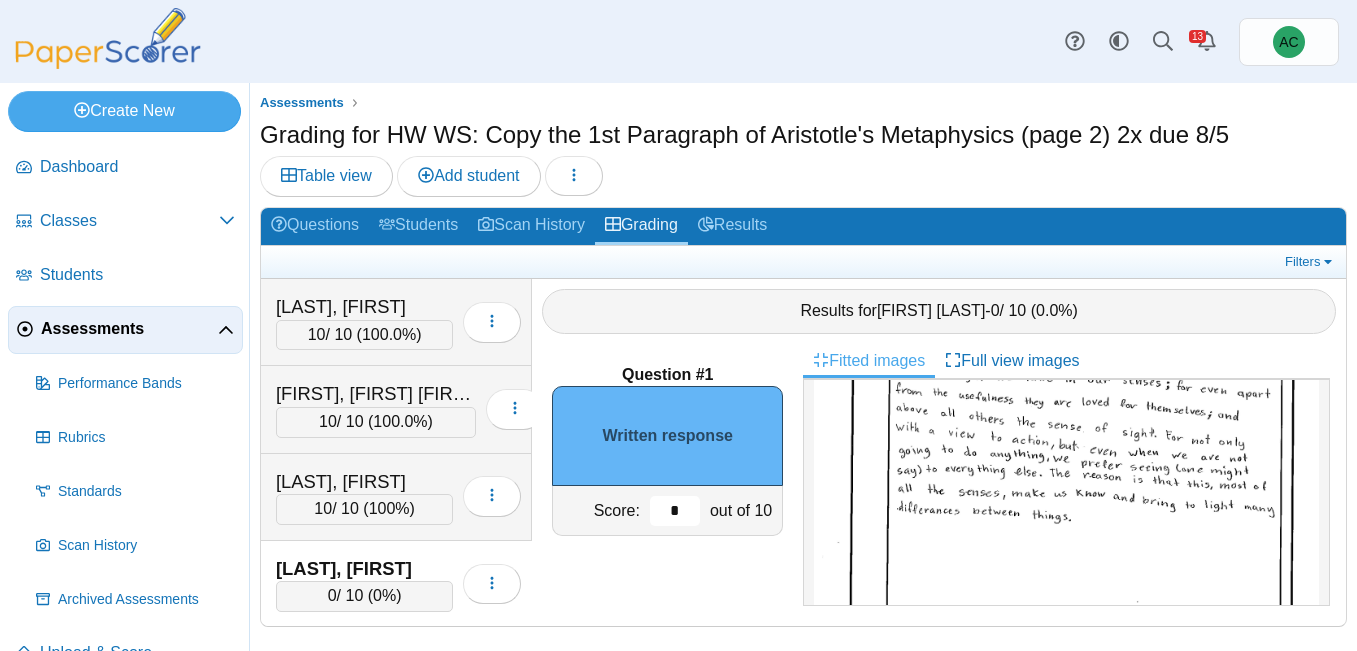 click on "*" at bounding box center [675, 511] 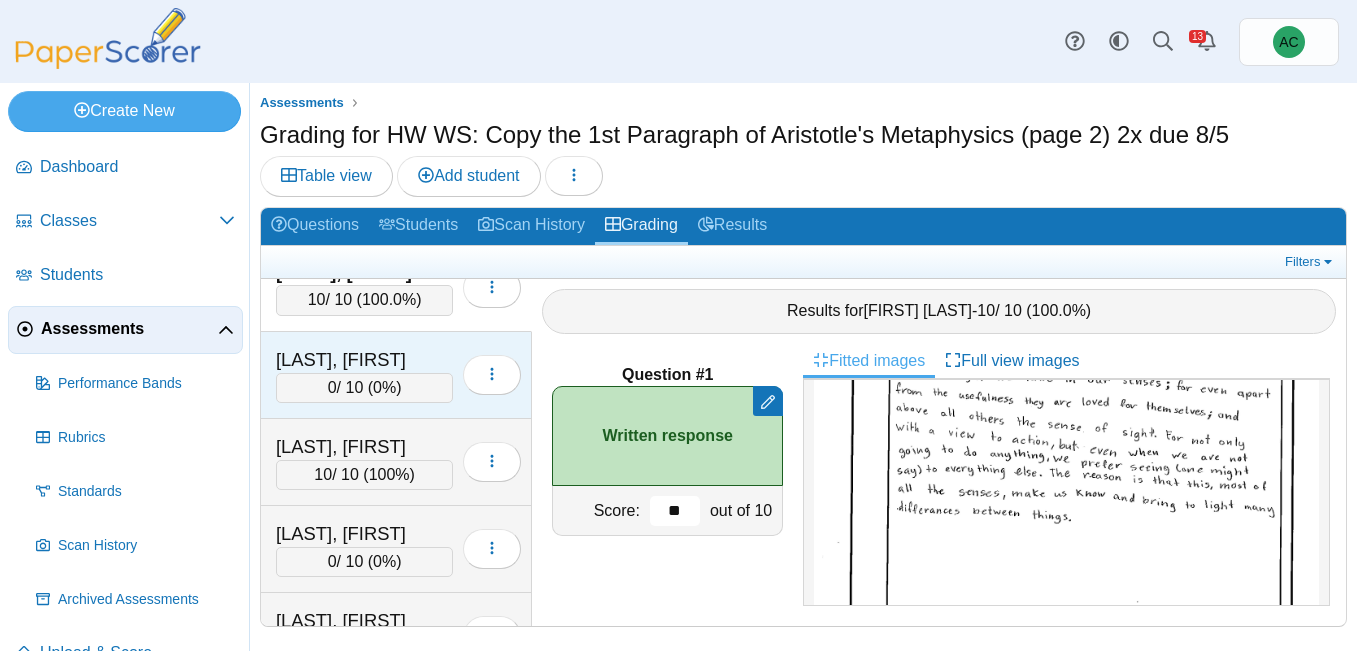 type on "**" 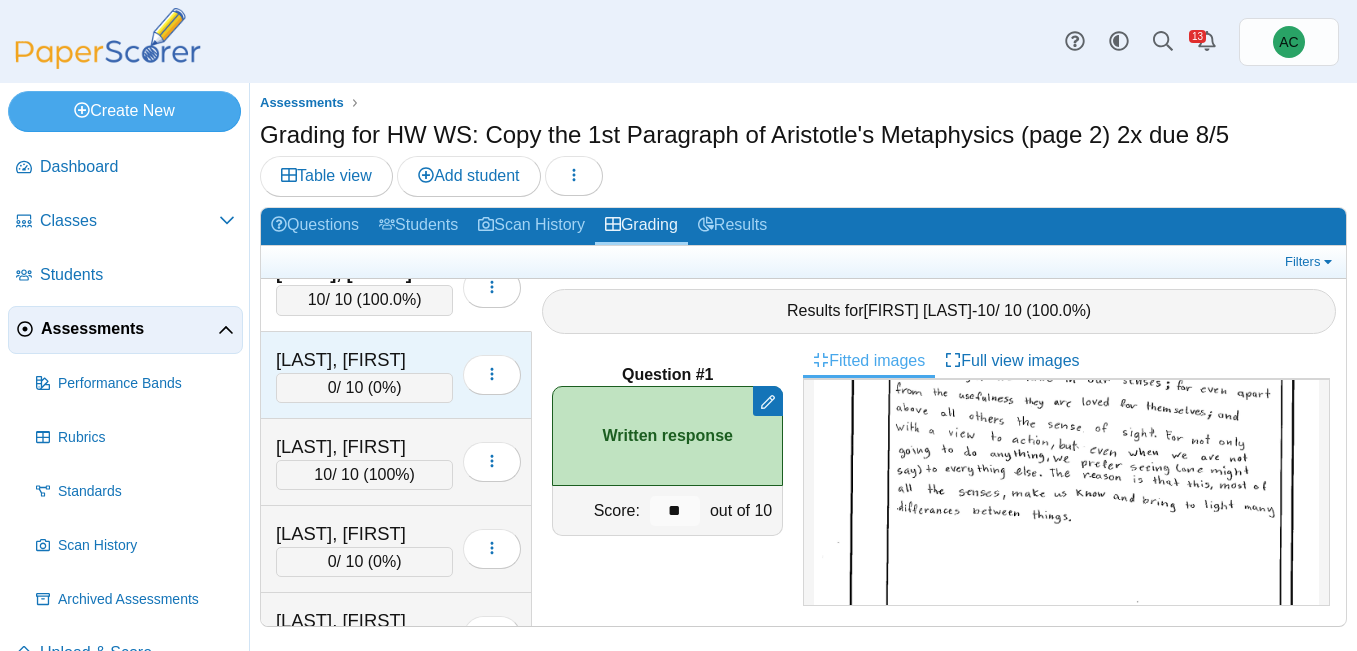 click on "[LAST], [FIRST]" at bounding box center [364, 360] 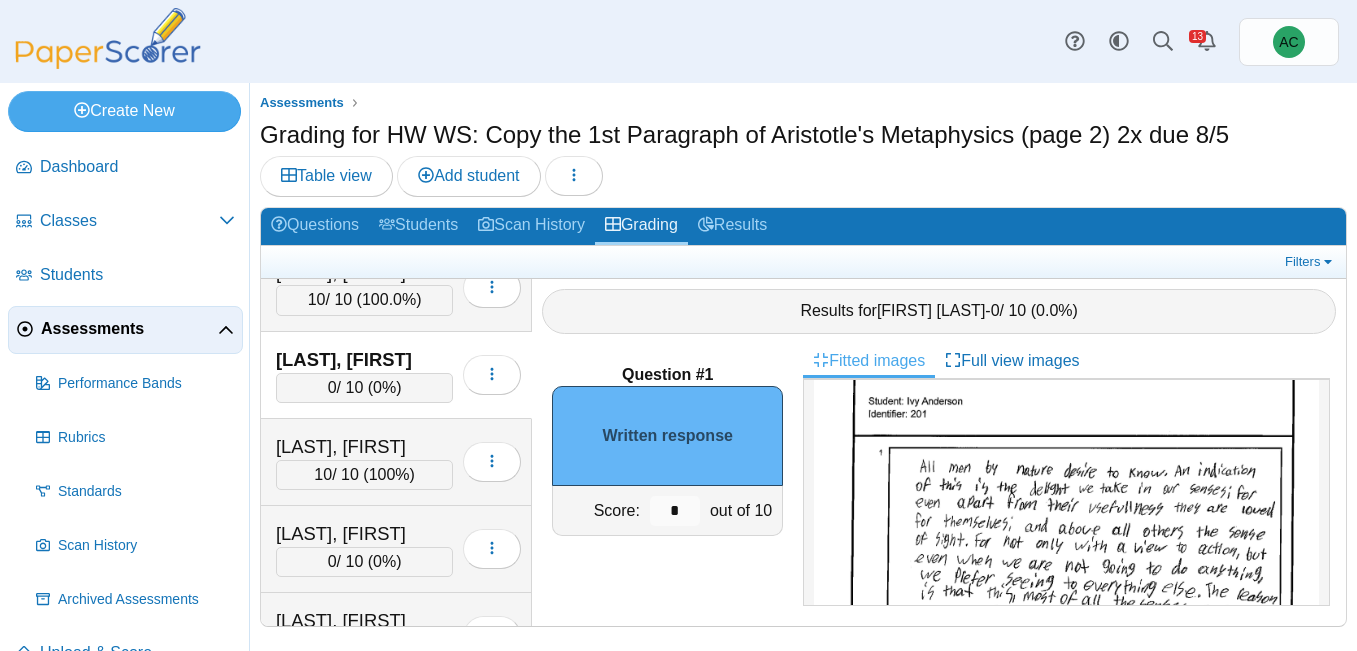 scroll, scrollTop: 179, scrollLeft: 0, axis: vertical 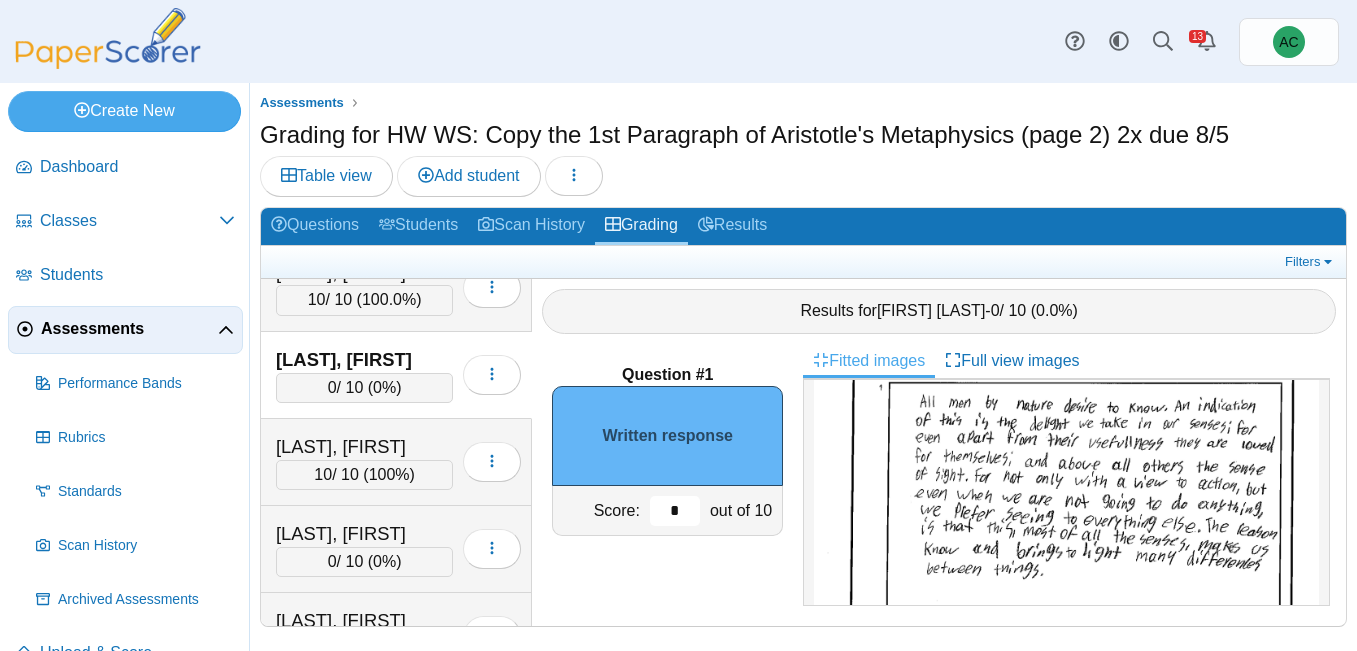 click on "*" at bounding box center [675, 511] 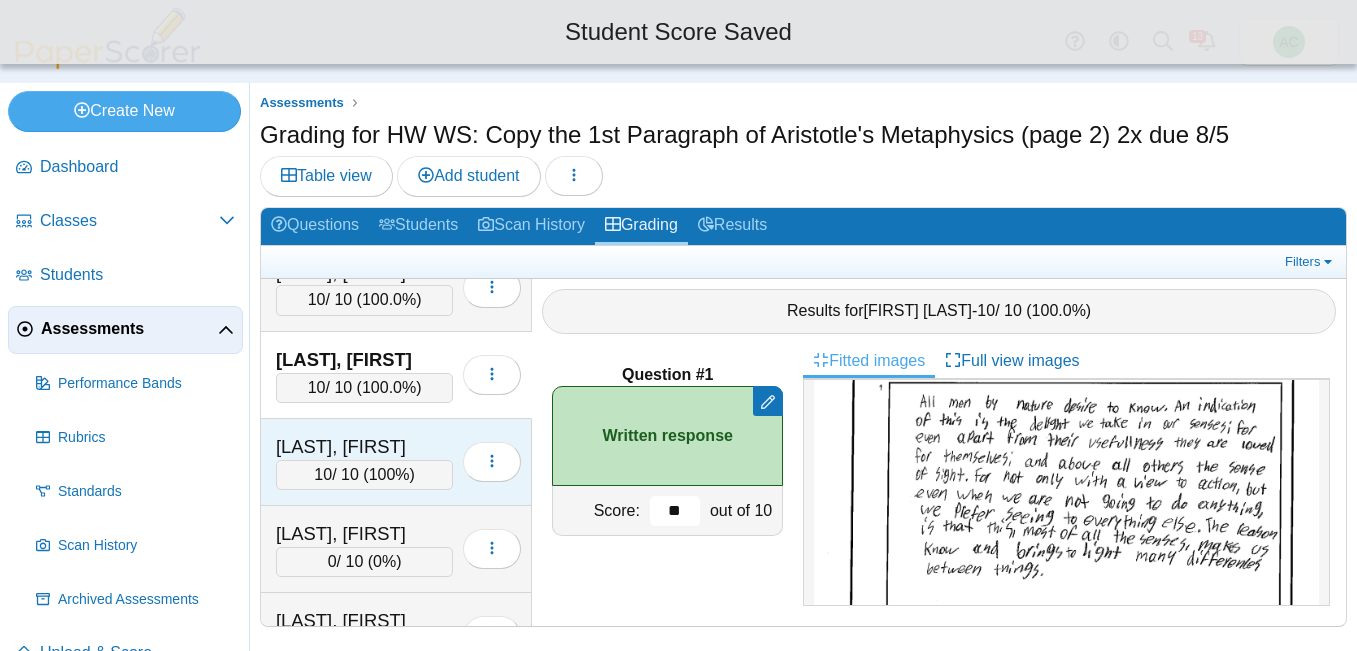 type on "**" 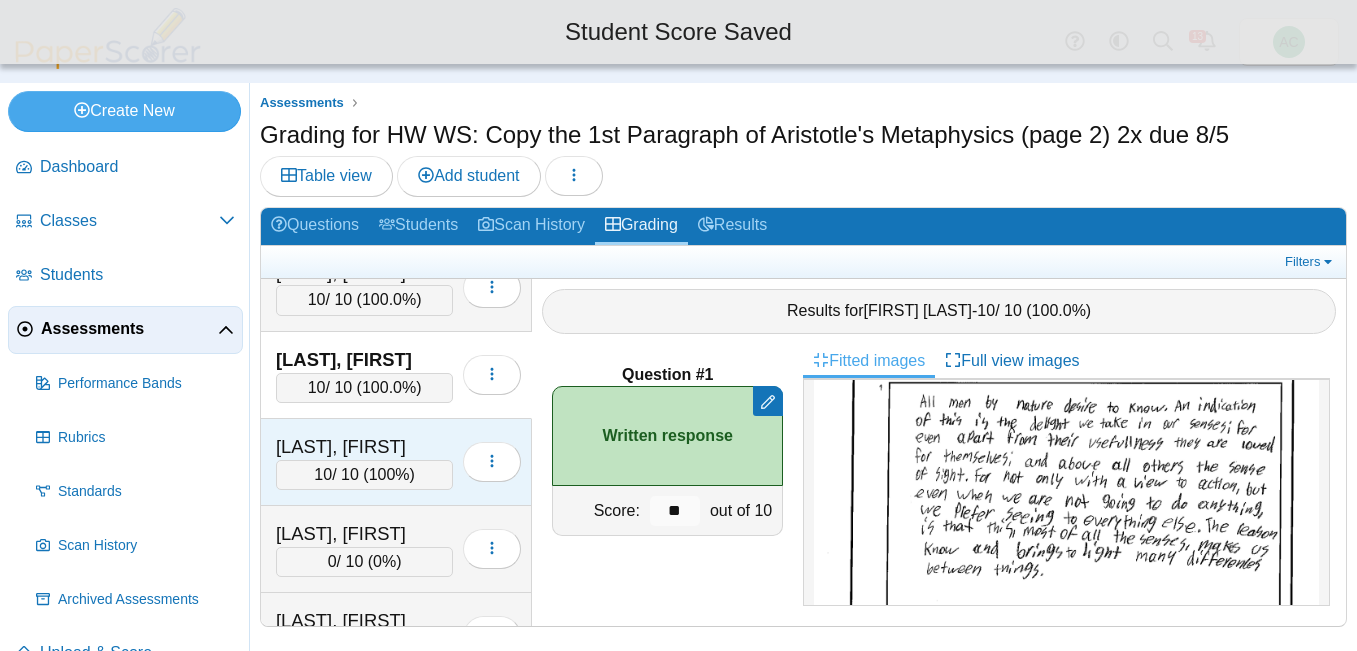 click on "[LAST], [FIRST]
10  / 10
( 100% )
Loading…" at bounding box center [396, 462] 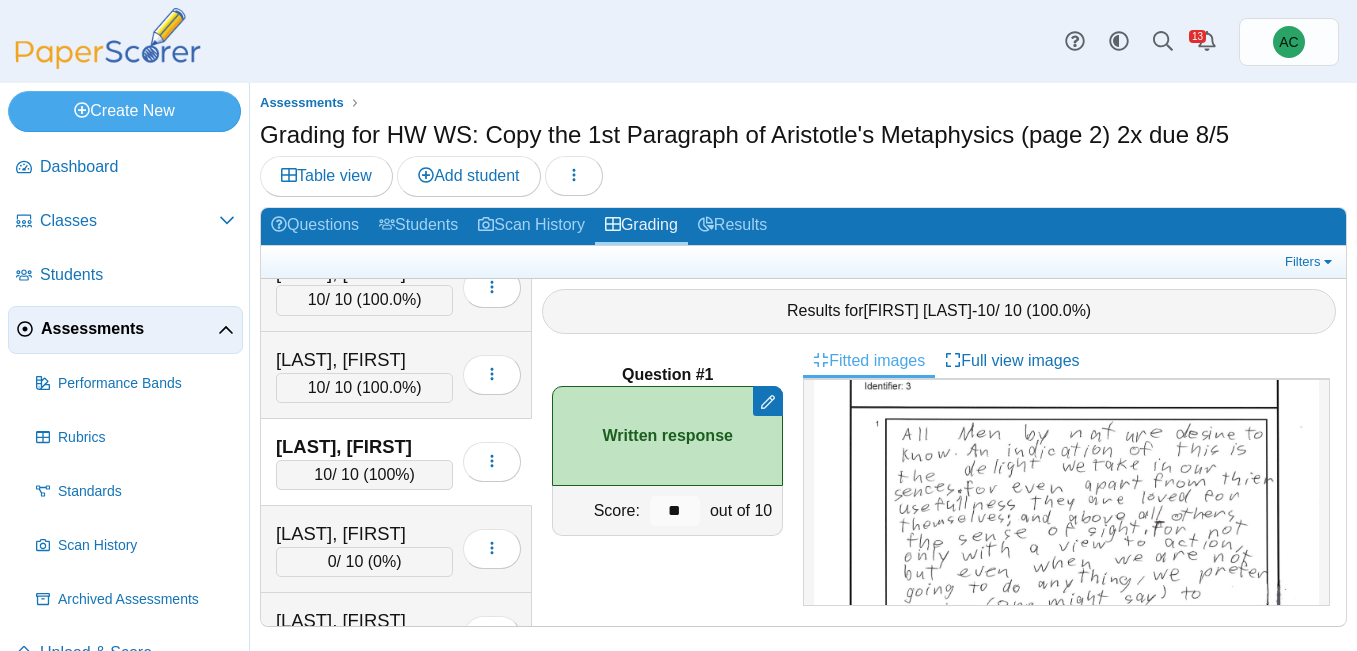scroll, scrollTop: 236, scrollLeft: 0, axis: vertical 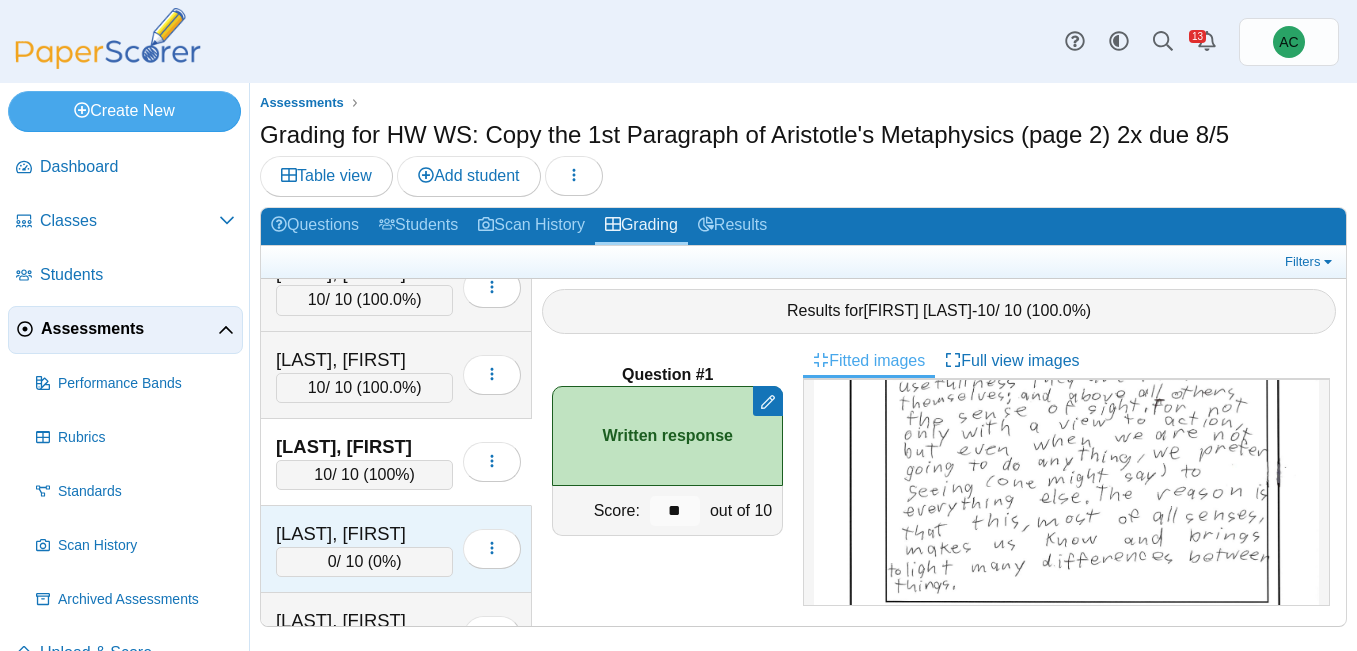 click on "[LAST], [FIRST]" at bounding box center (364, 534) 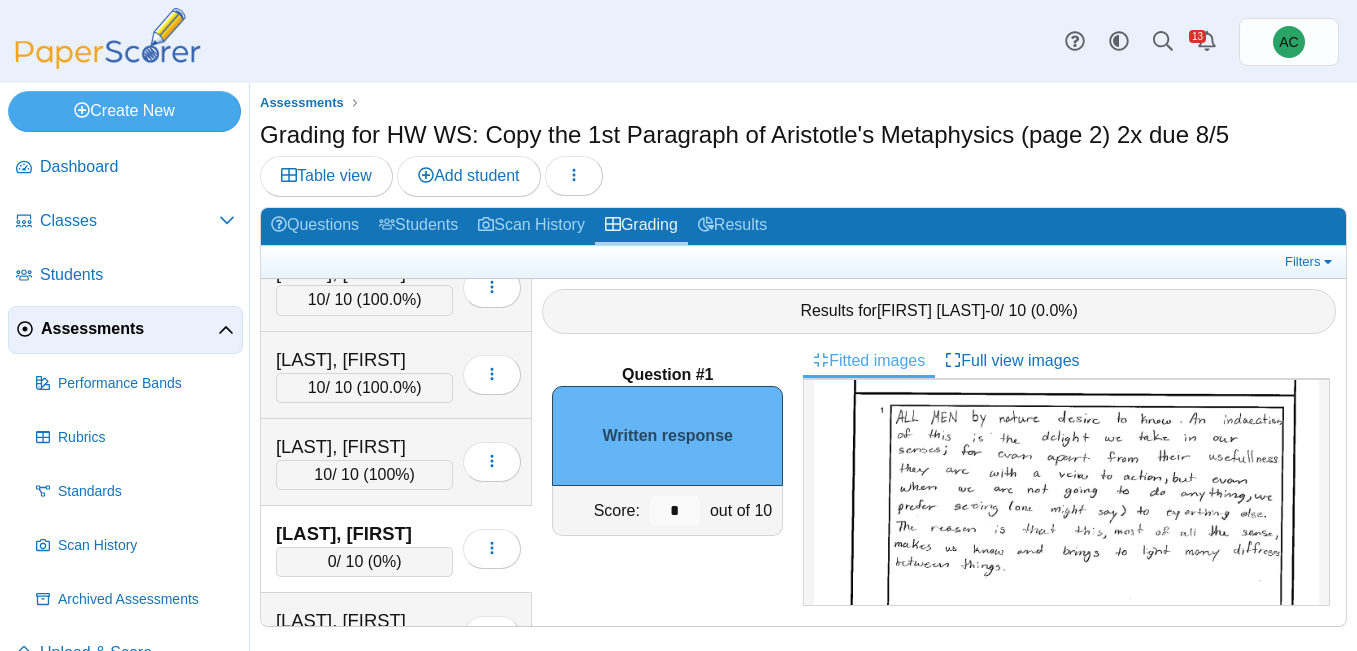 scroll, scrollTop: 145, scrollLeft: 0, axis: vertical 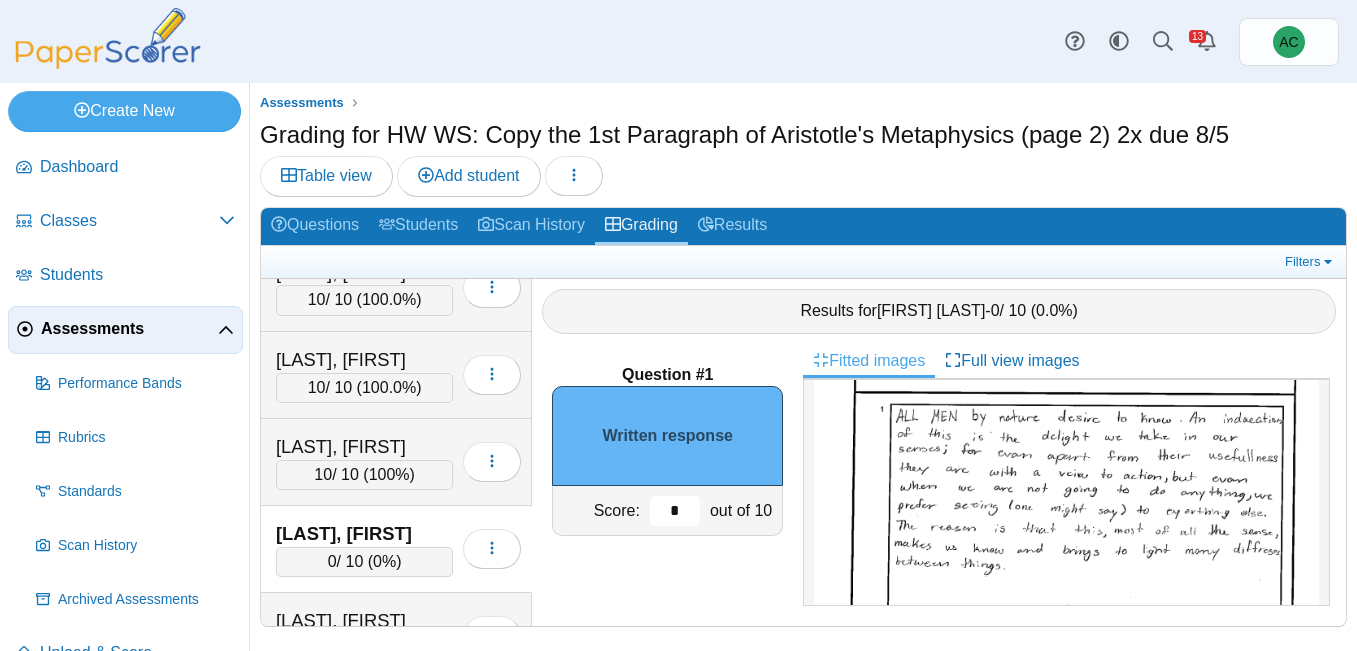 click on "*" at bounding box center [675, 511] 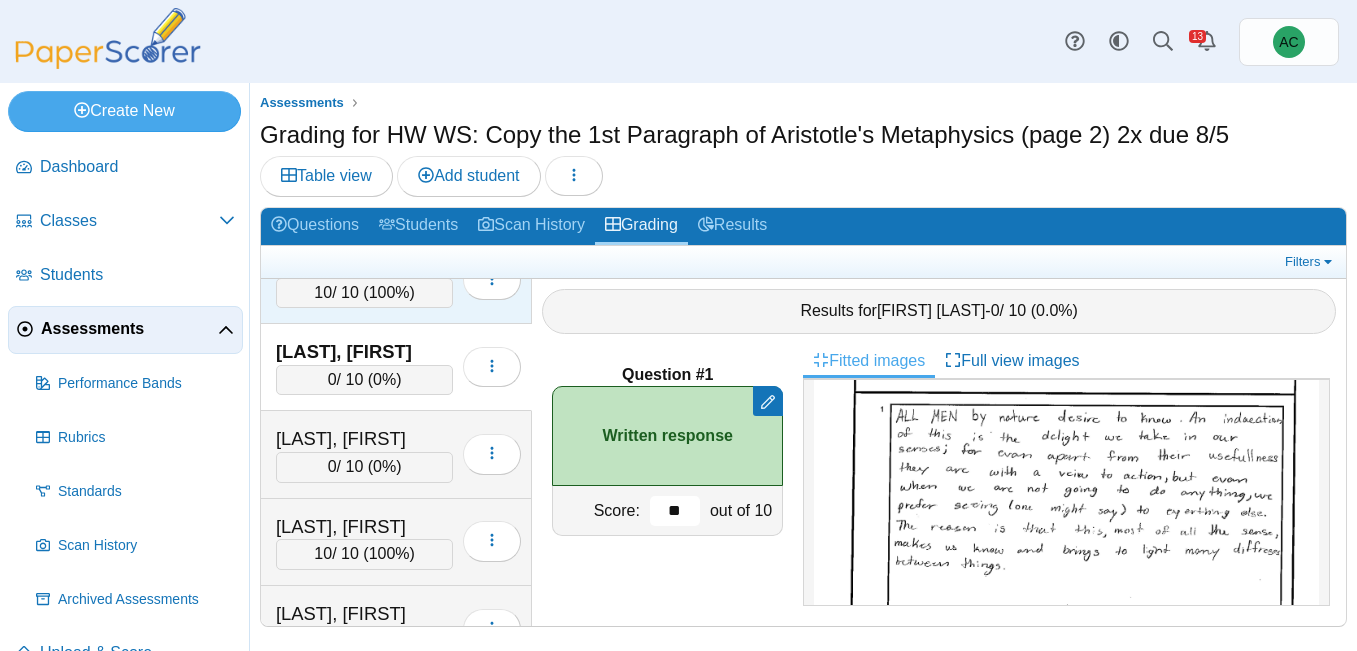 scroll, scrollTop: 518, scrollLeft: 0, axis: vertical 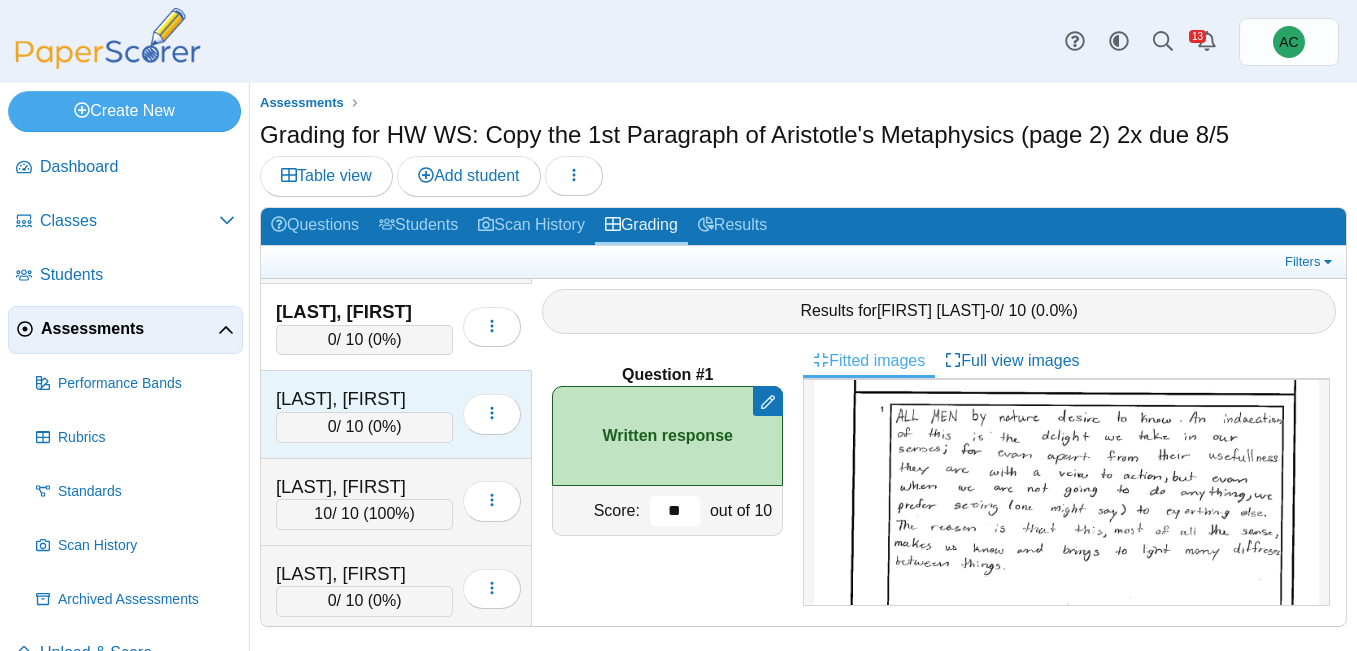type on "**" 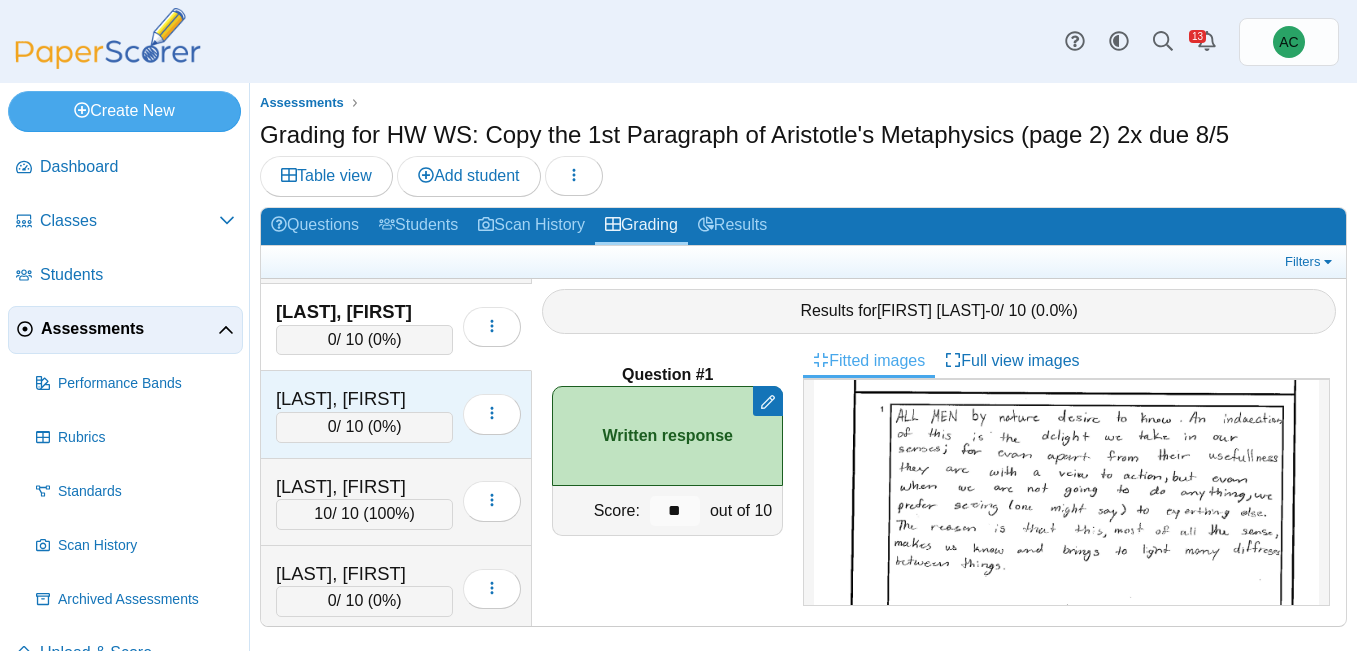 click on "[LAST], [FIRST]
0  / 10
( 0% )
Loading…" at bounding box center [396, 414] 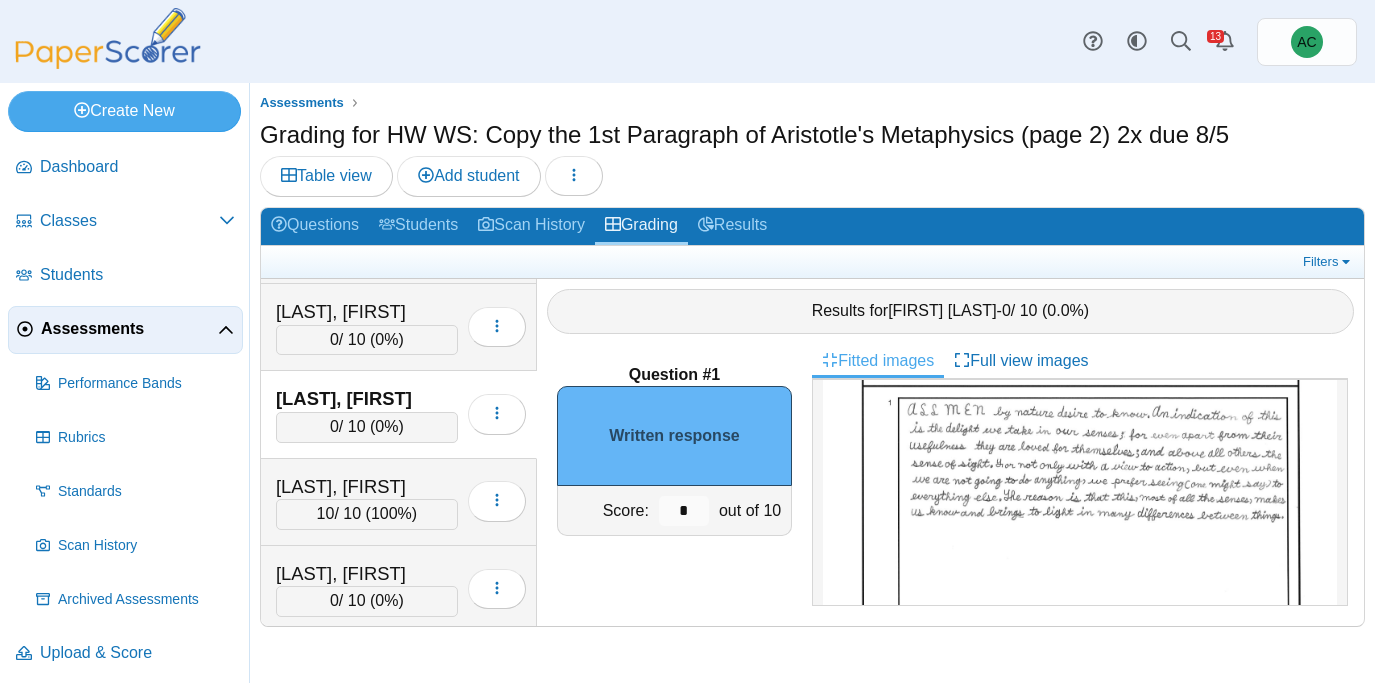 scroll, scrollTop: 145, scrollLeft: 0, axis: vertical 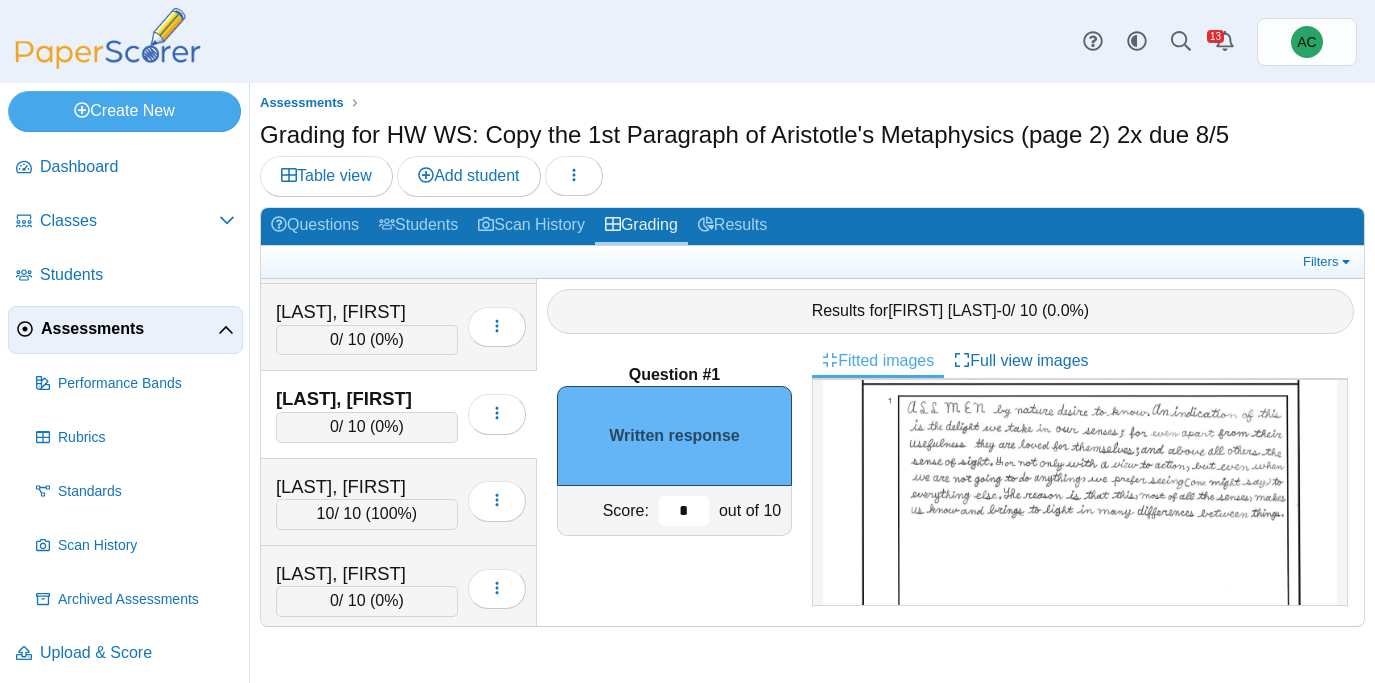 click on "*" at bounding box center [684, 511] 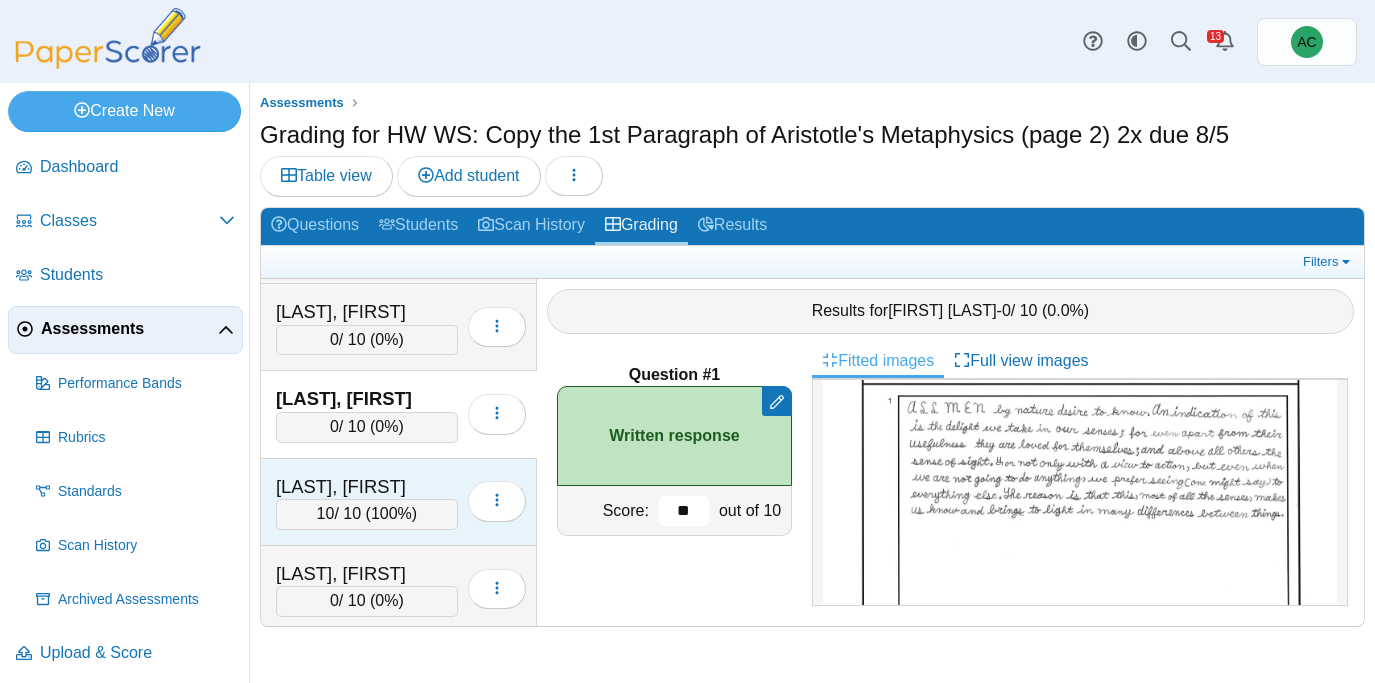 type on "**" 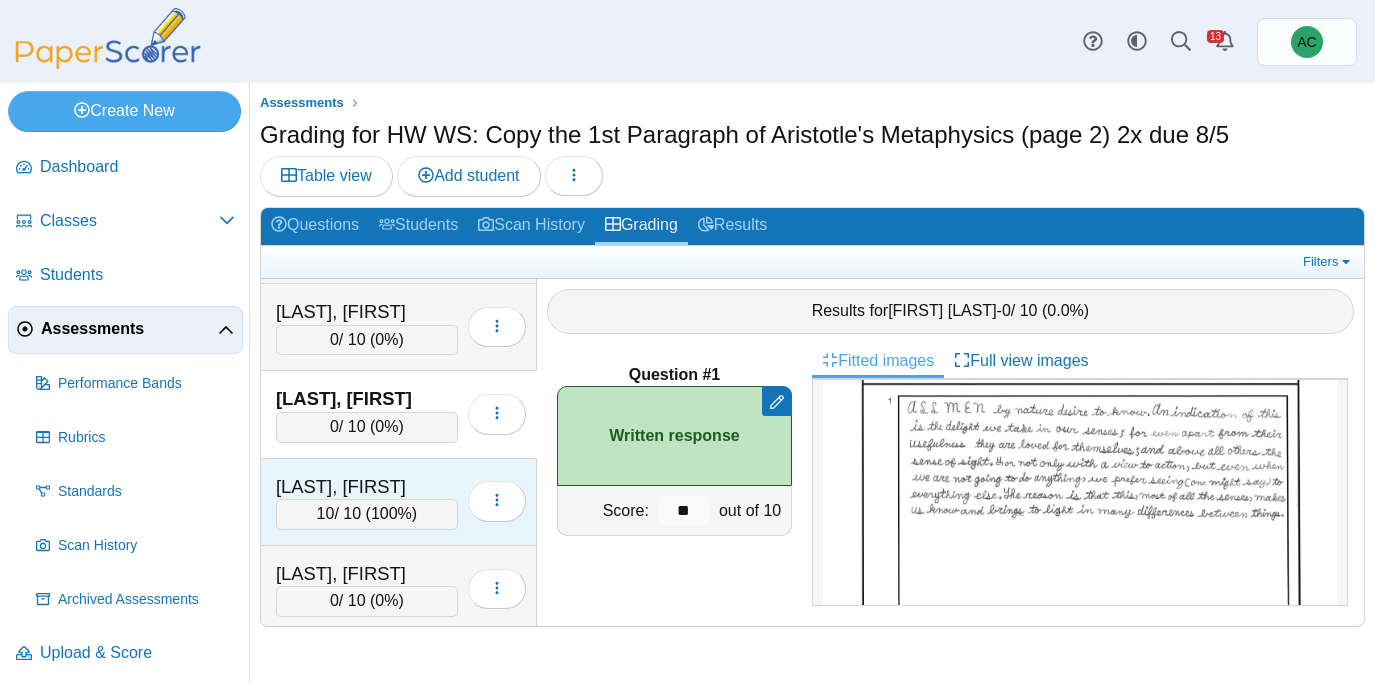 click on "[LAST], [FIRST]" at bounding box center [367, 487] 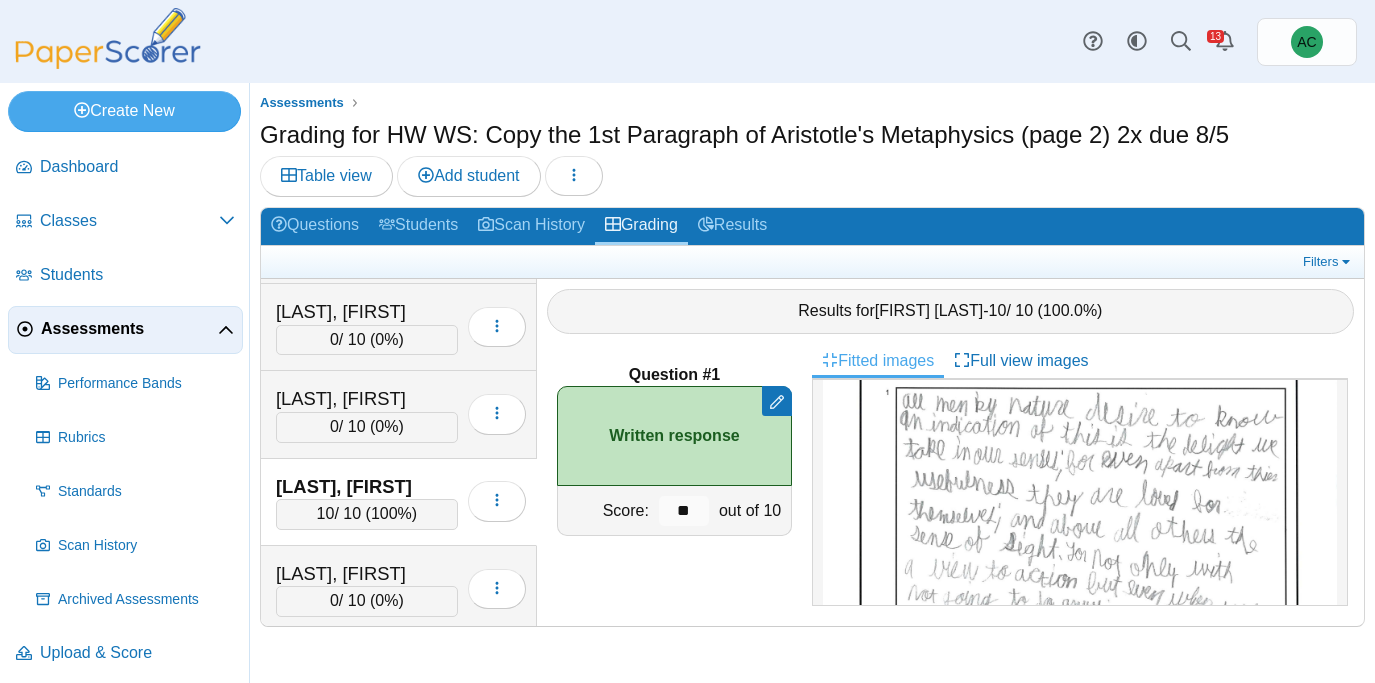 scroll, scrollTop: 0, scrollLeft: 0, axis: both 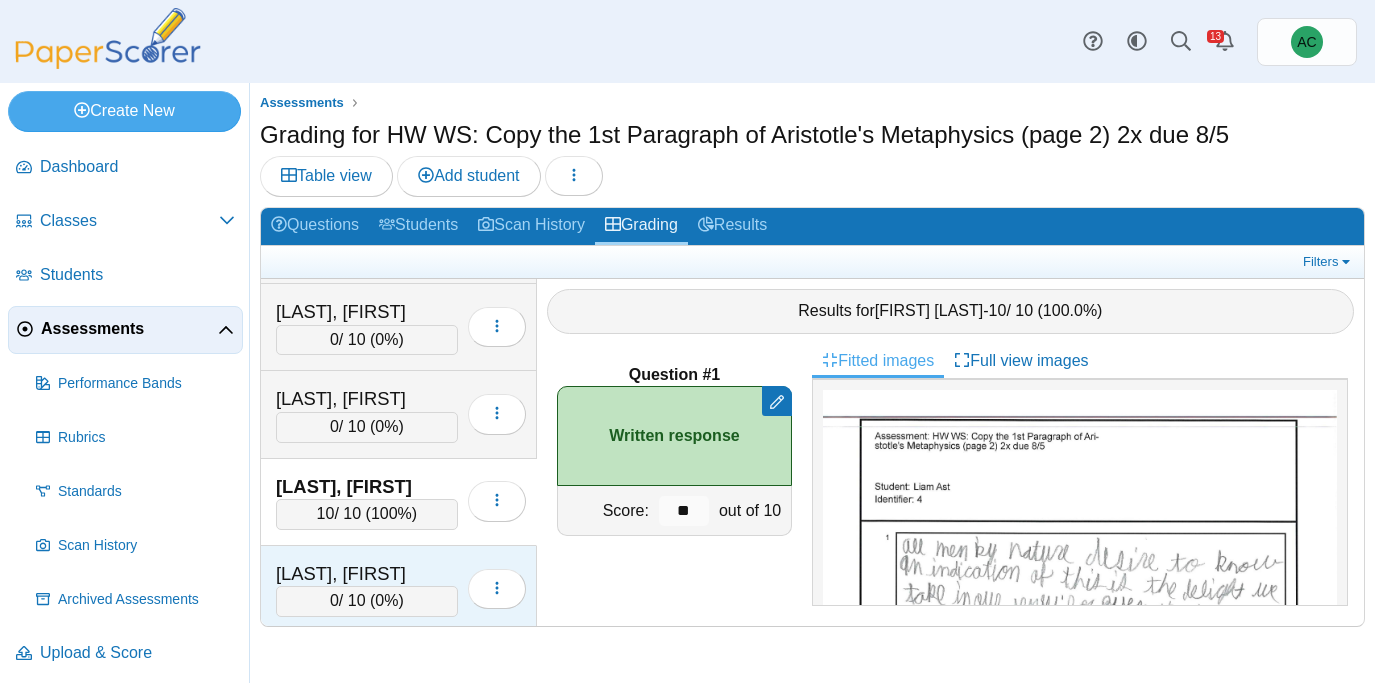 click on "[LAST], [FIRST]" at bounding box center [367, 574] 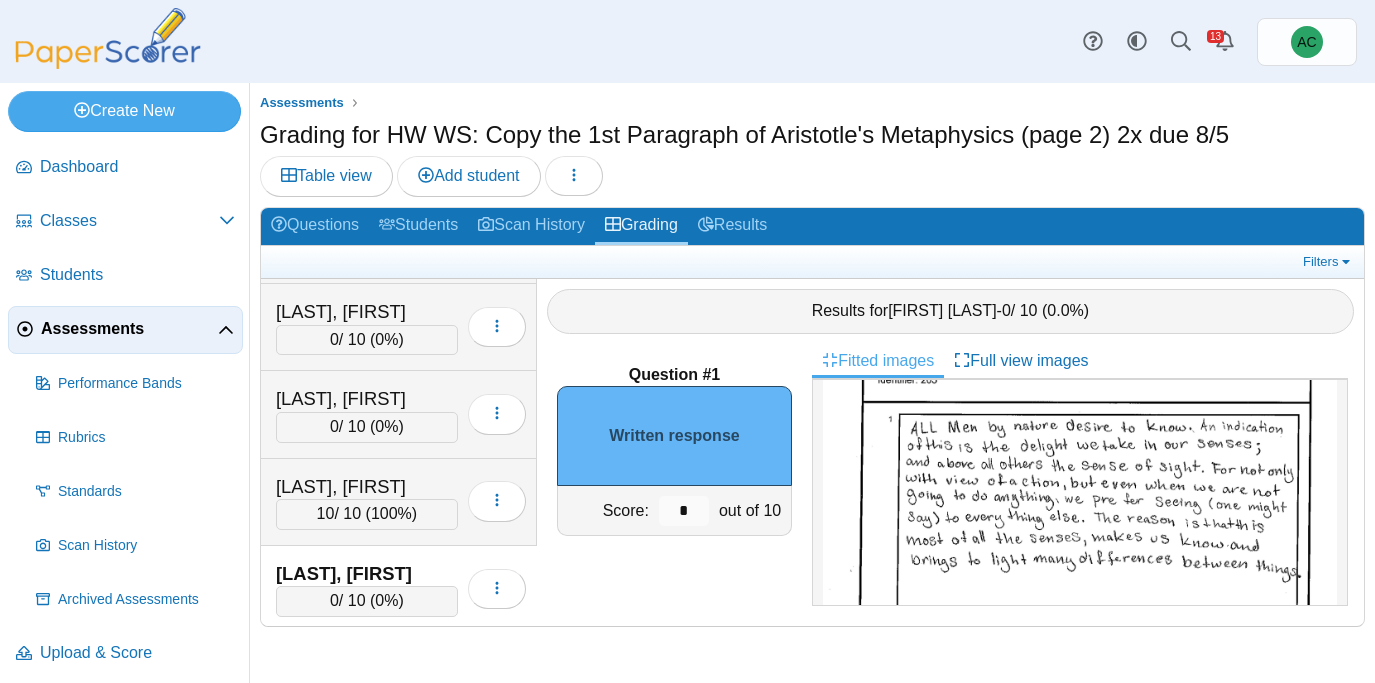 scroll, scrollTop: 153, scrollLeft: 0, axis: vertical 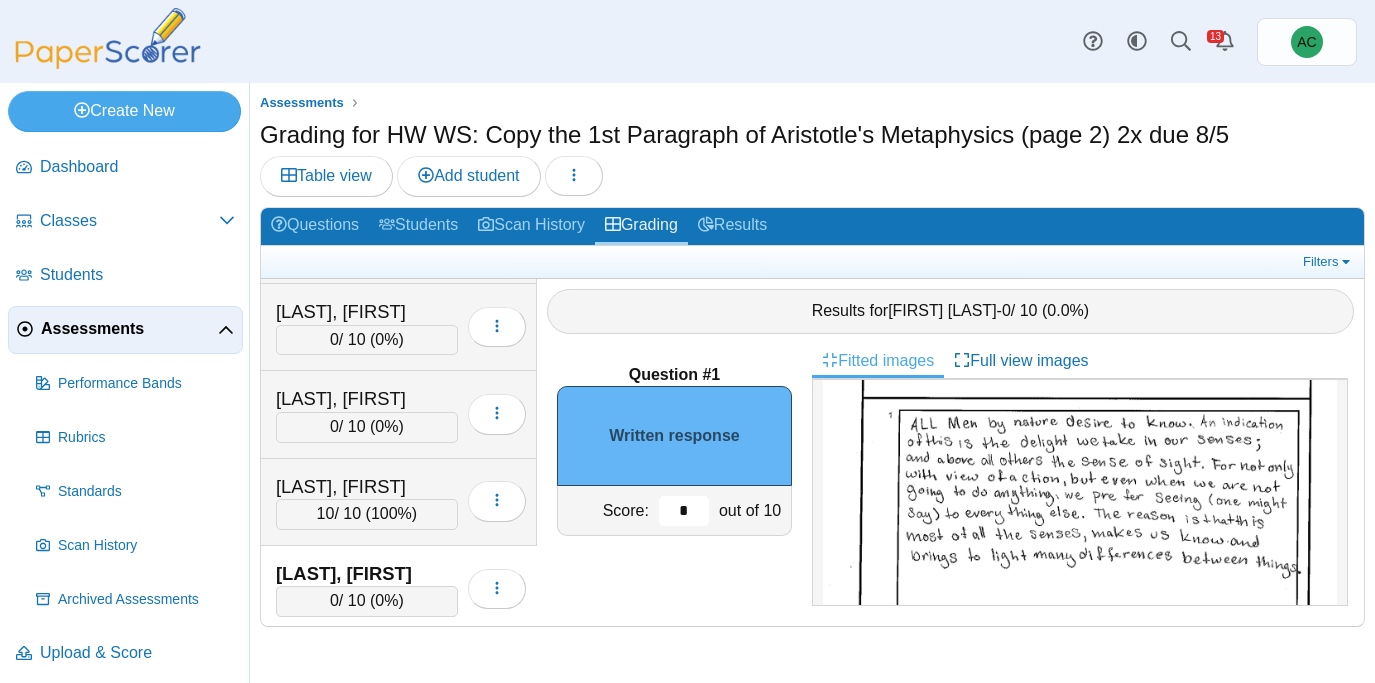 click on "*" at bounding box center (684, 511) 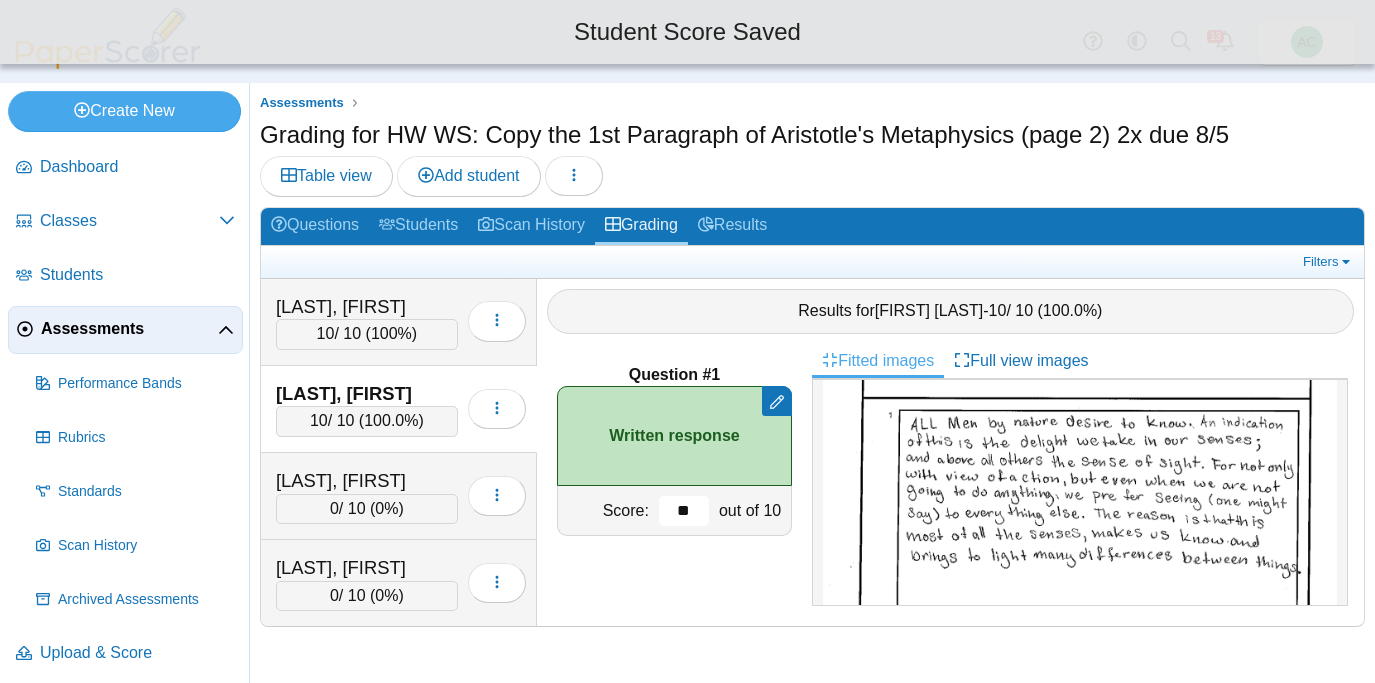 scroll, scrollTop: 712, scrollLeft: 0, axis: vertical 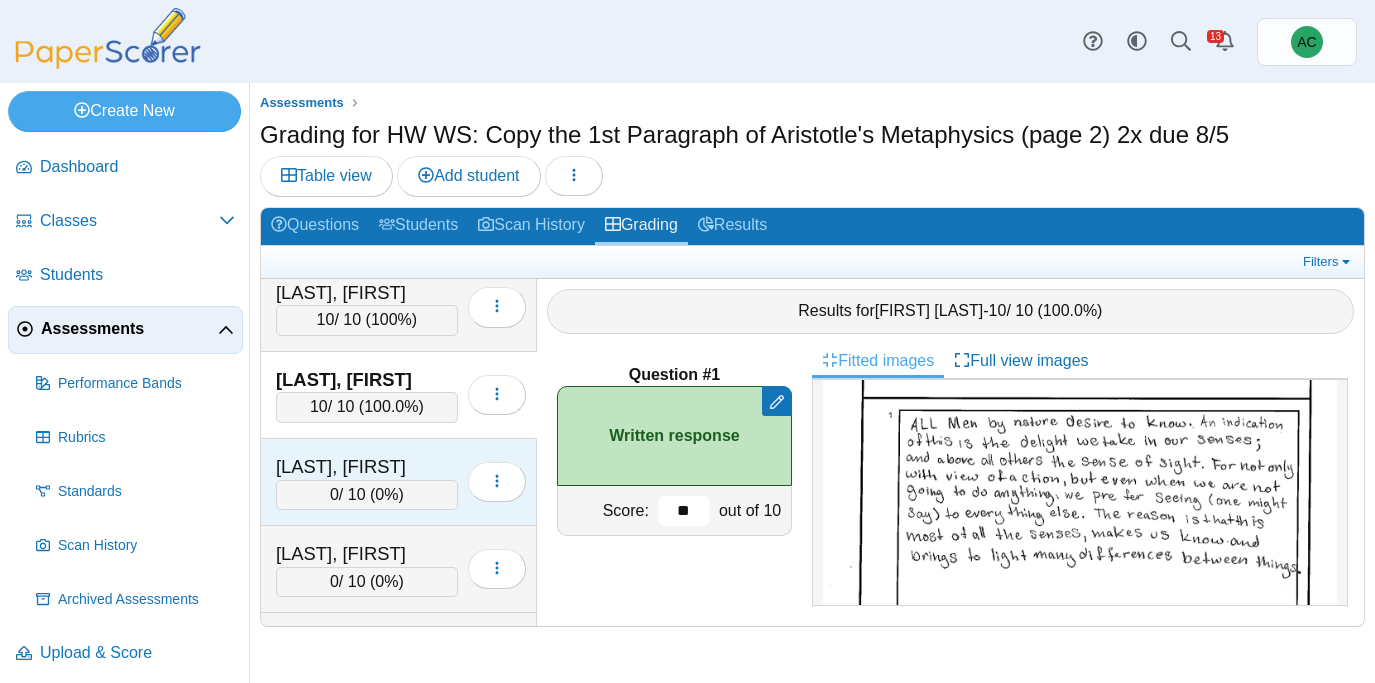 type on "**" 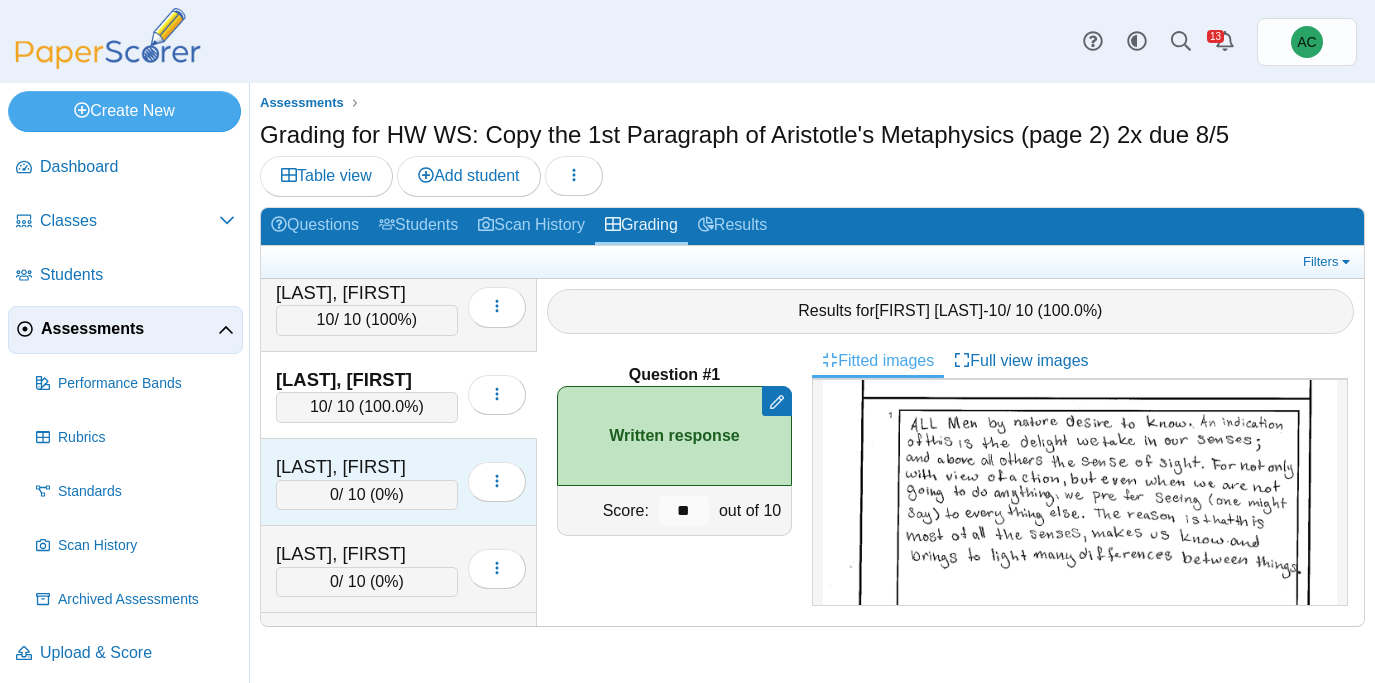 click on "[LAST], [FIRST]" at bounding box center (367, 467) 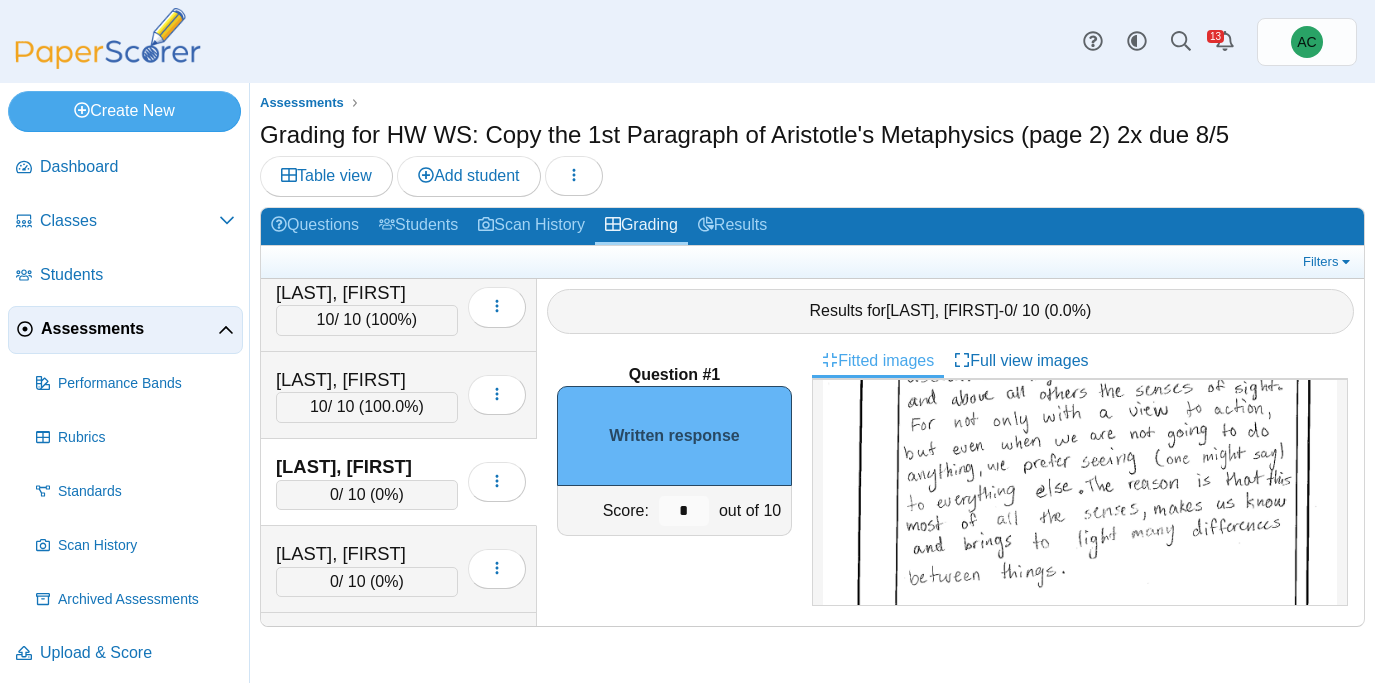 scroll, scrollTop: 266, scrollLeft: 0, axis: vertical 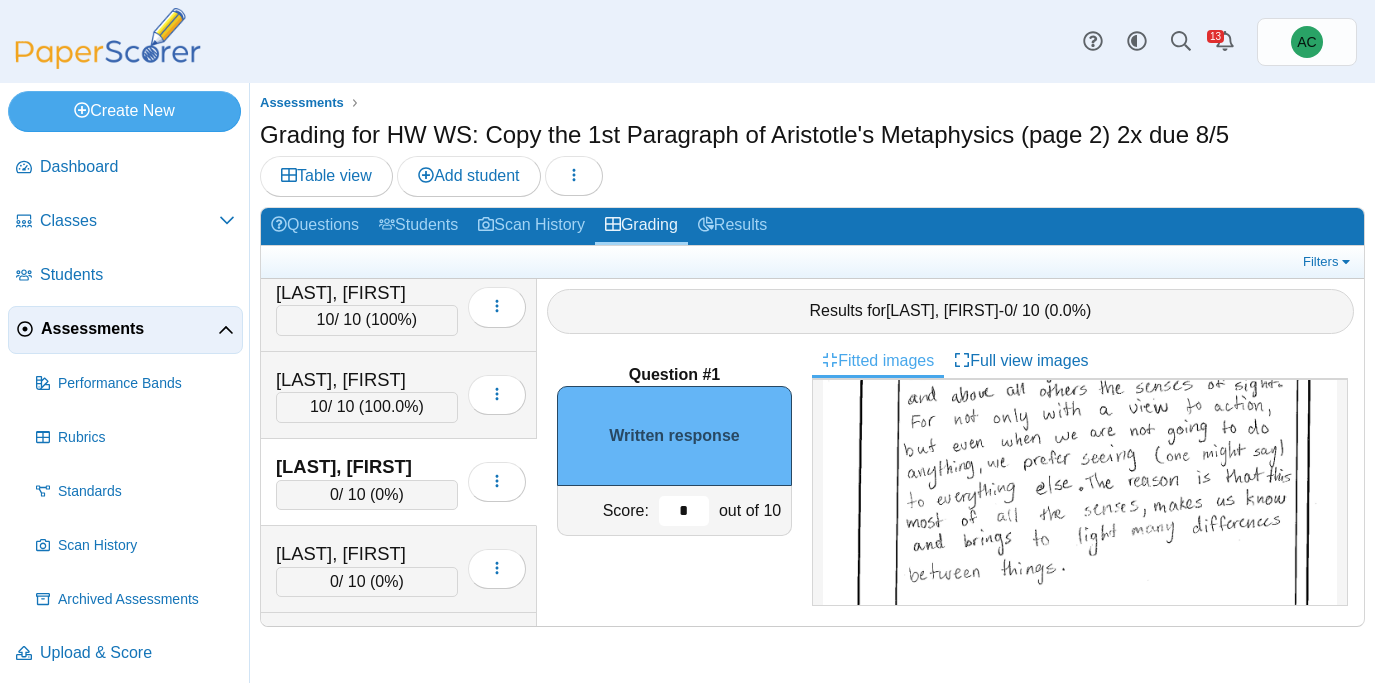 click on "*" at bounding box center [684, 511] 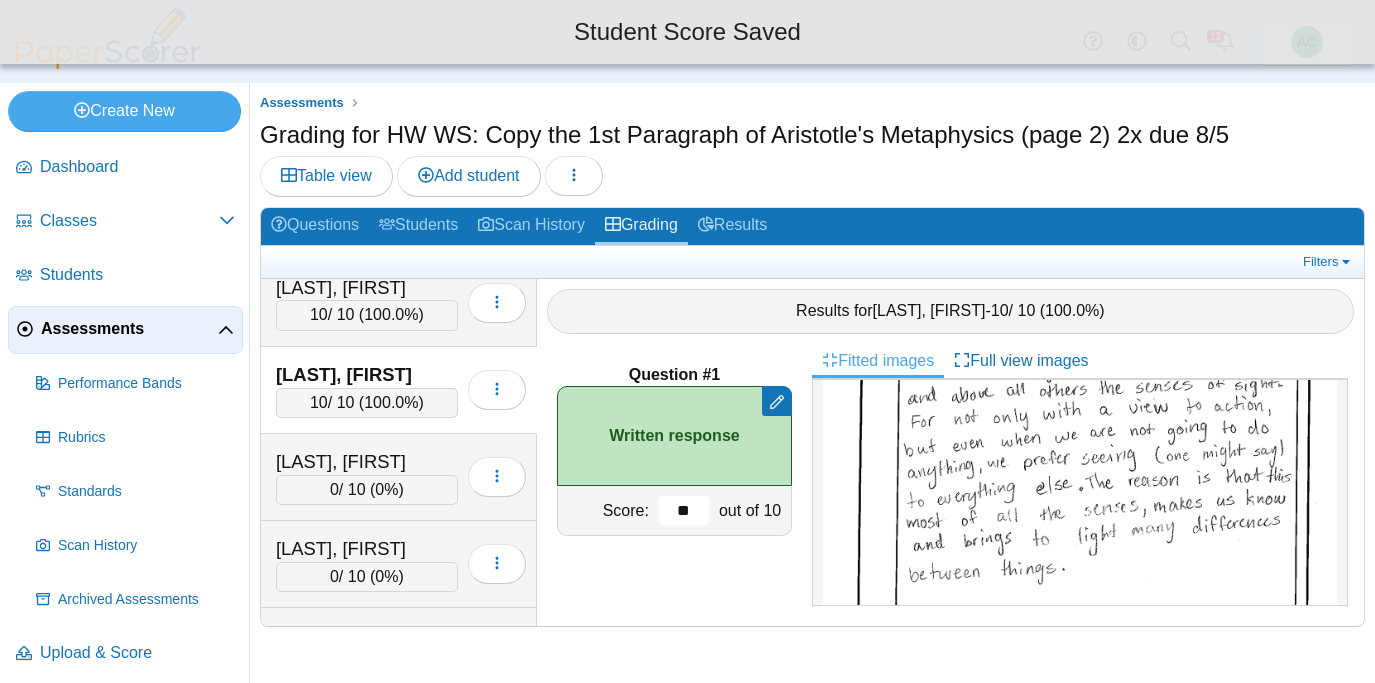 scroll, scrollTop: 816, scrollLeft: 0, axis: vertical 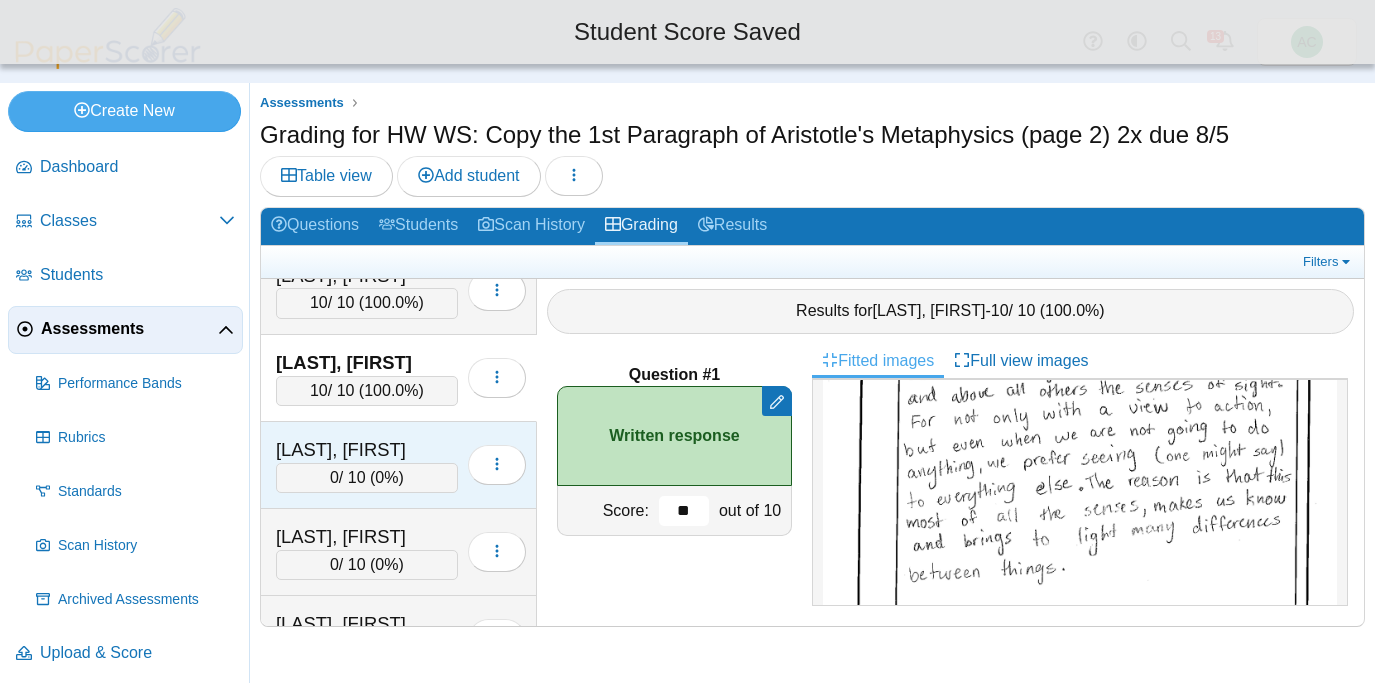 type on "**" 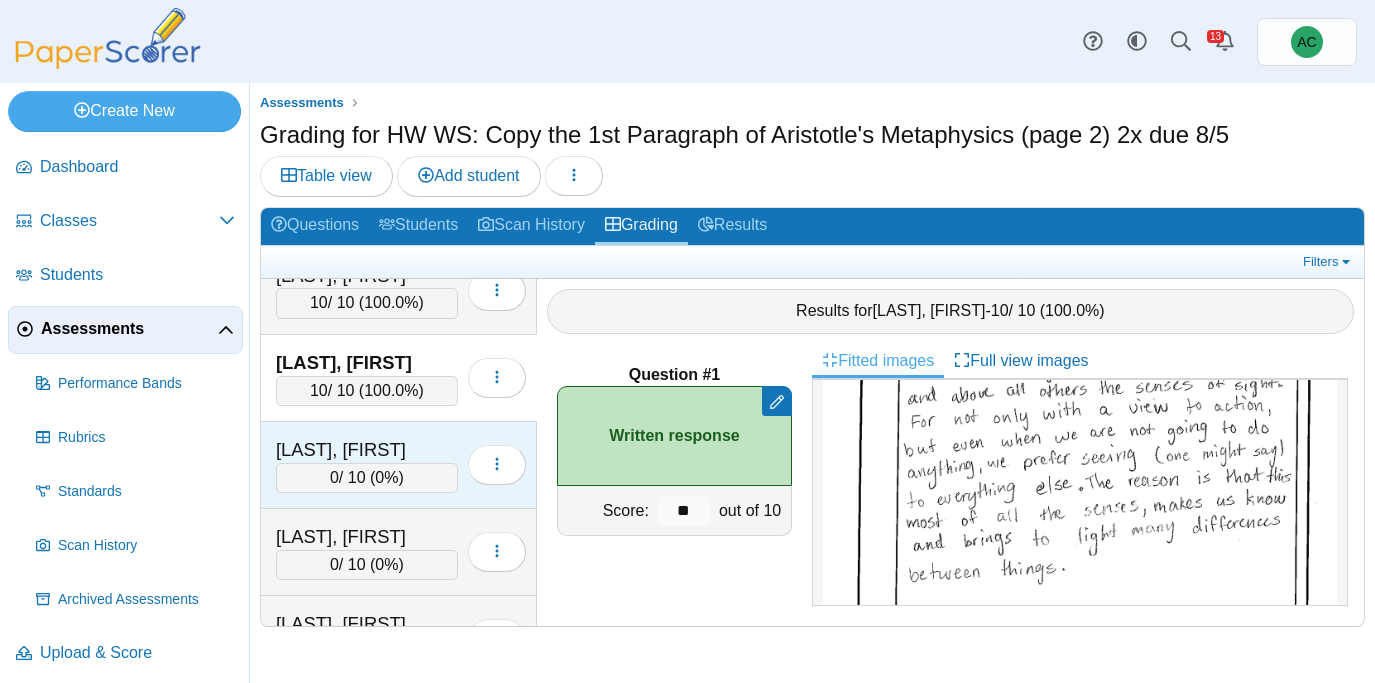 click on "[LAST], [FIRST]
0  / 10
( 0% )
Loading…" at bounding box center (399, 465) 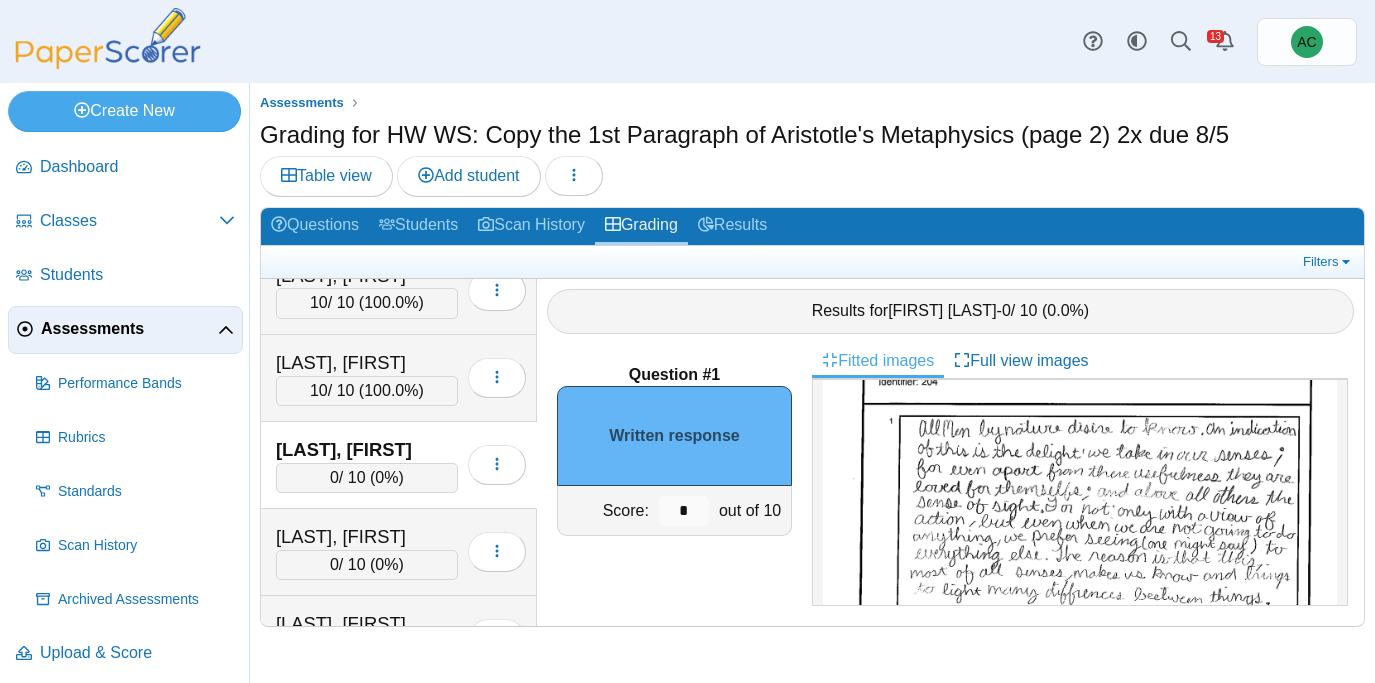 scroll, scrollTop: 255, scrollLeft: 0, axis: vertical 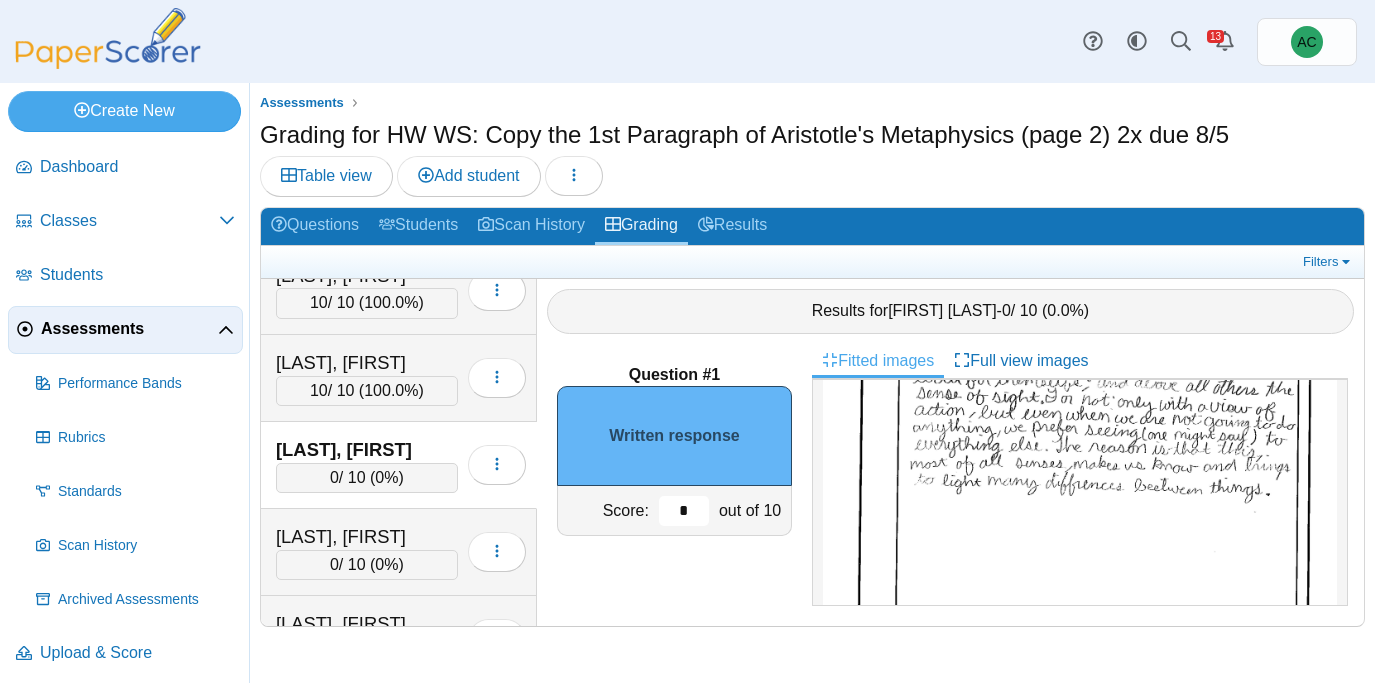 click on "*" at bounding box center [684, 511] 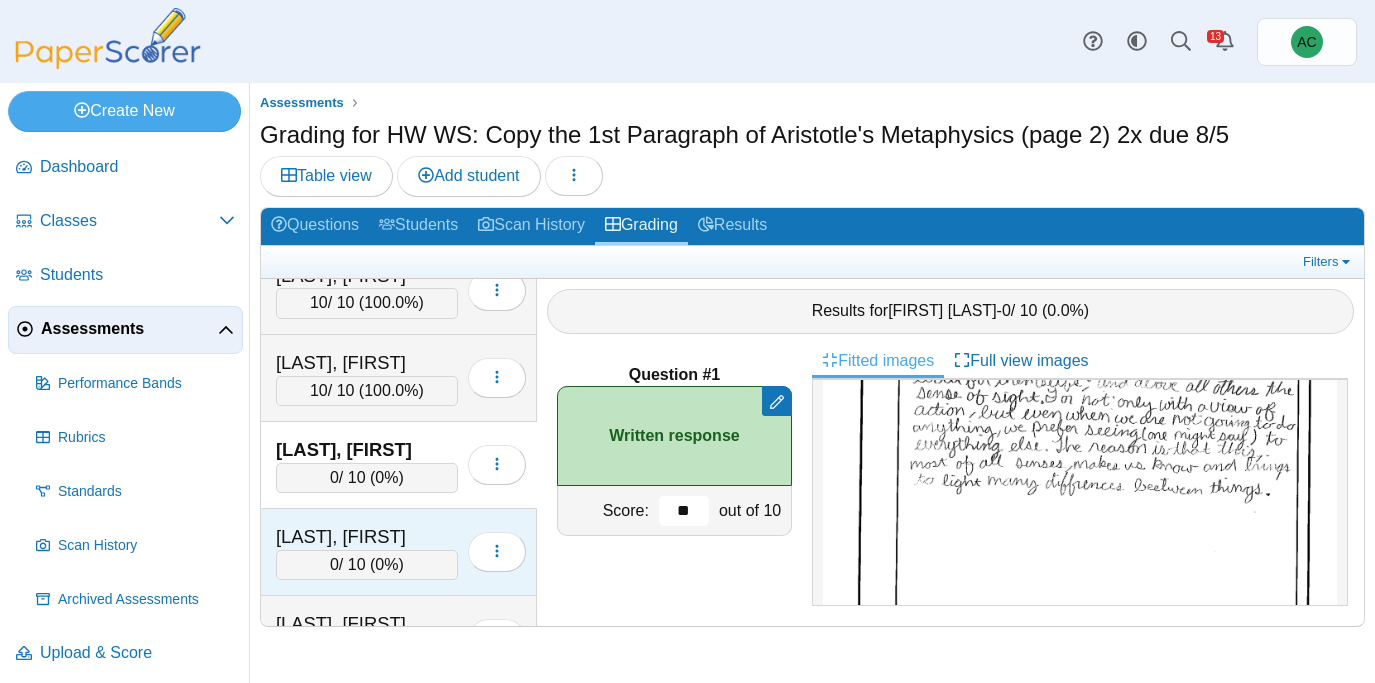 type on "**" 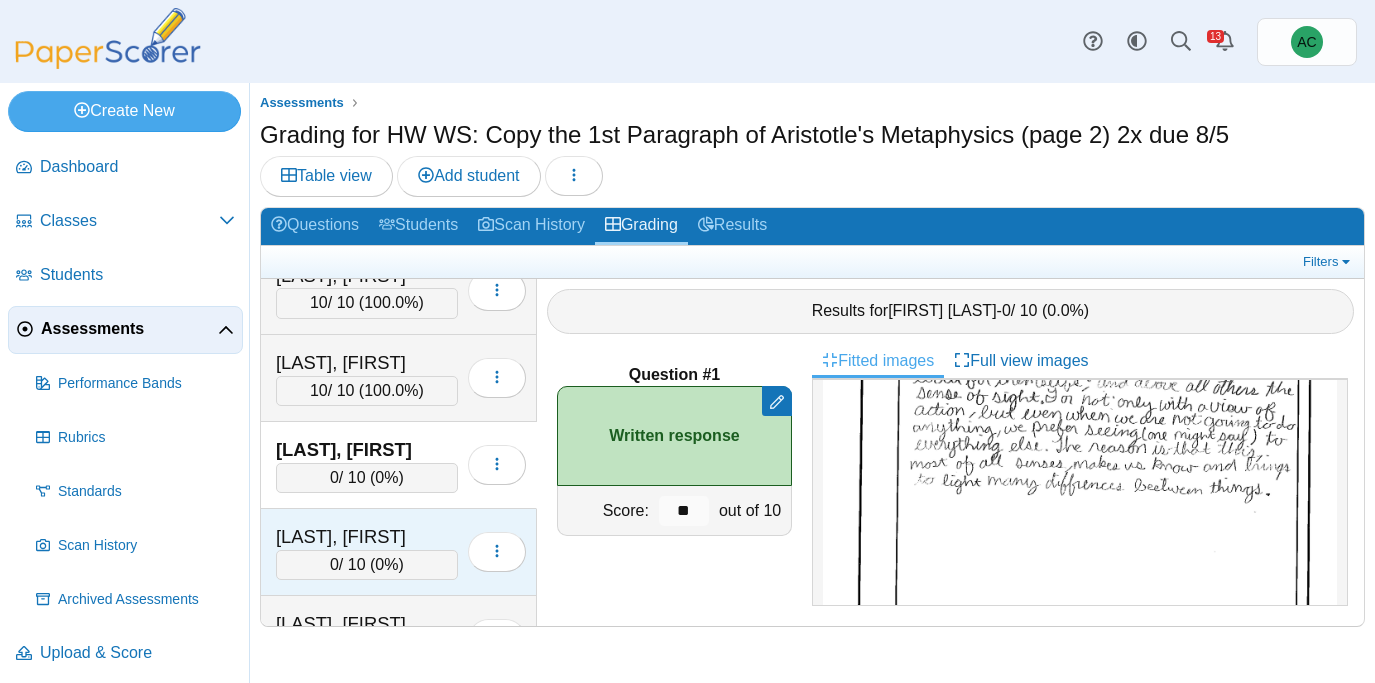 click on "[LAST], [FIRST]" at bounding box center (367, 537) 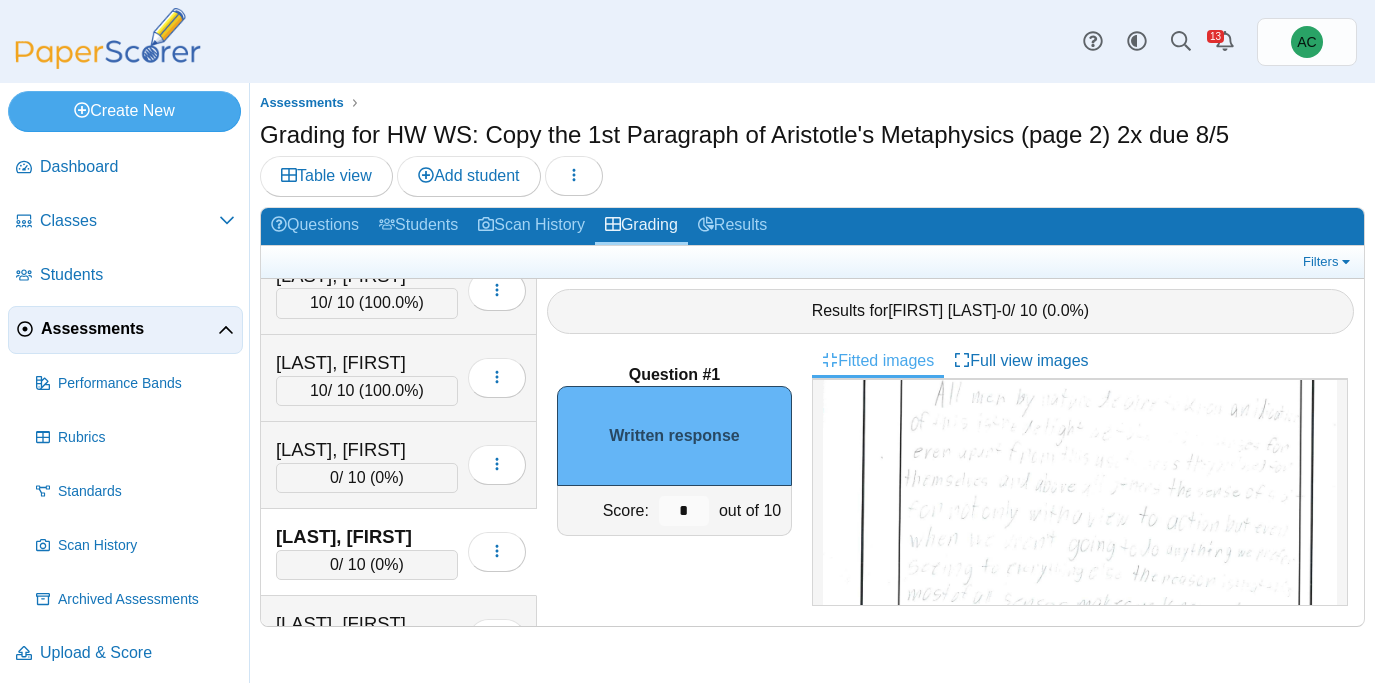 scroll, scrollTop: 155, scrollLeft: 0, axis: vertical 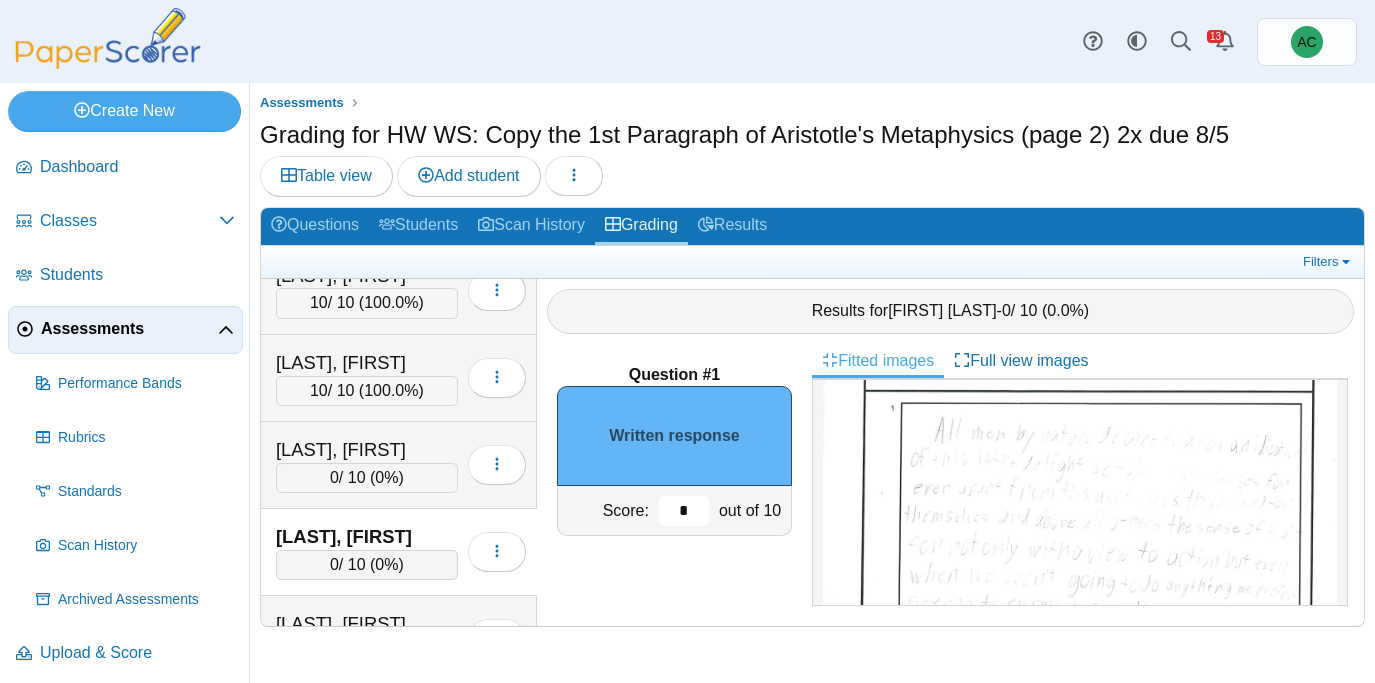 click on "*" at bounding box center [684, 511] 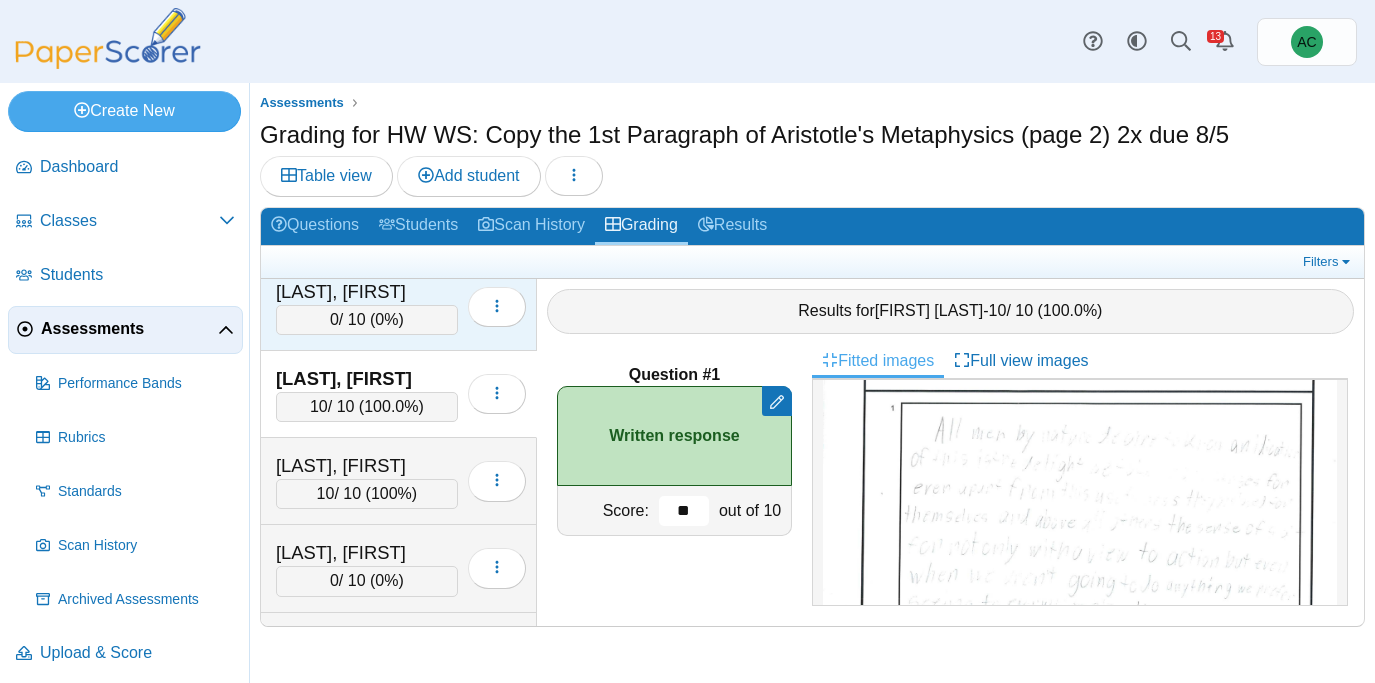 scroll, scrollTop: 978, scrollLeft: 0, axis: vertical 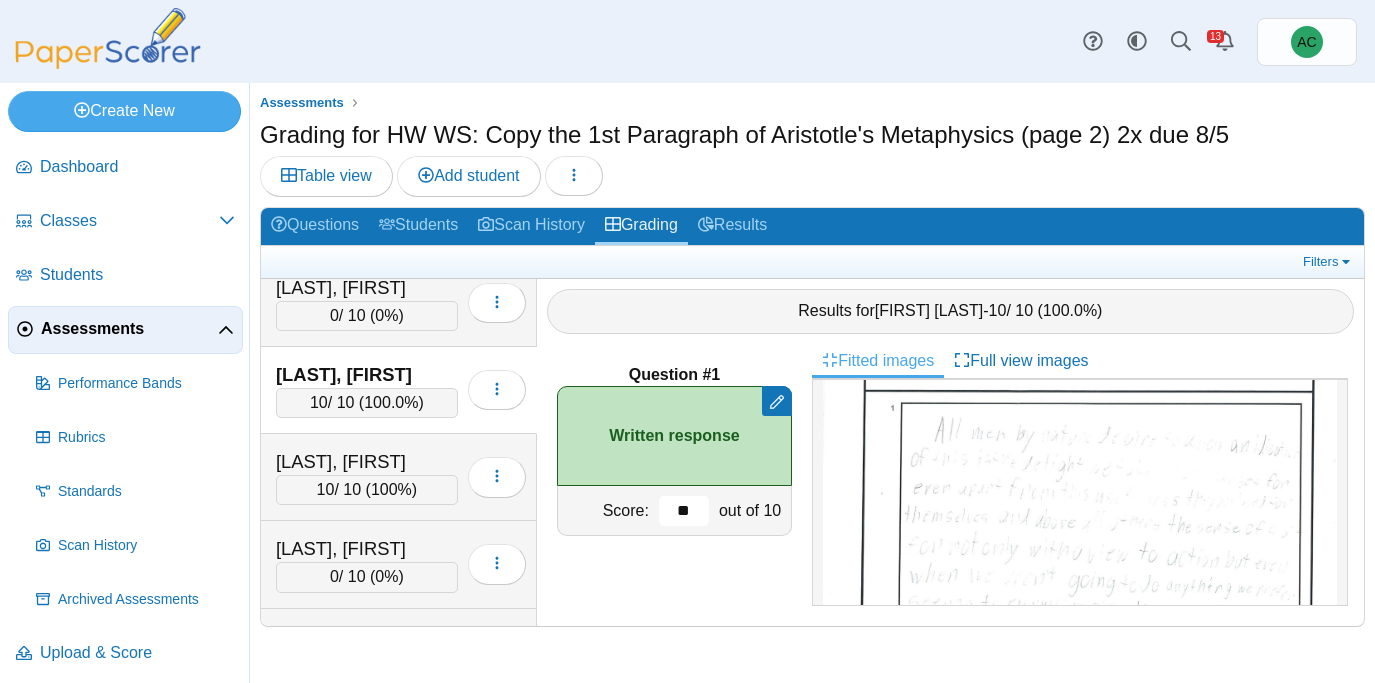 type on "**" 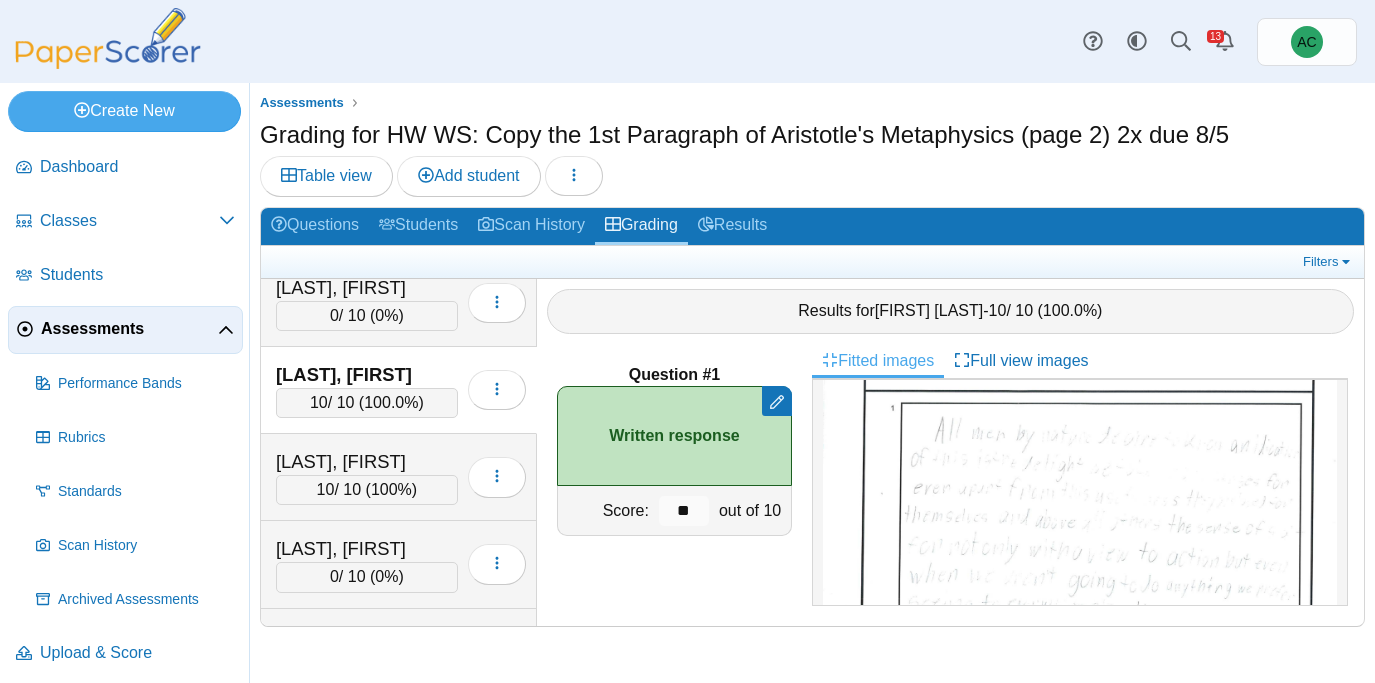 click on "[LAST], [FIRST]
10  / 10
( 100.0% )
Loading…" at bounding box center (399, 390) 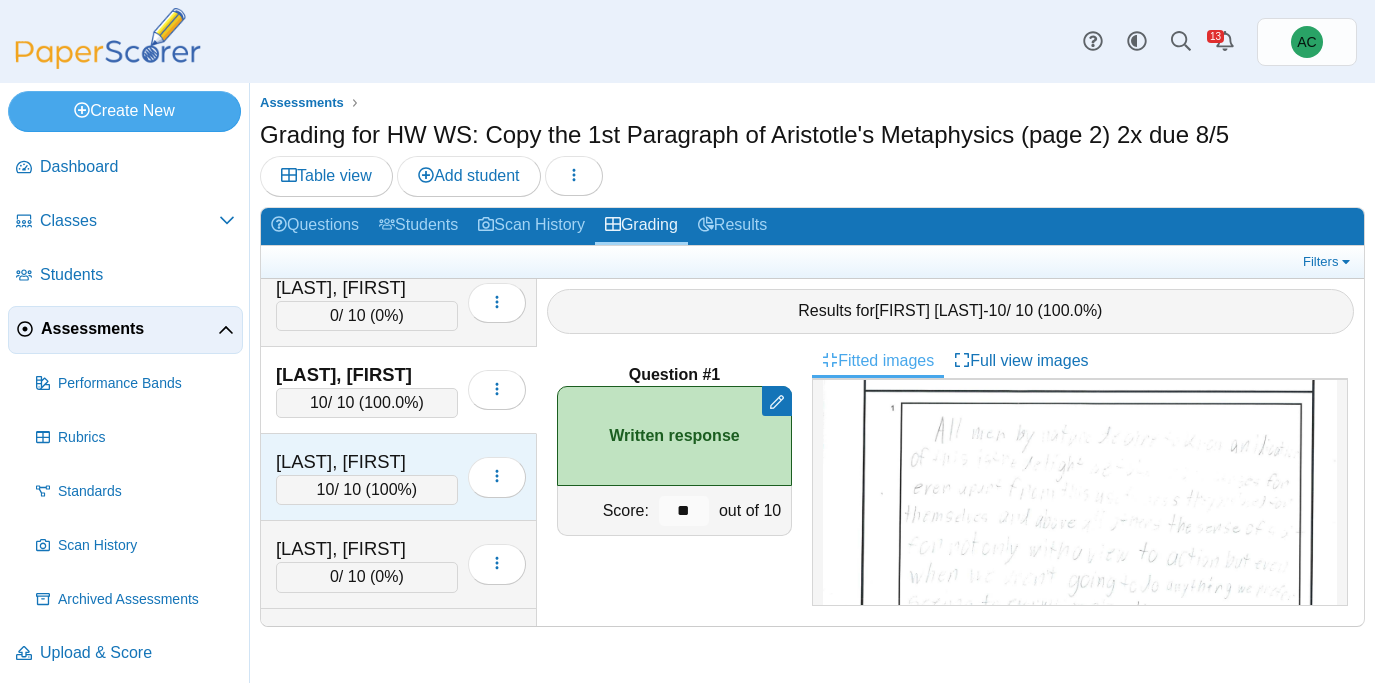 click on "[LAST], [FIRST]
10  / 10
( 100% )
Loading…" at bounding box center (399, 477) 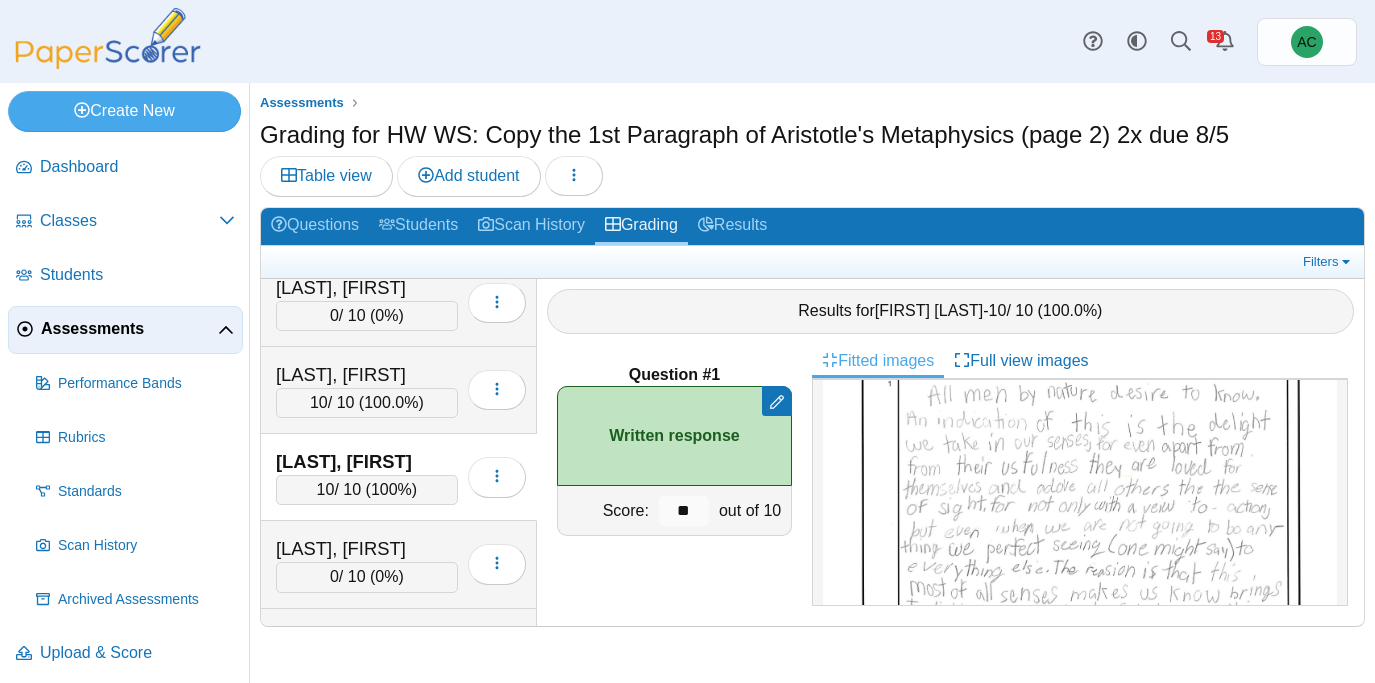 scroll, scrollTop: 0, scrollLeft: 0, axis: both 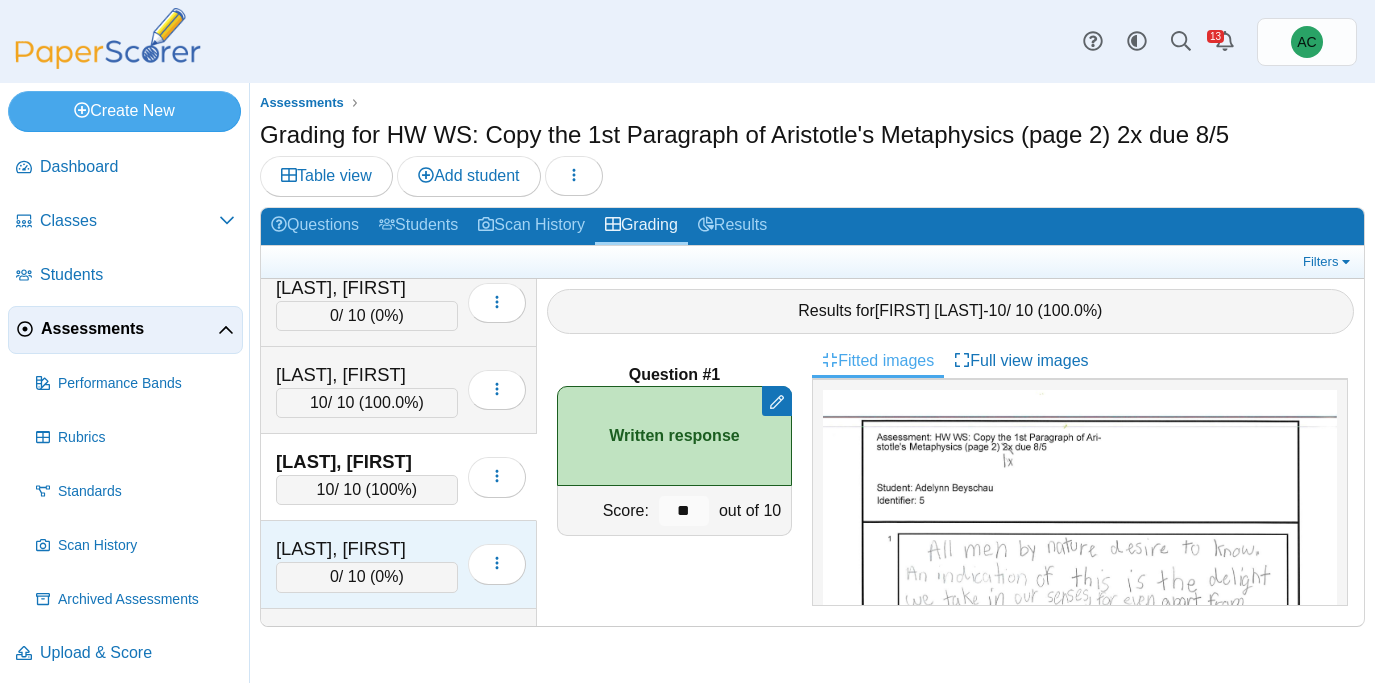 click on "[LAST], [FIRST]
0  / 10
( 0% )
Loading…" at bounding box center [399, 564] 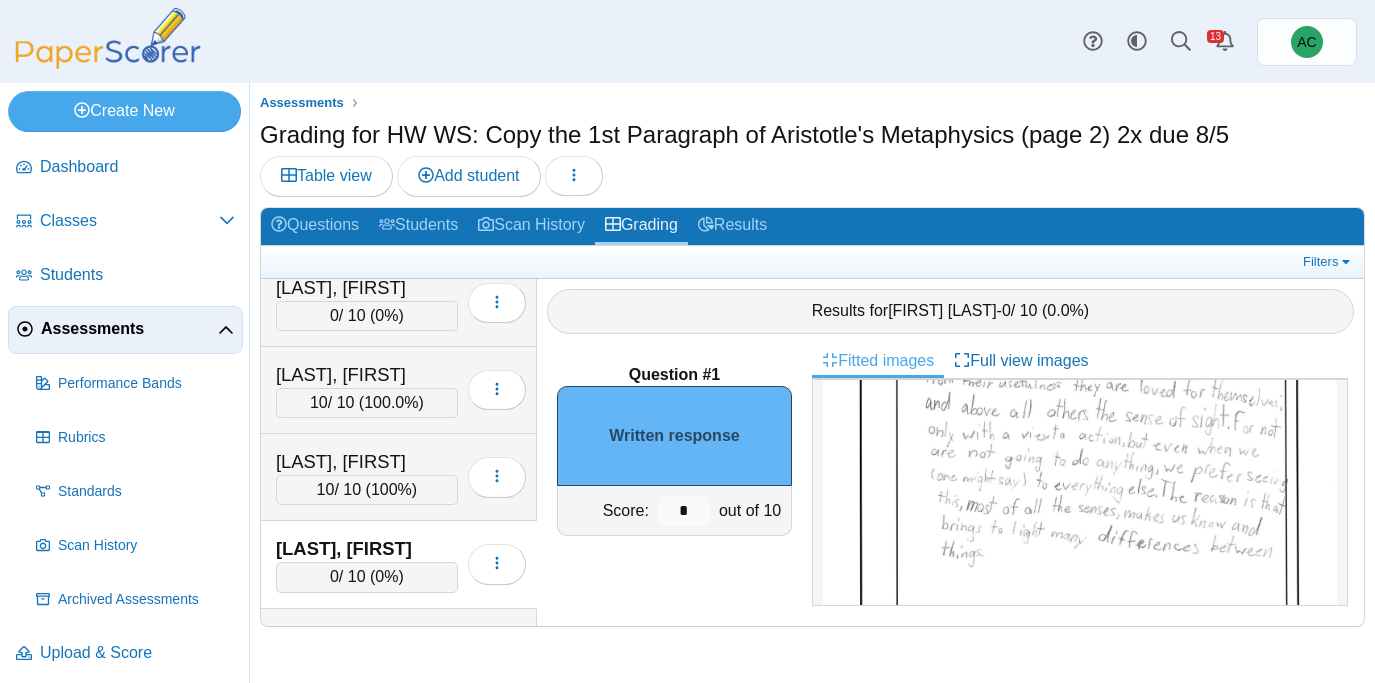 scroll, scrollTop: 222, scrollLeft: 0, axis: vertical 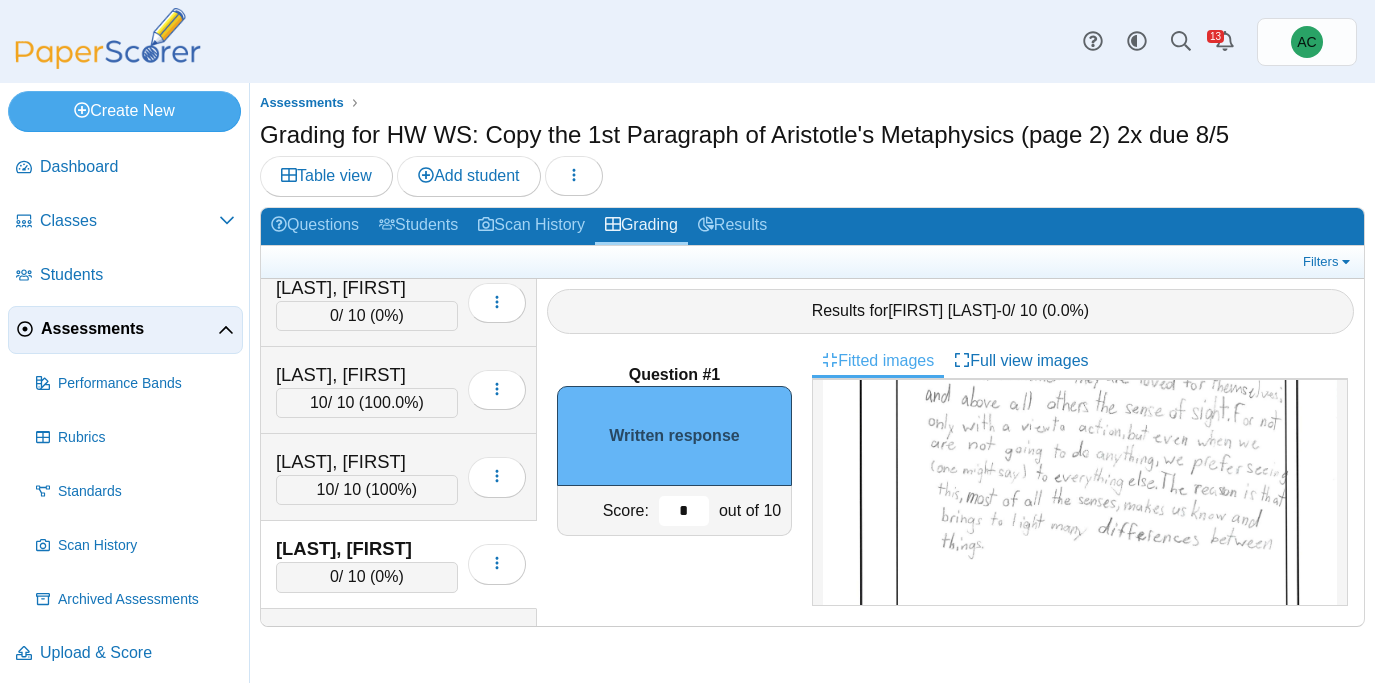 click on "*" at bounding box center (684, 511) 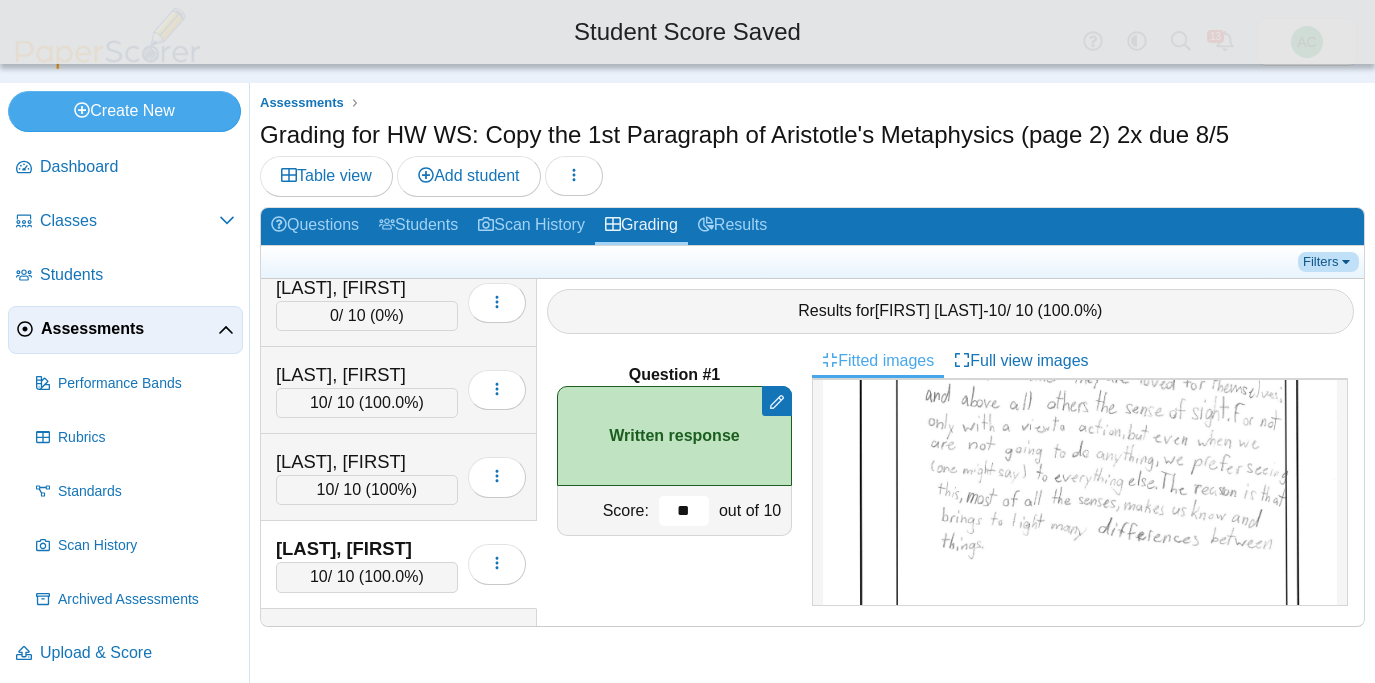 type on "**" 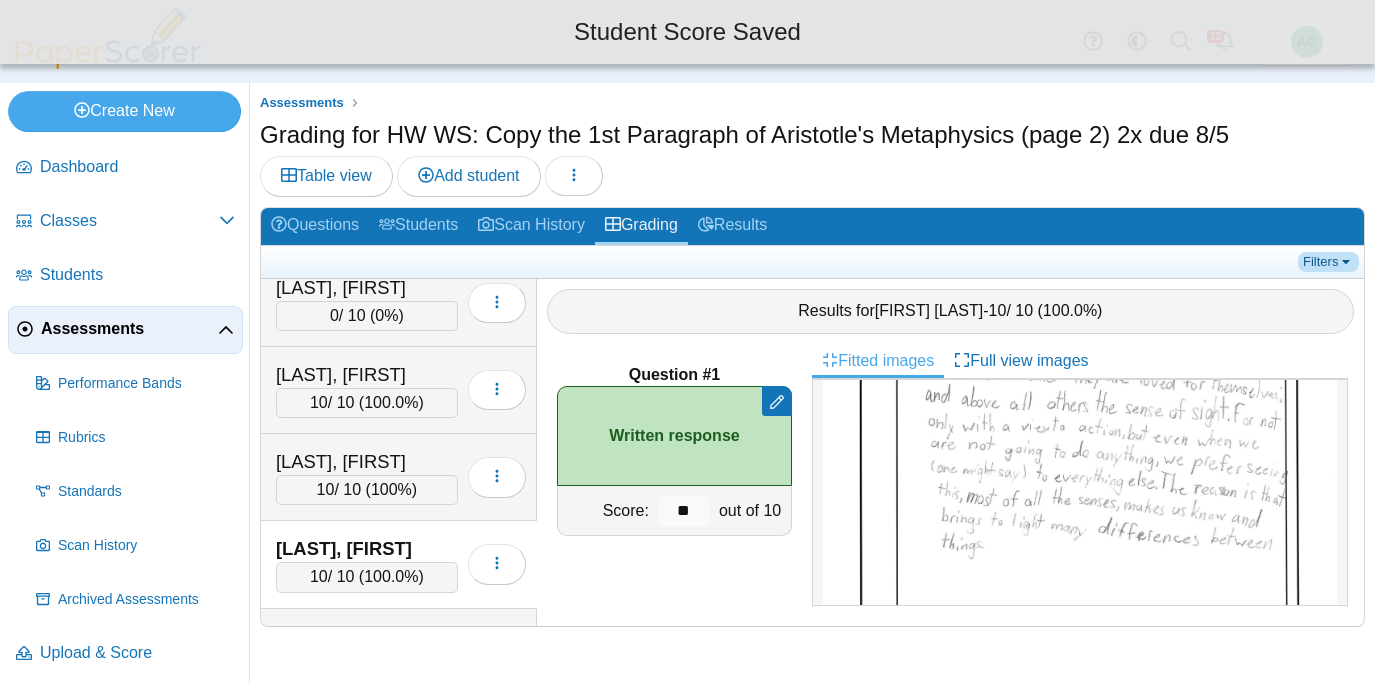 click on "Filters" at bounding box center [1328, 262] 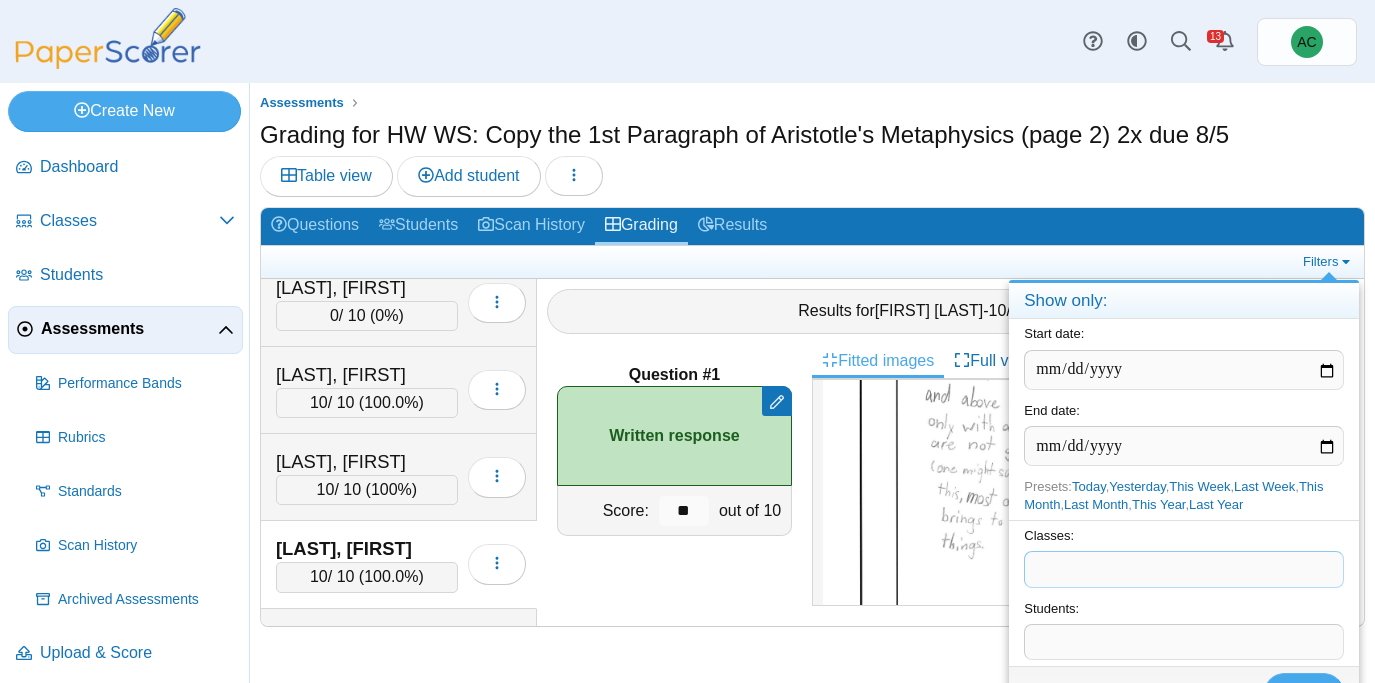 click at bounding box center (1184, 569) 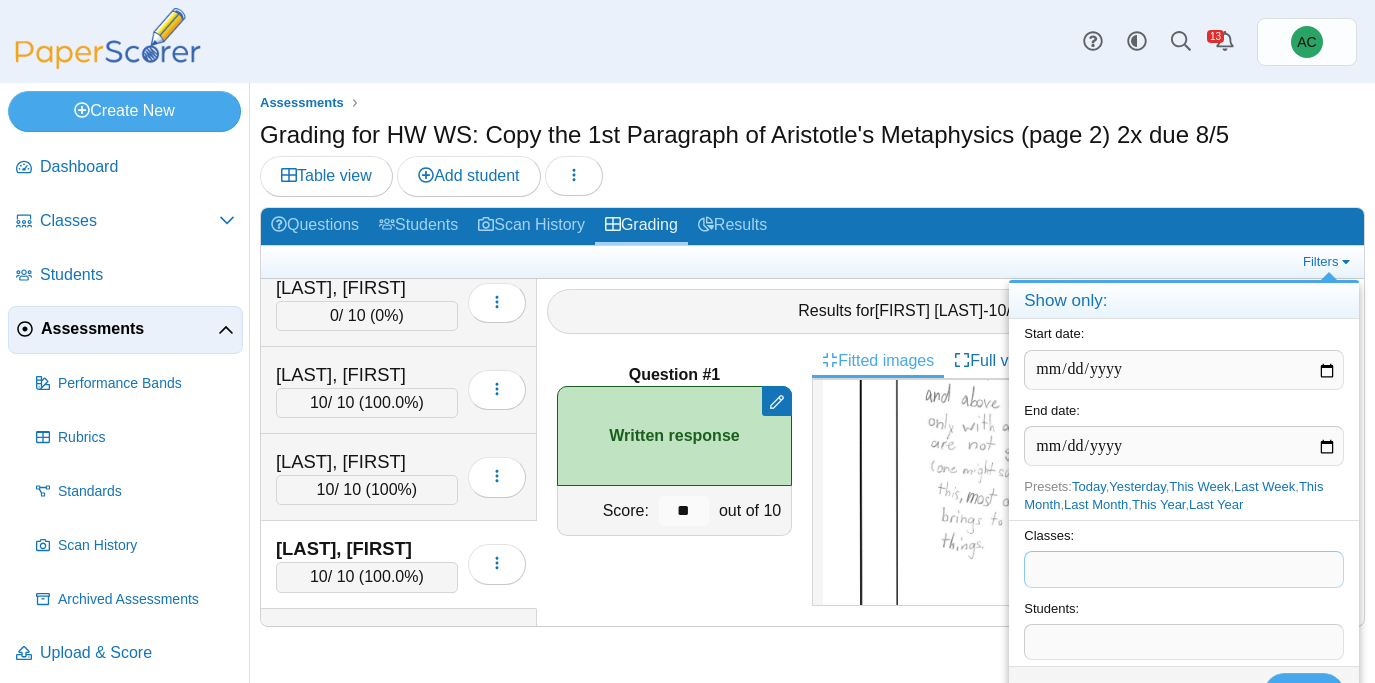 type 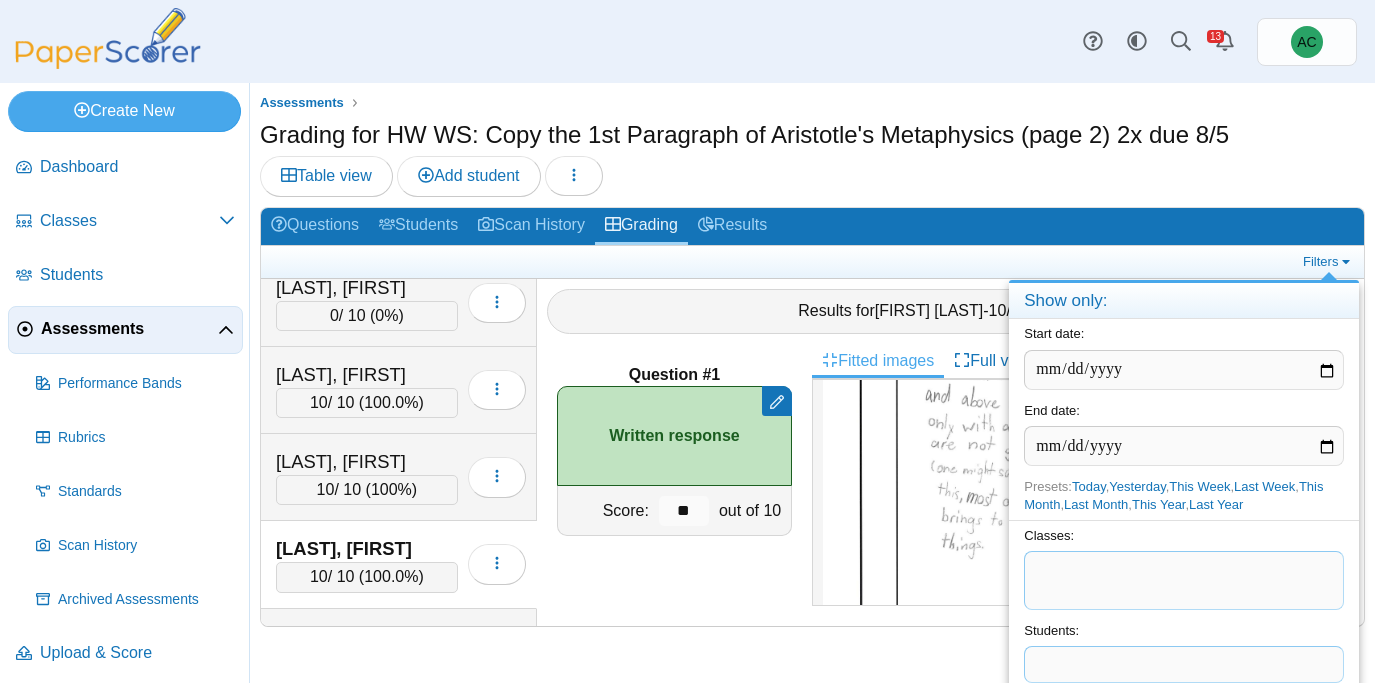 click at bounding box center (1184, 664) 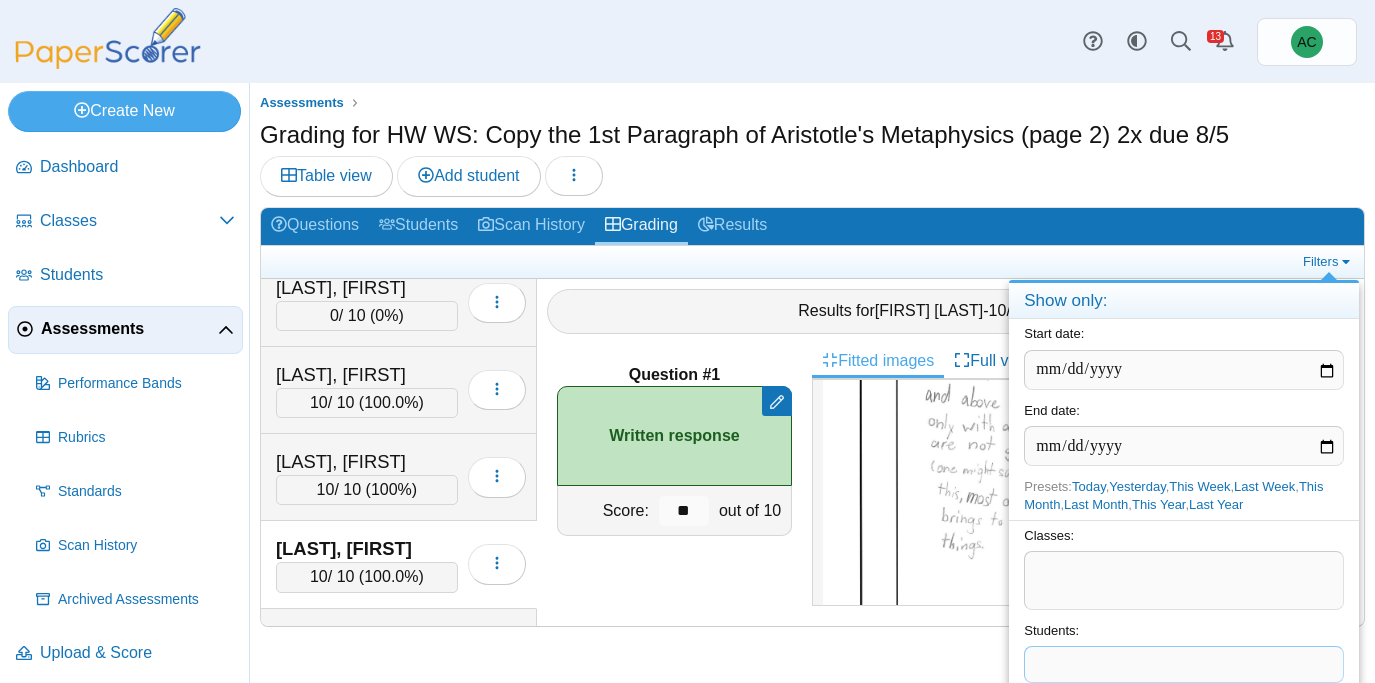 click at bounding box center (1184, 580) 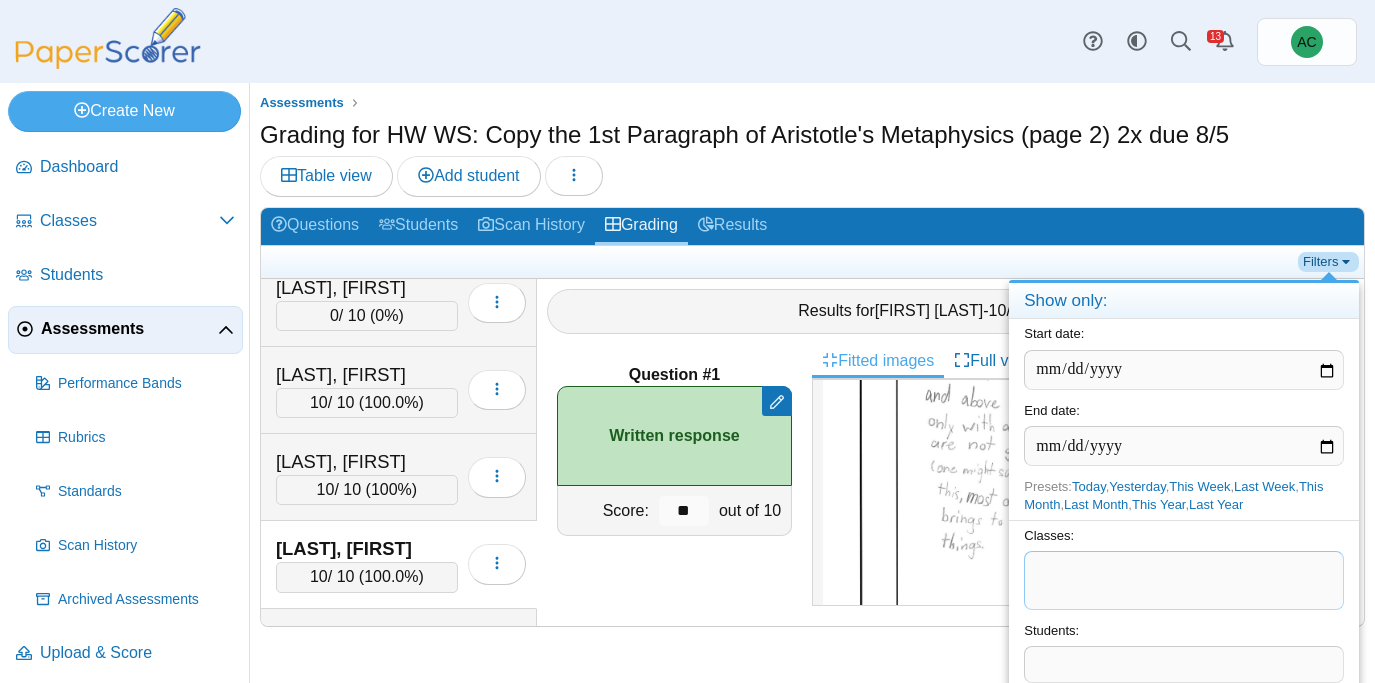 click on "Filters" at bounding box center (1328, 262) 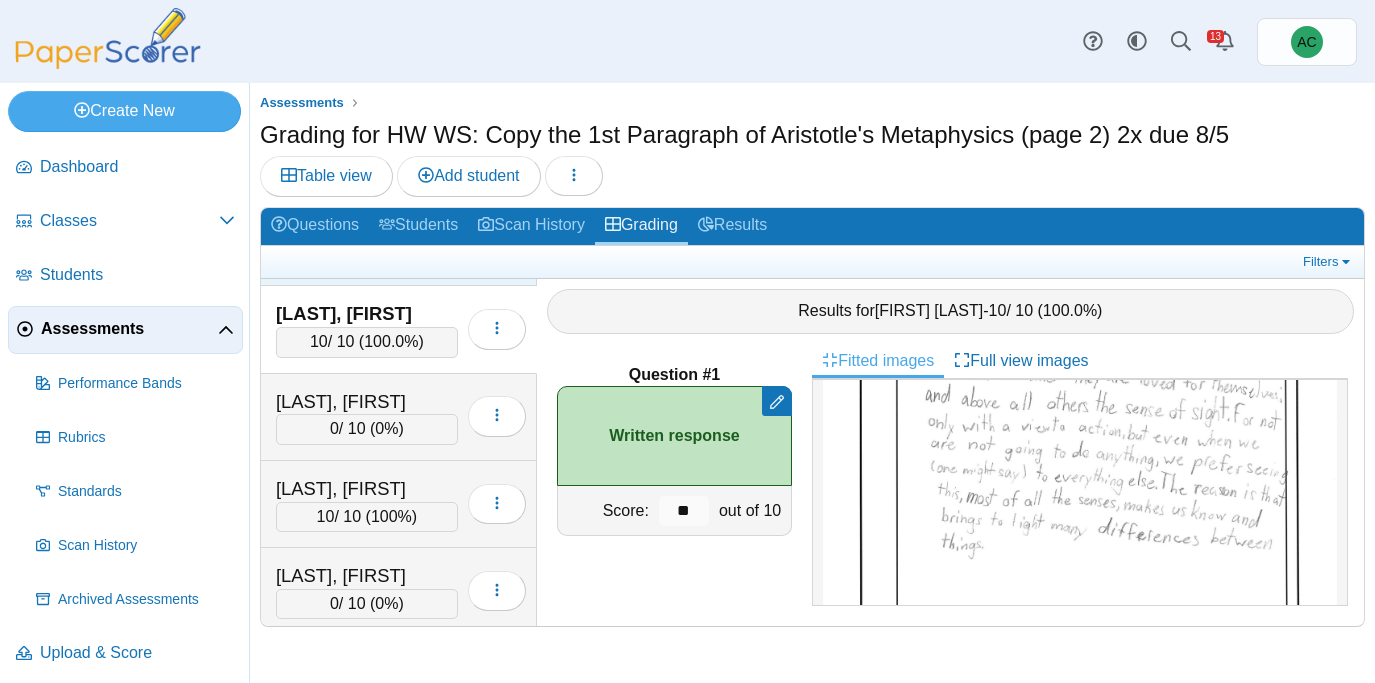 scroll, scrollTop: 1216, scrollLeft: 0, axis: vertical 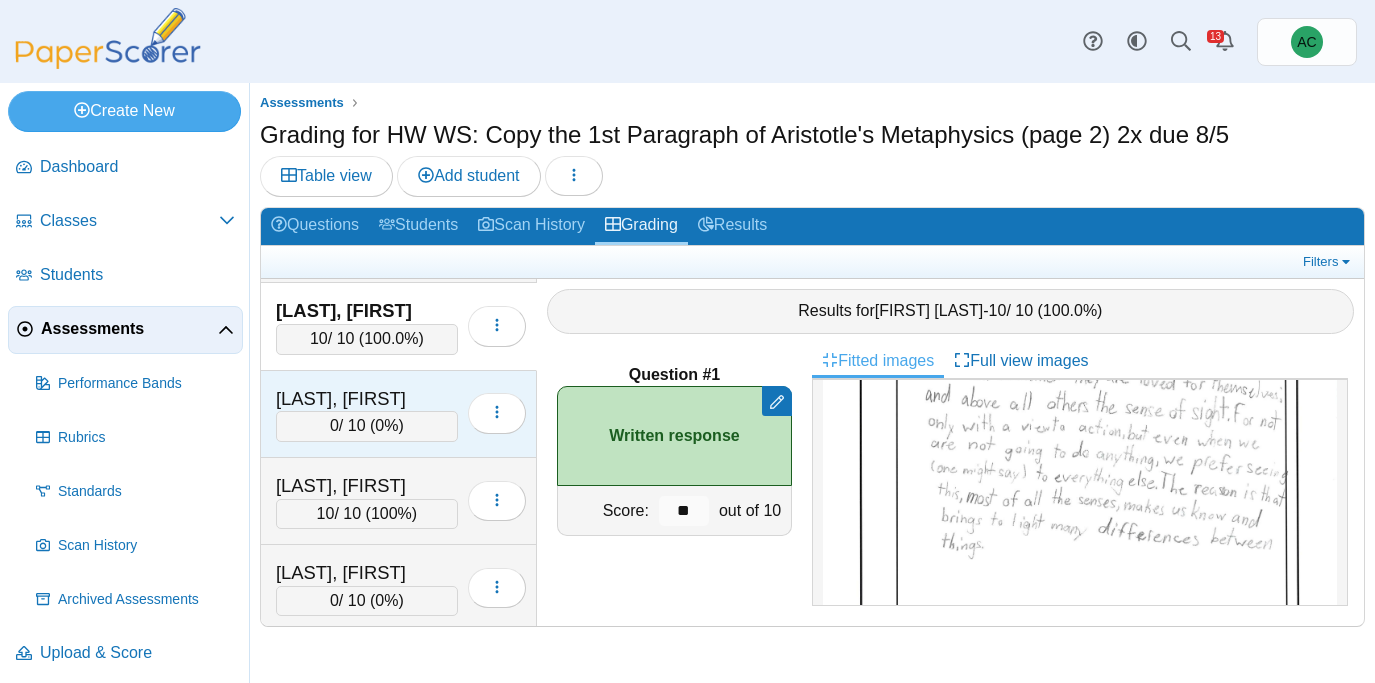 click on "[LAST], [FIRST]
0  / 10
( 0% )
Loading…" at bounding box center (399, 414) 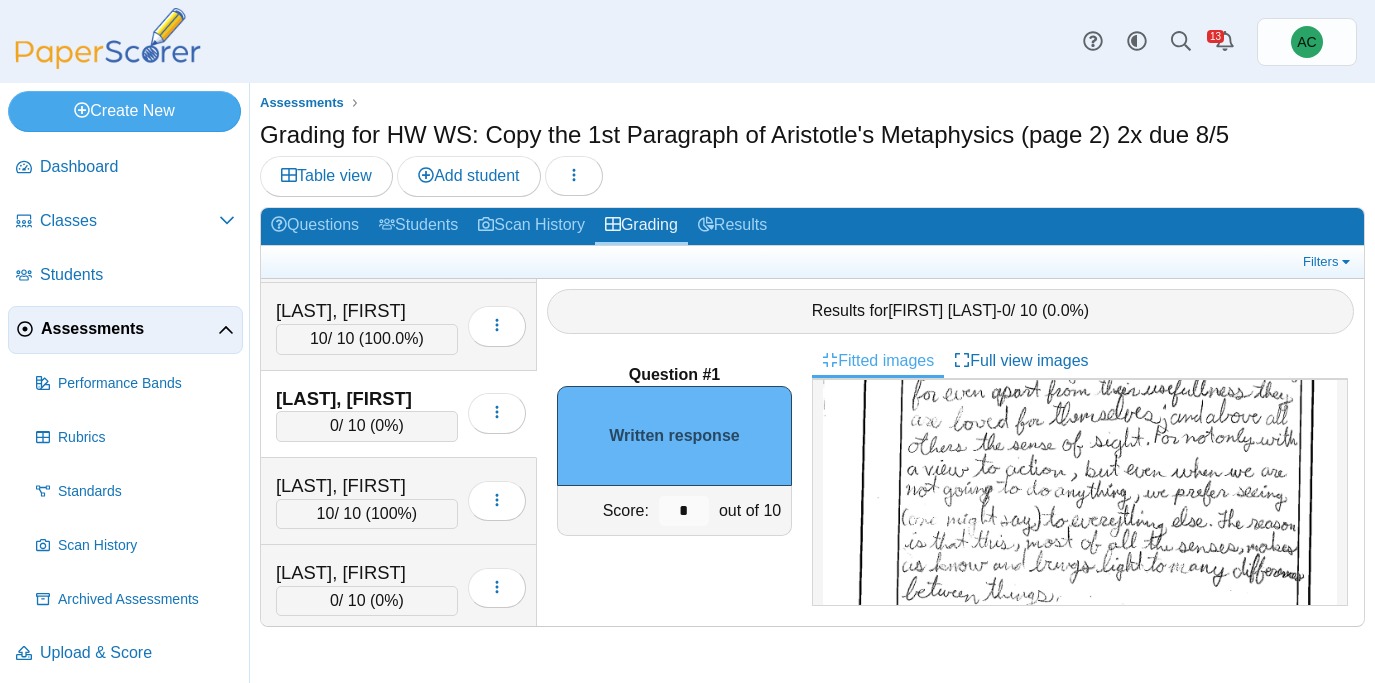 scroll, scrollTop: 312, scrollLeft: 0, axis: vertical 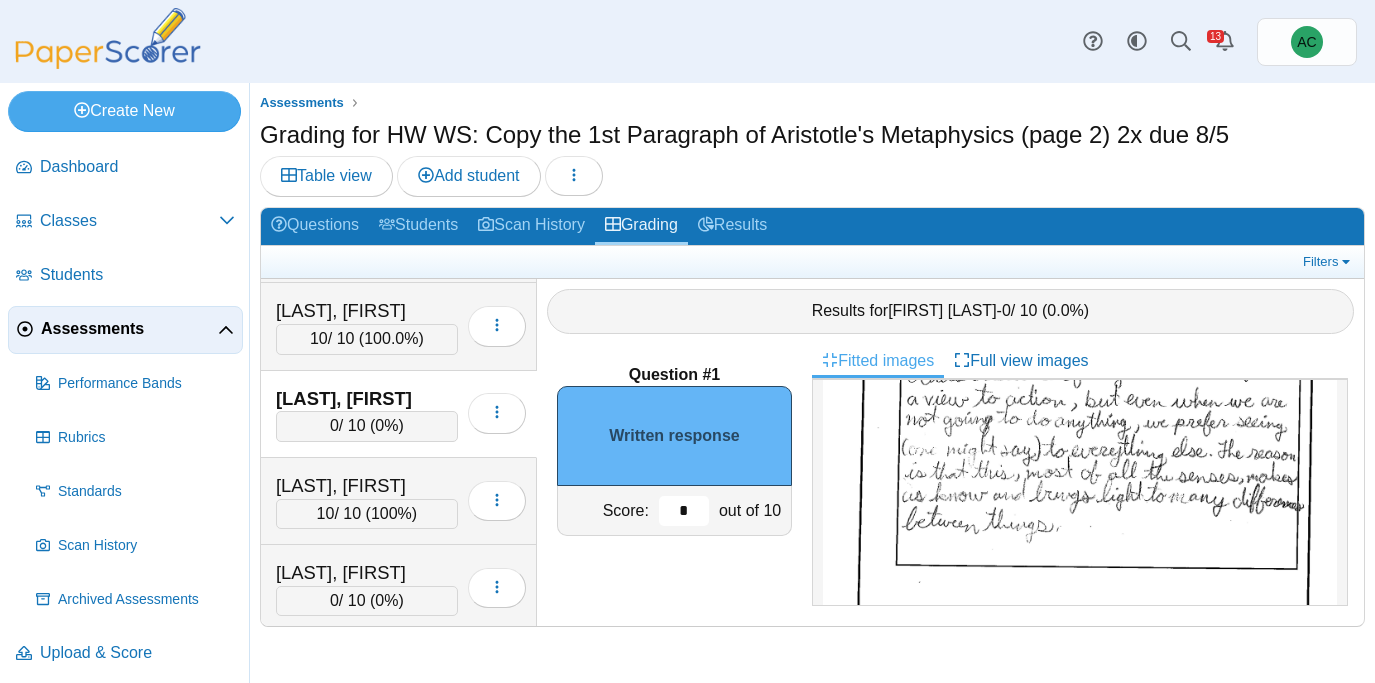 click on "*" at bounding box center [684, 511] 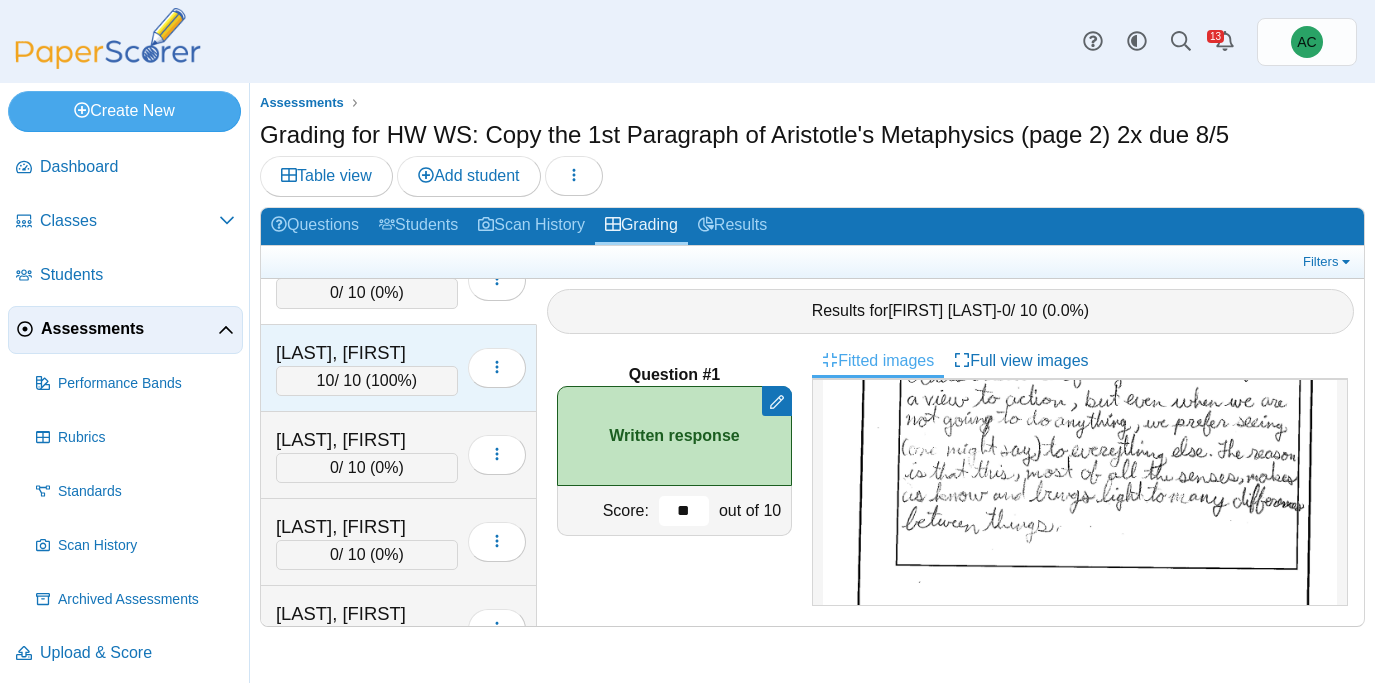 scroll, scrollTop: 1358, scrollLeft: 0, axis: vertical 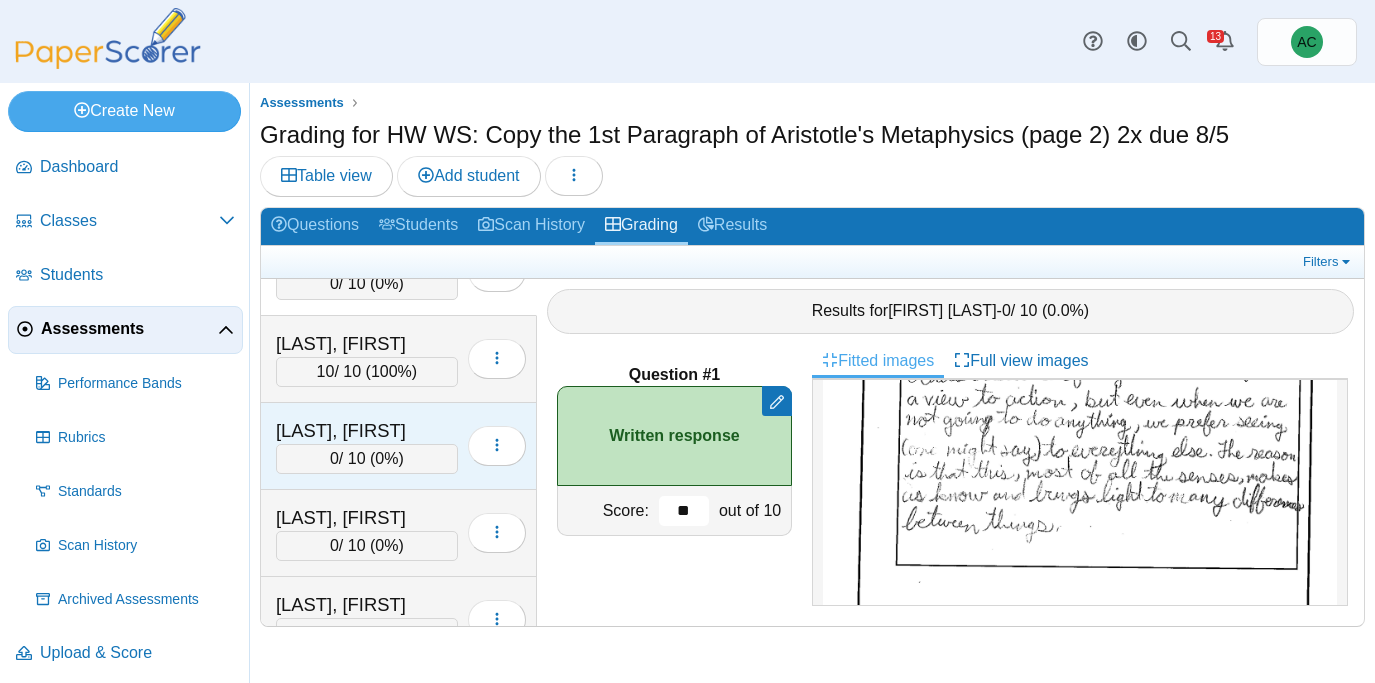 type on "**" 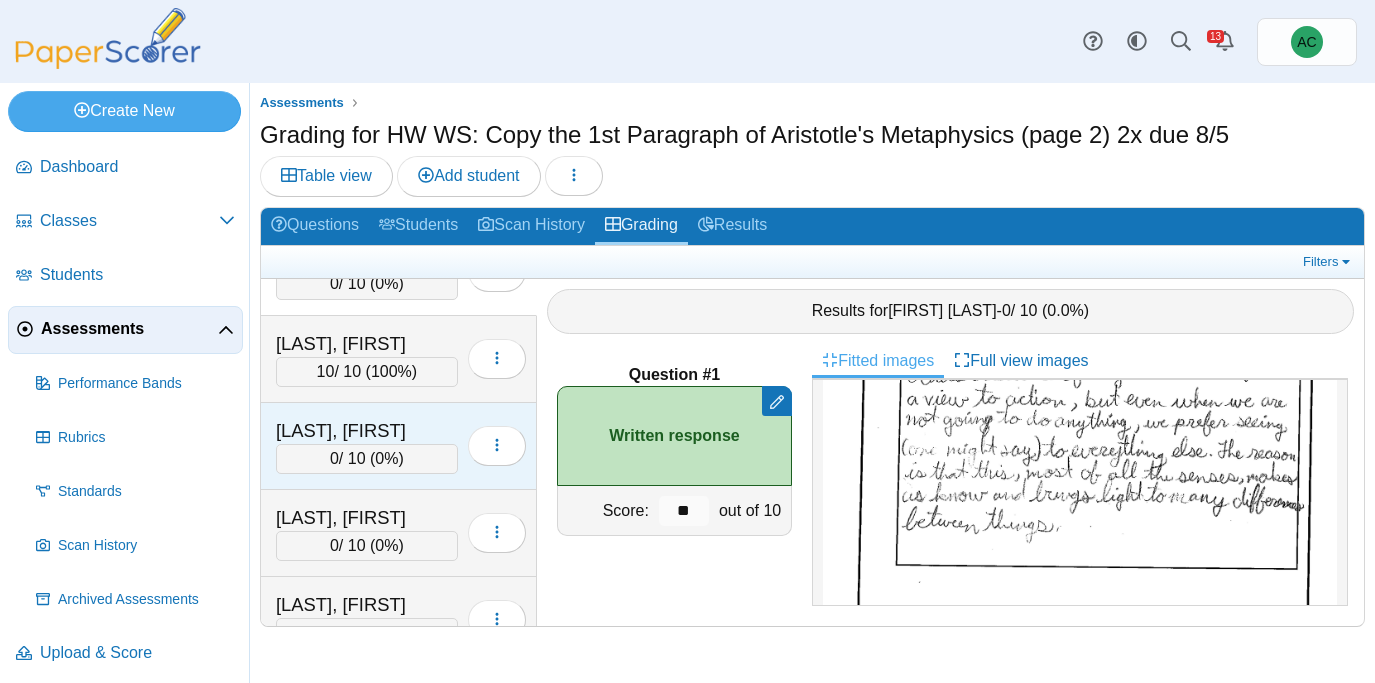 click on "[LAST], [FIRST]" at bounding box center [367, 431] 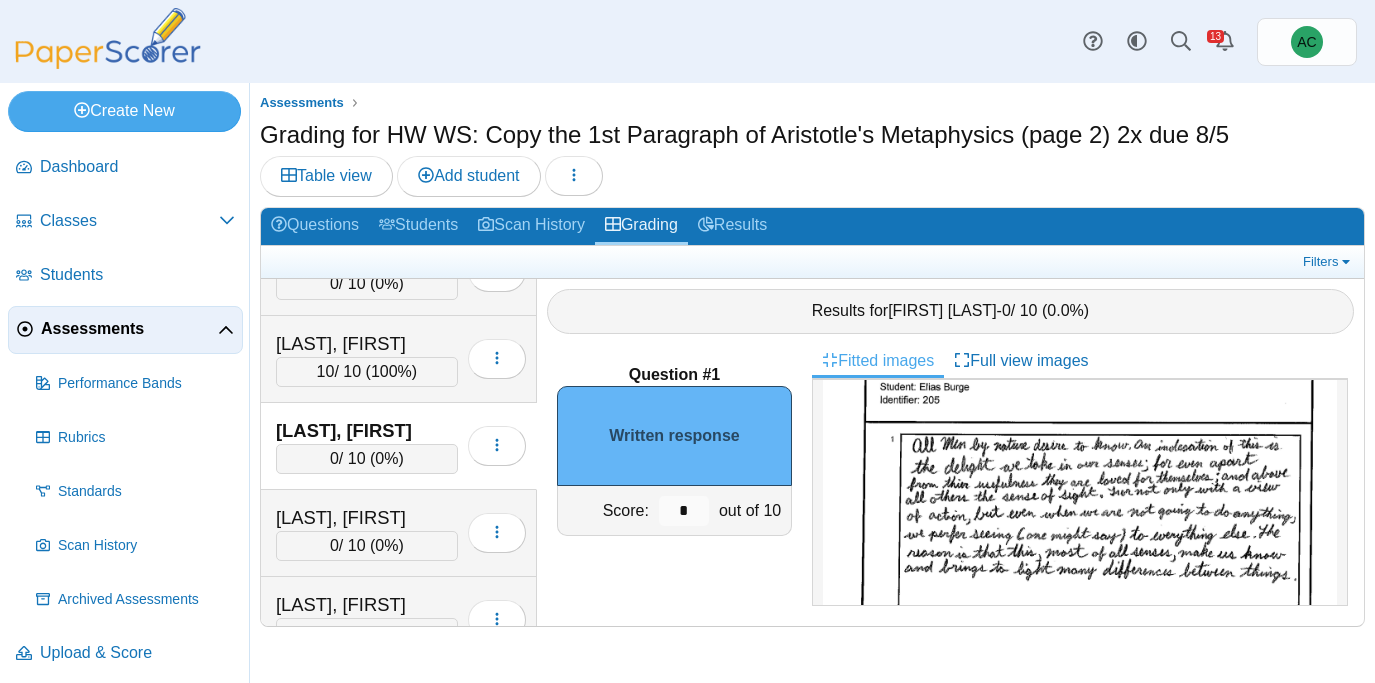 scroll, scrollTop: 130, scrollLeft: 0, axis: vertical 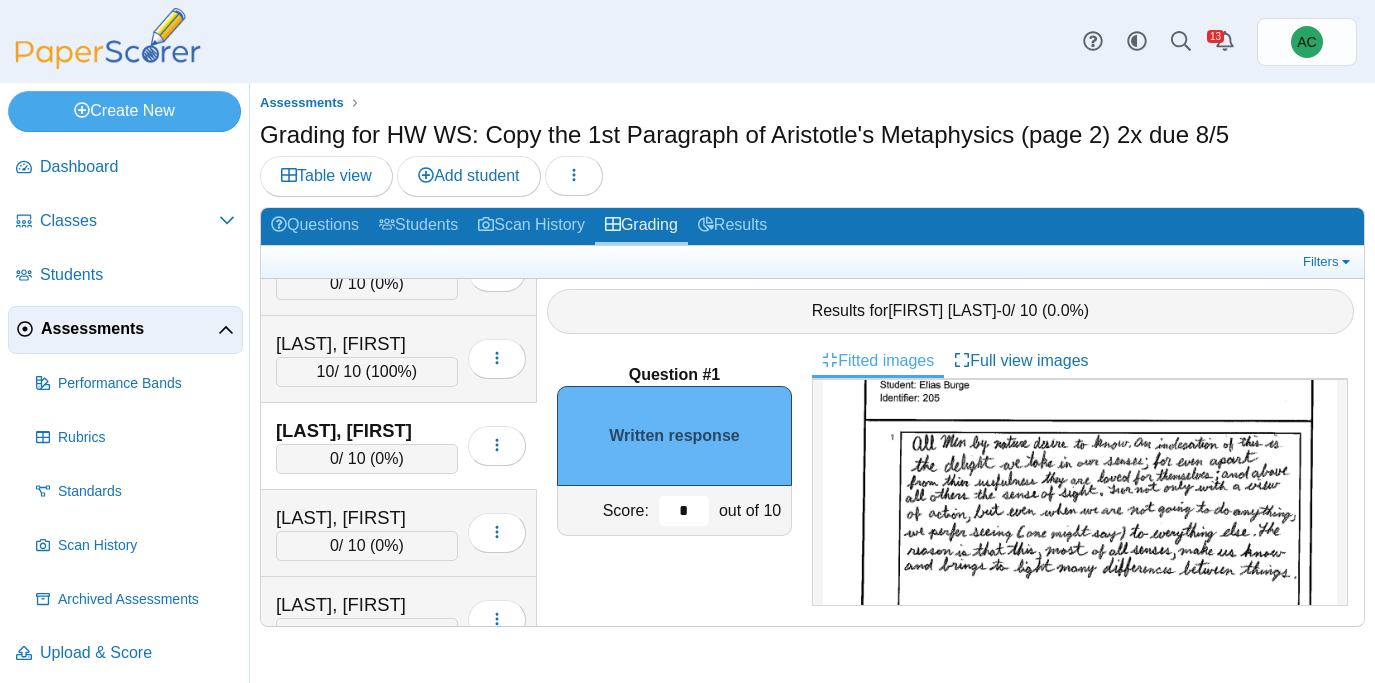 click on "*" at bounding box center [684, 511] 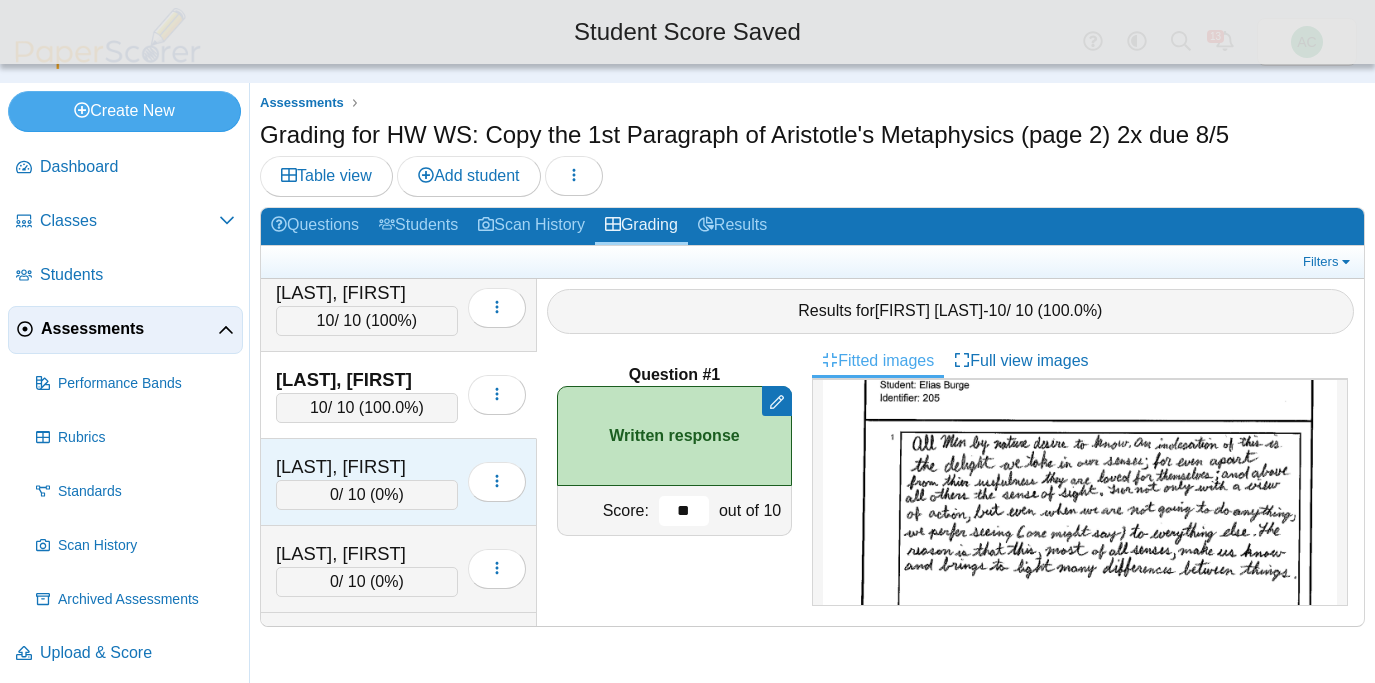 scroll, scrollTop: 1431, scrollLeft: 0, axis: vertical 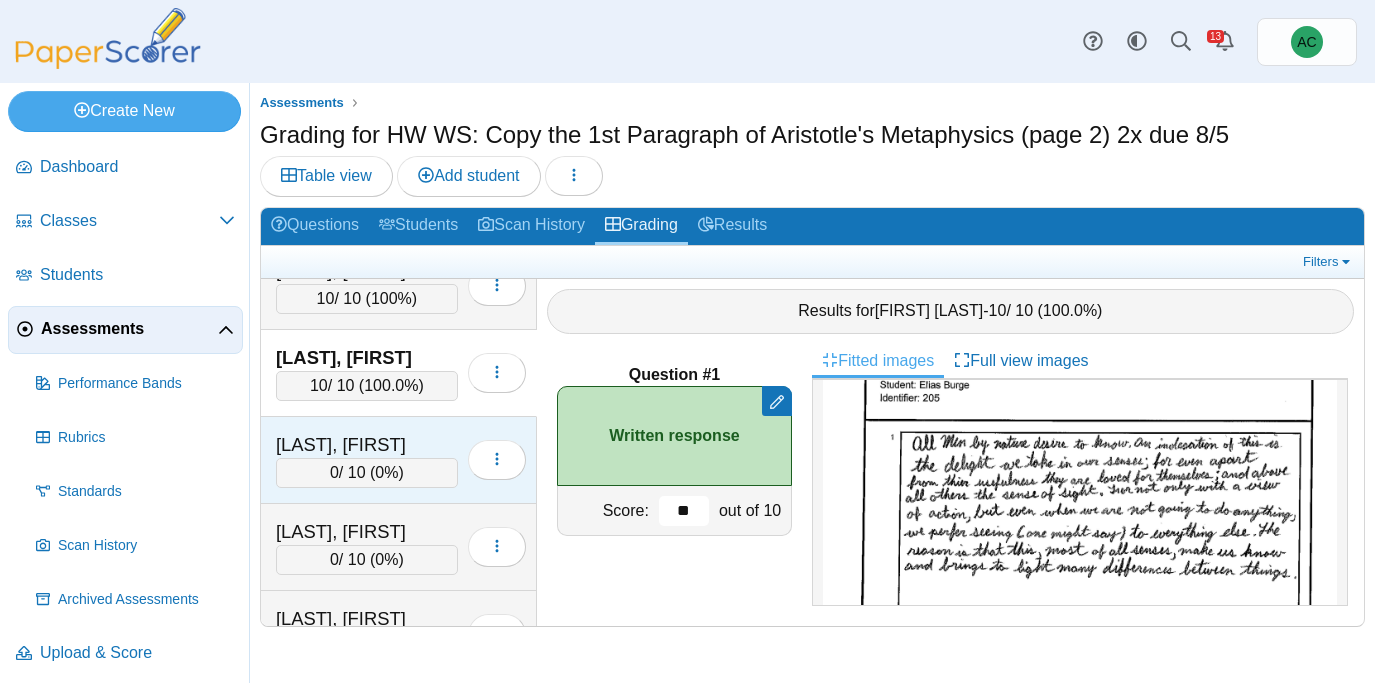 type on "**" 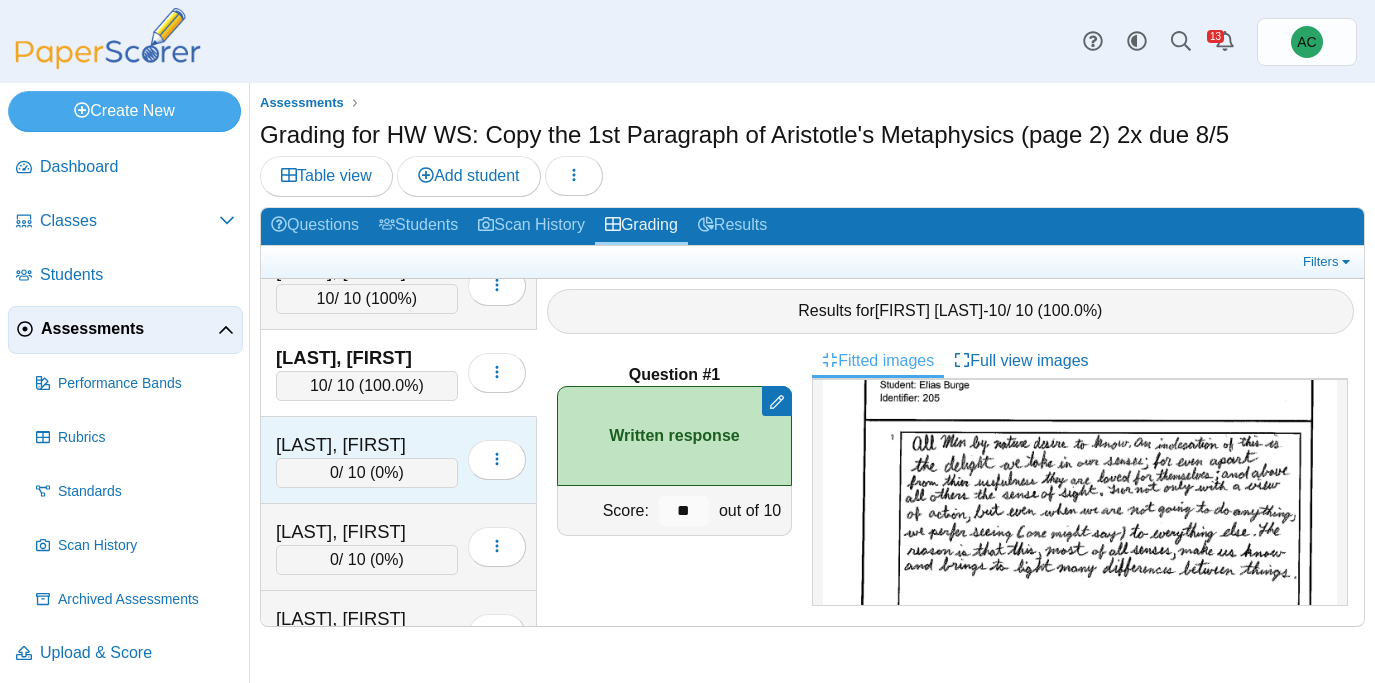 click on "[LAST], [FIRST]
0  / 10
( 0% )
Loading…" at bounding box center [399, 460] 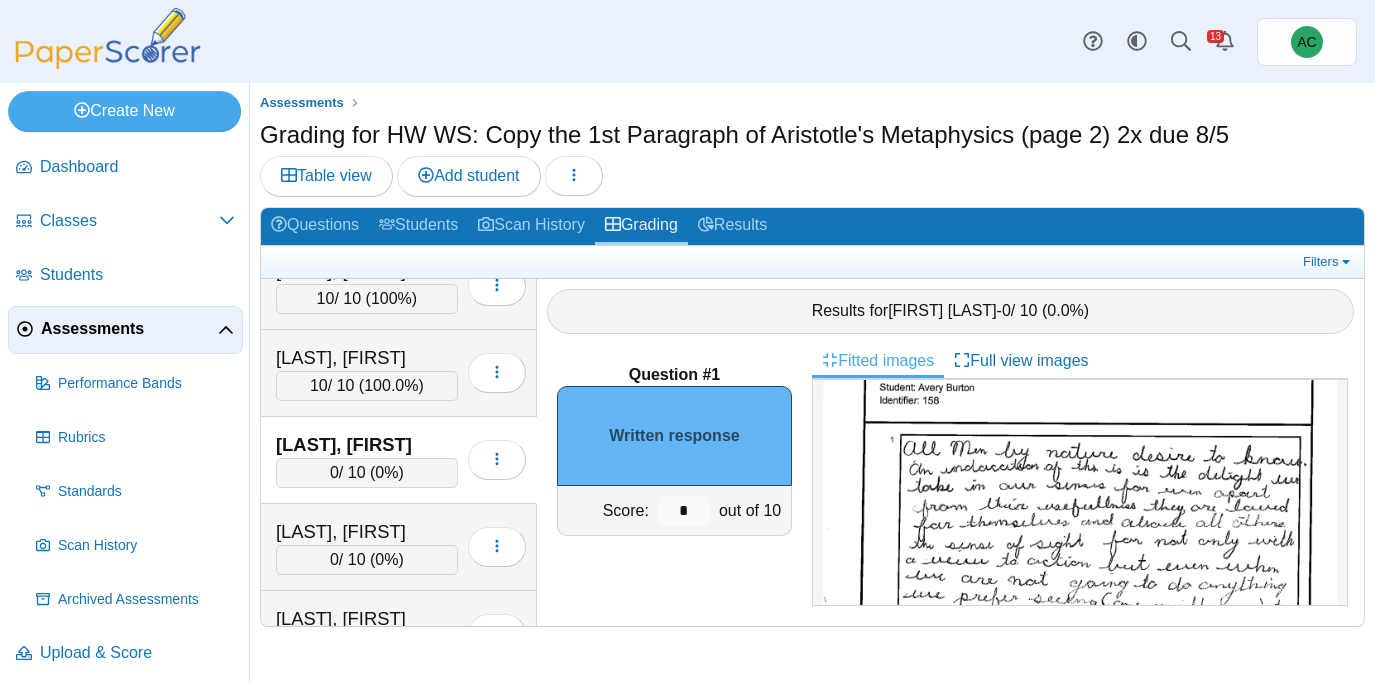 scroll, scrollTop: 245, scrollLeft: 0, axis: vertical 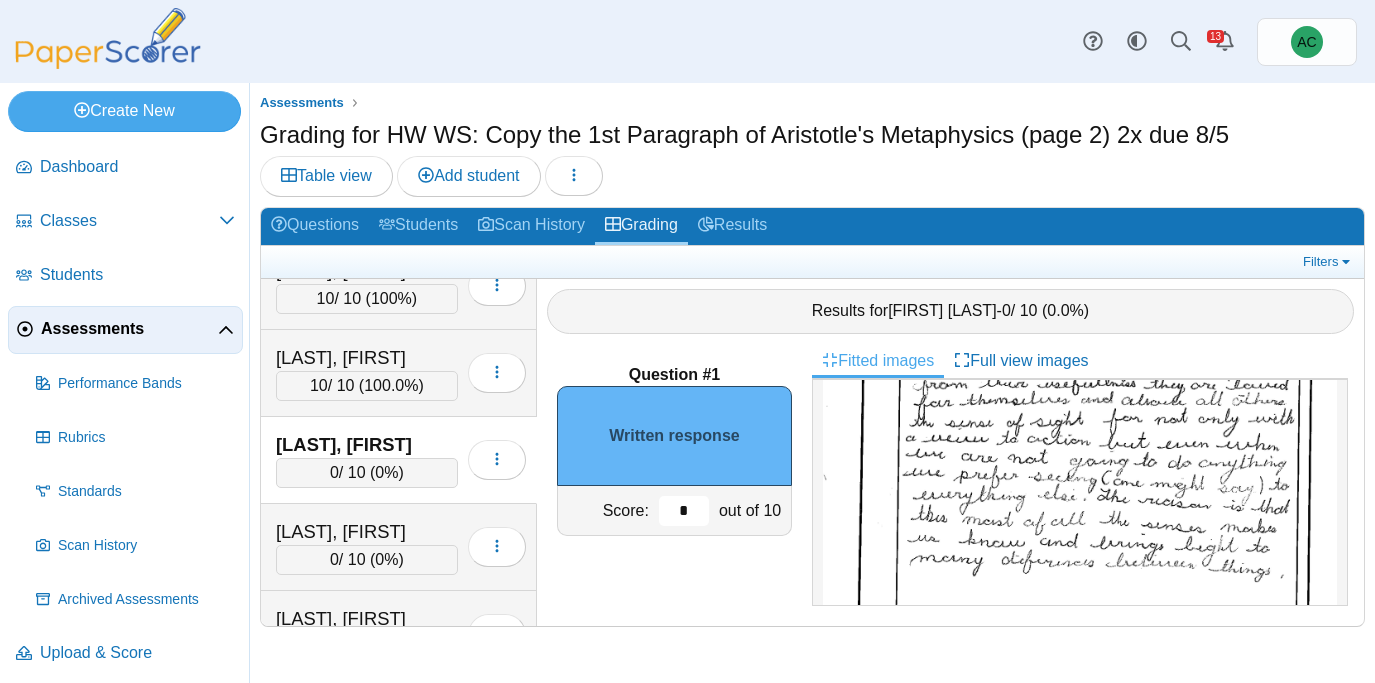 click on "*" at bounding box center [684, 511] 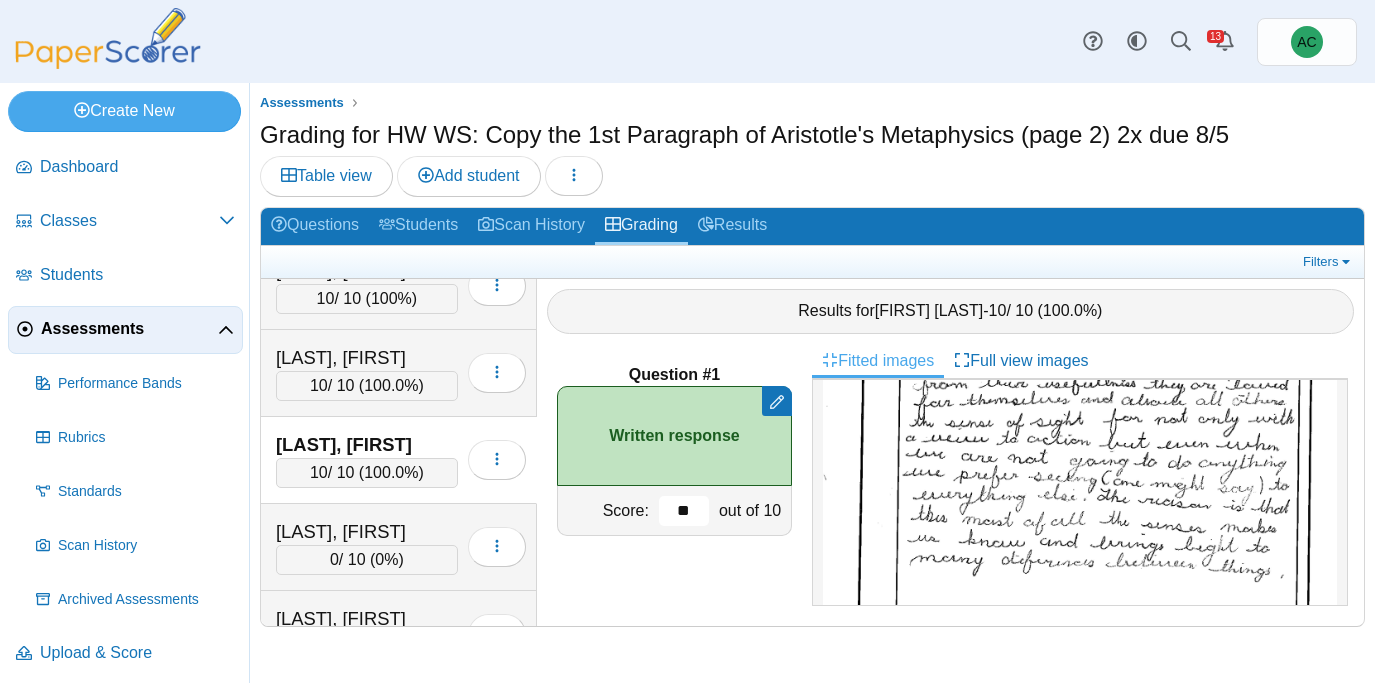 type on "**" 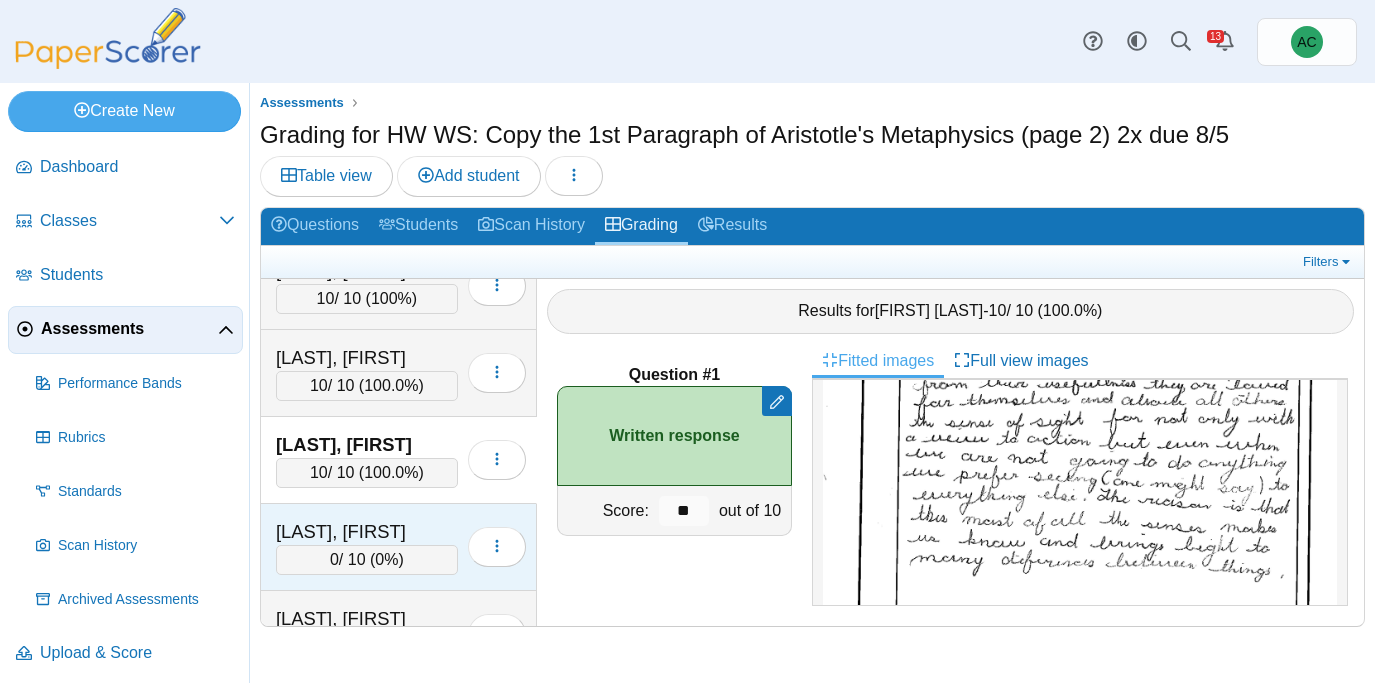 click on "[LAST], [FIRST]" at bounding box center [367, 532] 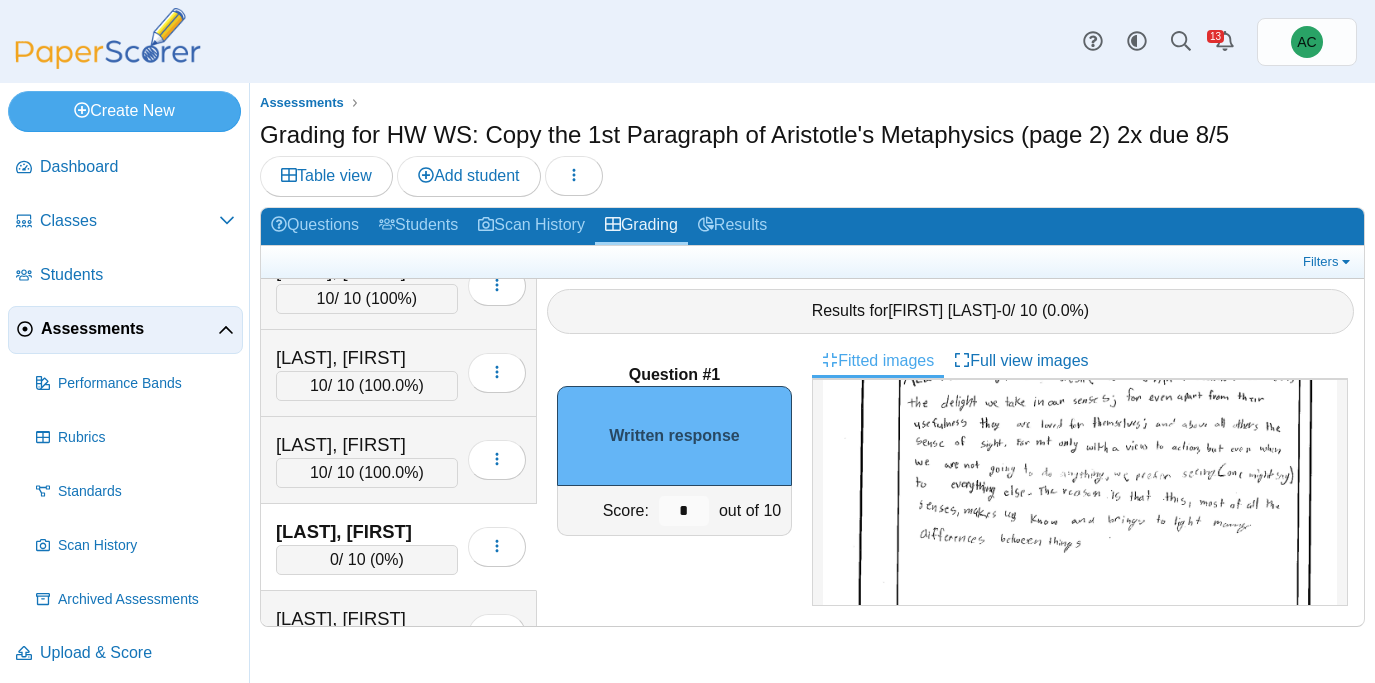 scroll, scrollTop: 215, scrollLeft: 0, axis: vertical 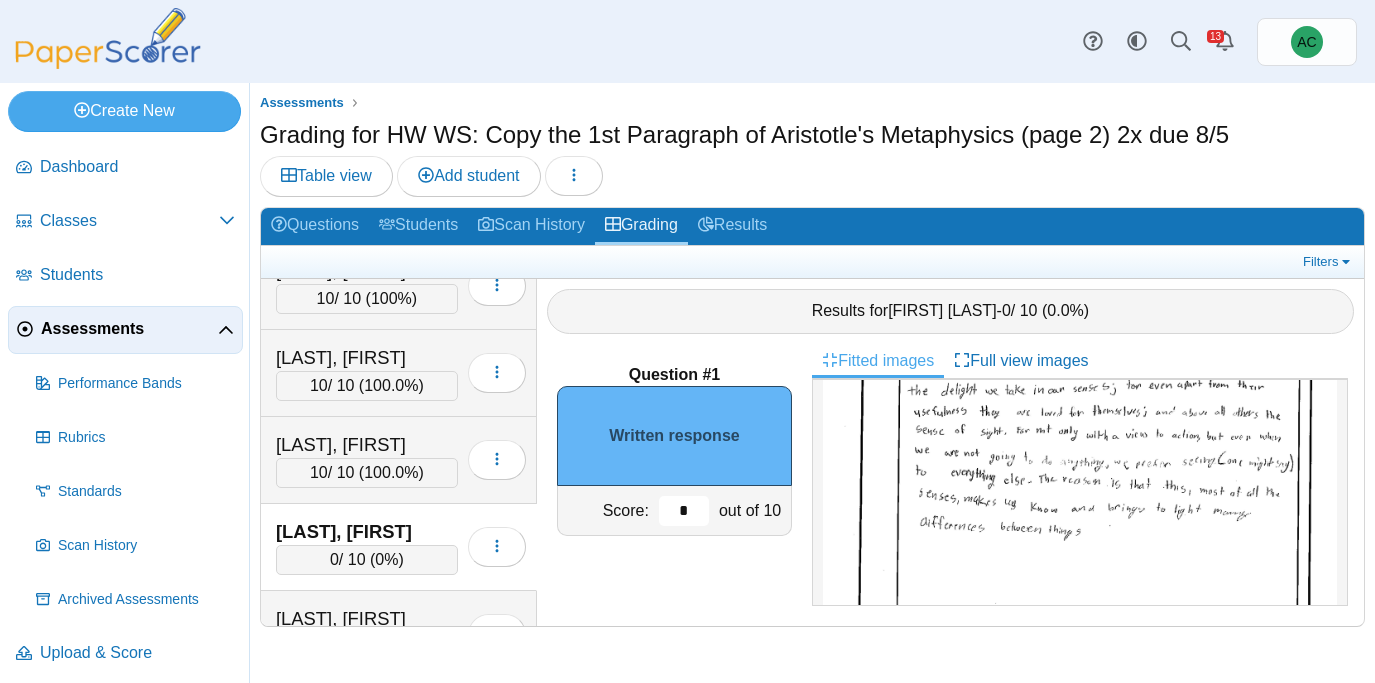 click on "*" at bounding box center [684, 511] 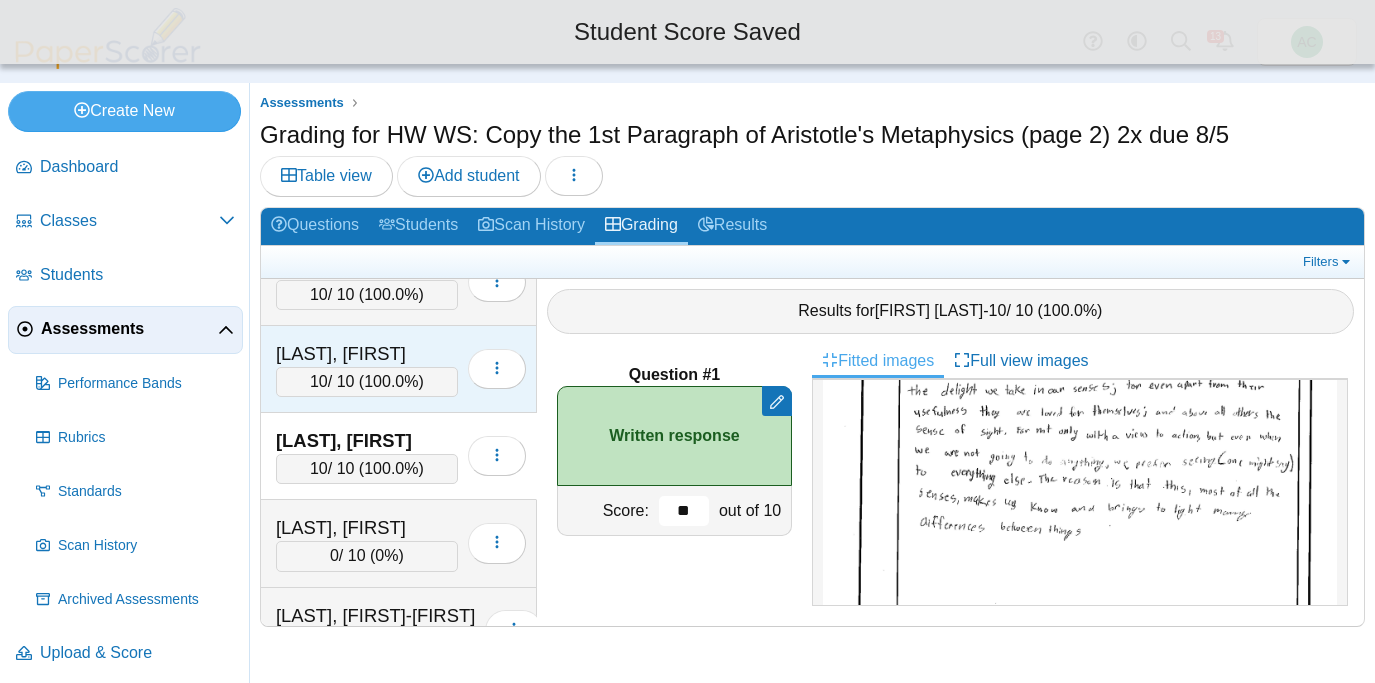 scroll, scrollTop: 1550, scrollLeft: 0, axis: vertical 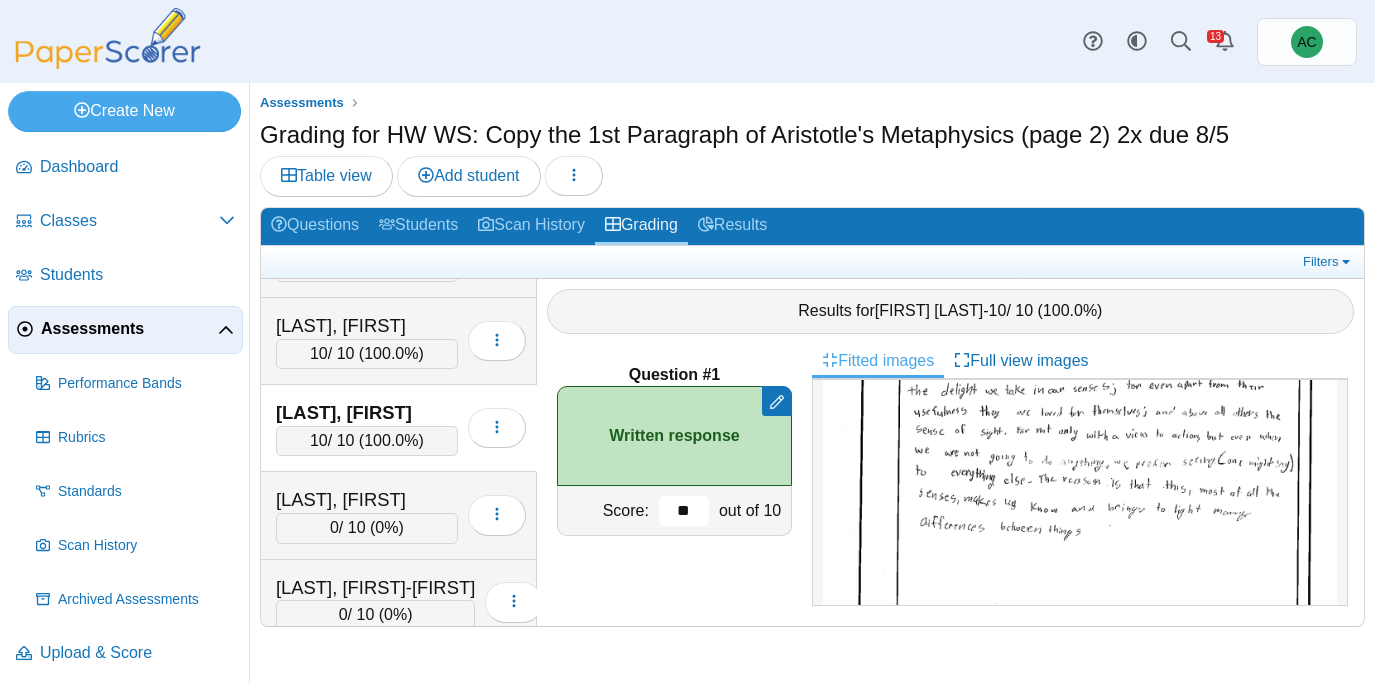 type on "**" 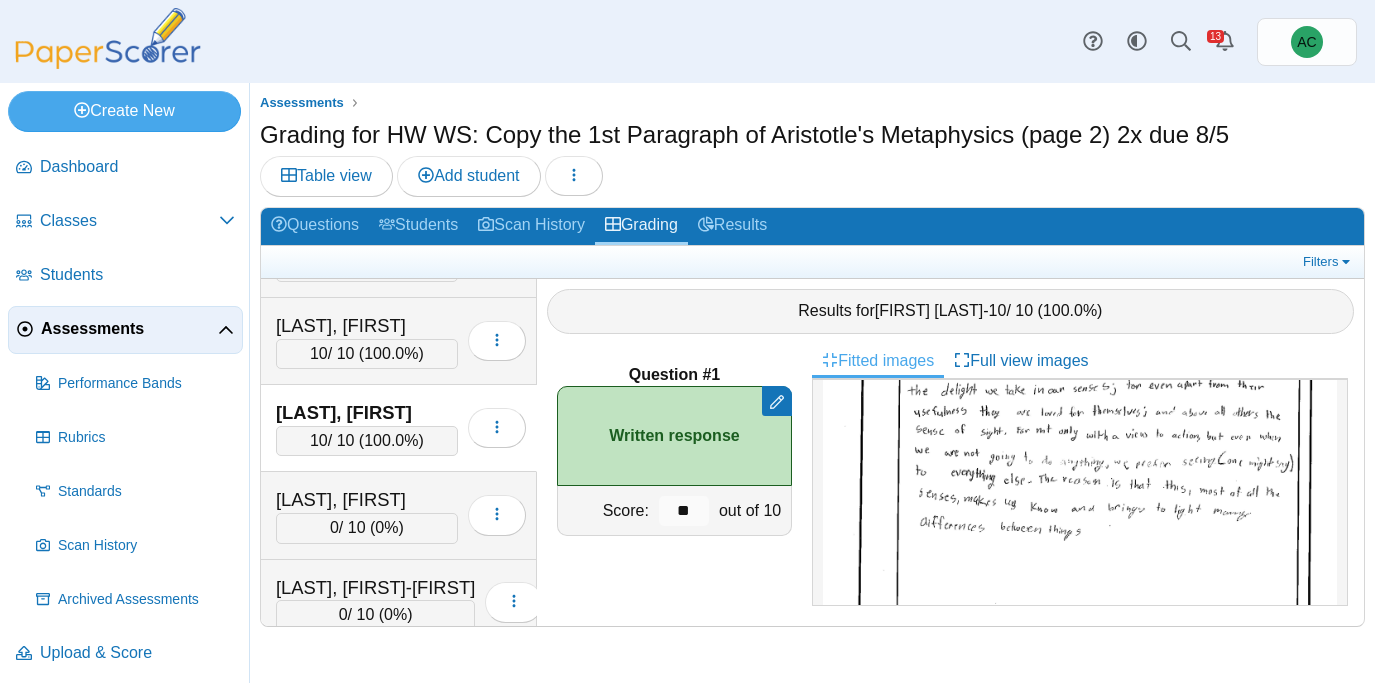 click on "[LAST], [FIRST]
10  / 10
( 100.0% )
Loading…" at bounding box center [399, 428] 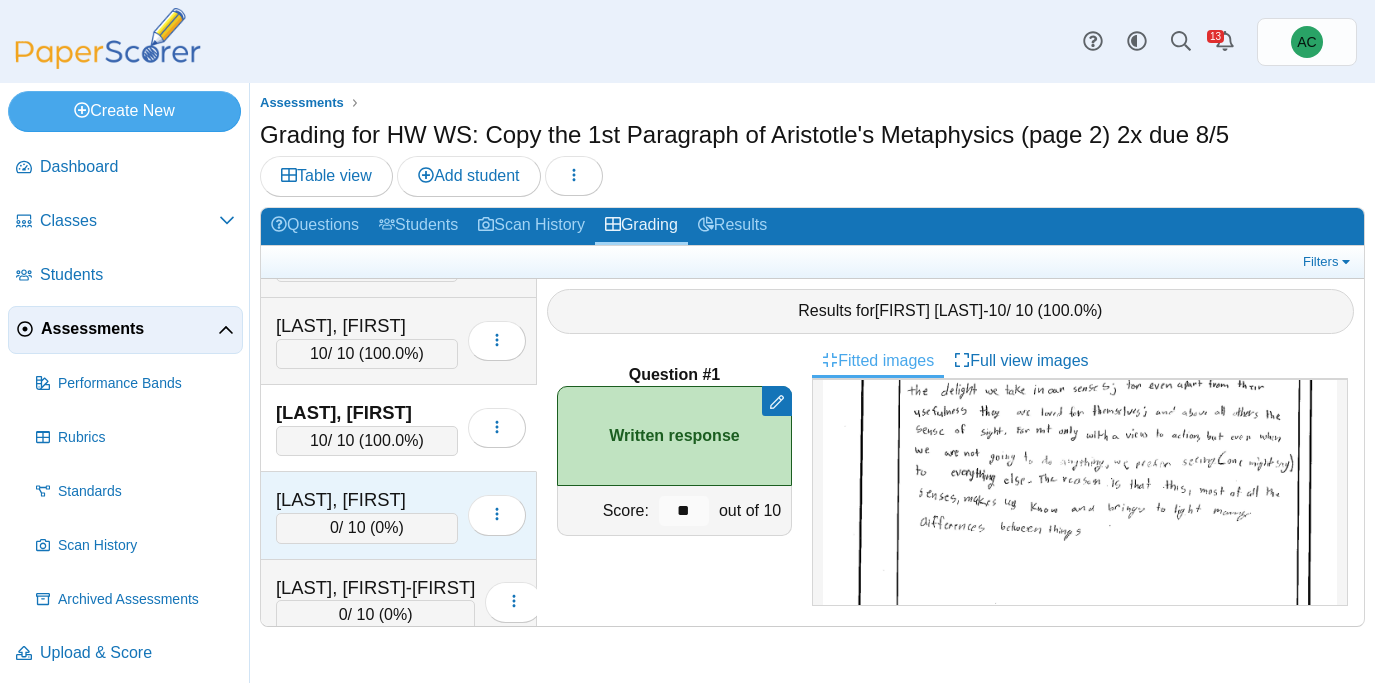 click on "[LAST], [FIRST]" at bounding box center (367, 500) 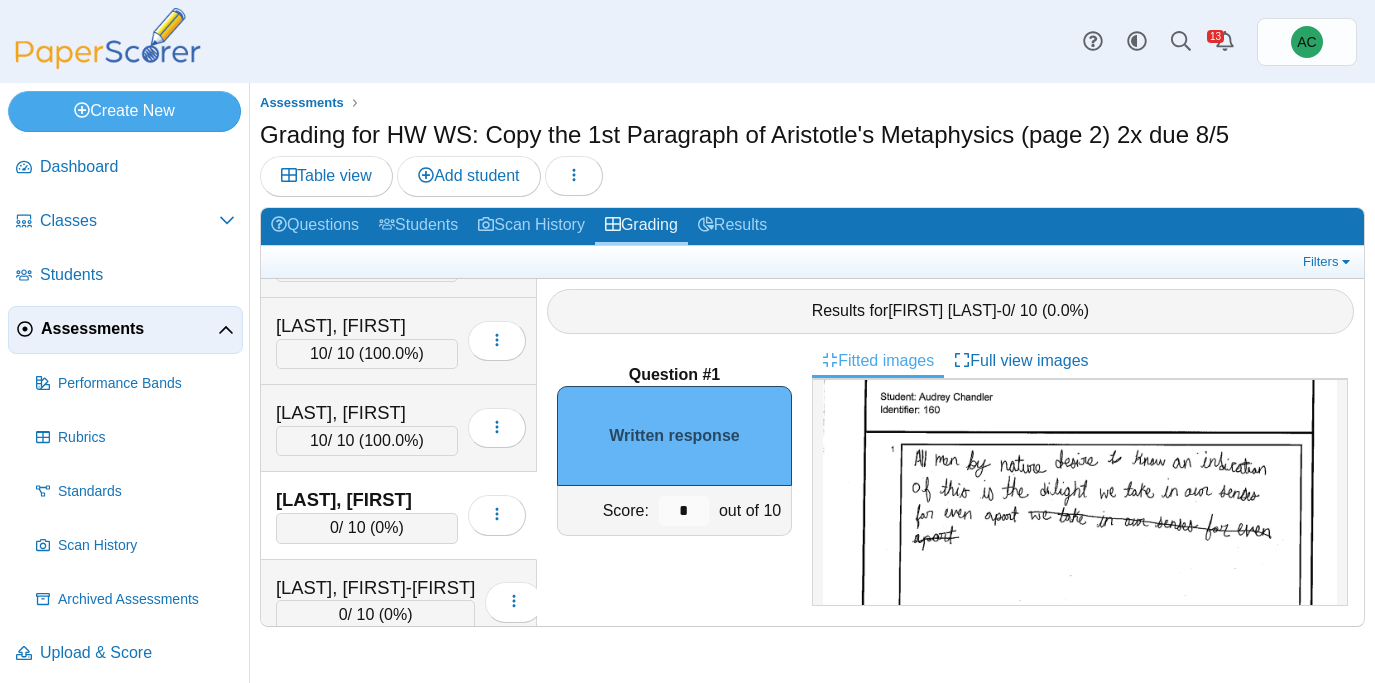 scroll, scrollTop: 109, scrollLeft: 0, axis: vertical 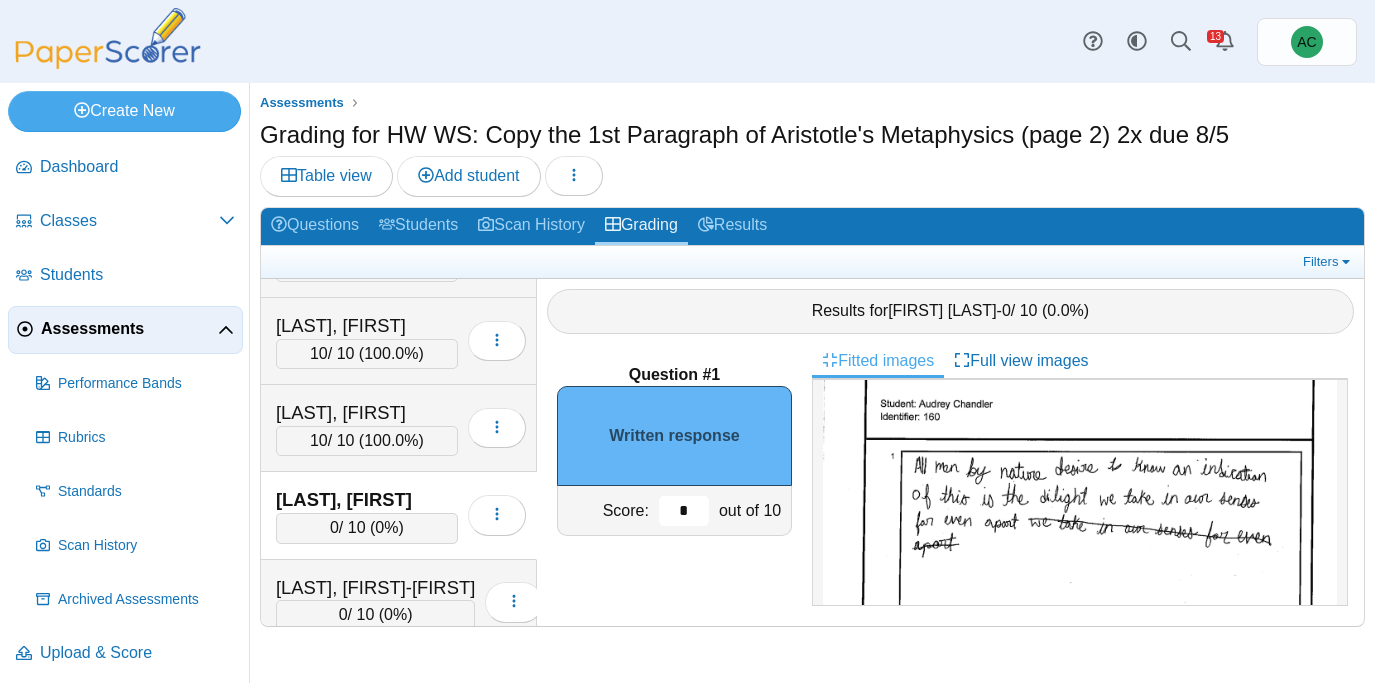 click on "*" at bounding box center (684, 511) 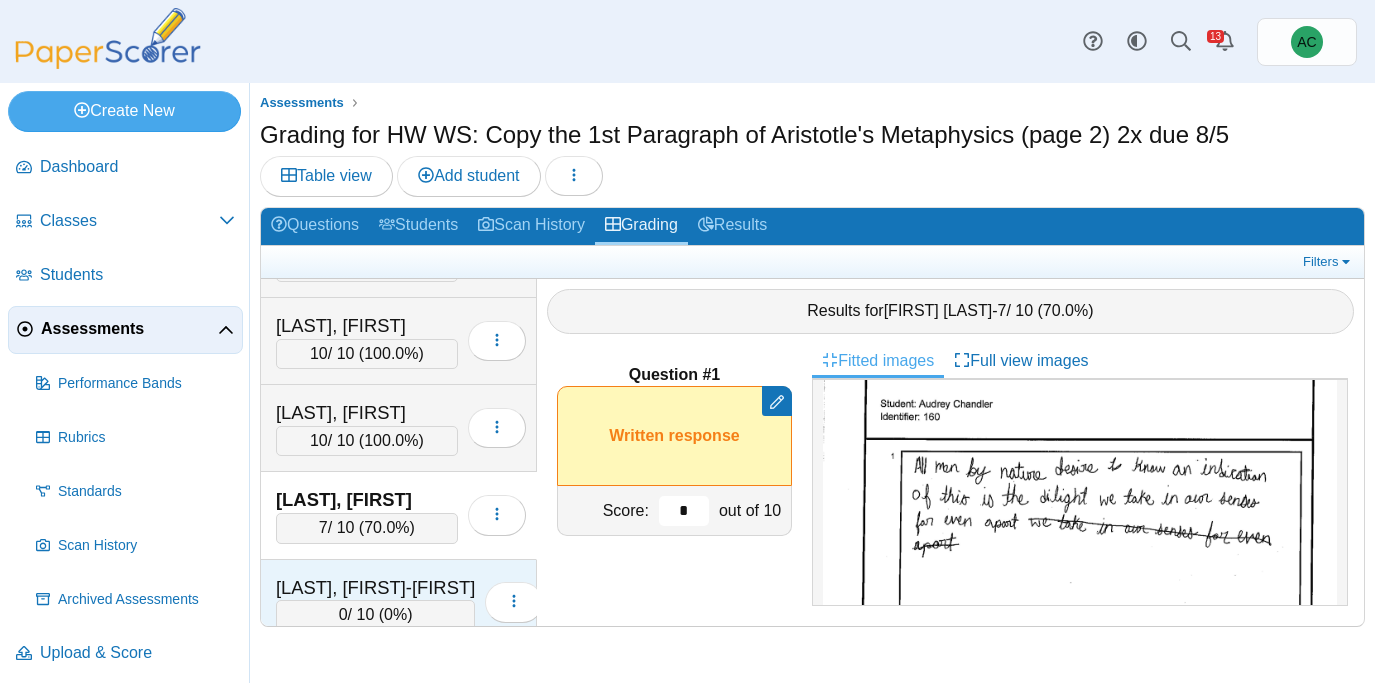 type on "*" 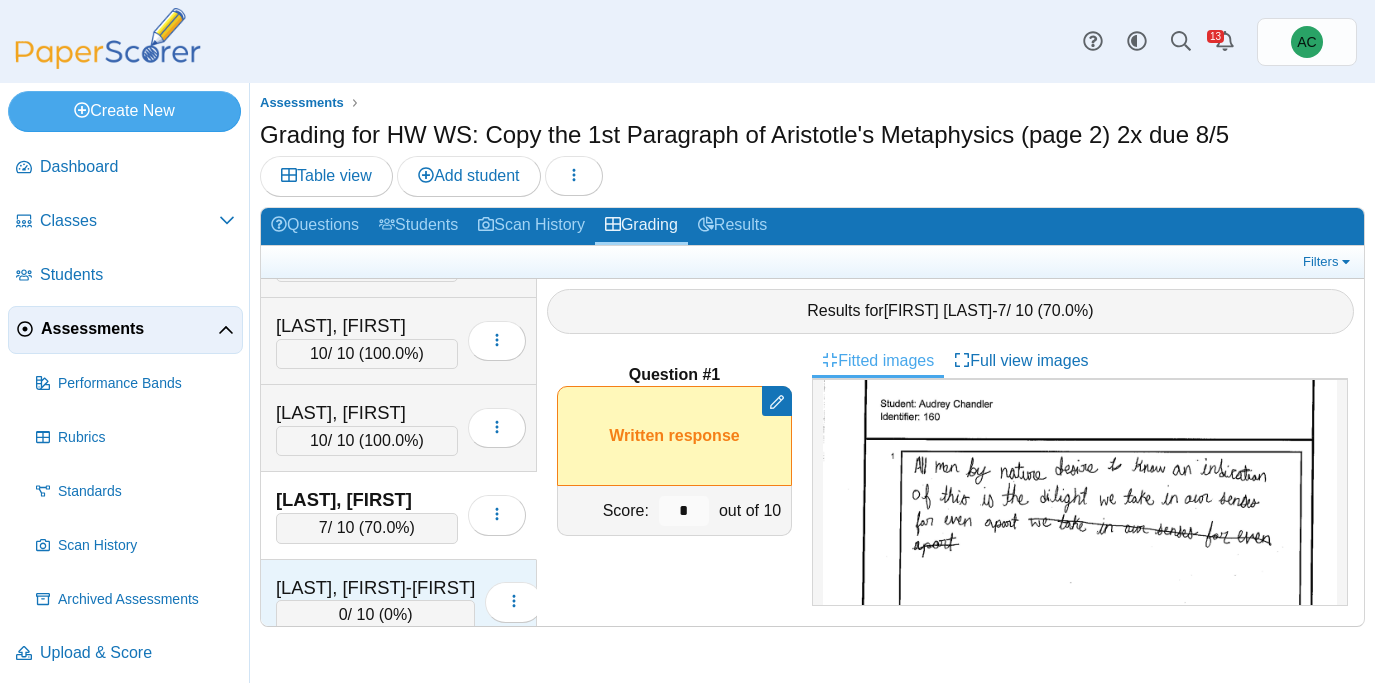 click on "[LAST], [FIRST]-[FIRST]" at bounding box center [375, 588] 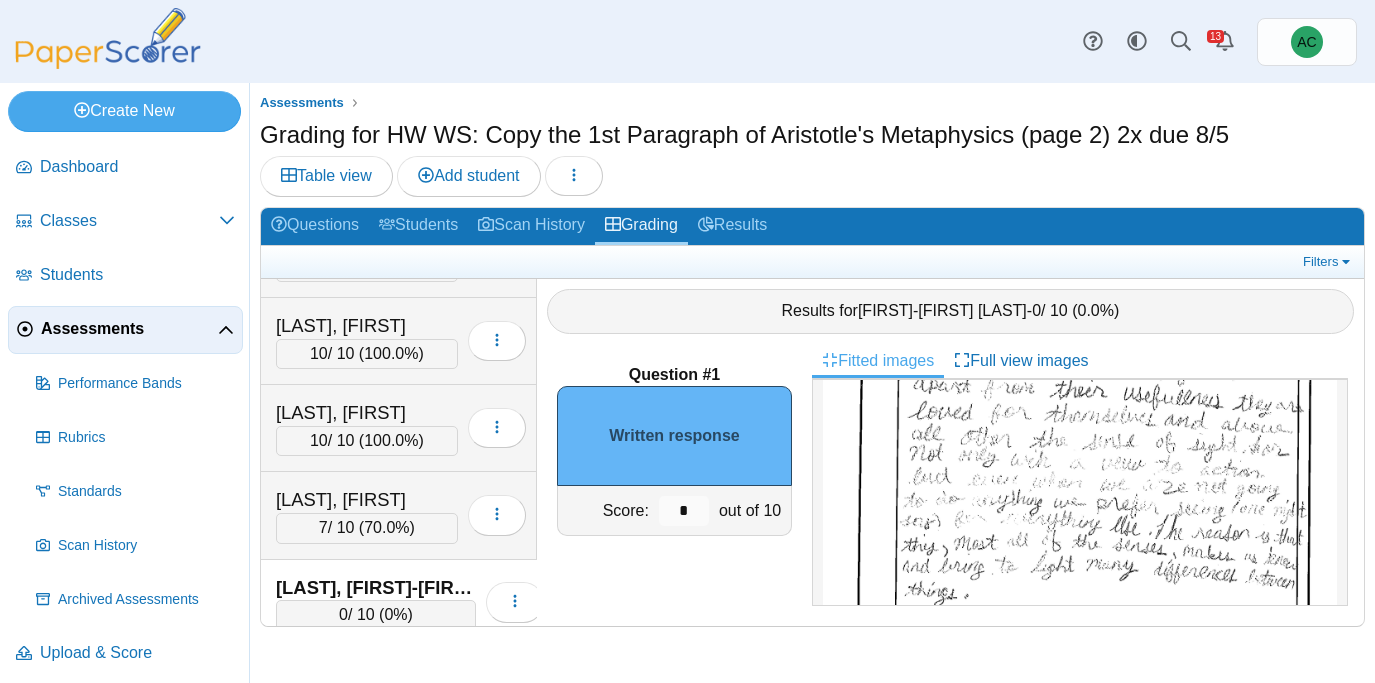scroll, scrollTop: 274, scrollLeft: 0, axis: vertical 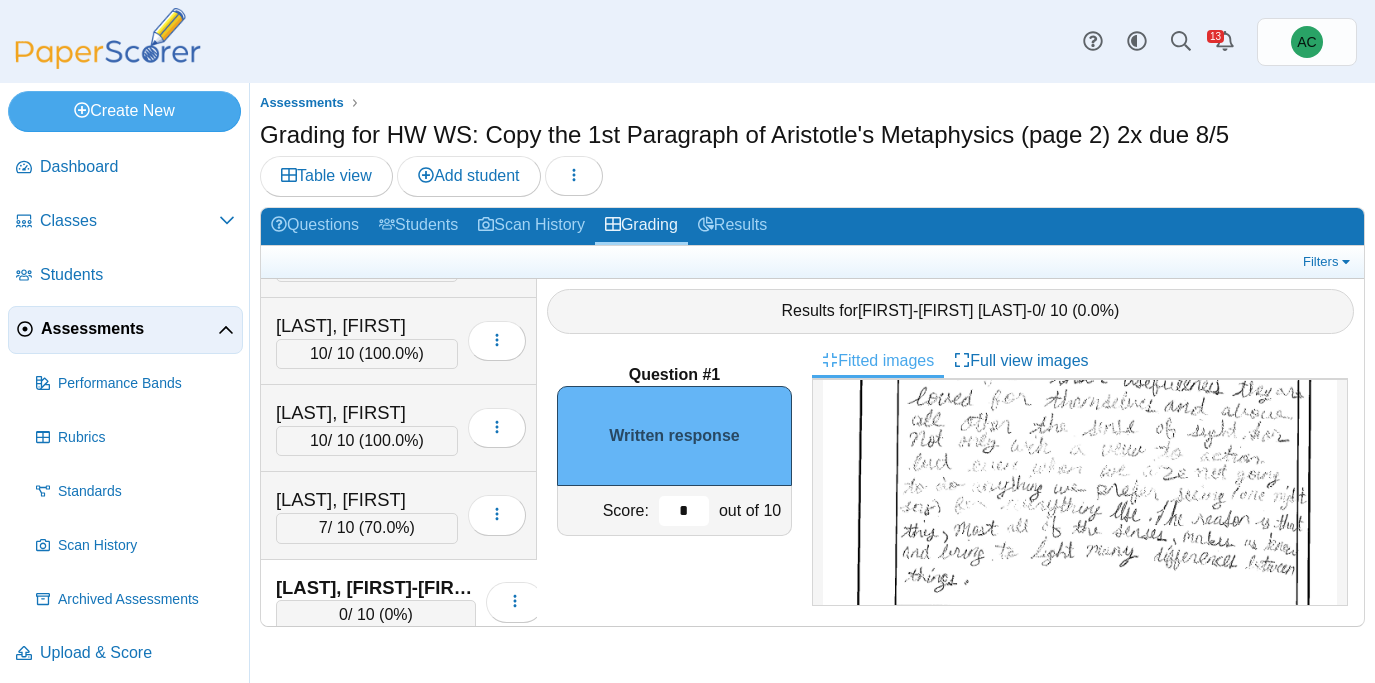 click on "*" at bounding box center [684, 511] 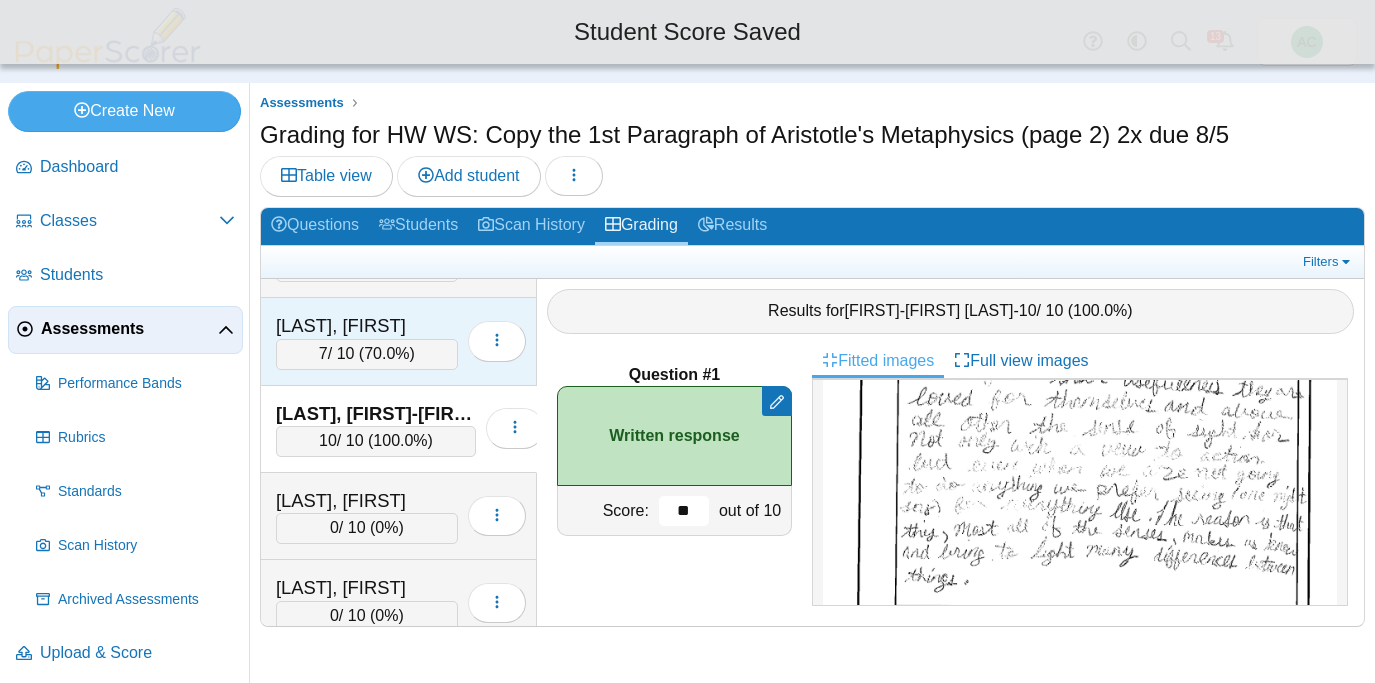 scroll, scrollTop: 1729, scrollLeft: 0, axis: vertical 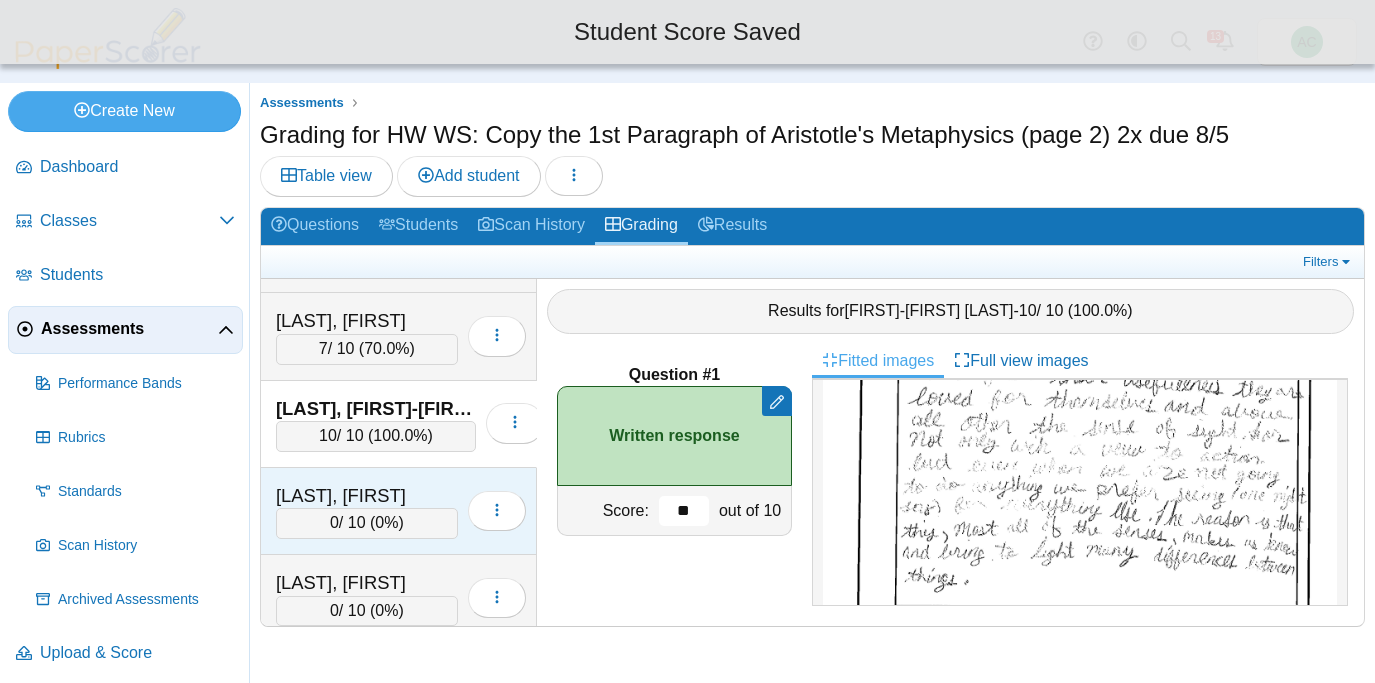 type on "**" 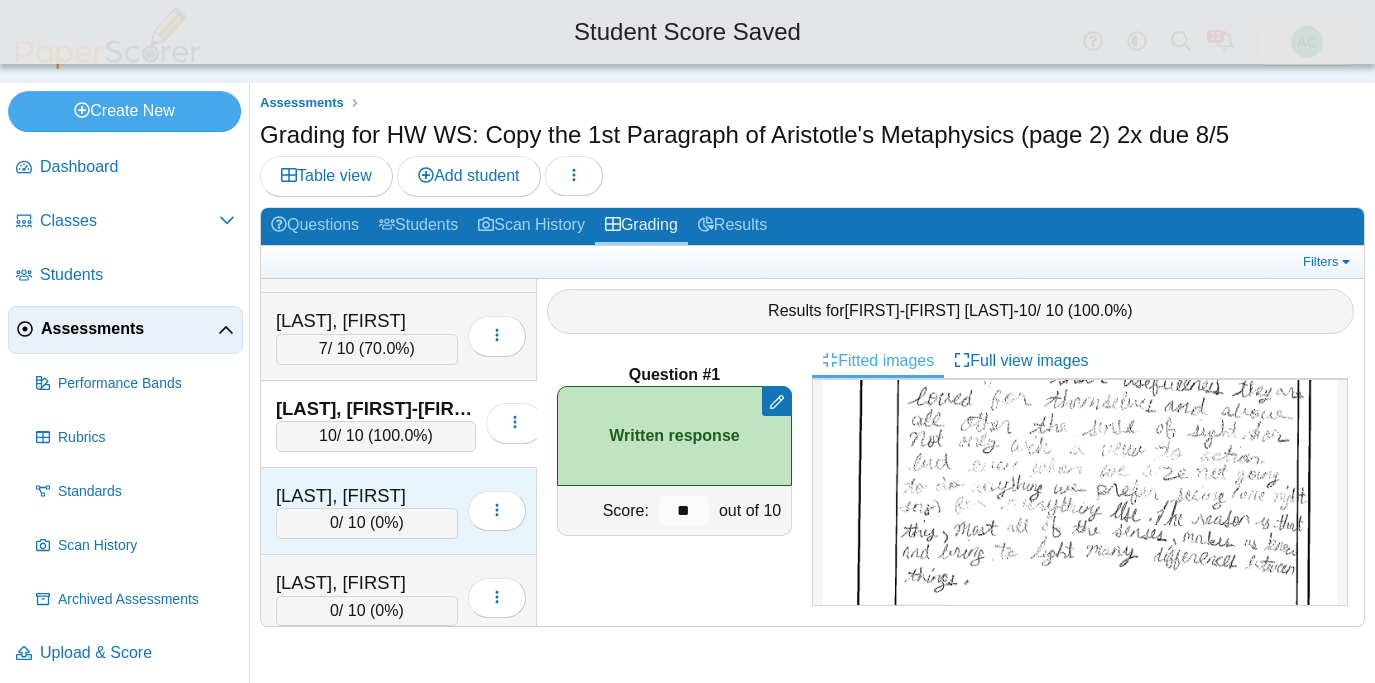 click on "[LAST], [FIRST]" at bounding box center (367, 496) 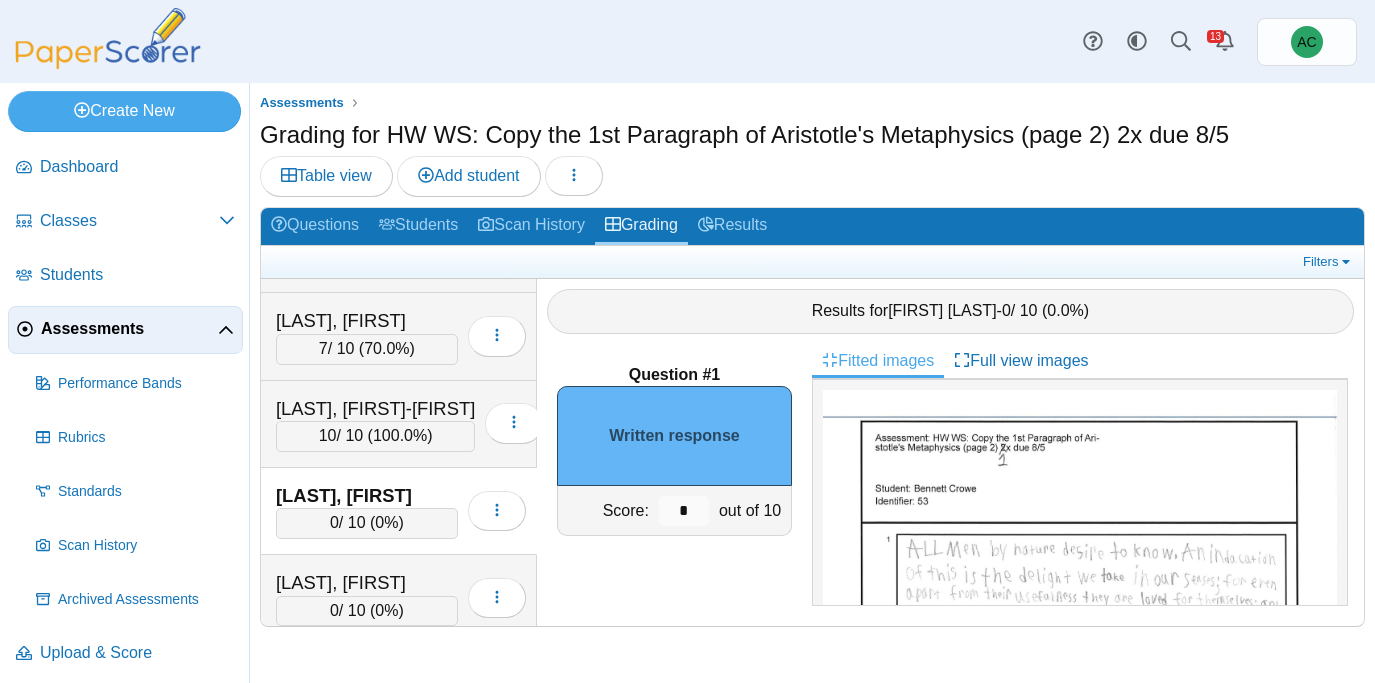 scroll, scrollTop: 193, scrollLeft: 0, axis: vertical 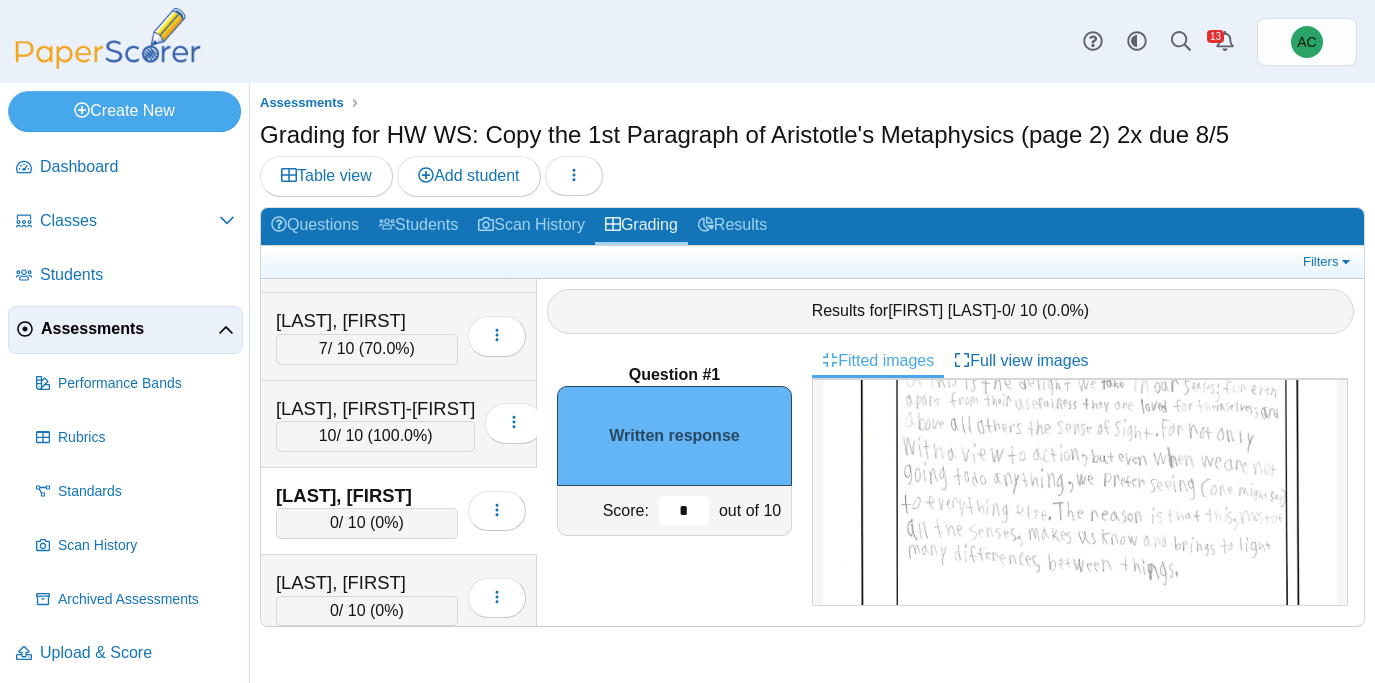 click on "*" at bounding box center (684, 511) 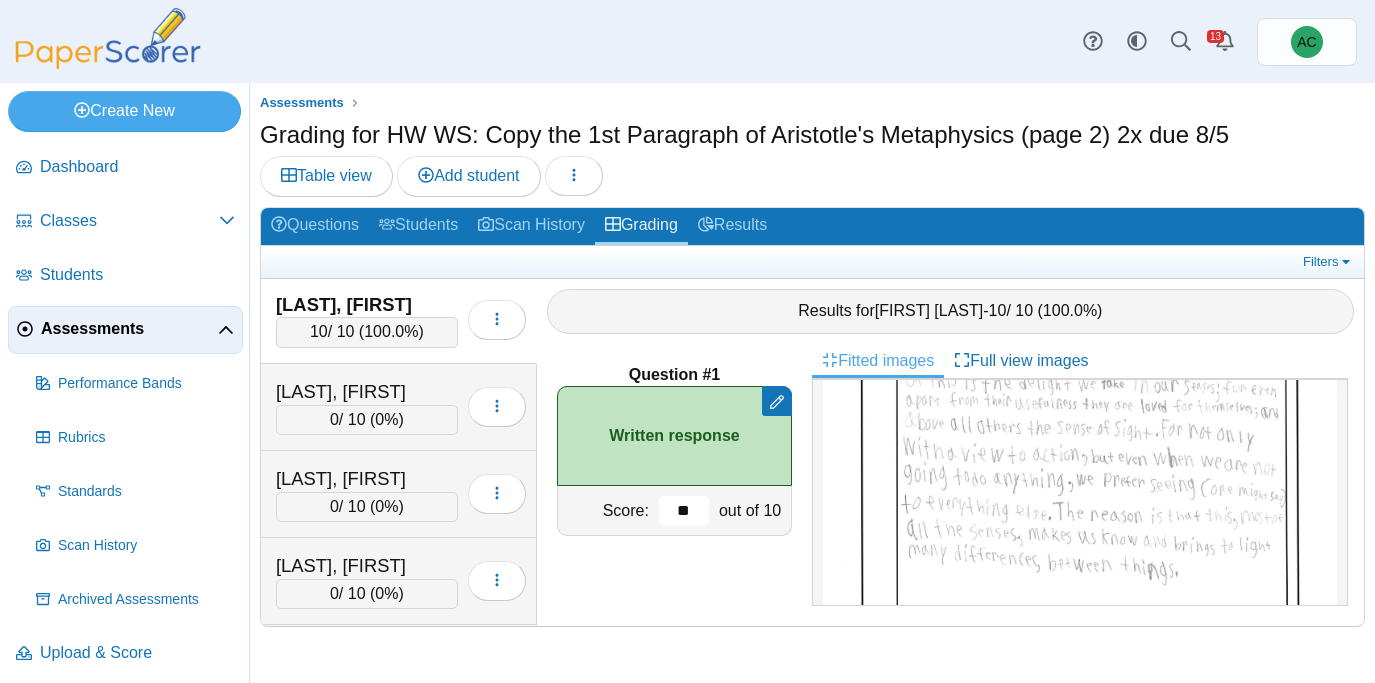 scroll, scrollTop: 1921, scrollLeft: 0, axis: vertical 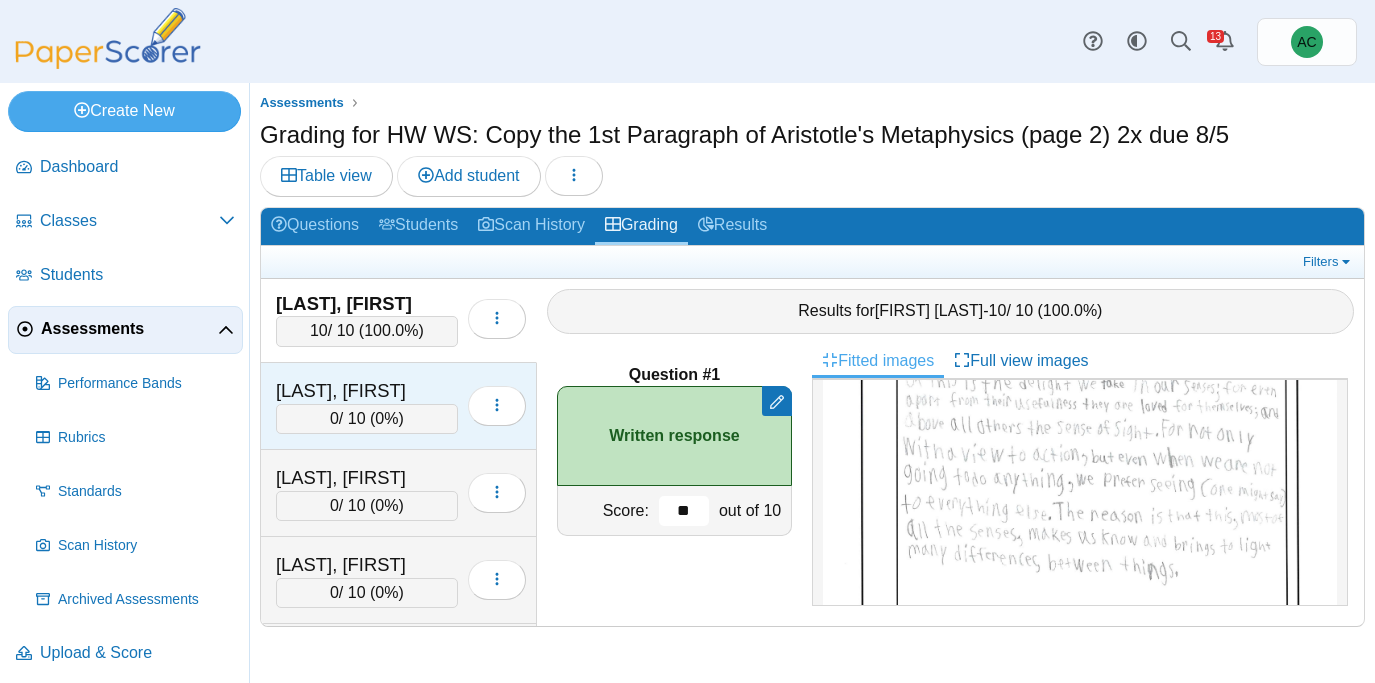 type on "**" 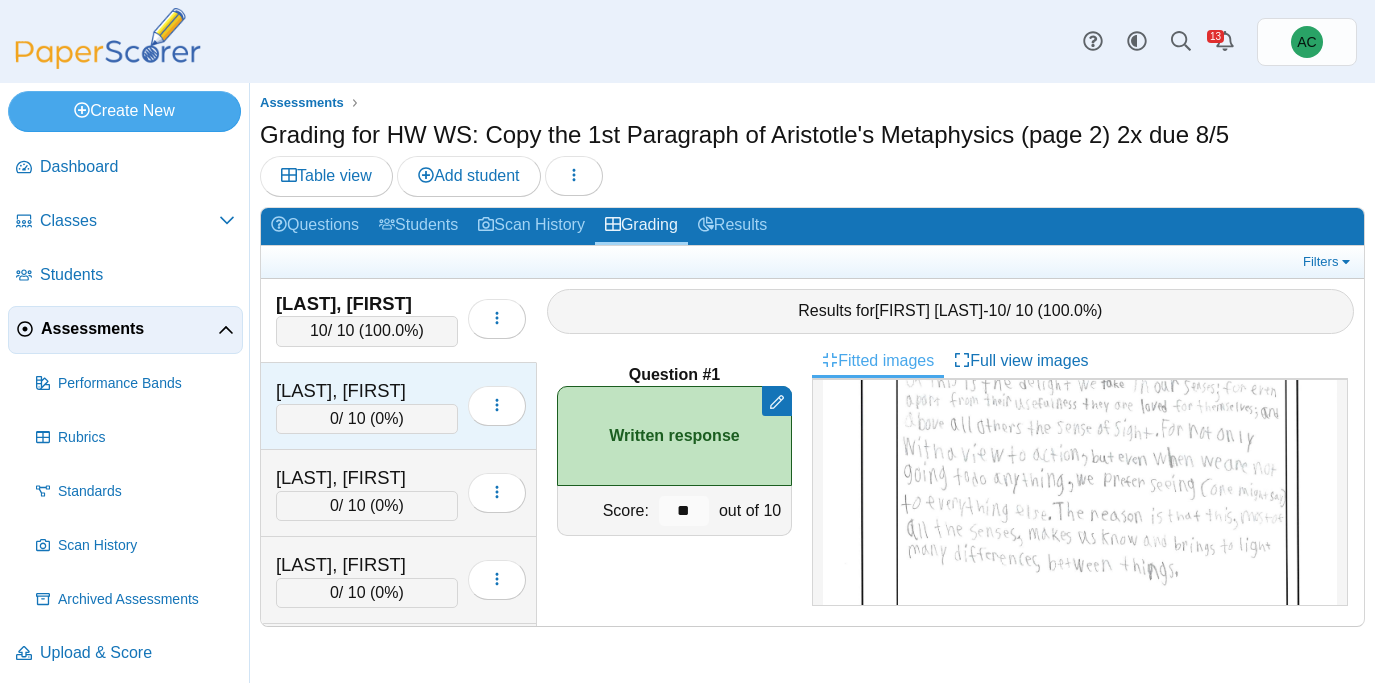 click on "[LAST], [FIRST]" at bounding box center (367, 391) 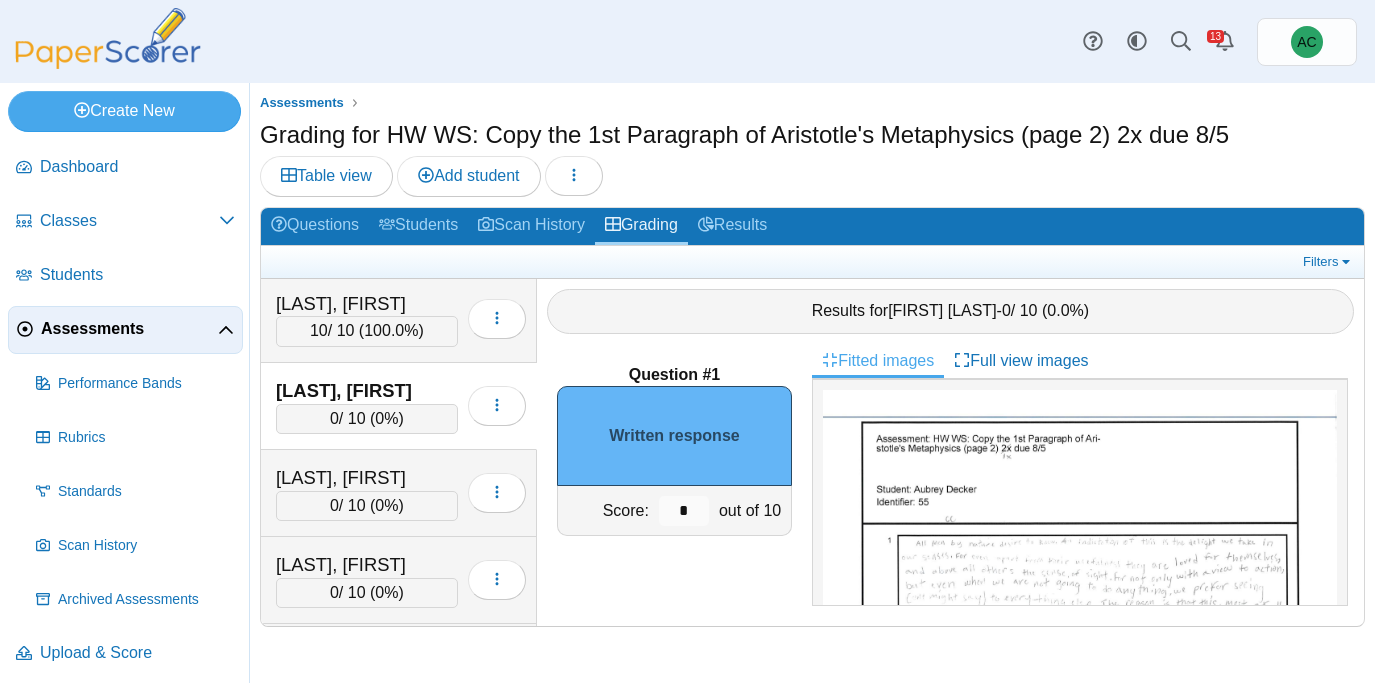 scroll, scrollTop: 90, scrollLeft: 0, axis: vertical 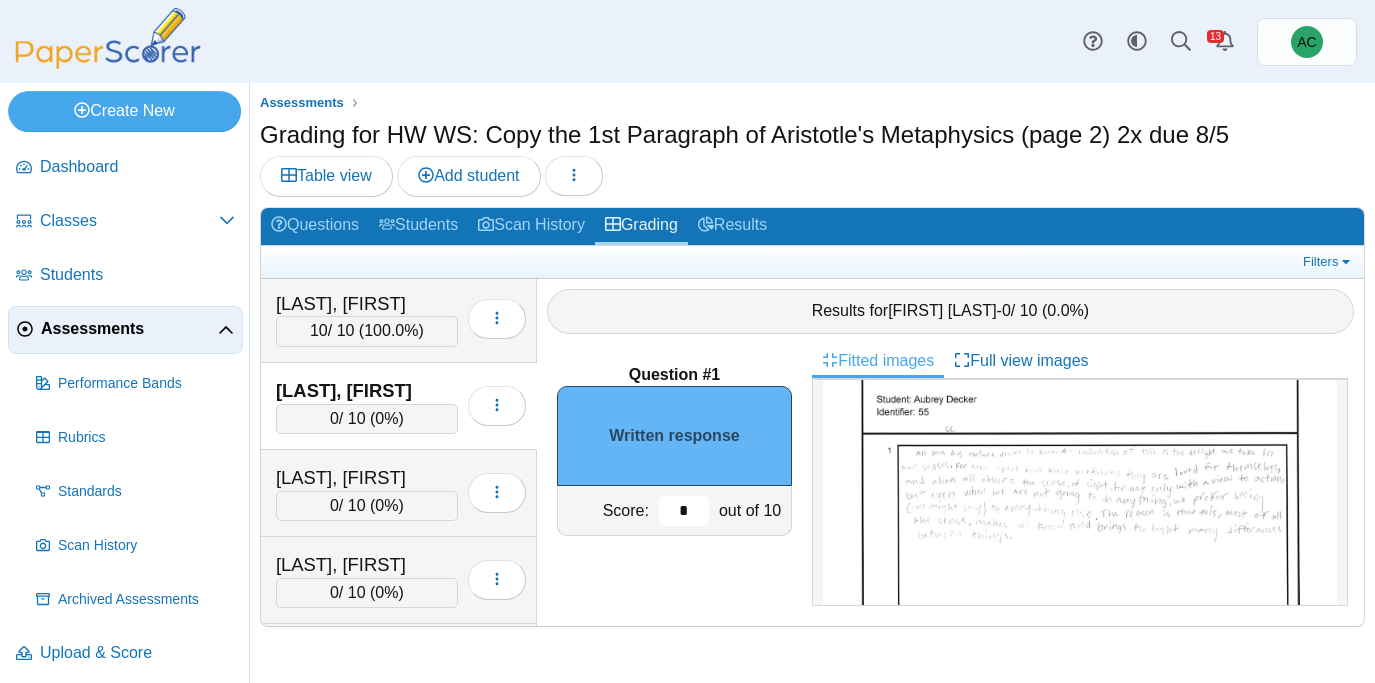 click on "*" at bounding box center (684, 511) 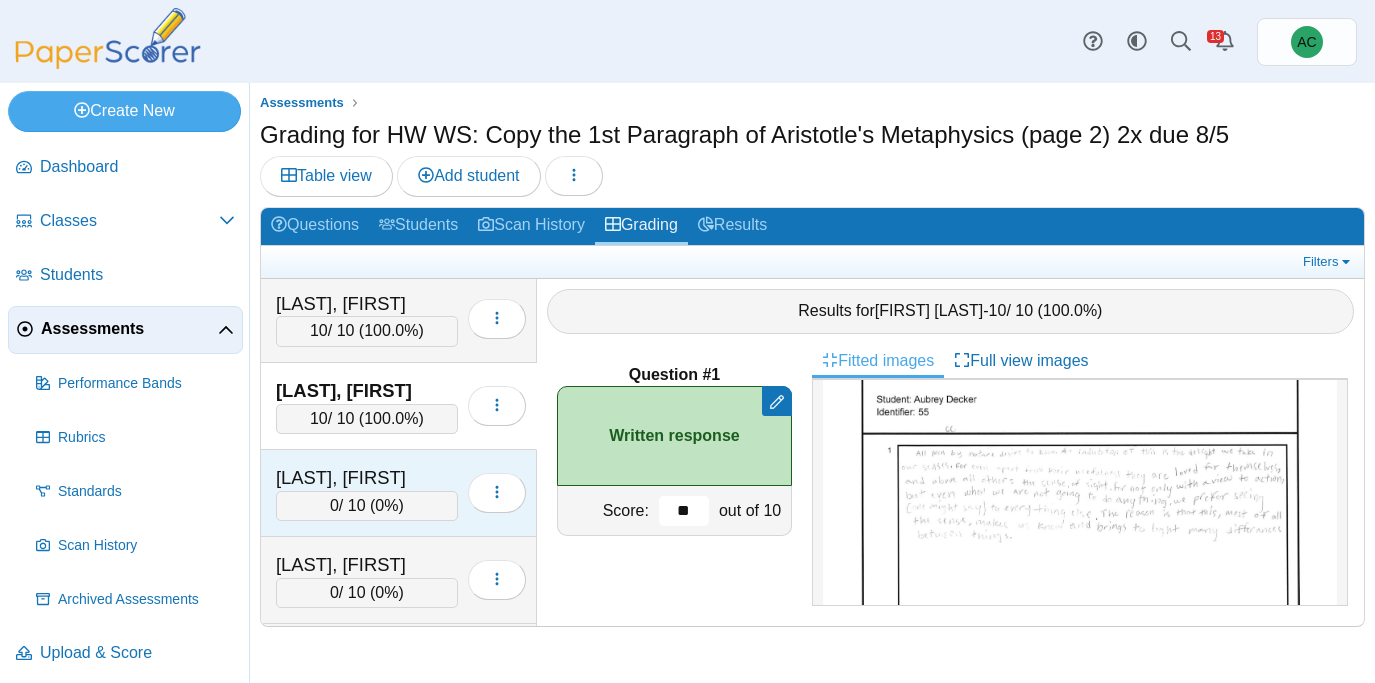 type on "**" 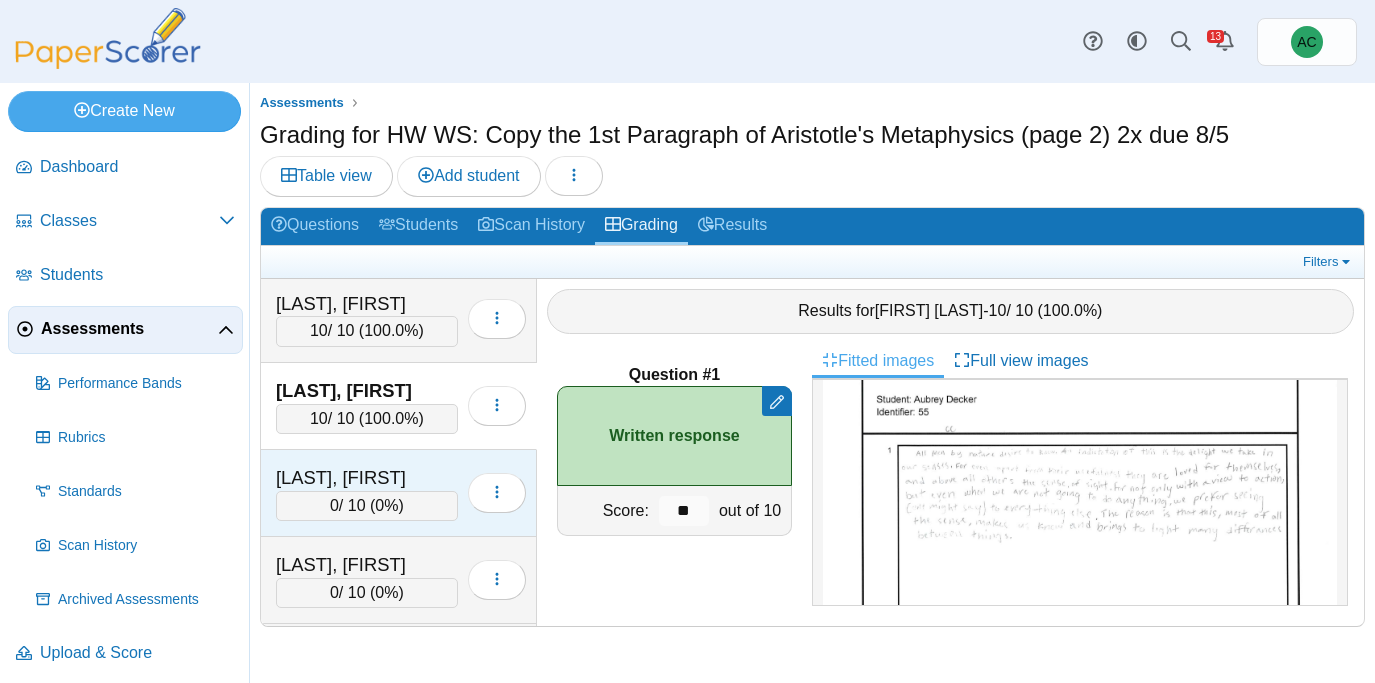 click on "[LAST], [FIRST]" at bounding box center [367, 478] 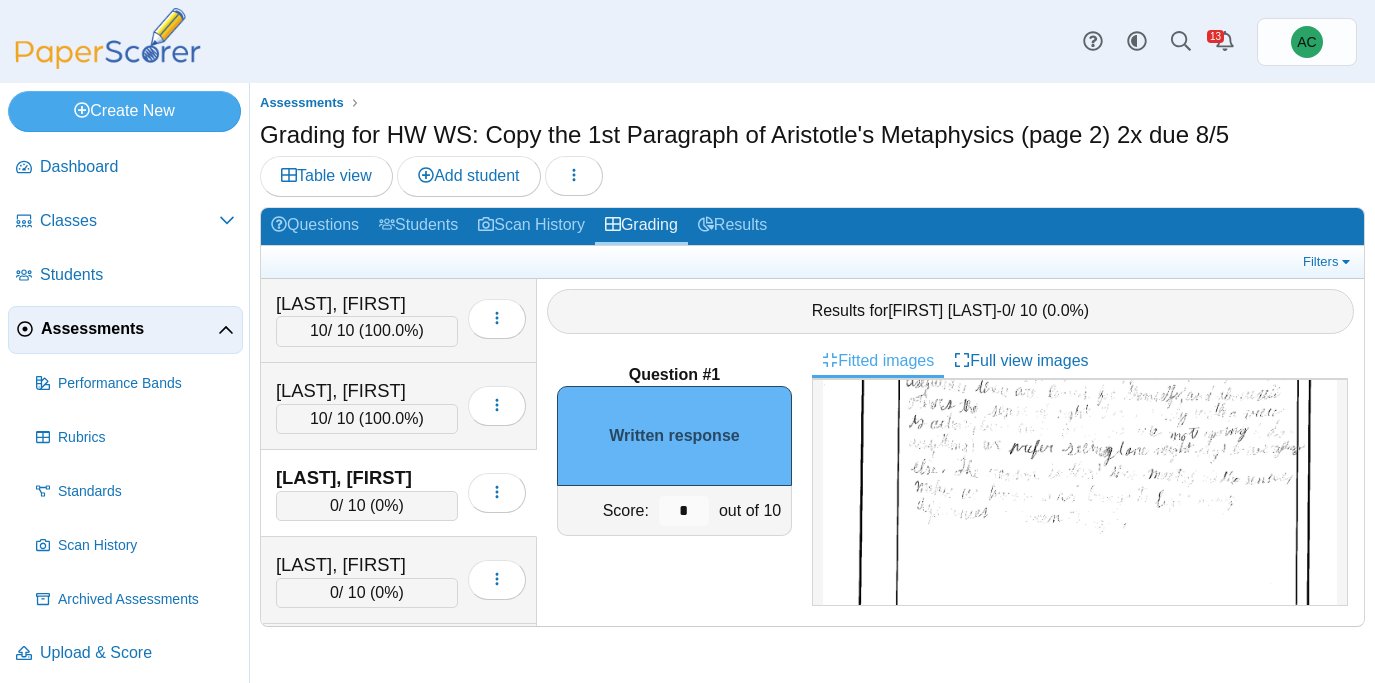 scroll, scrollTop: 261, scrollLeft: 0, axis: vertical 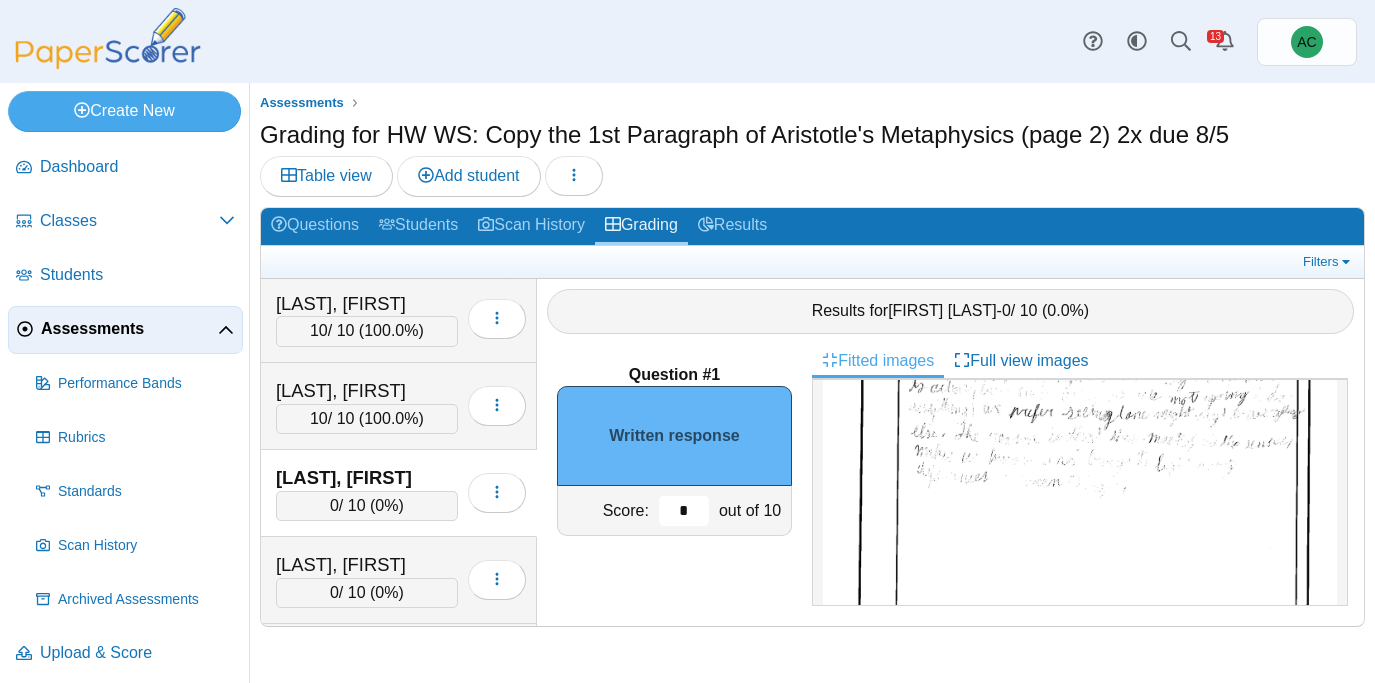 click on "*" at bounding box center [684, 511] 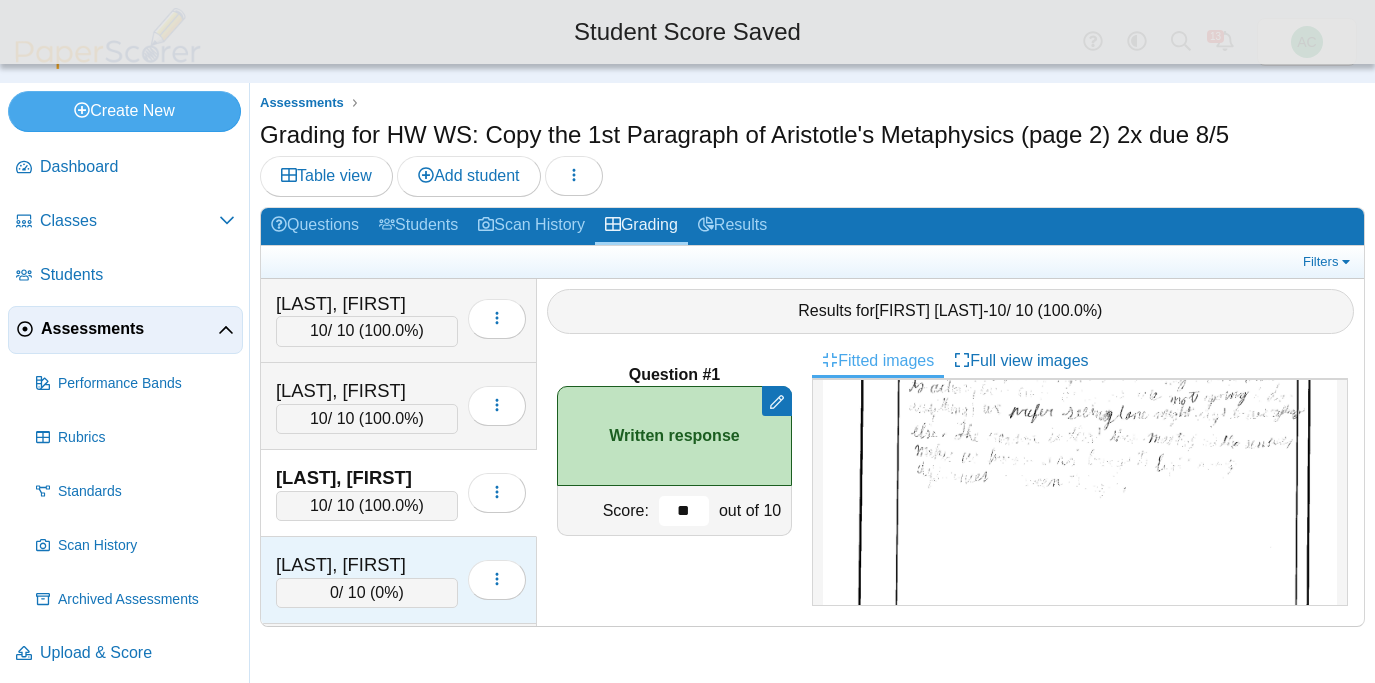 type on "**" 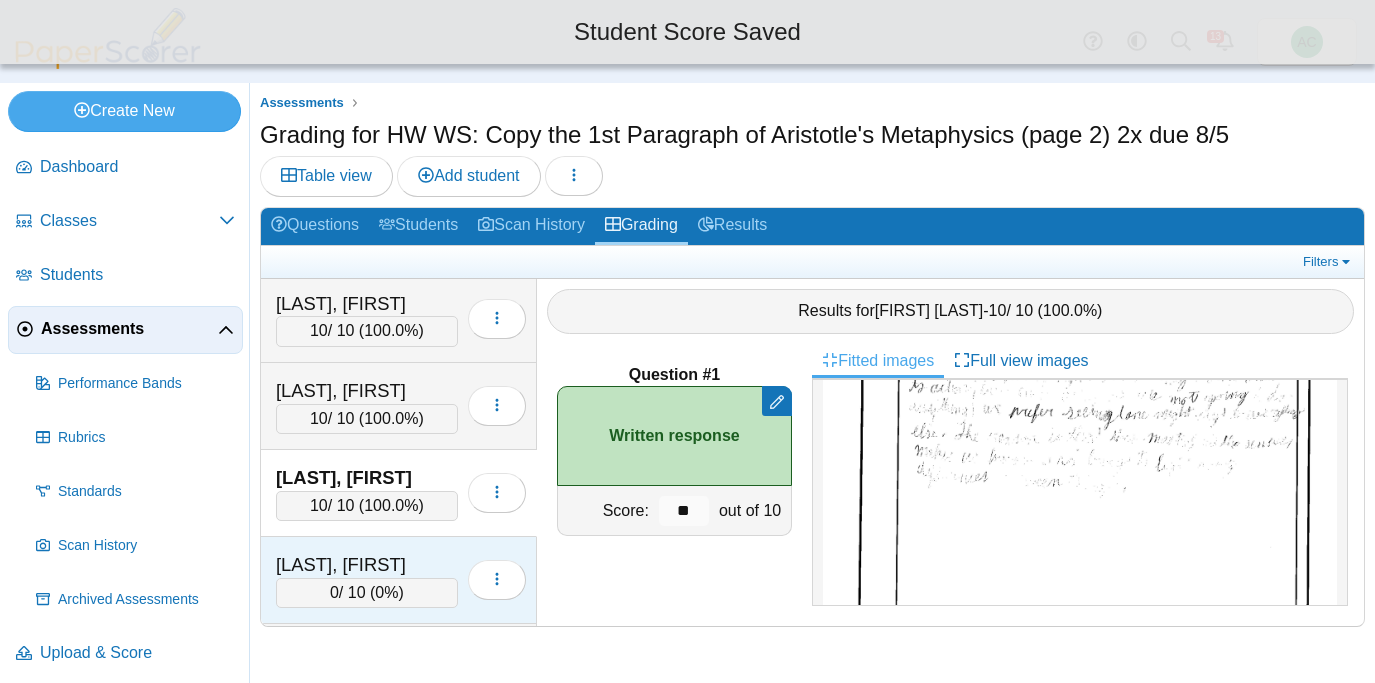 click on "[LAST], [FIRST]" at bounding box center [367, 565] 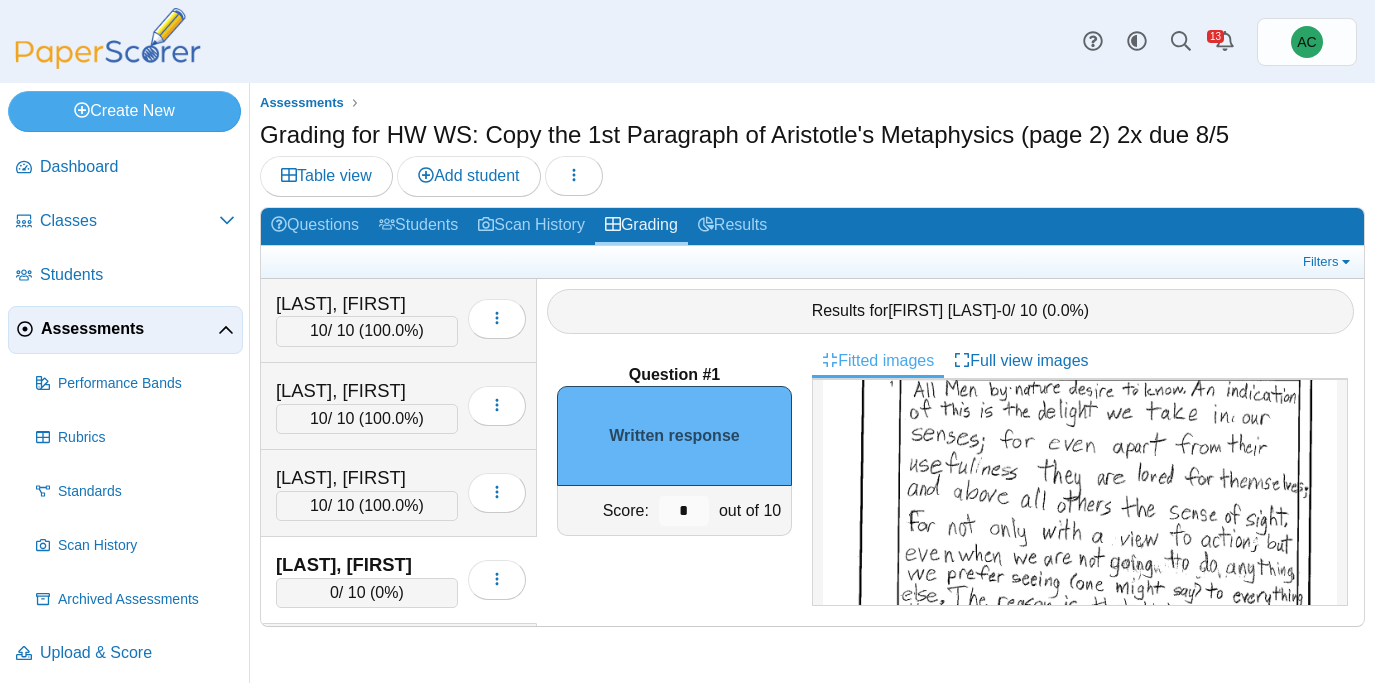 scroll, scrollTop: 175, scrollLeft: 0, axis: vertical 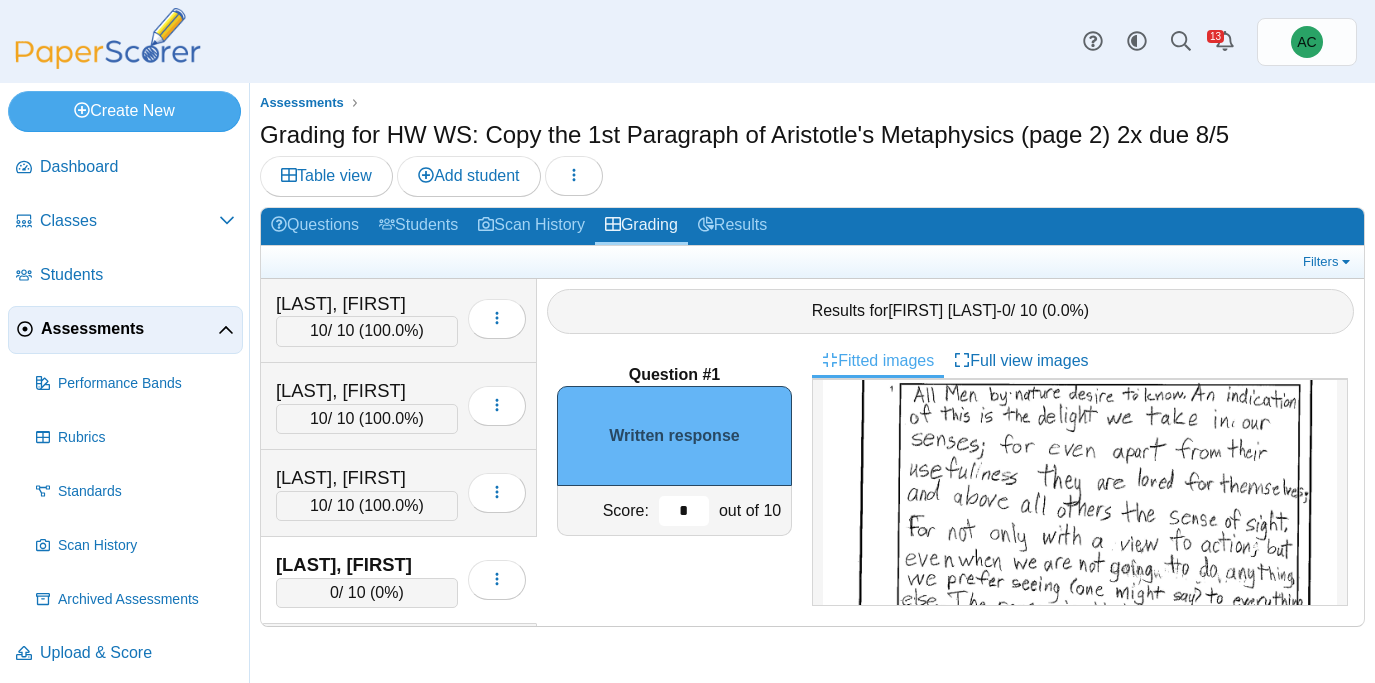 click on "*" at bounding box center [684, 511] 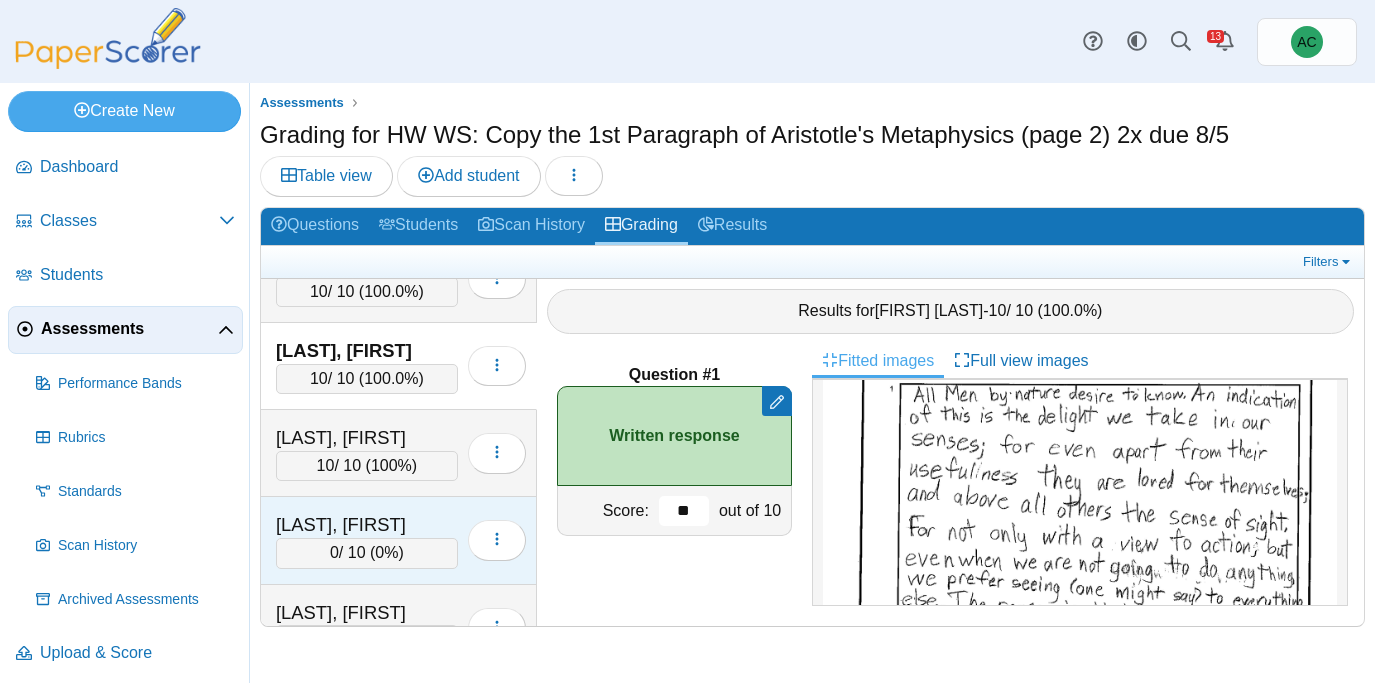 scroll, scrollTop: 2138, scrollLeft: 0, axis: vertical 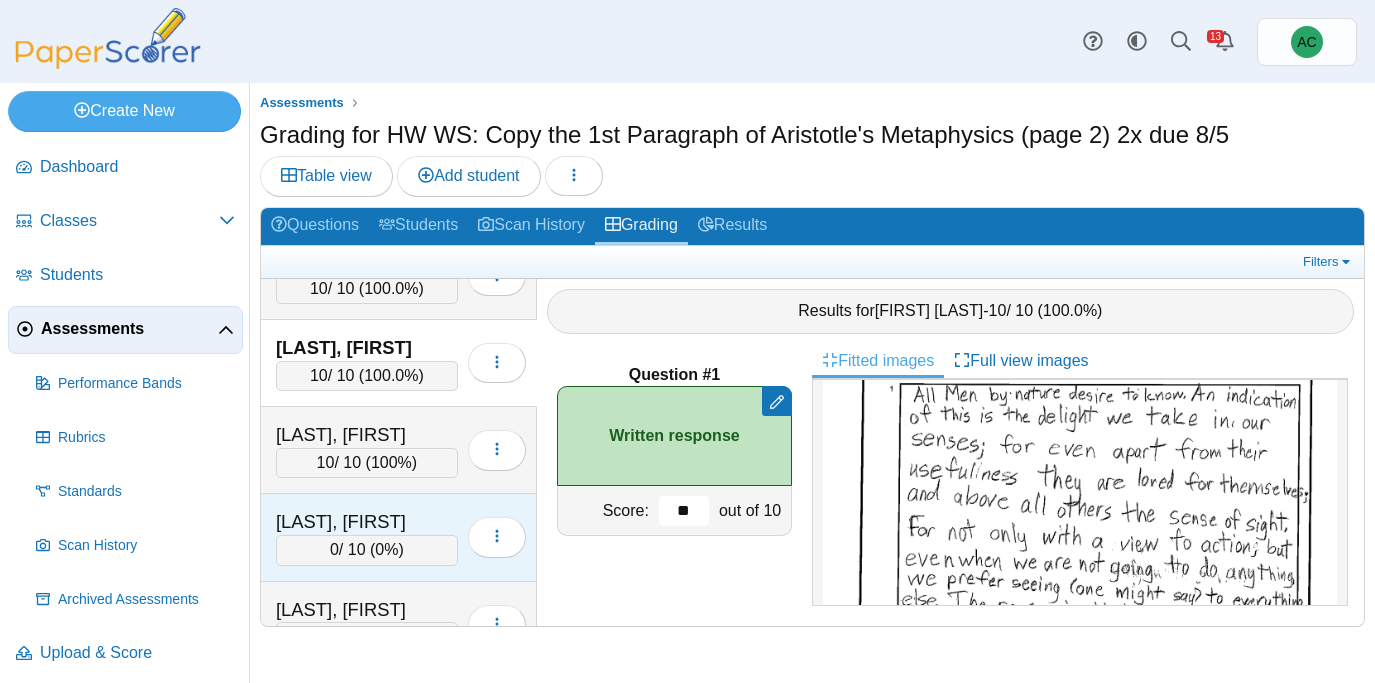 type on "**" 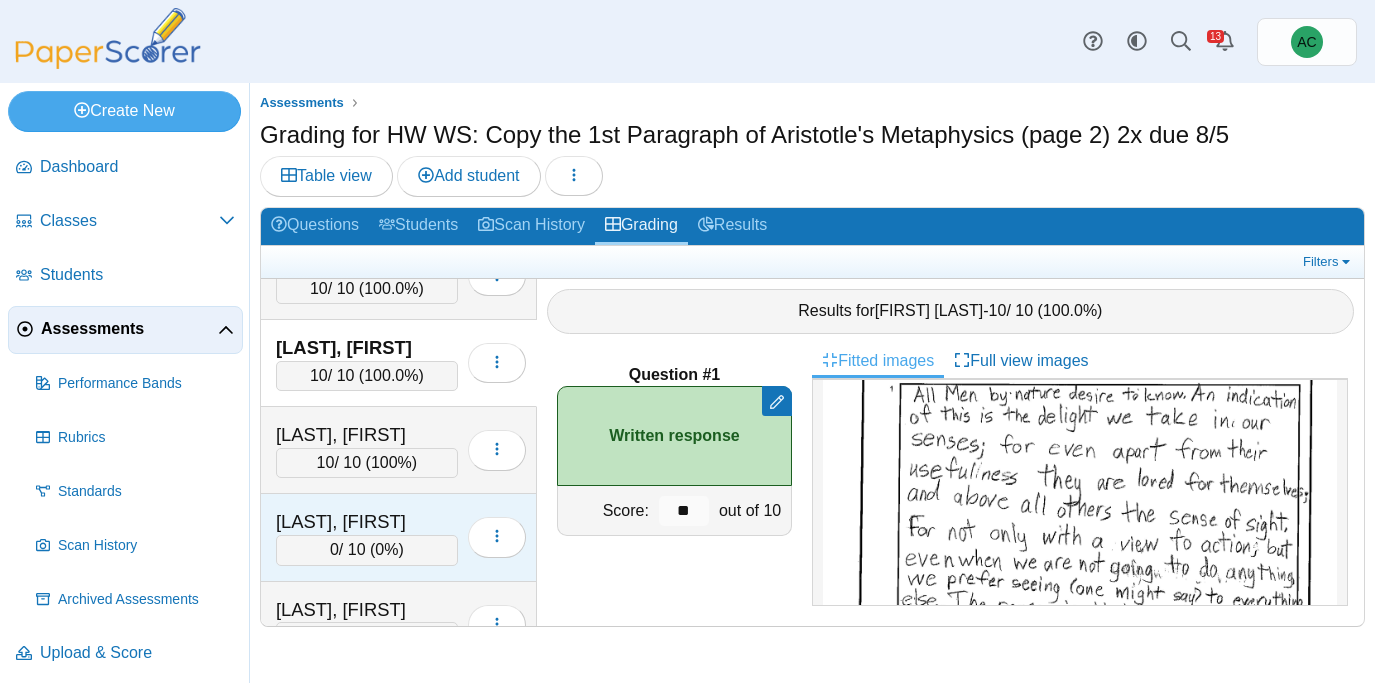 click on "[LAST], [FIRST]" at bounding box center [367, 522] 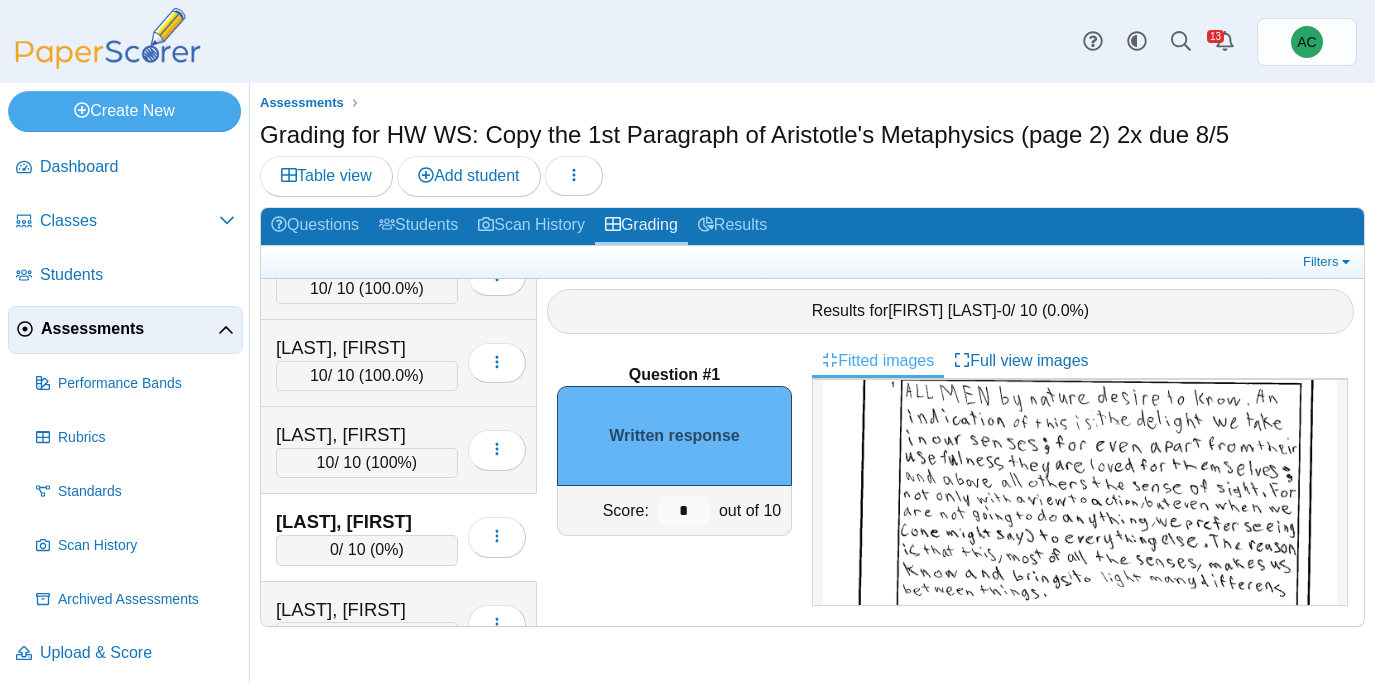 scroll, scrollTop: 0, scrollLeft: 0, axis: both 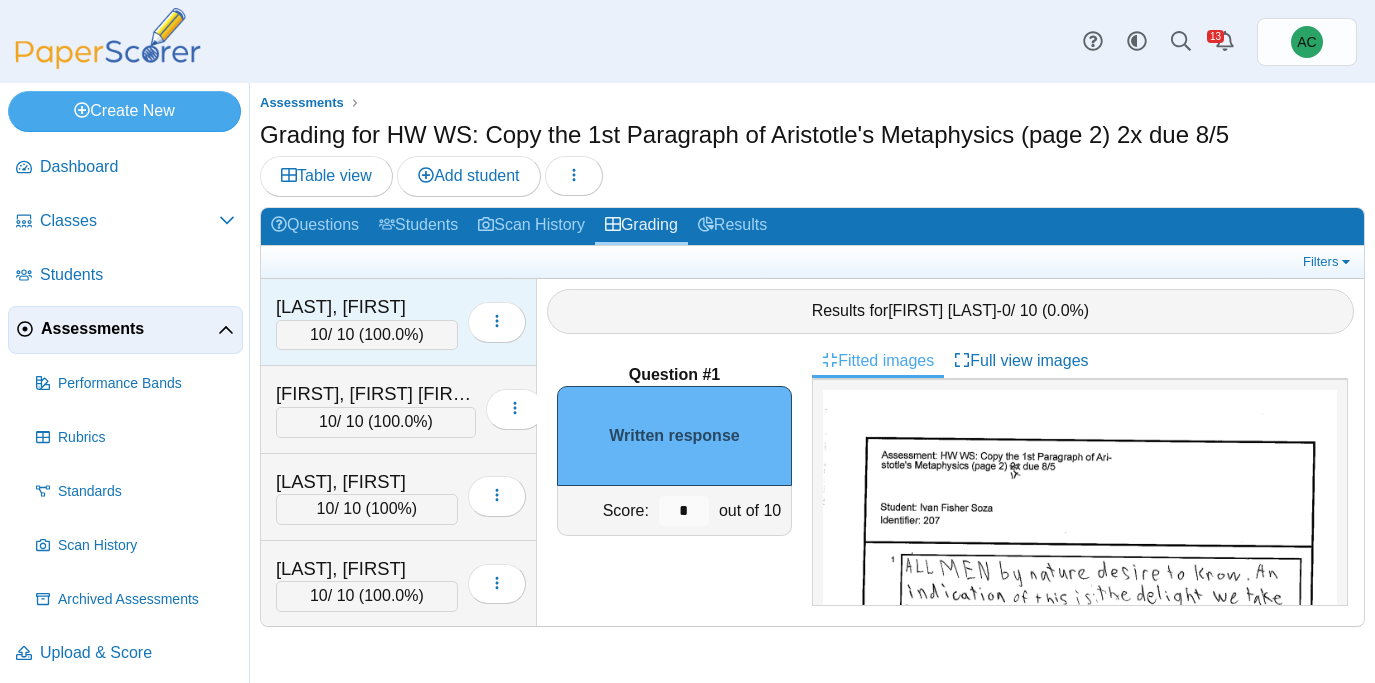 click on "[LAST], [FIRST]
10  / 10
( 100.0% )
Loading…" at bounding box center [399, 322] 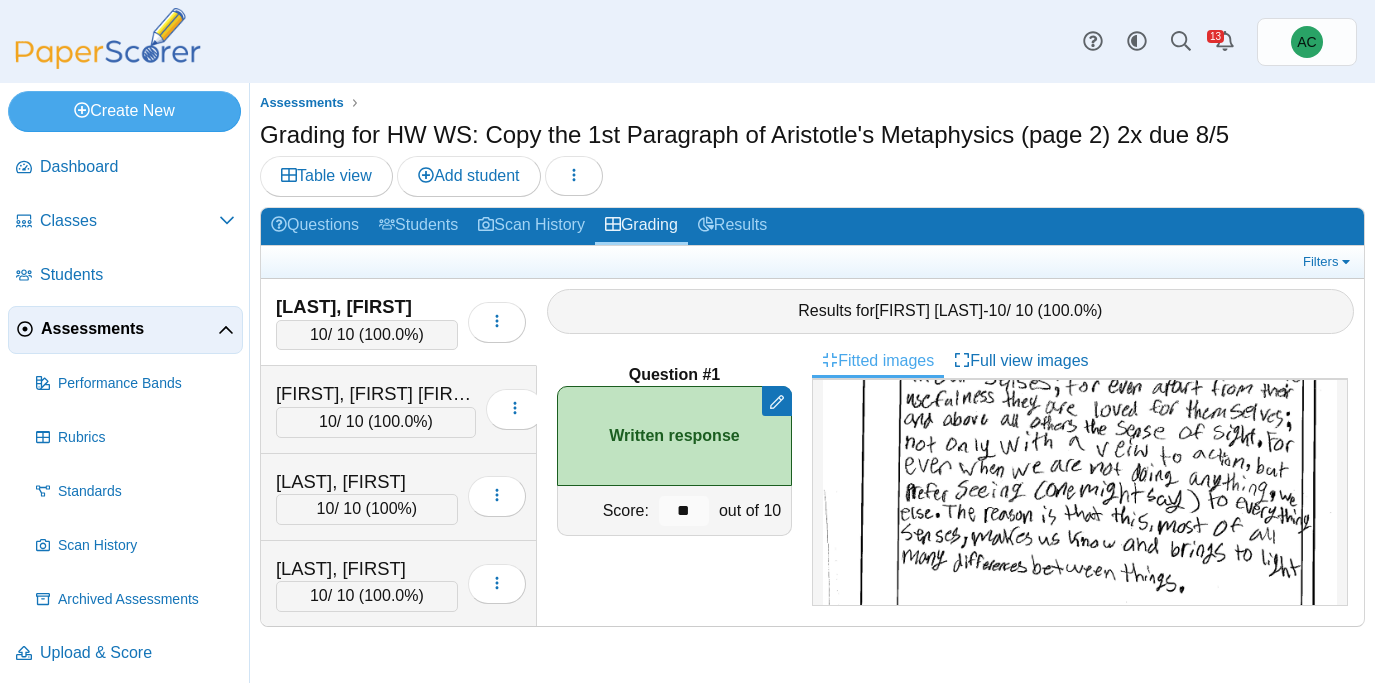 scroll, scrollTop: 264, scrollLeft: 0, axis: vertical 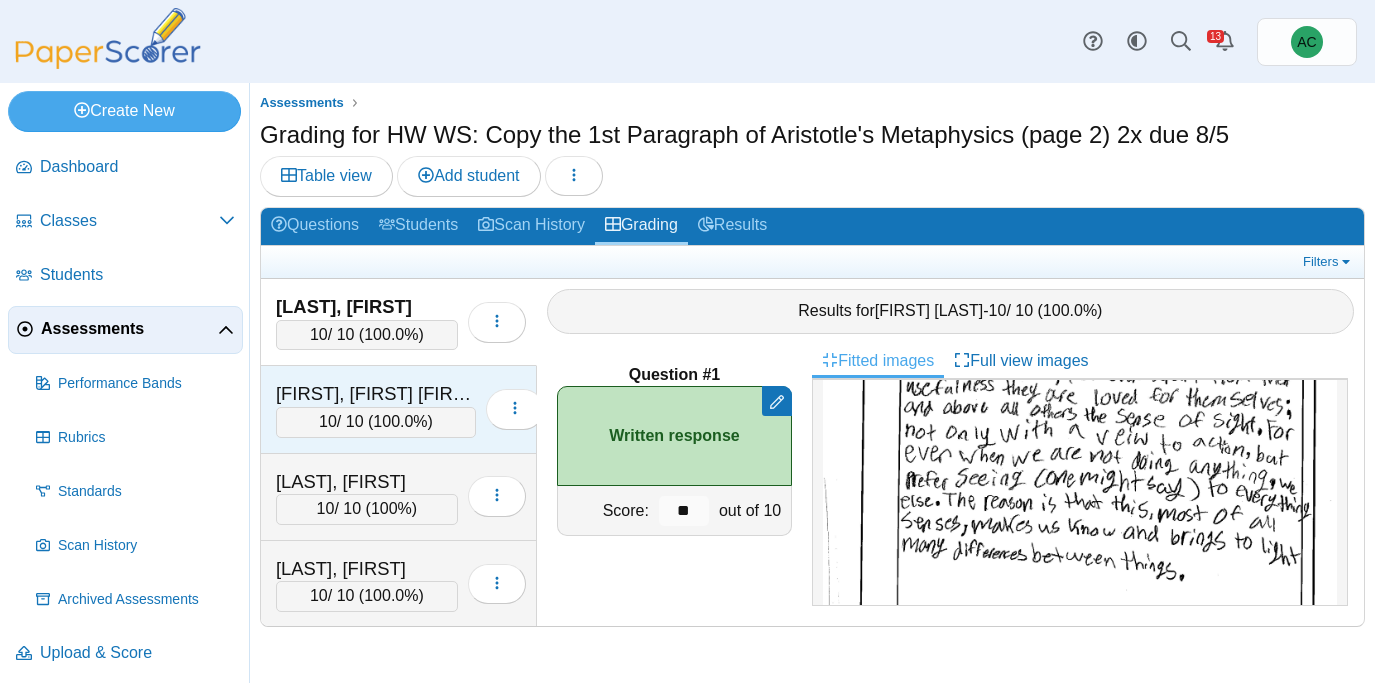 click on "[FIRST], [FIRST] [FIRST]" at bounding box center [376, 394] 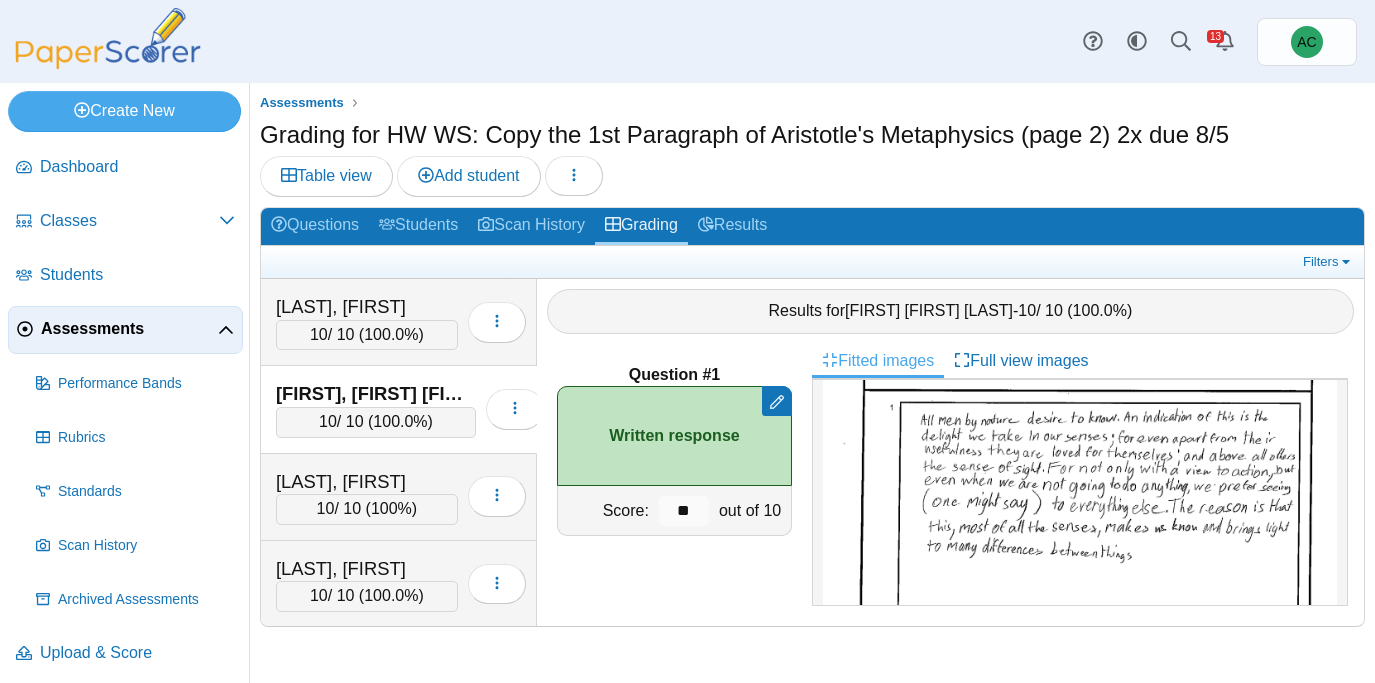scroll, scrollTop: 158, scrollLeft: 0, axis: vertical 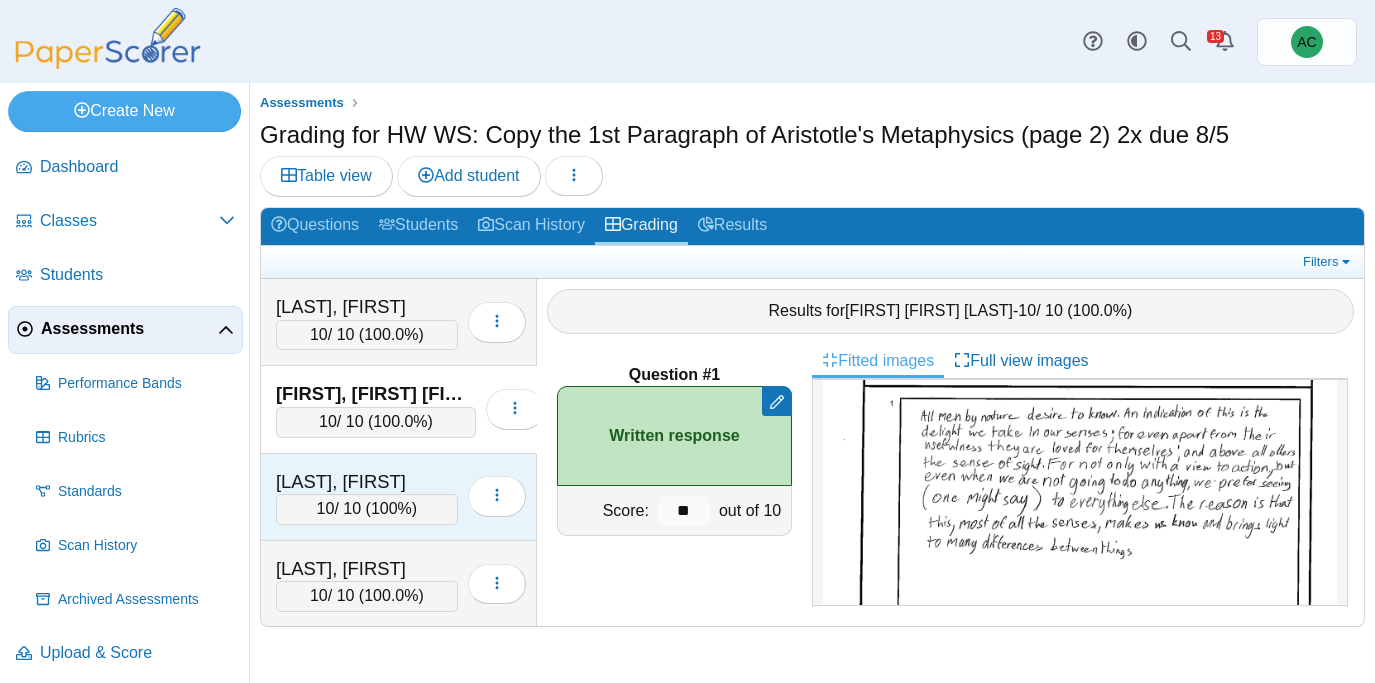 click on "[LAST], [FIRST]" at bounding box center [367, 482] 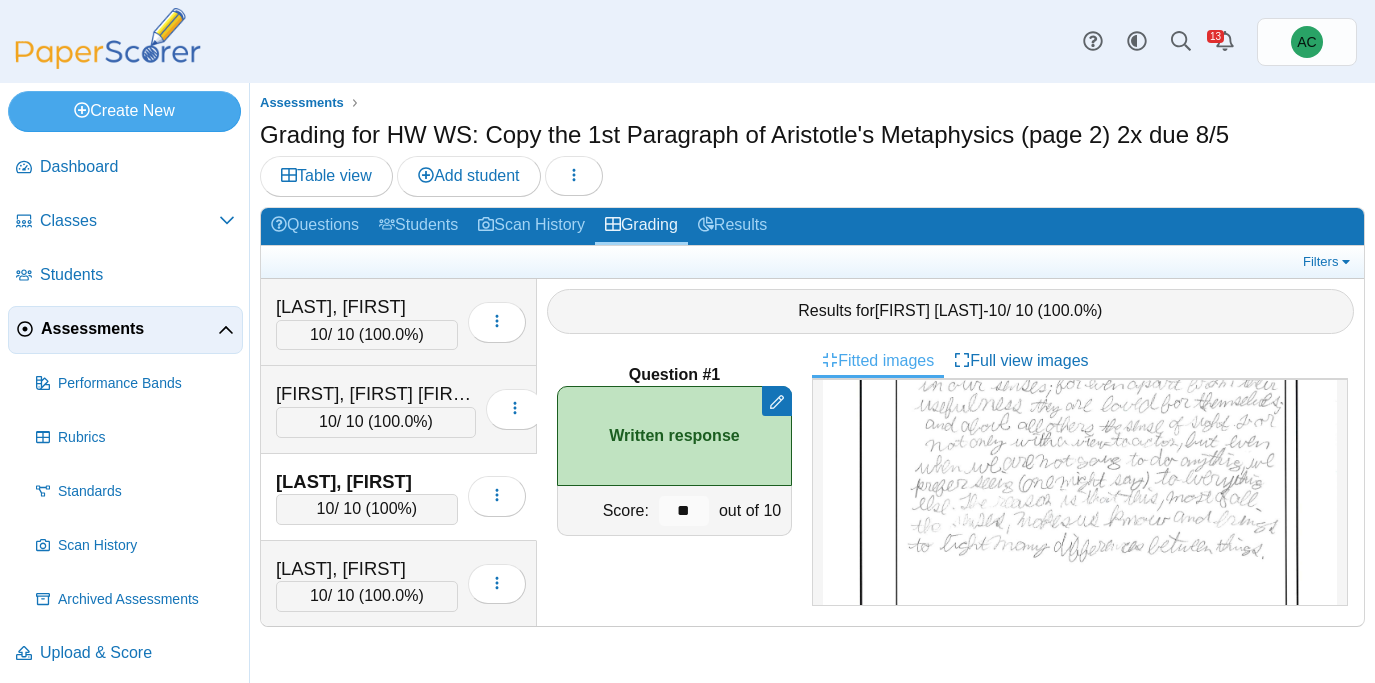 scroll, scrollTop: 198, scrollLeft: 0, axis: vertical 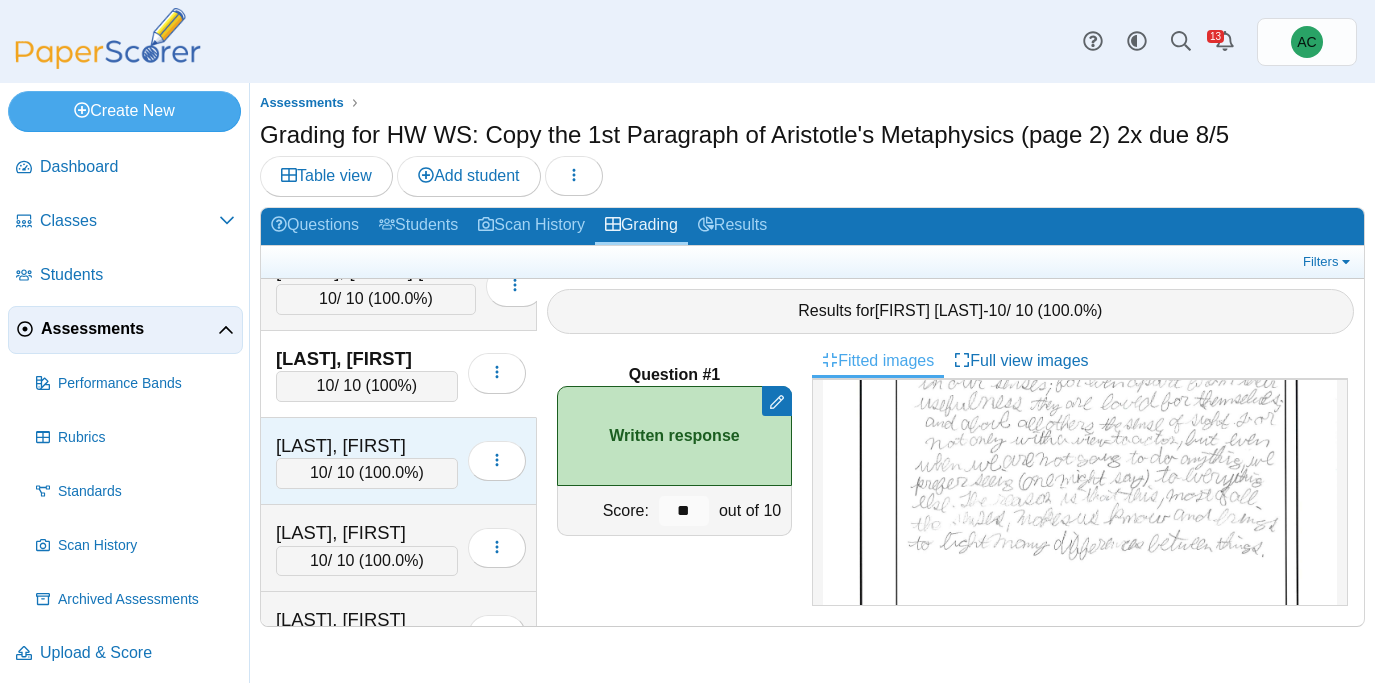 click on "[LAST], [FIRST]" at bounding box center [367, 446] 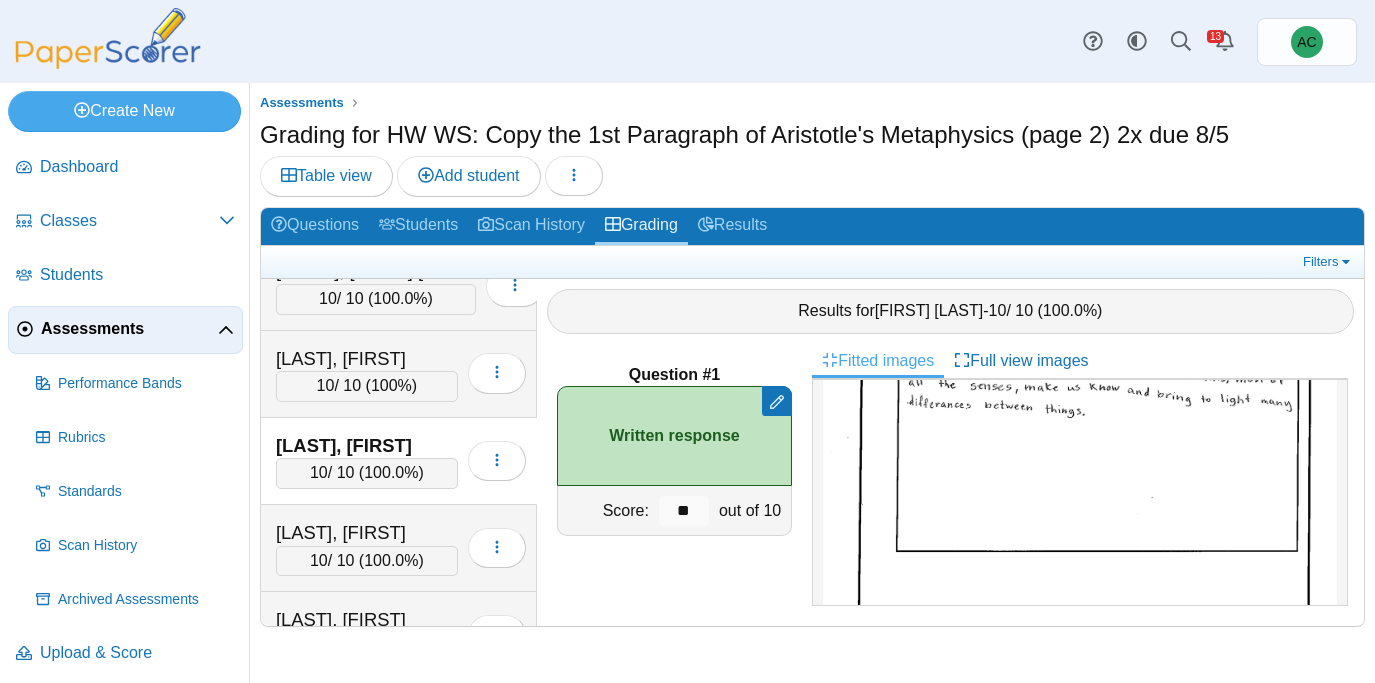 scroll, scrollTop: 337, scrollLeft: 0, axis: vertical 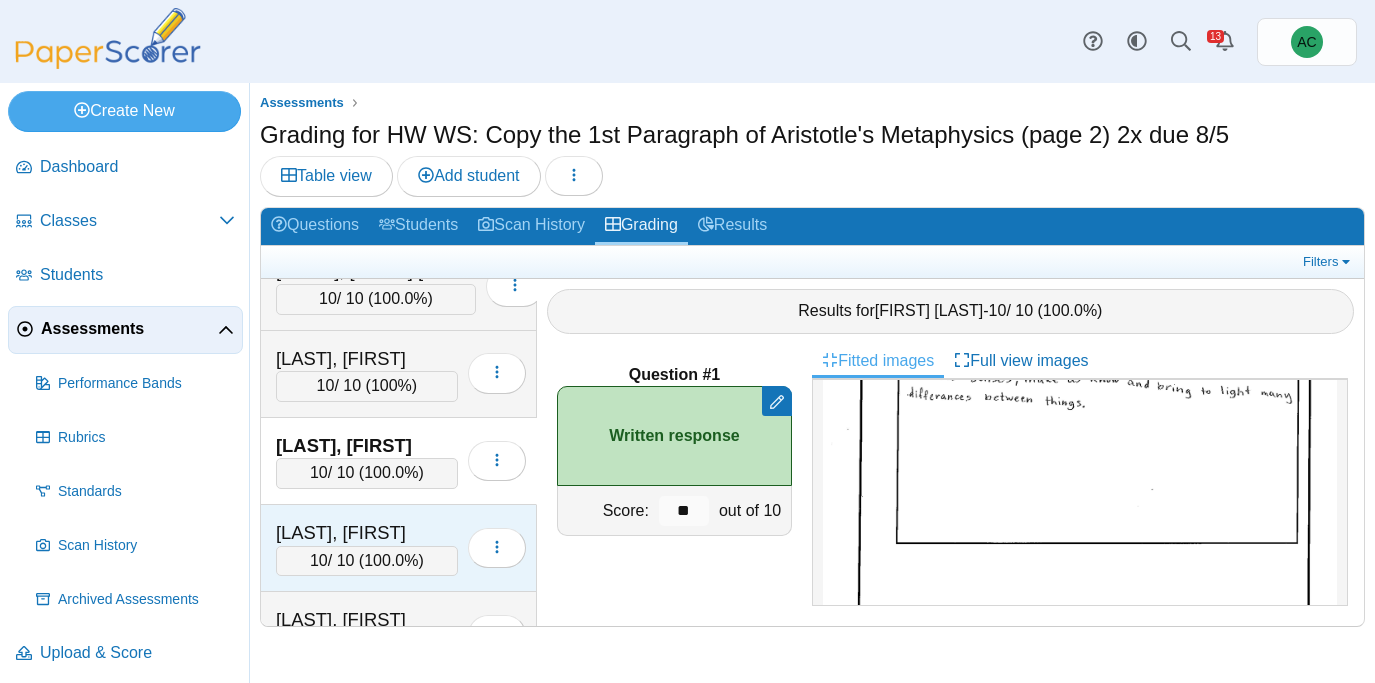 click on "[LAST], [FIRST]" at bounding box center (367, 533) 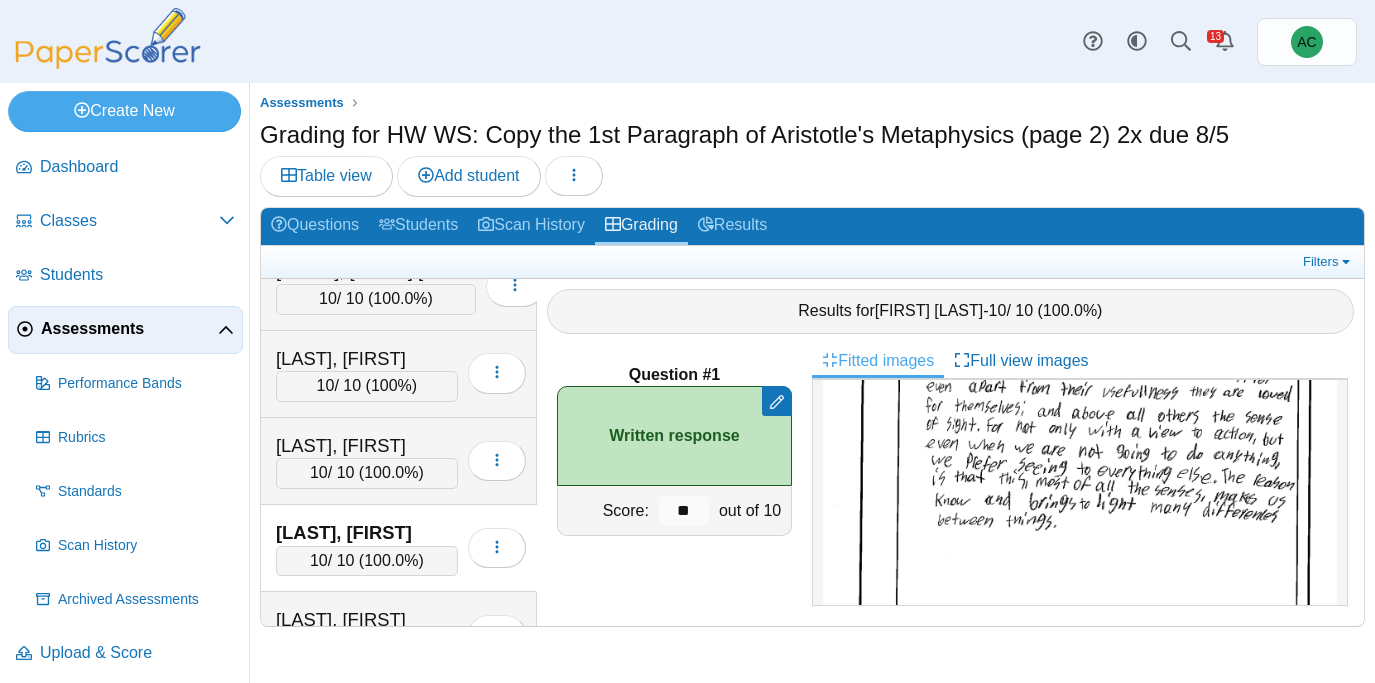 scroll, scrollTop: 236, scrollLeft: 0, axis: vertical 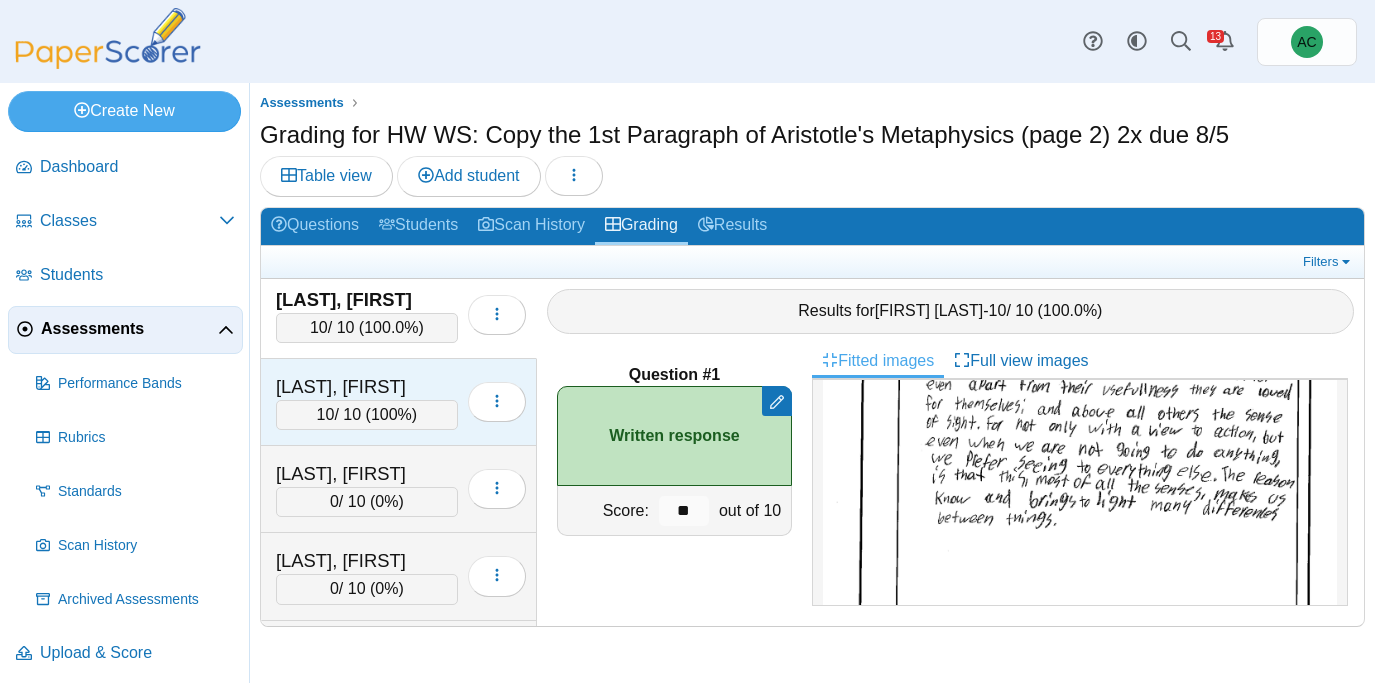 click on "[LAST], [FIRST]" at bounding box center [367, 387] 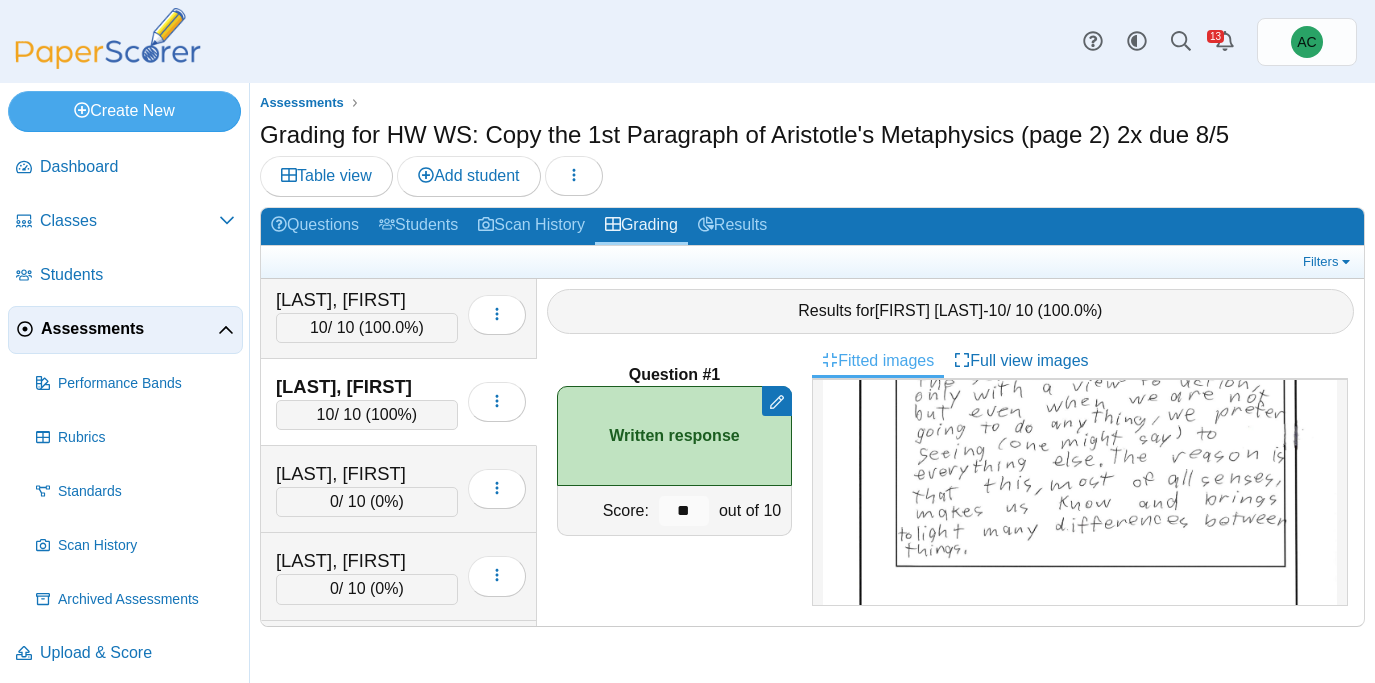 scroll, scrollTop: 293, scrollLeft: 0, axis: vertical 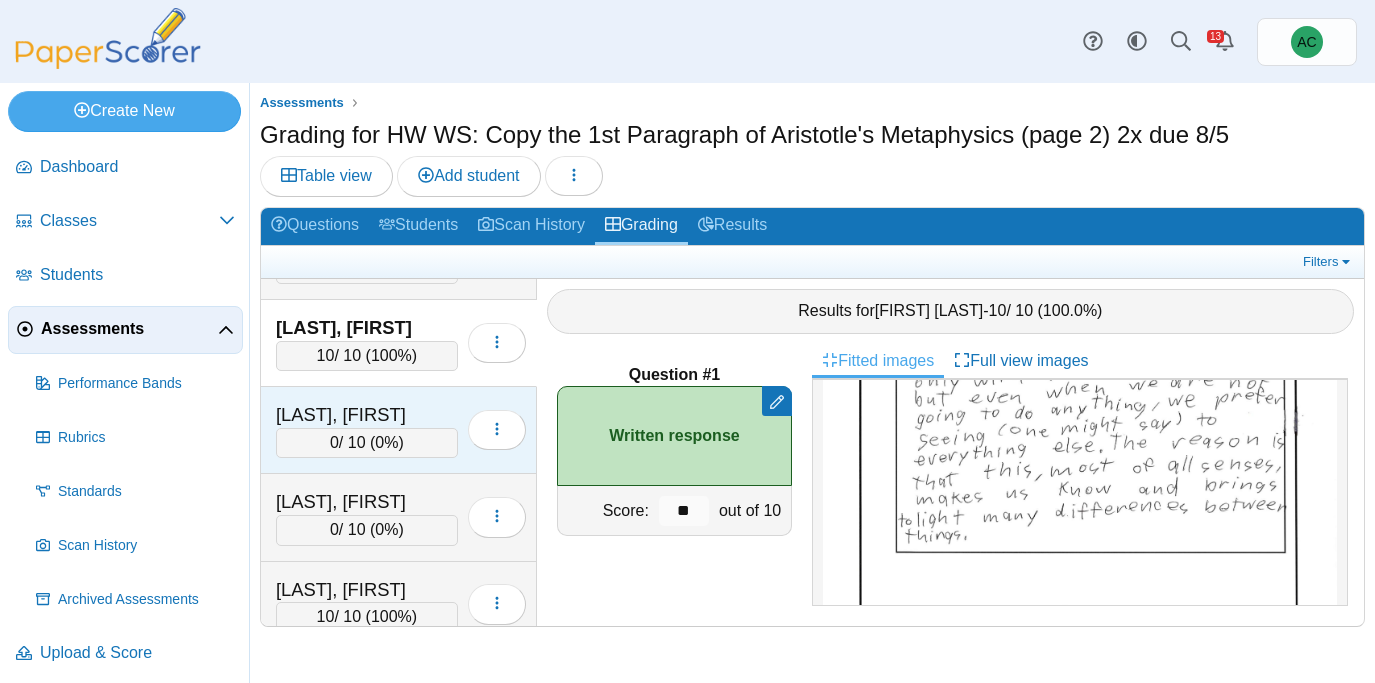 click on "0  / 10
( 0% )" at bounding box center [367, 443] 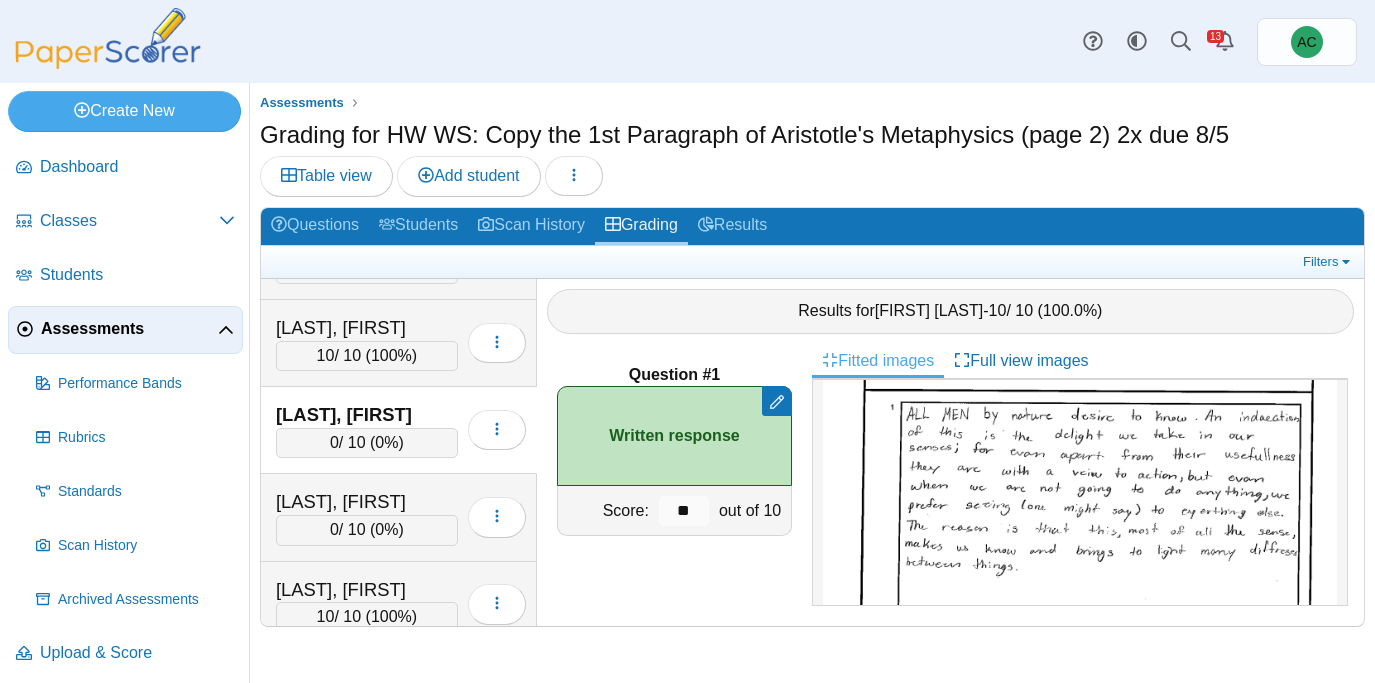 scroll, scrollTop: 158, scrollLeft: 0, axis: vertical 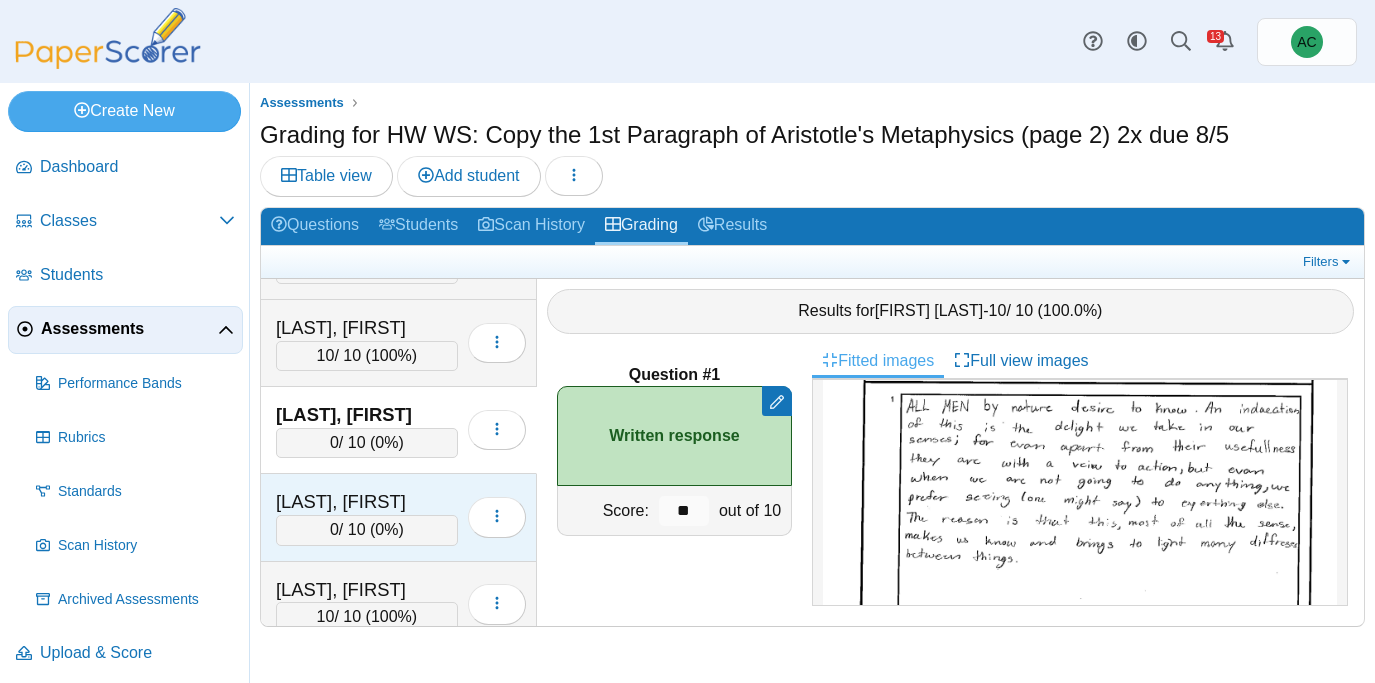 click on "[LAST], [FIRST]
0  / 10
( 0% )
Loading…" at bounding box center [399, 517] 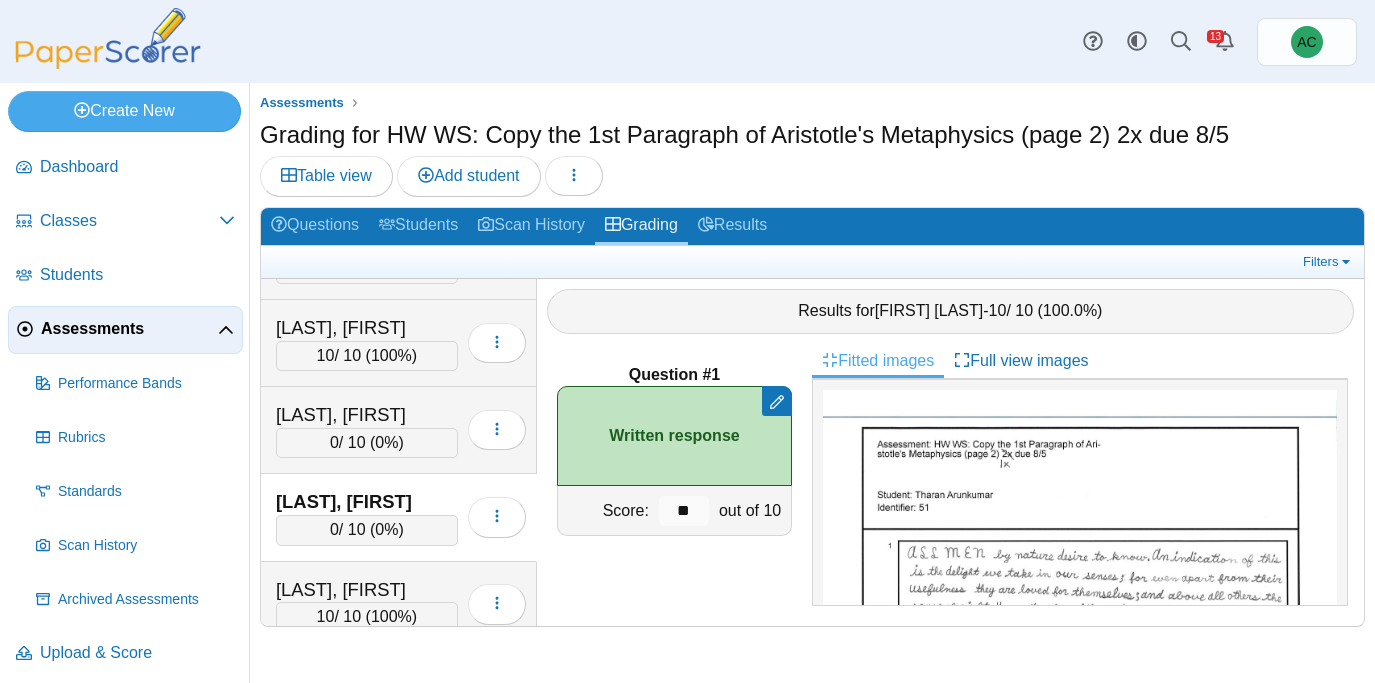 scroll, scrollTop: 103, scrollLeft: 0, axis: vertical 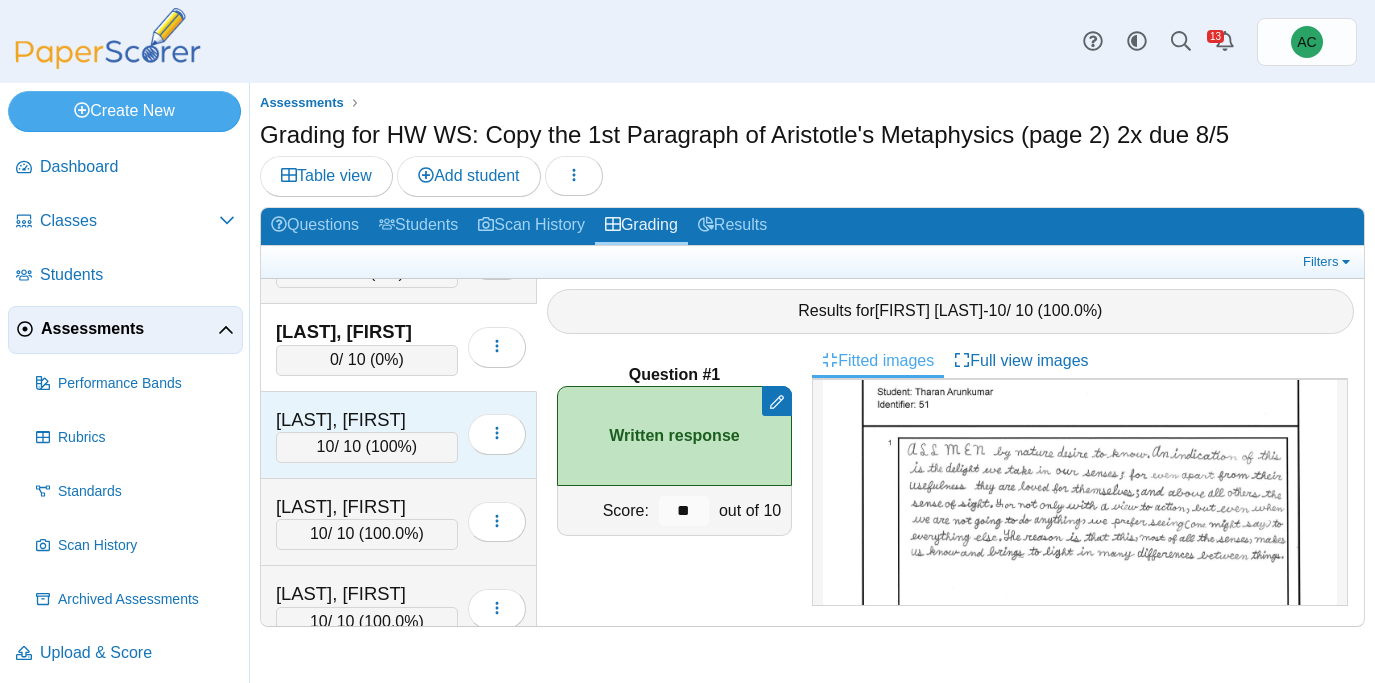 click on "[LAST], [FIRST]" at bounding box center [367, 420] 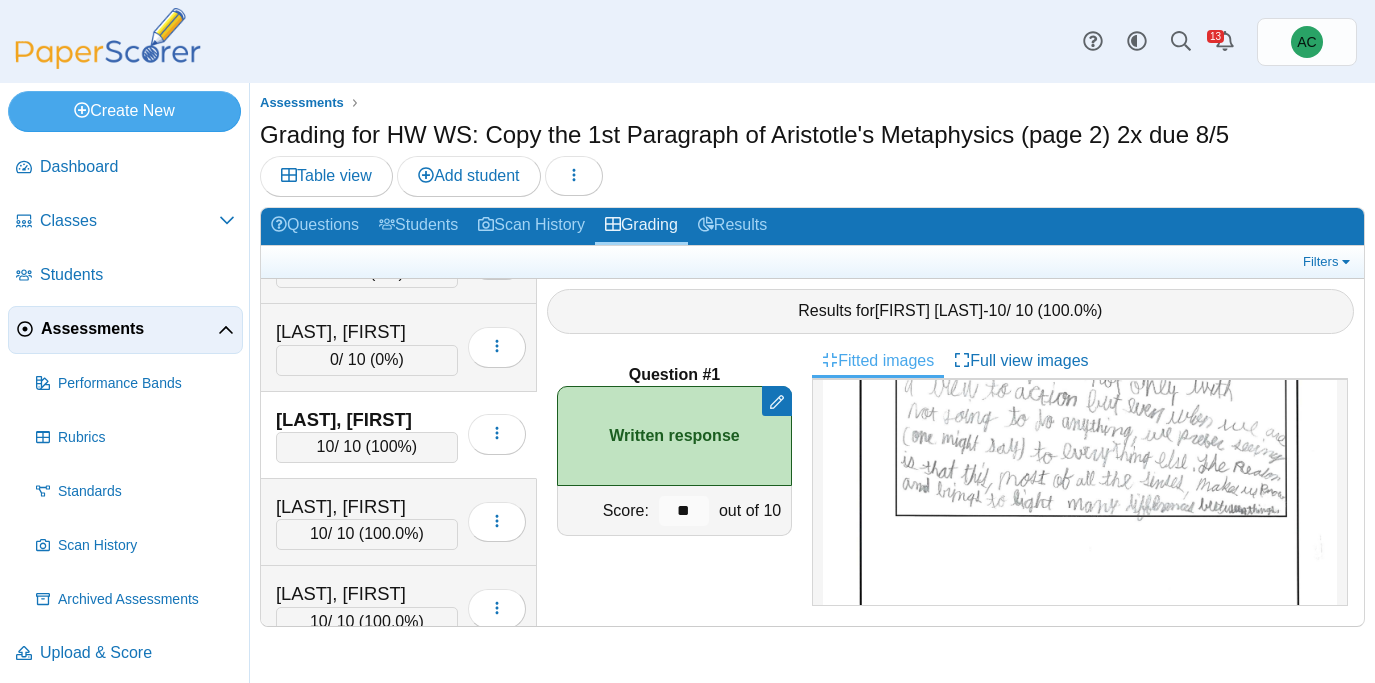 scroll, scrollTop: 328, scrollLeft: 0, axis: vertical 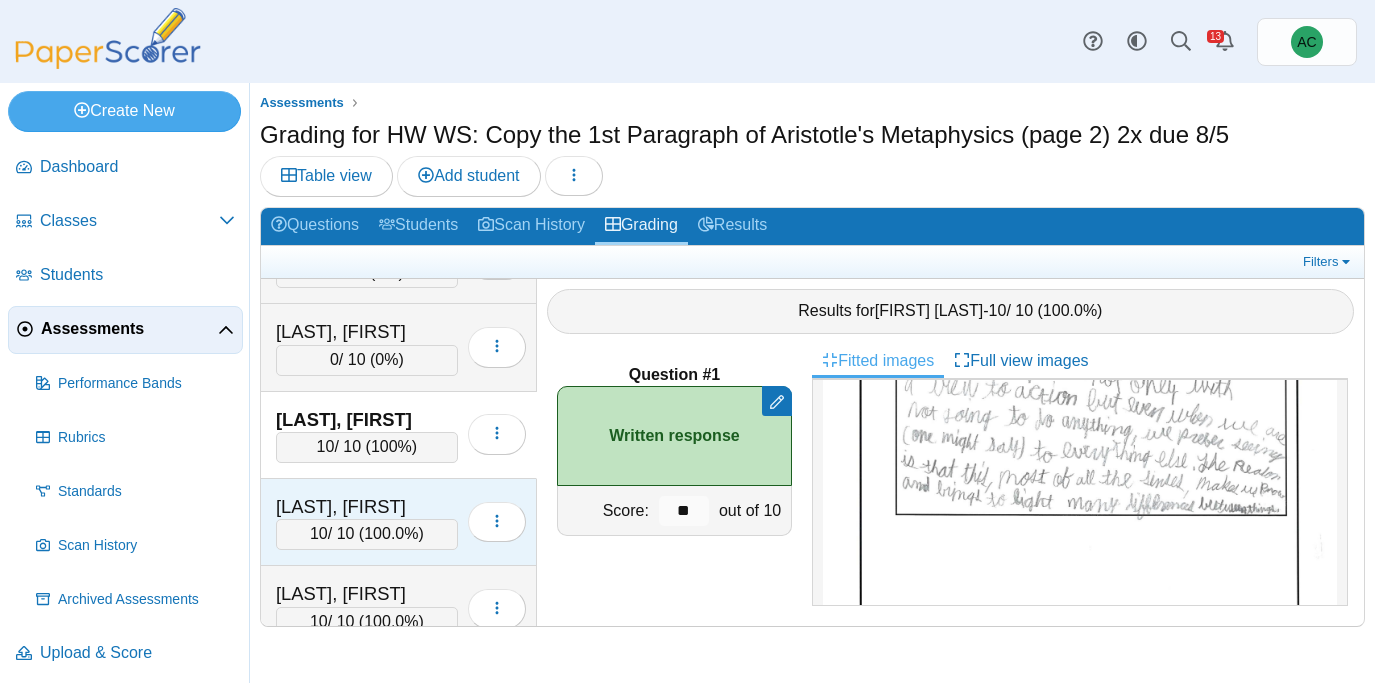 click on "[LAST], [FIRST]" at bounding box center (367, 507) 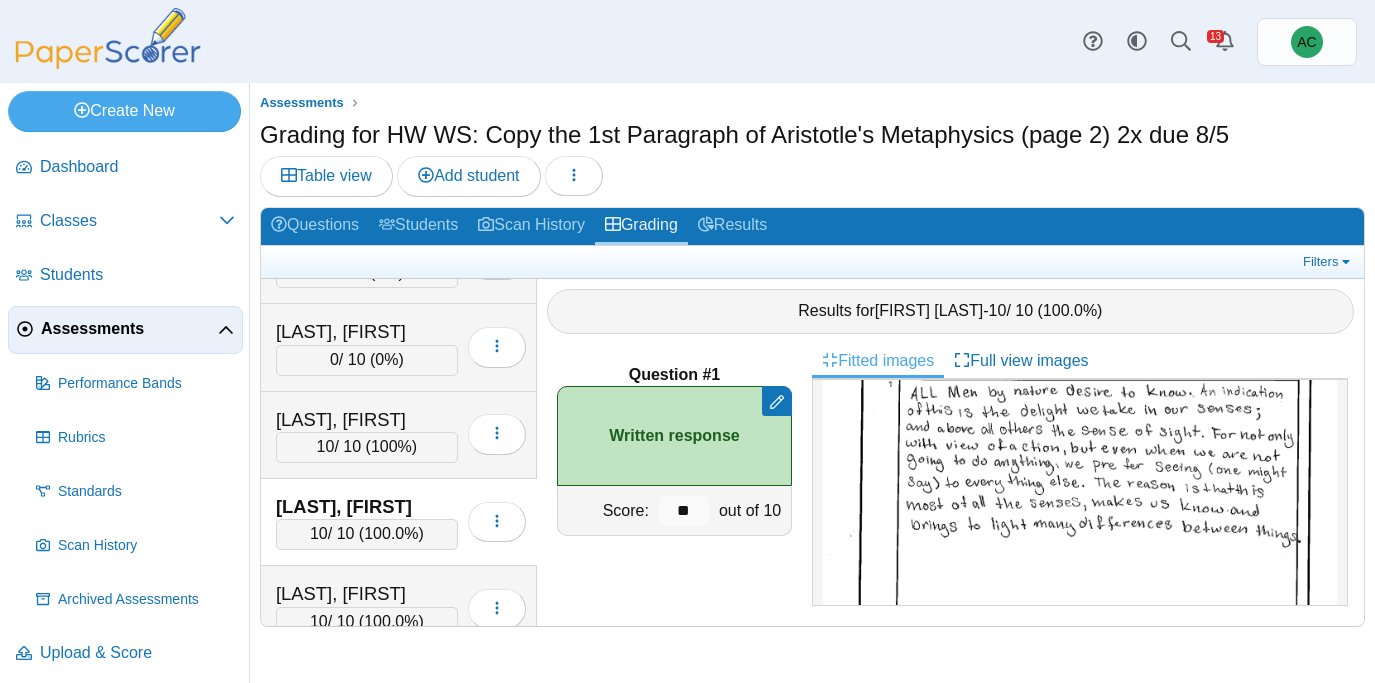 scroll, scrollTop: 189, scrollLeft: 0, axis: vertical 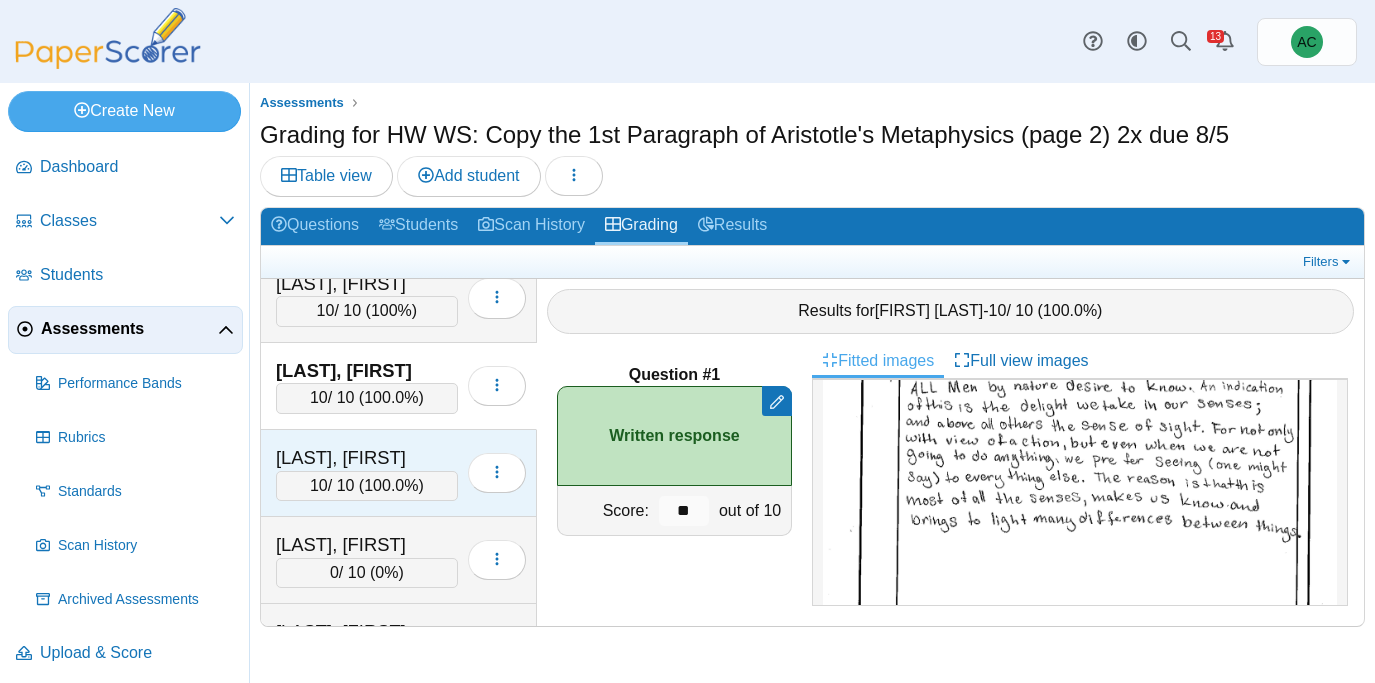 click on "[LAST], [FIRST]" at bounding box center [367, 458] 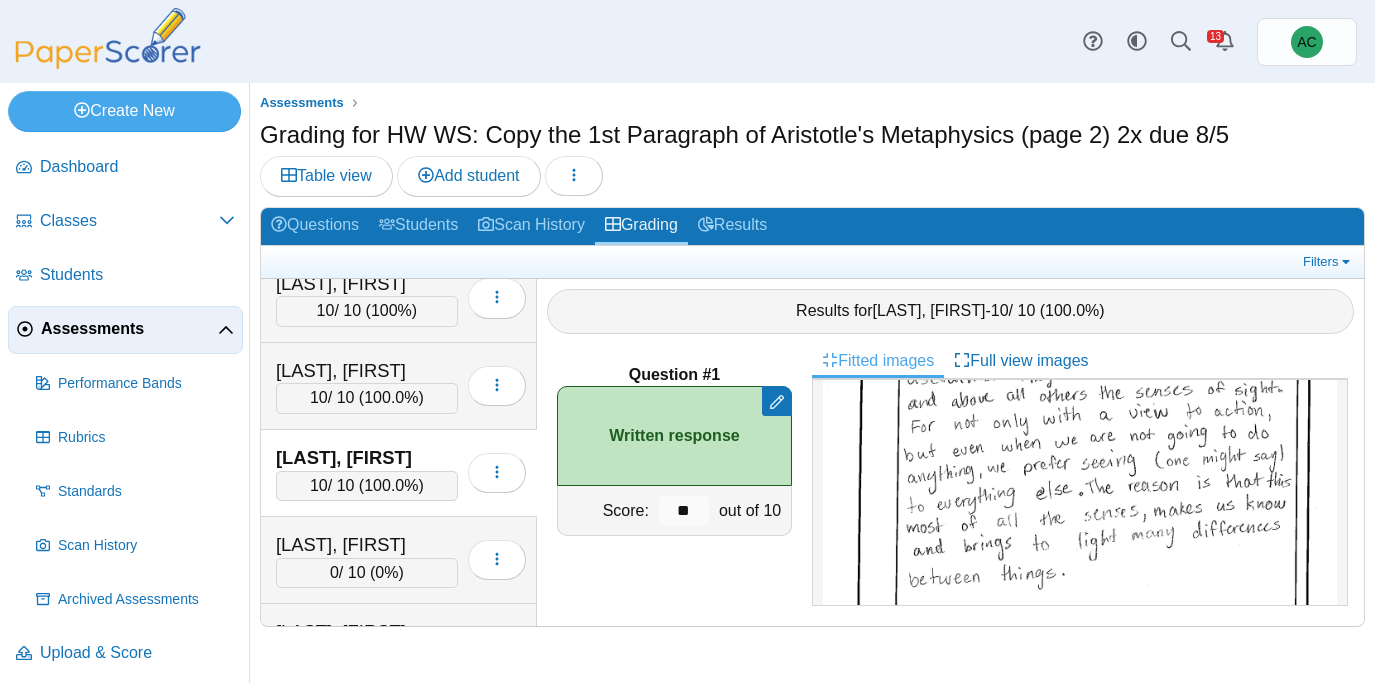 scroll, scrollTop: 263, scrollLeft: 0, axis: vertical 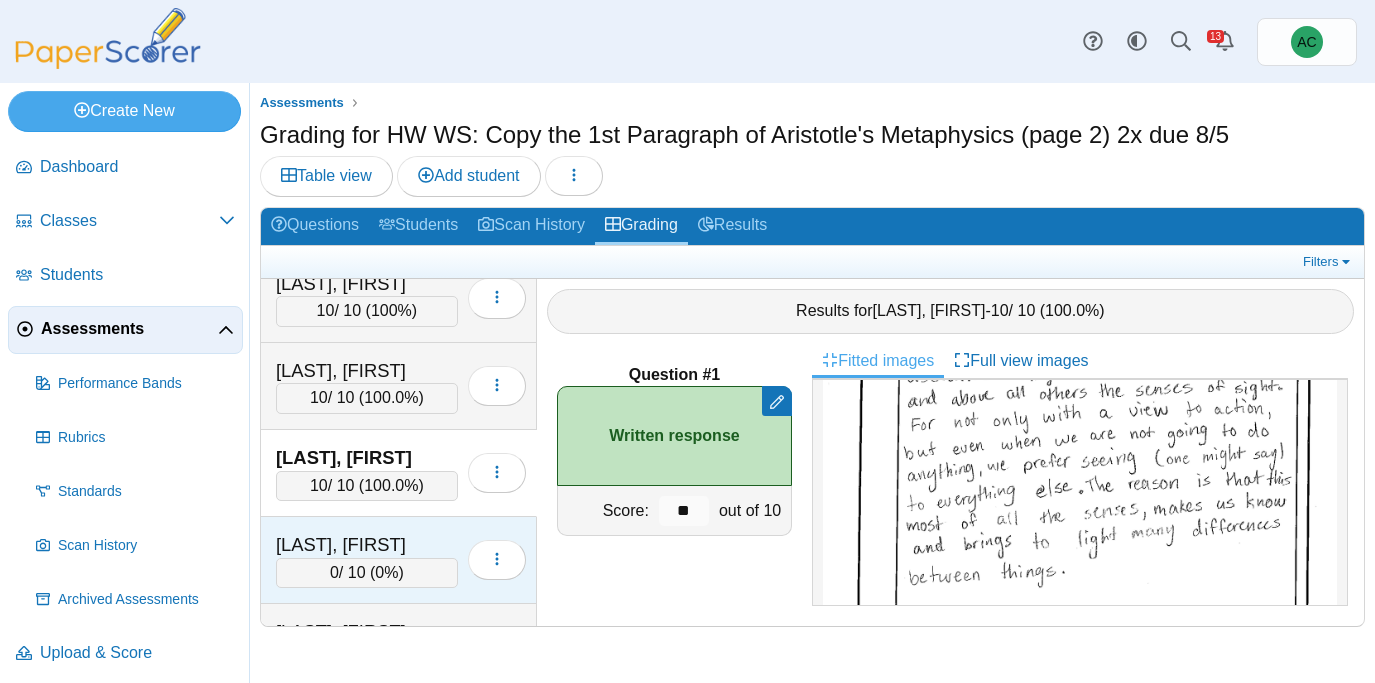 click on "[LAST], [FIRST]" at bounding box center [367, 545] 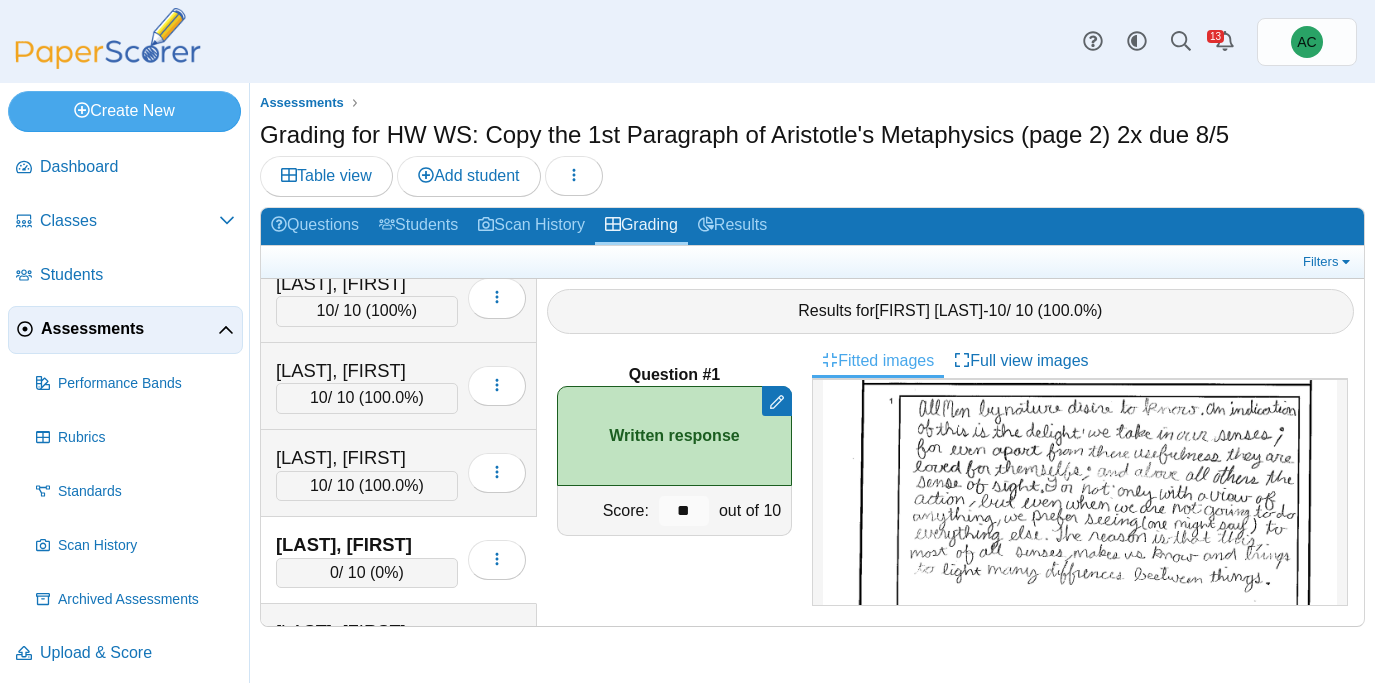 scroll, scrollTop: 182, scrollLeft: 0, axis: vertical 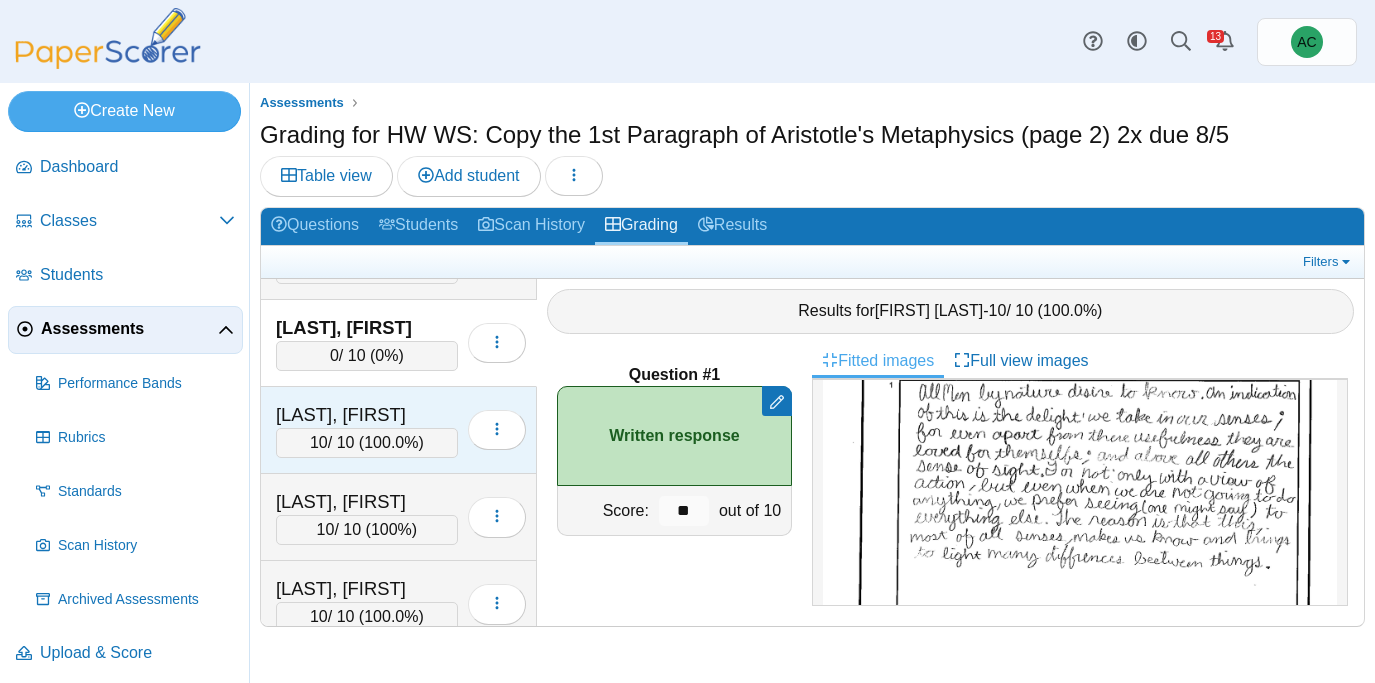 click on "[LAST], [FIRST]" at bounding box center (367, 415) 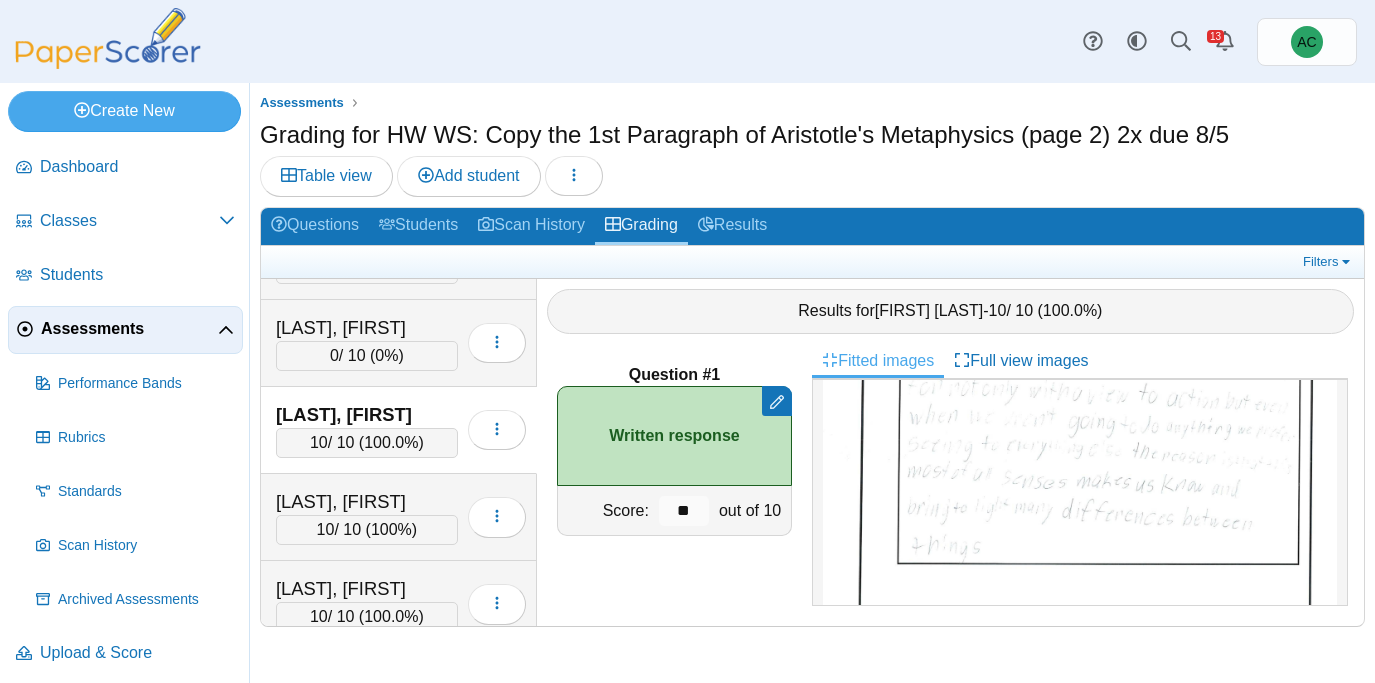 scroll, scrollTop: 320, scrollLeft: 0, axis: vertical 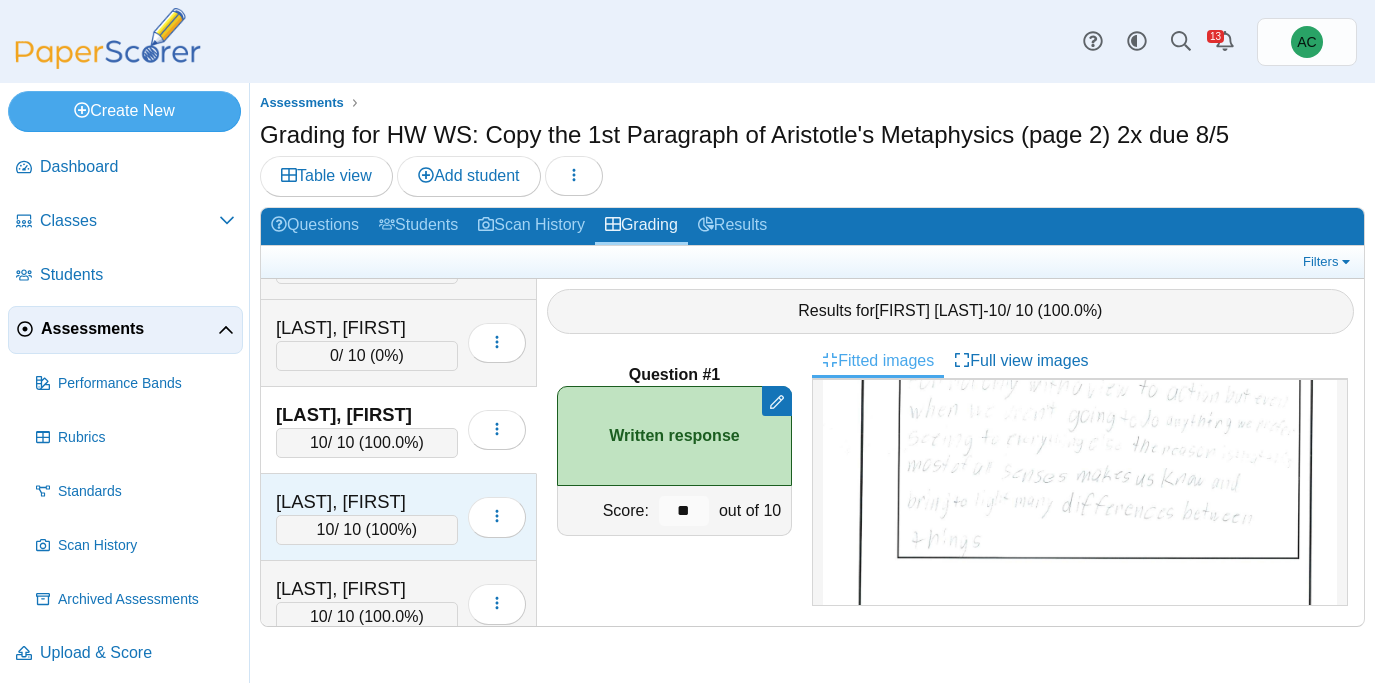 click on "[LAST], [FIRST]
10  / 10
( 100% )
Loading…" at bounding box center (399, 517) 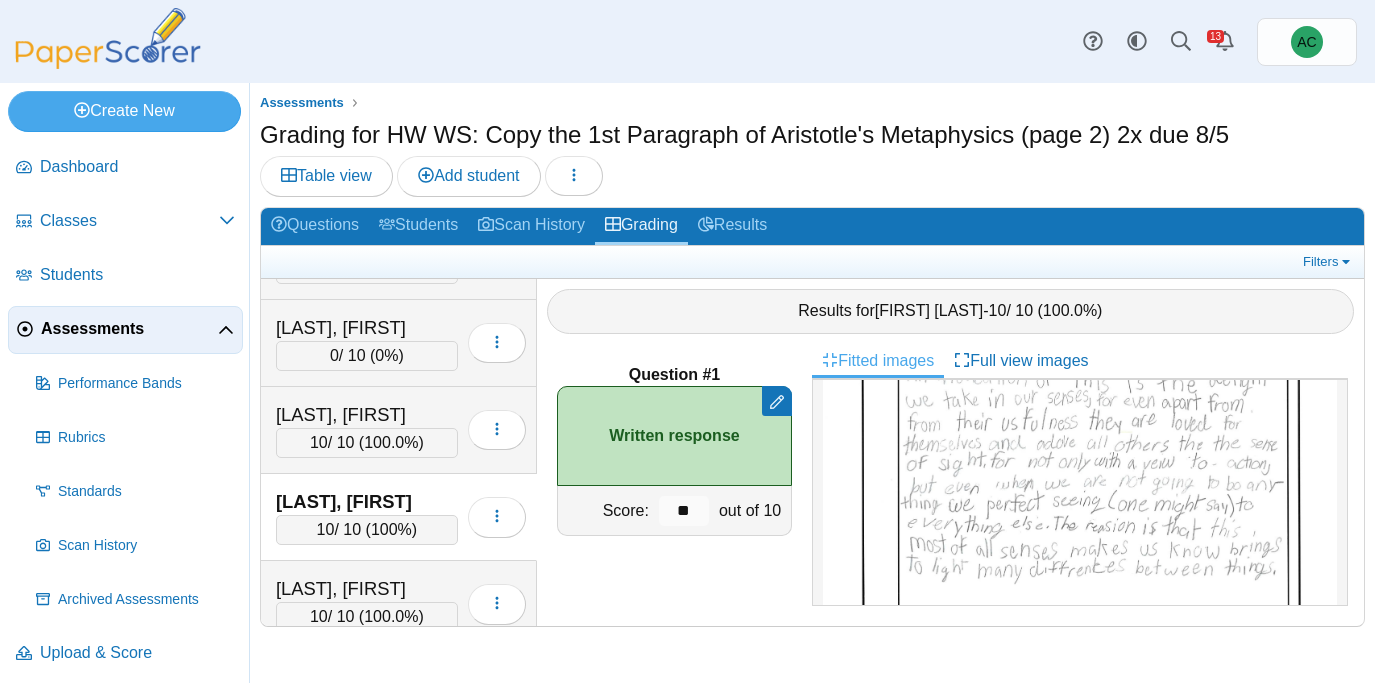 scroll, scrollTop: 231, scrollLeft: 0, axis: vertical 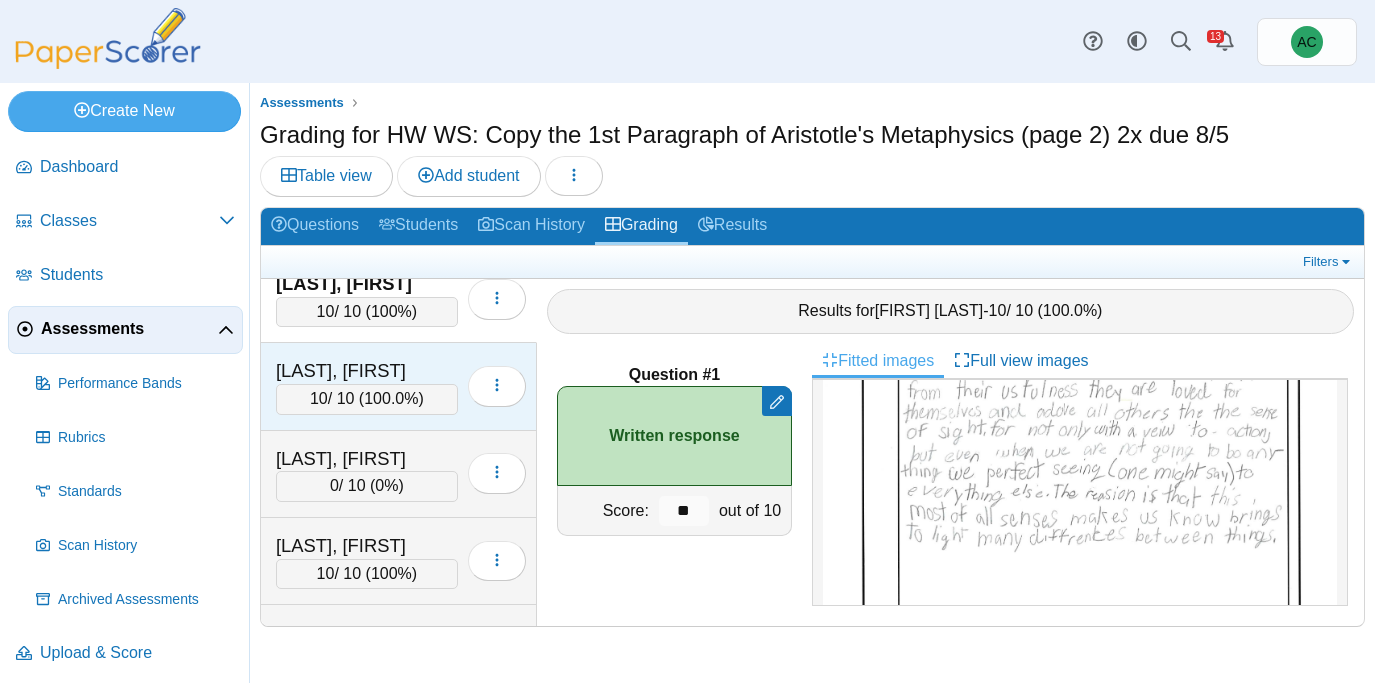 click on "[LAST], [FIRST]
10  / 10
( 100.0% )
Loading…" at bounding box center (399, 386) 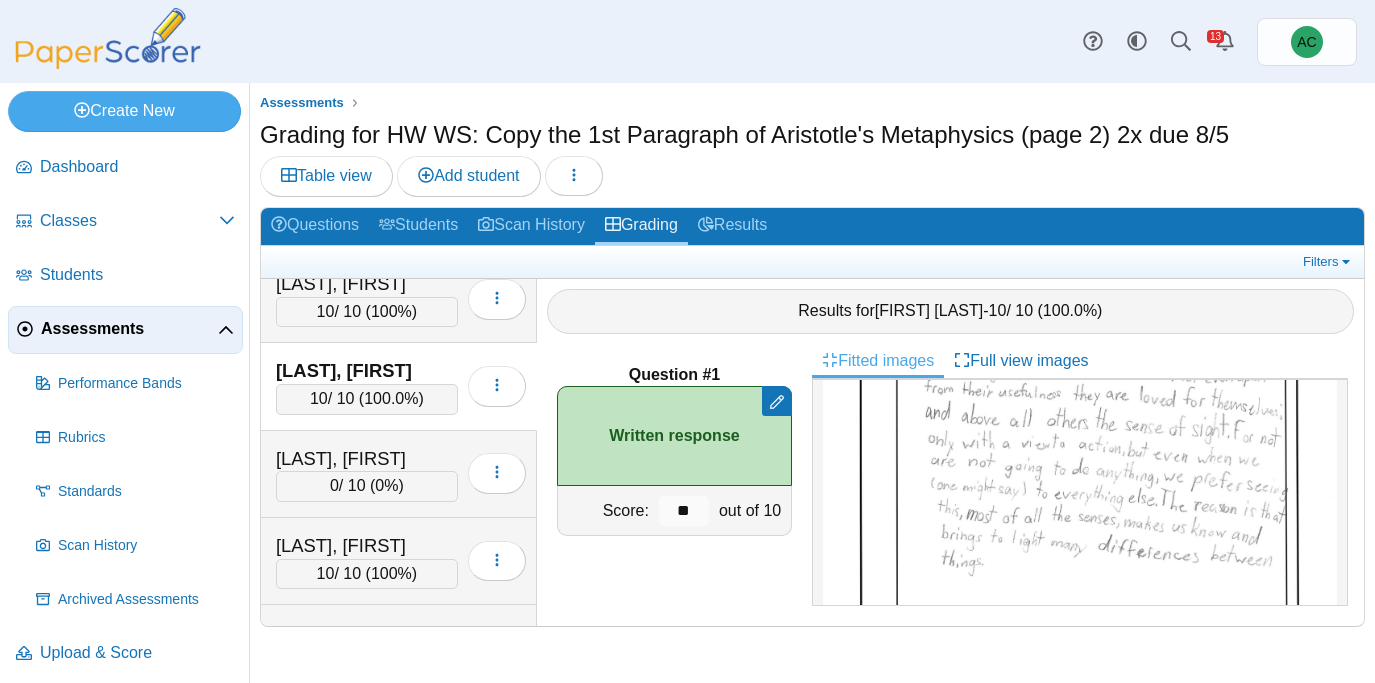 scroll, scrollTop: 206, scrollLeft: 0, axis: vertical 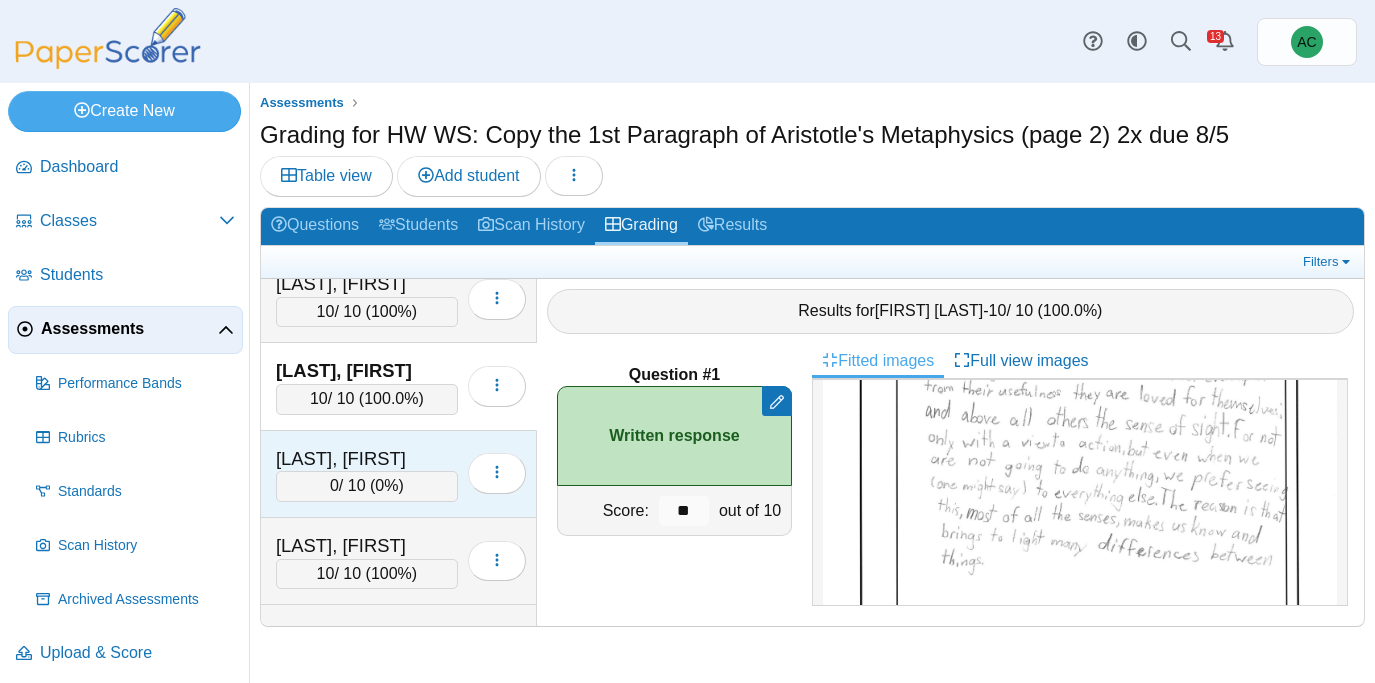 click on "[LAST], [FIRST]
0  / 10
( 0% )
Loading…" at bounding box center (399, 474) 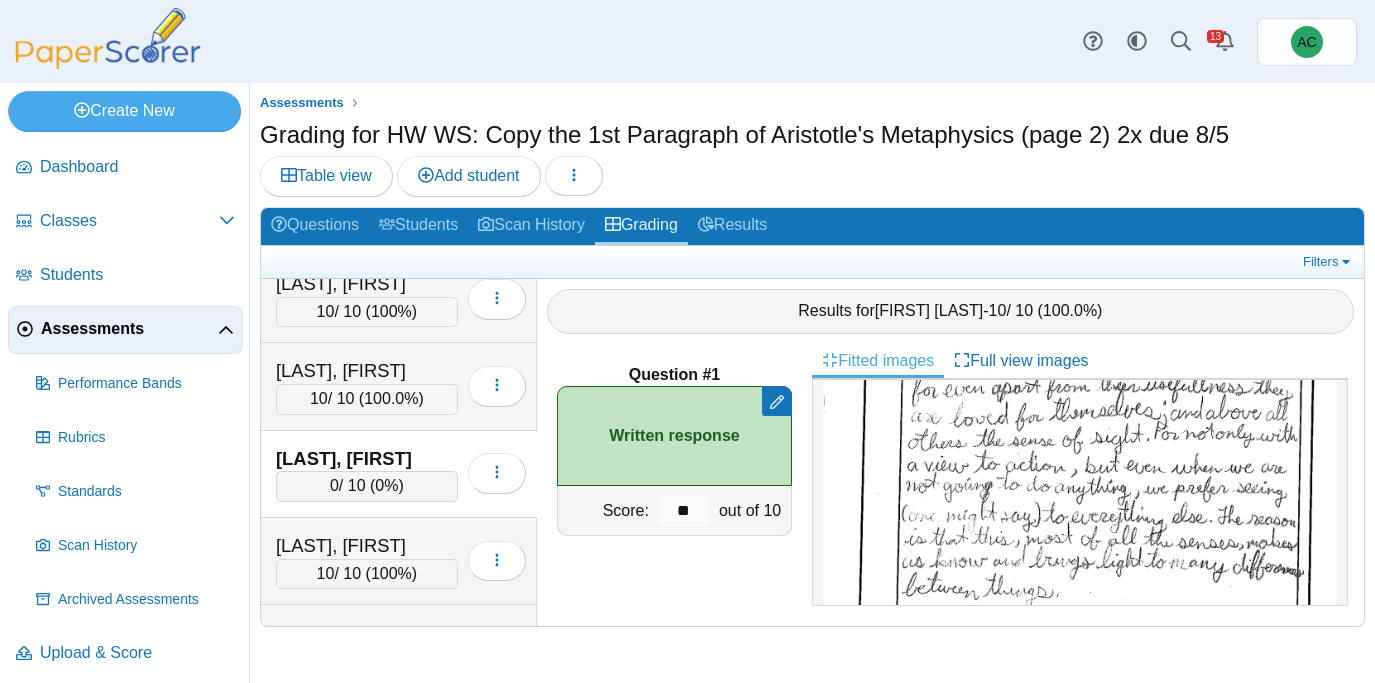 scroll, scrollTop: 263, scrollLeft: 0, axis: vertical 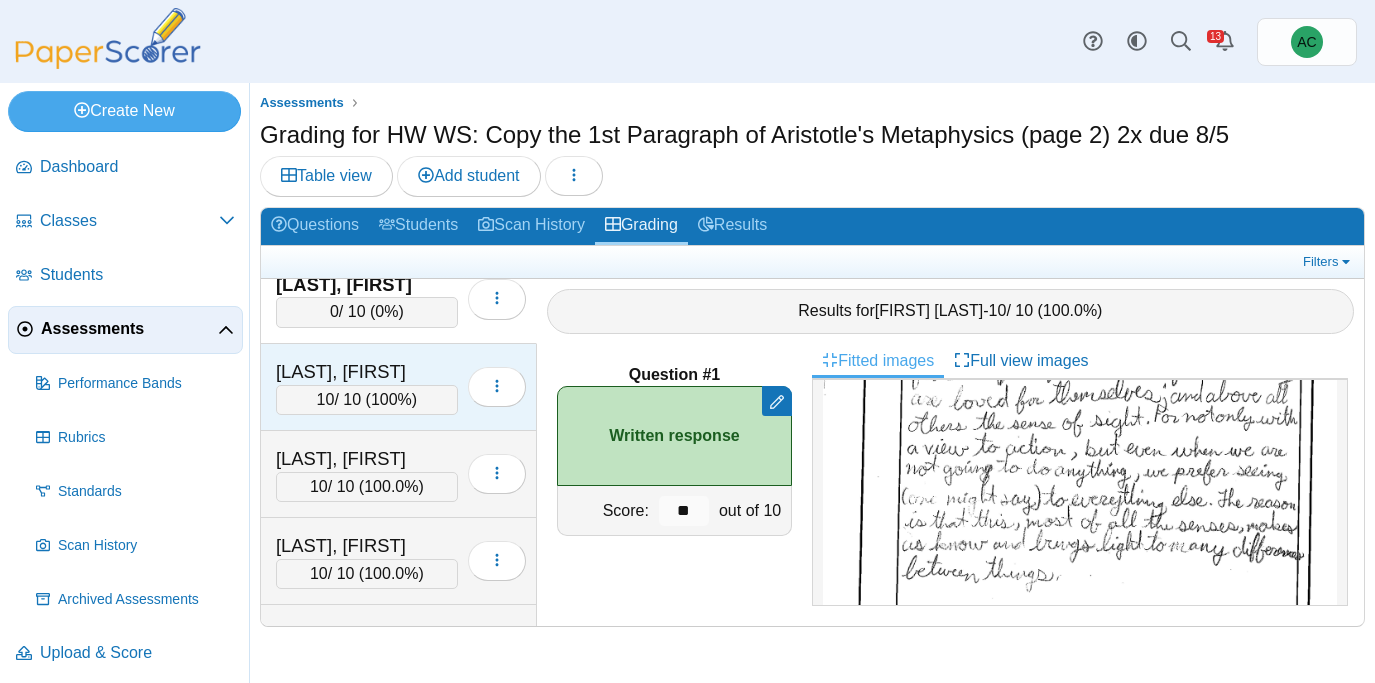 click on "[LAST], [FIRST]" at bounding box center [367, 372] 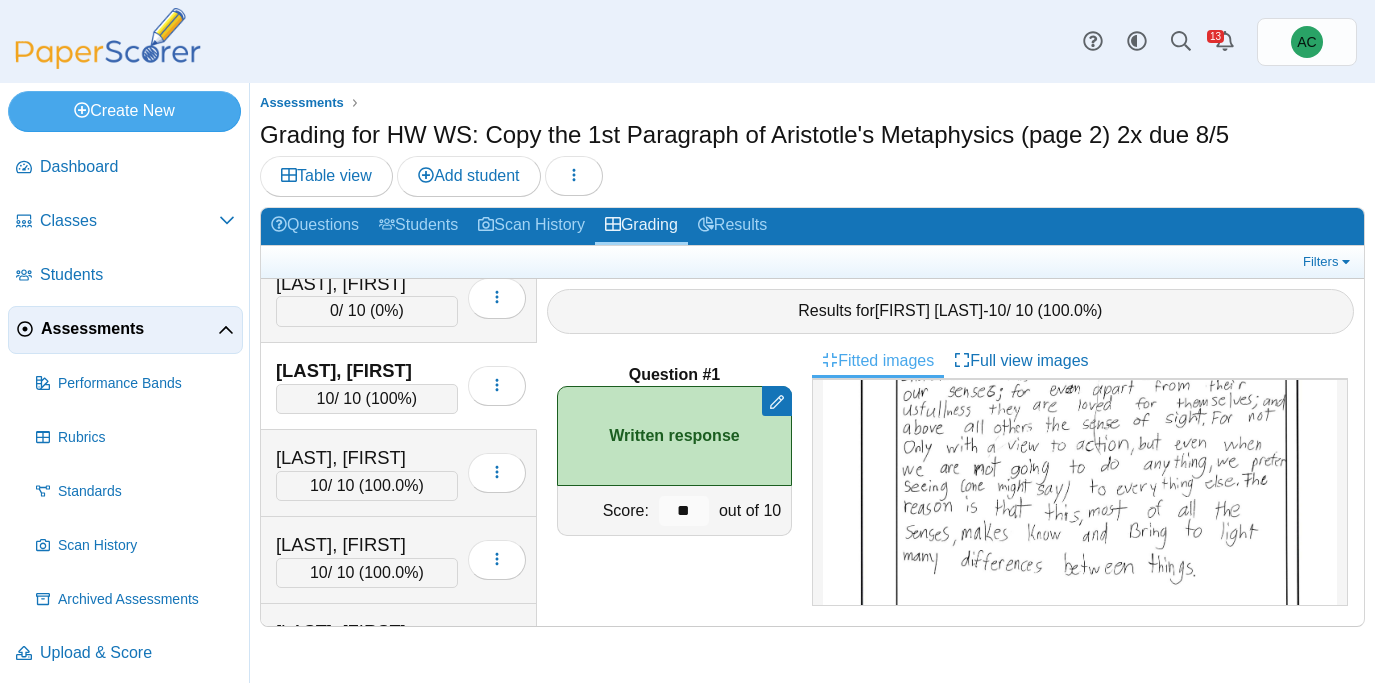 scroll, scrollTop: 198, scrollLeft: 0, axis: vertical 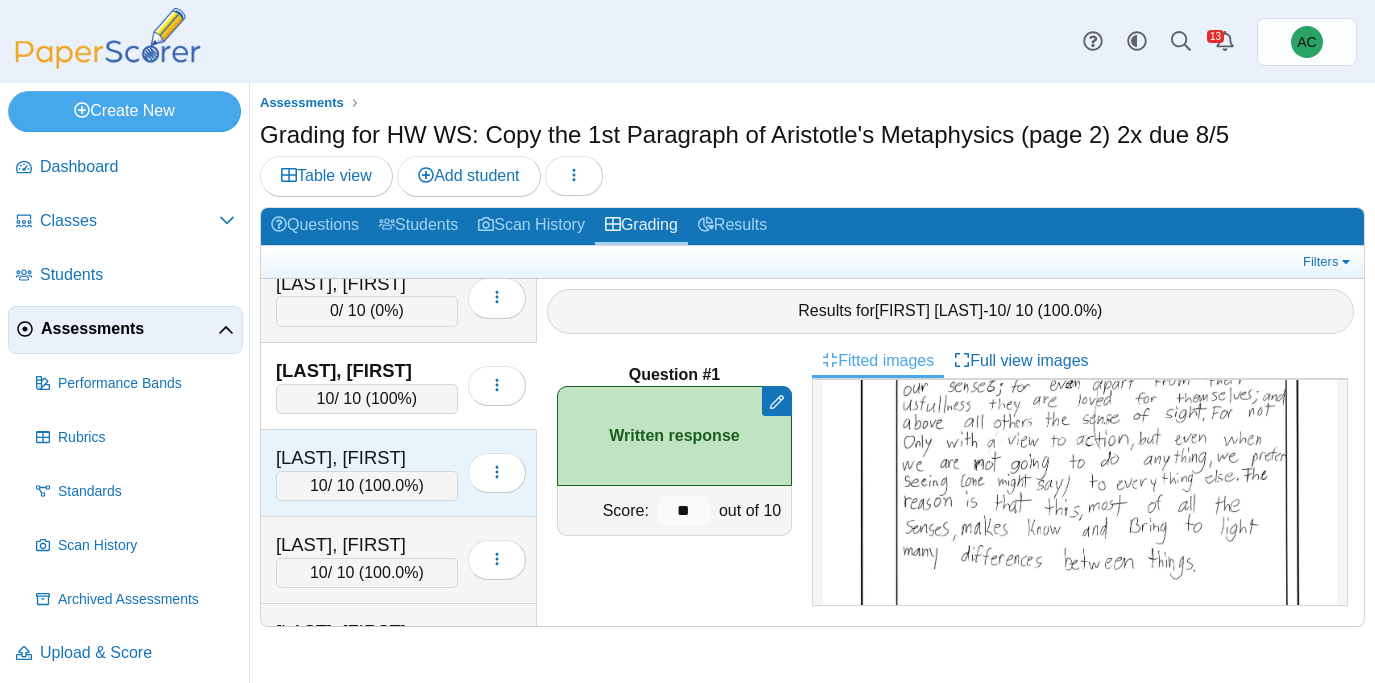 click on "[LAST], [FIRST]" at bounding box center (367, 458) 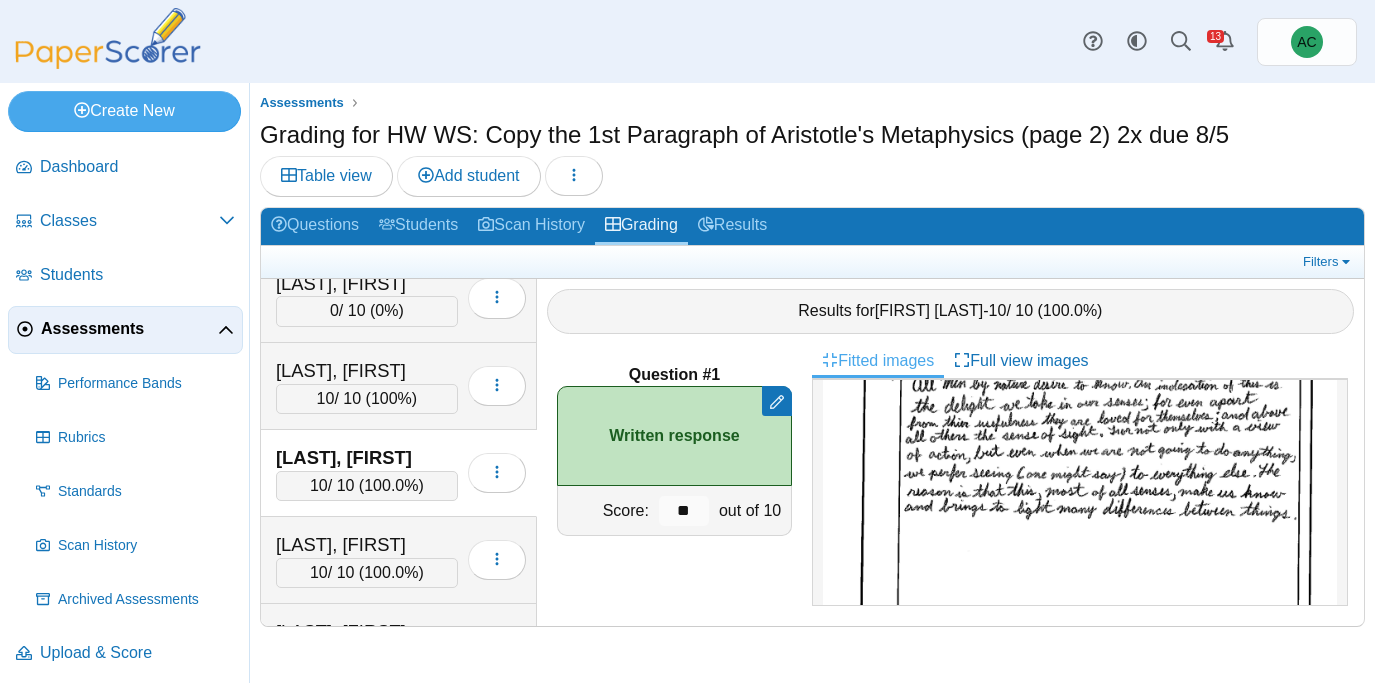 scroll, scrollTop: 220, scrollLeft: 0, axis: vertical 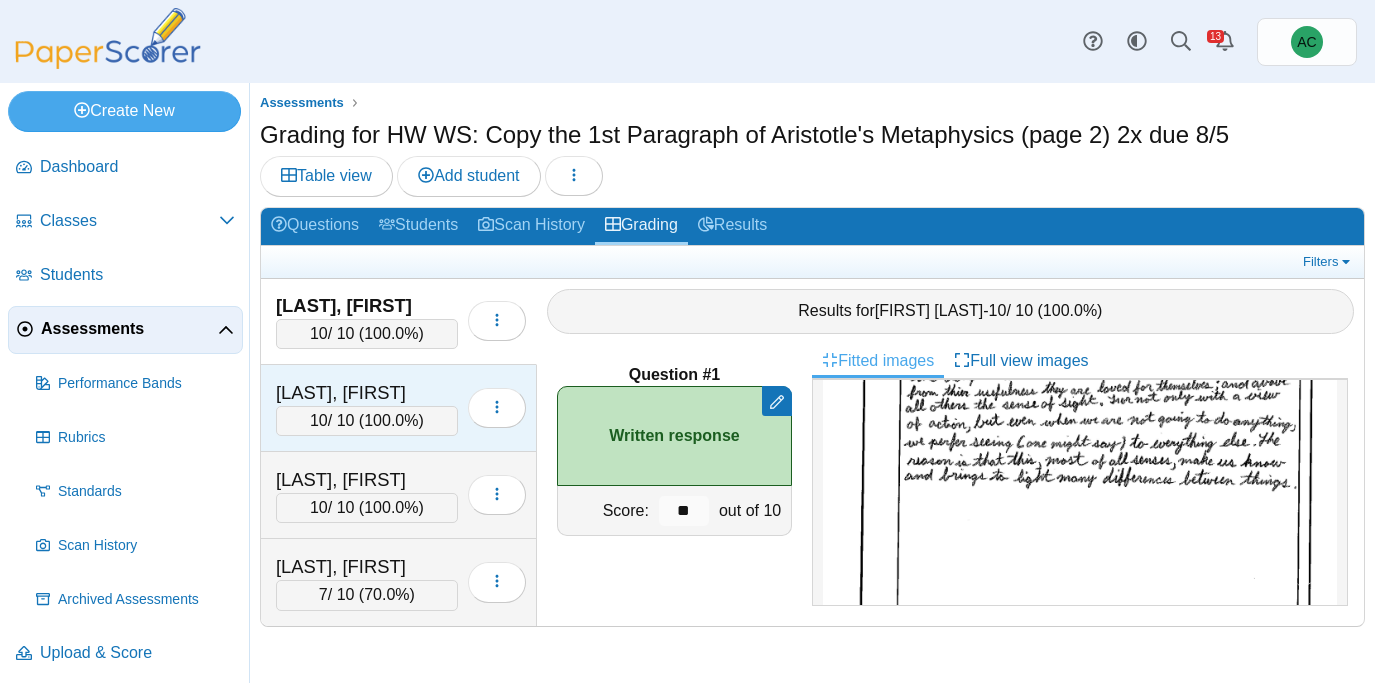 click on "[LAST], [FIRST]" at bounding box center [367, 393] 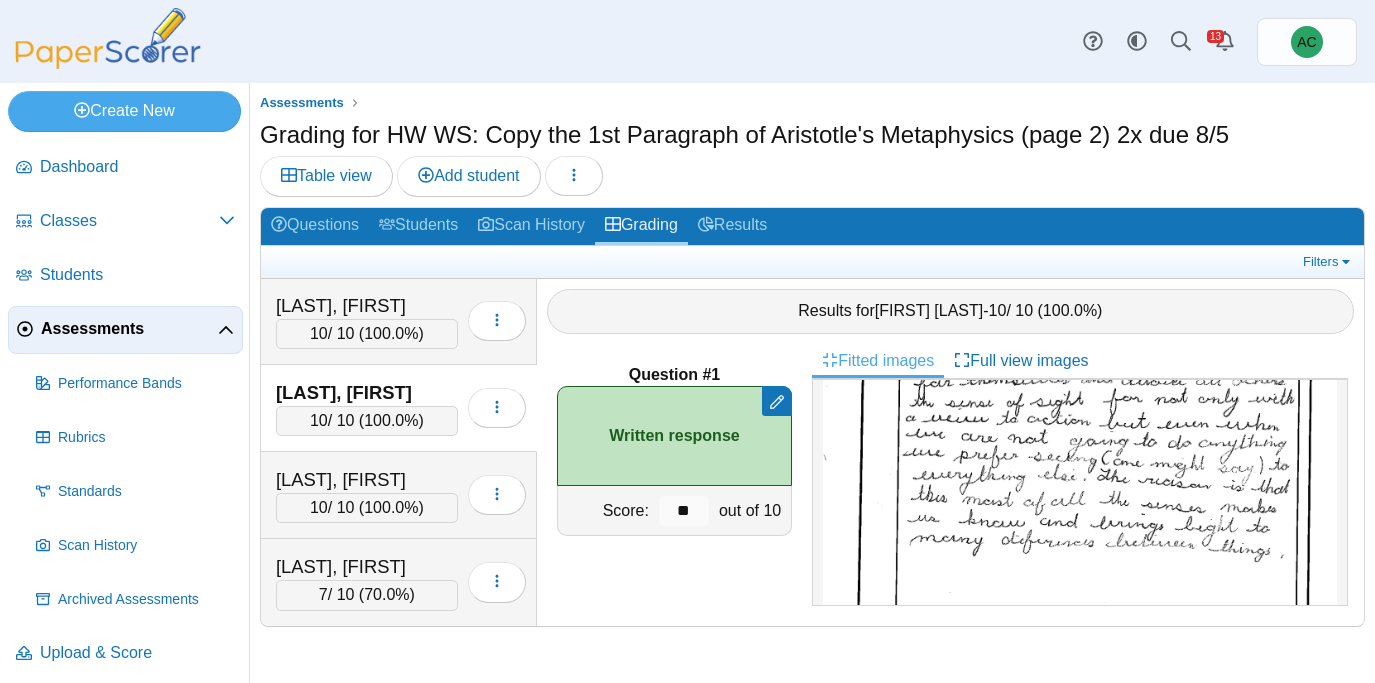 scroll, scrollTop: 274, scrollLeft: 0, axis: vertical 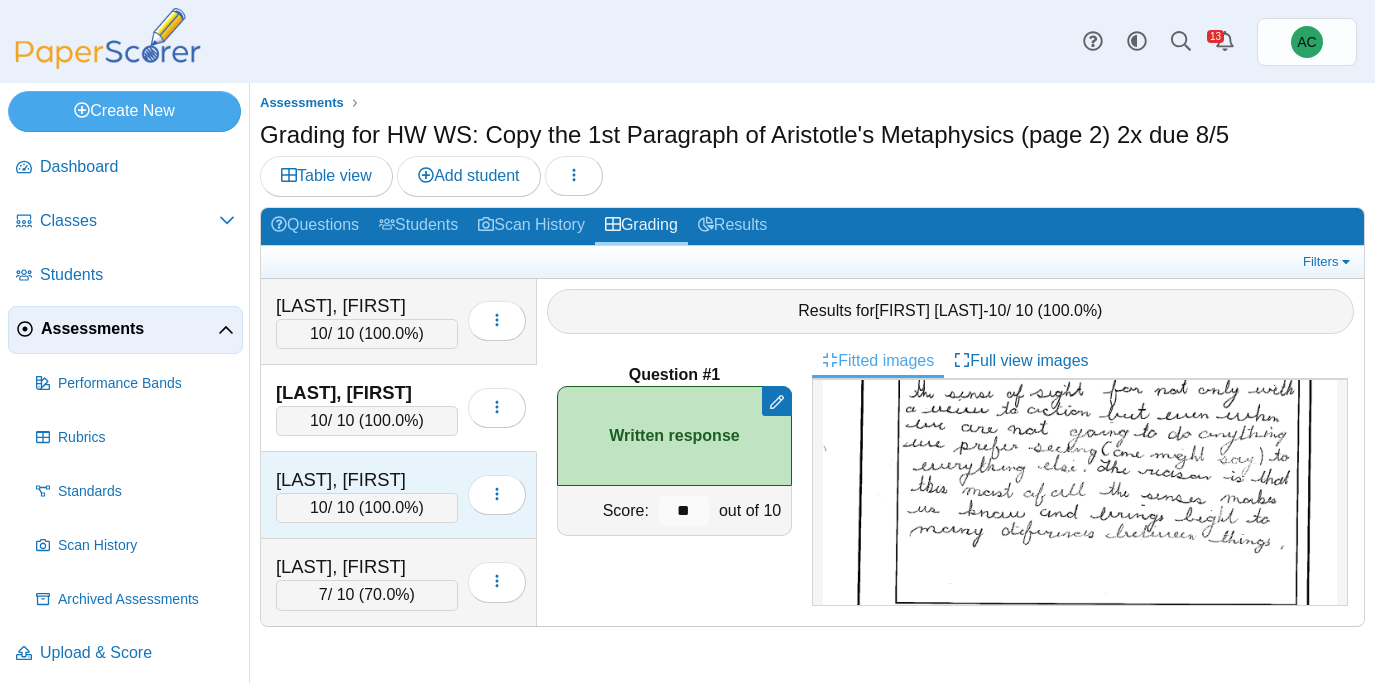 click on "[LAST], [FIRST]" at bounding box center [367, 480] 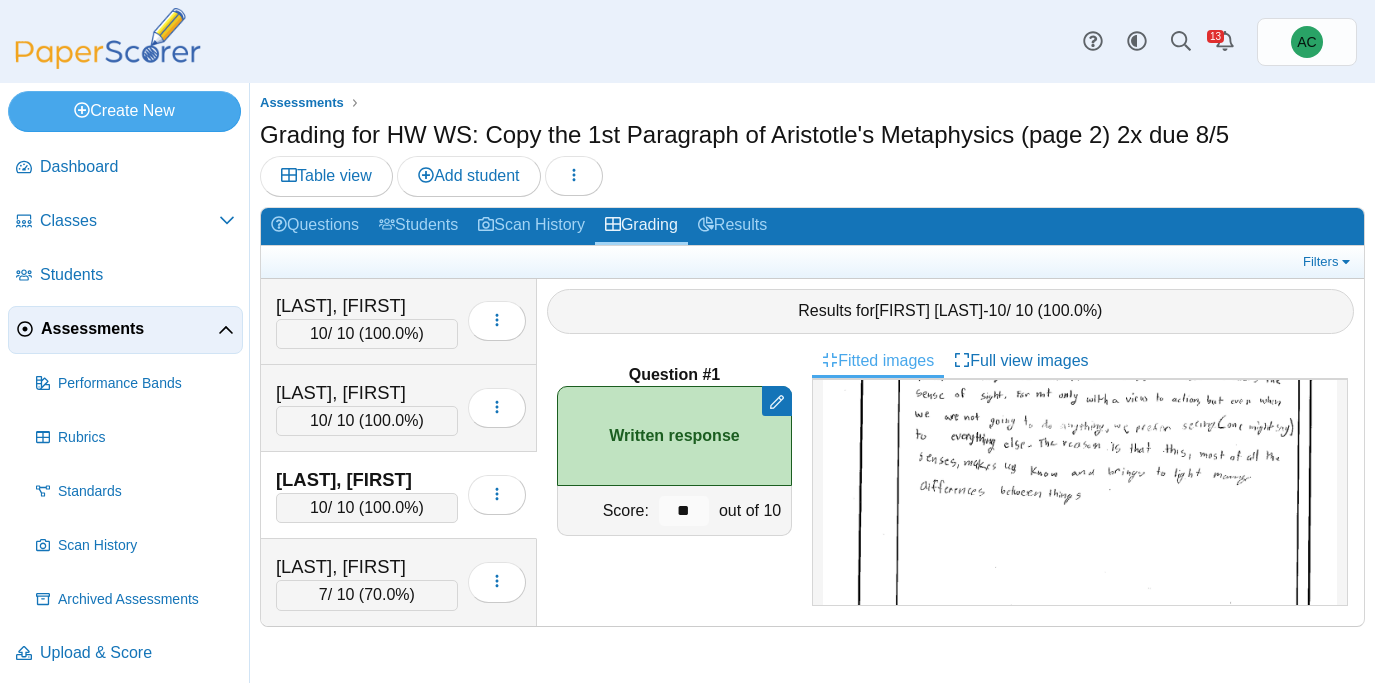 scroll, scrollTop: 253, scrollLeft: 0, axis: vertical 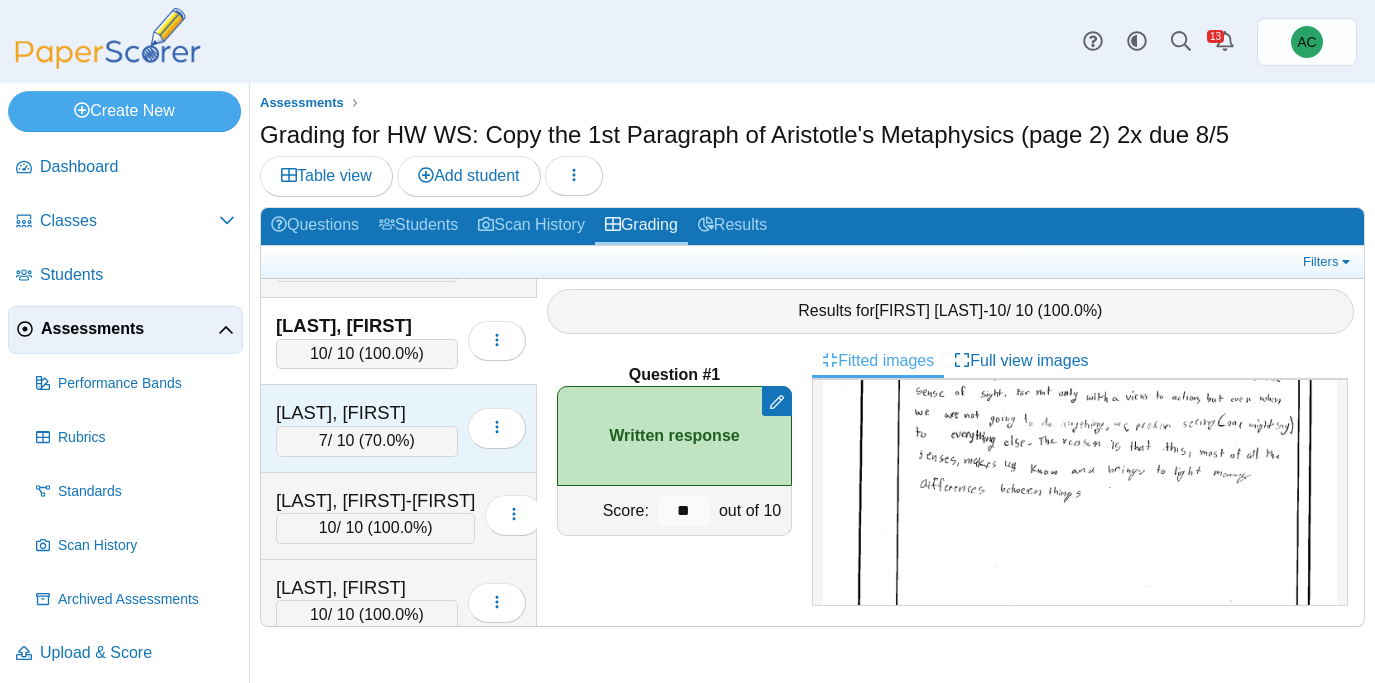 click on "[LAST], [FIRST]" at bounding box center [367, 413] 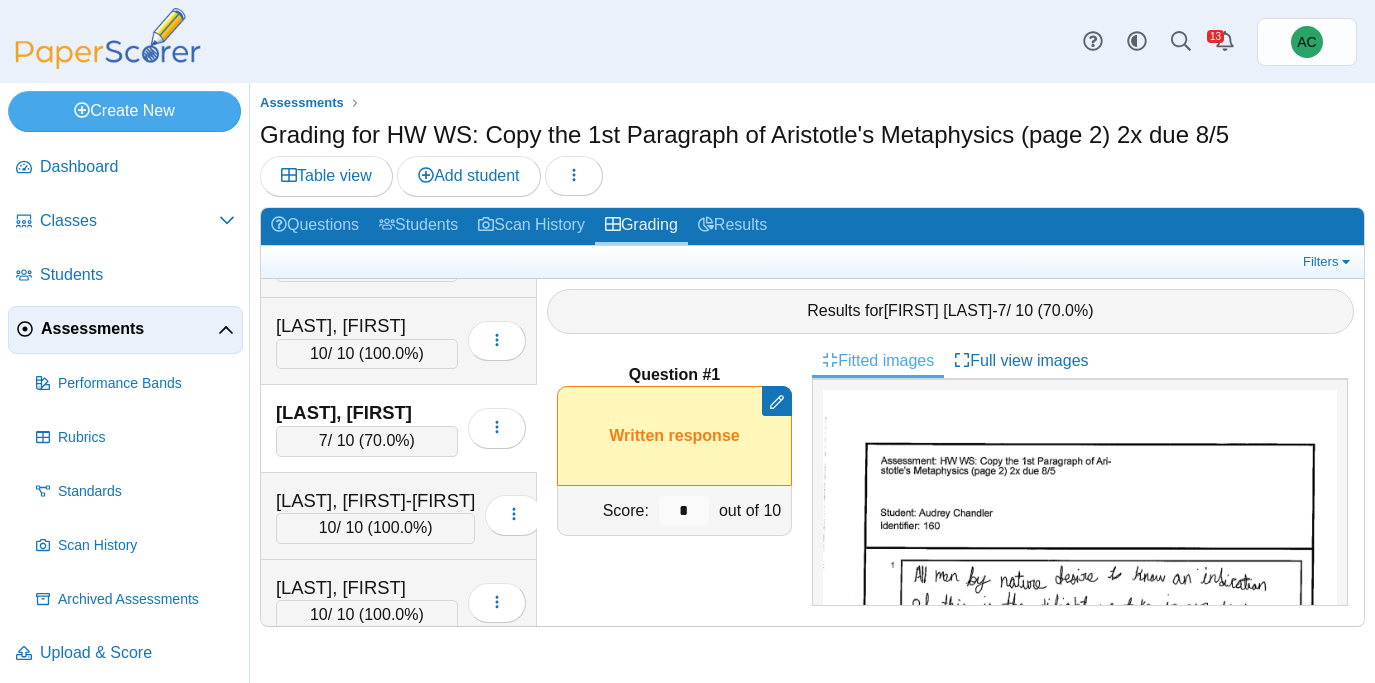 scroll, scrollTop: 123, scrollLeft: 0, axis: vertical 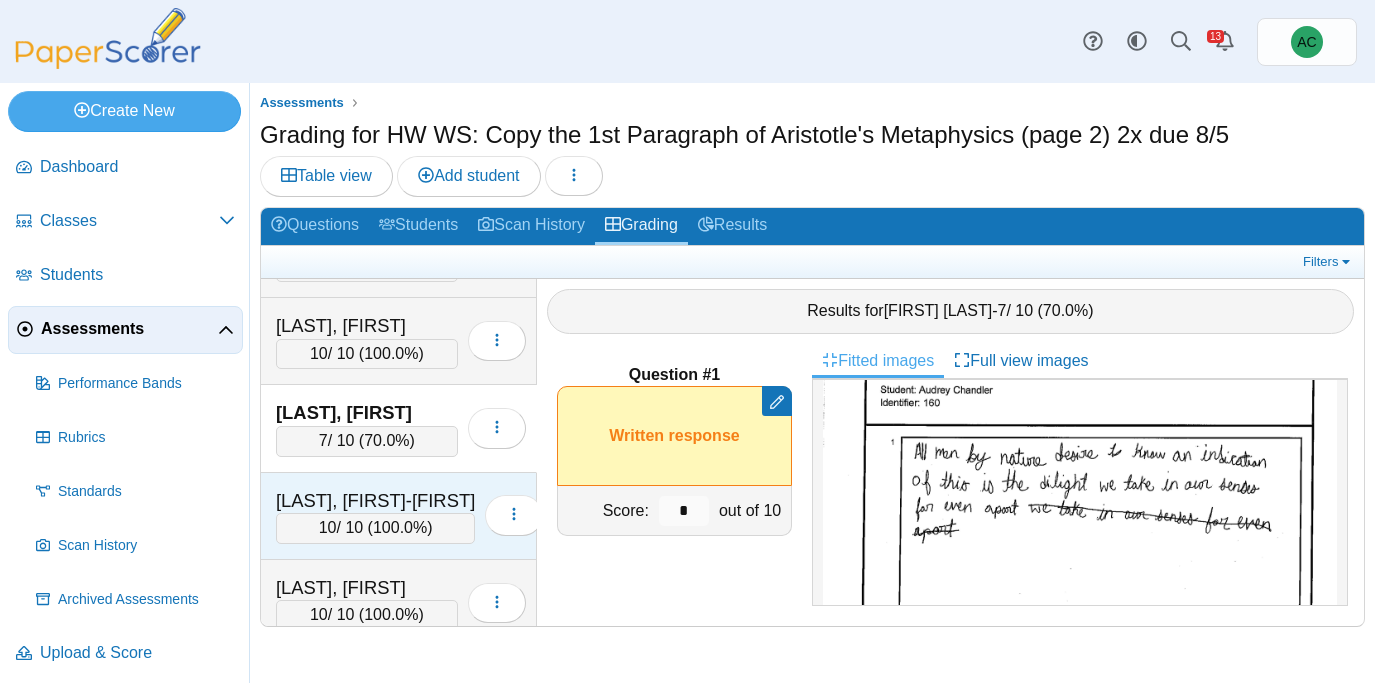 click on "[LAST], [FIRST]-[FIRST]" at bounding box center [375, 501] 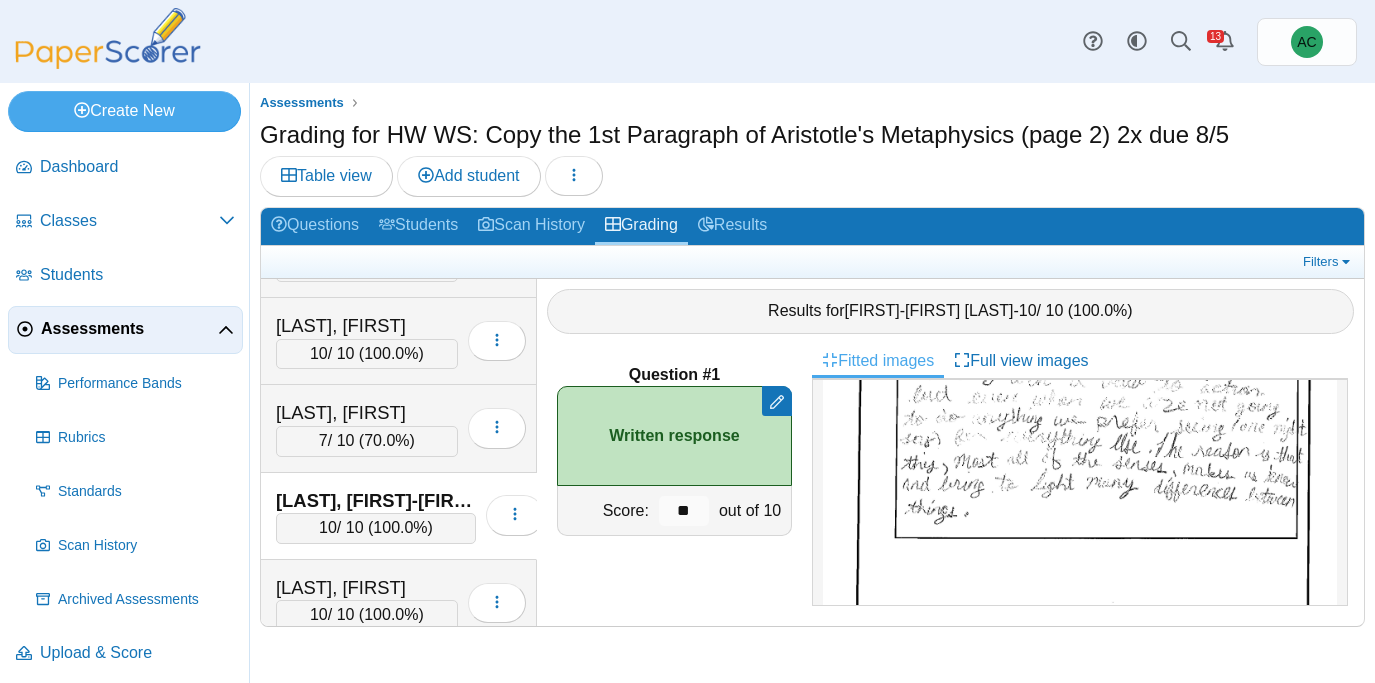 scroll, scrollTop: 344, scrollLeft: 0, axis: vertical 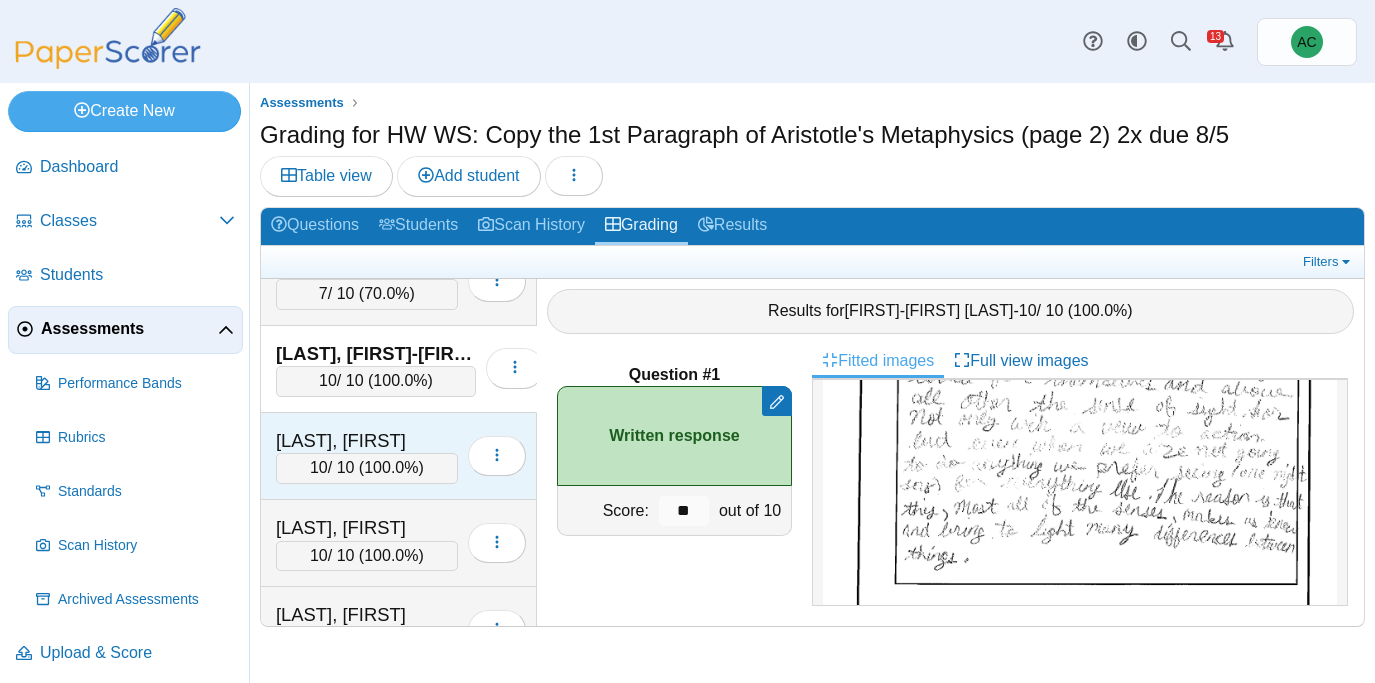 click on "[LAST], [FIRST]
10  / 10
( 100.0% )
Loading…" at bounding box center (399, 456) 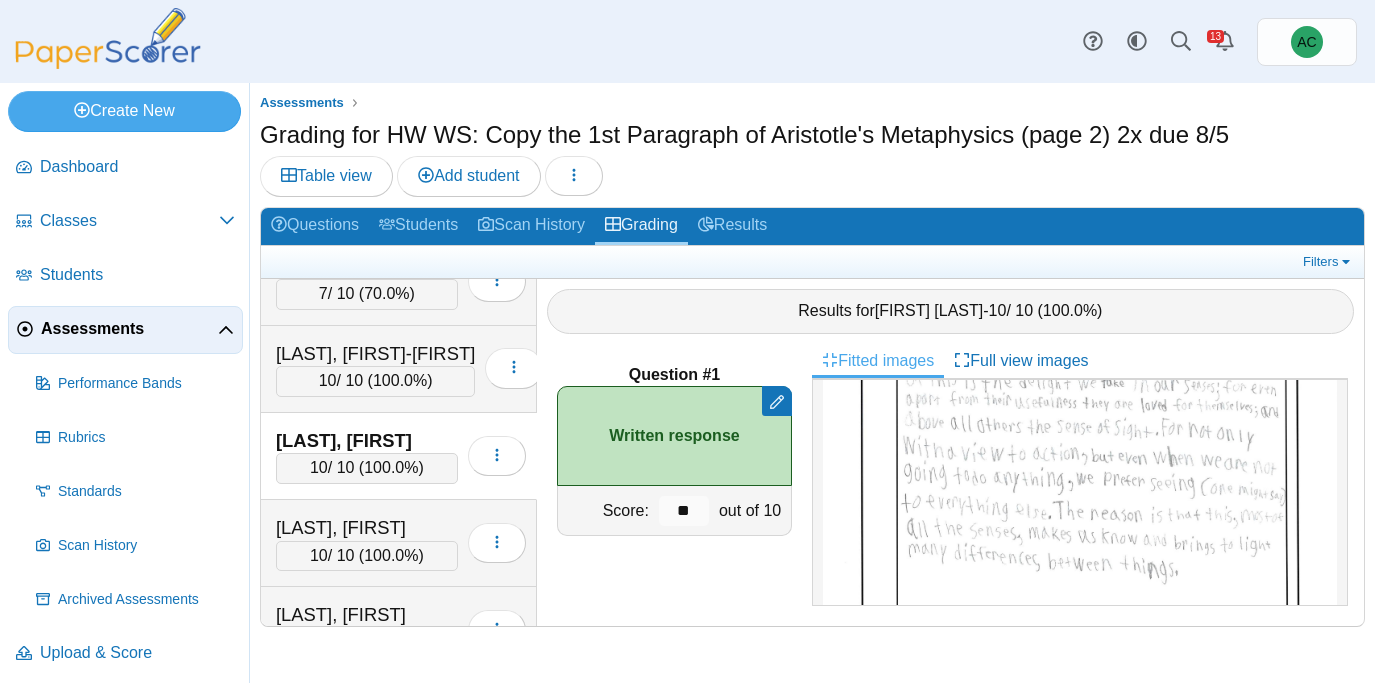 scroll, scrollTop: 195, scrollLeft: 0, axis: vertical 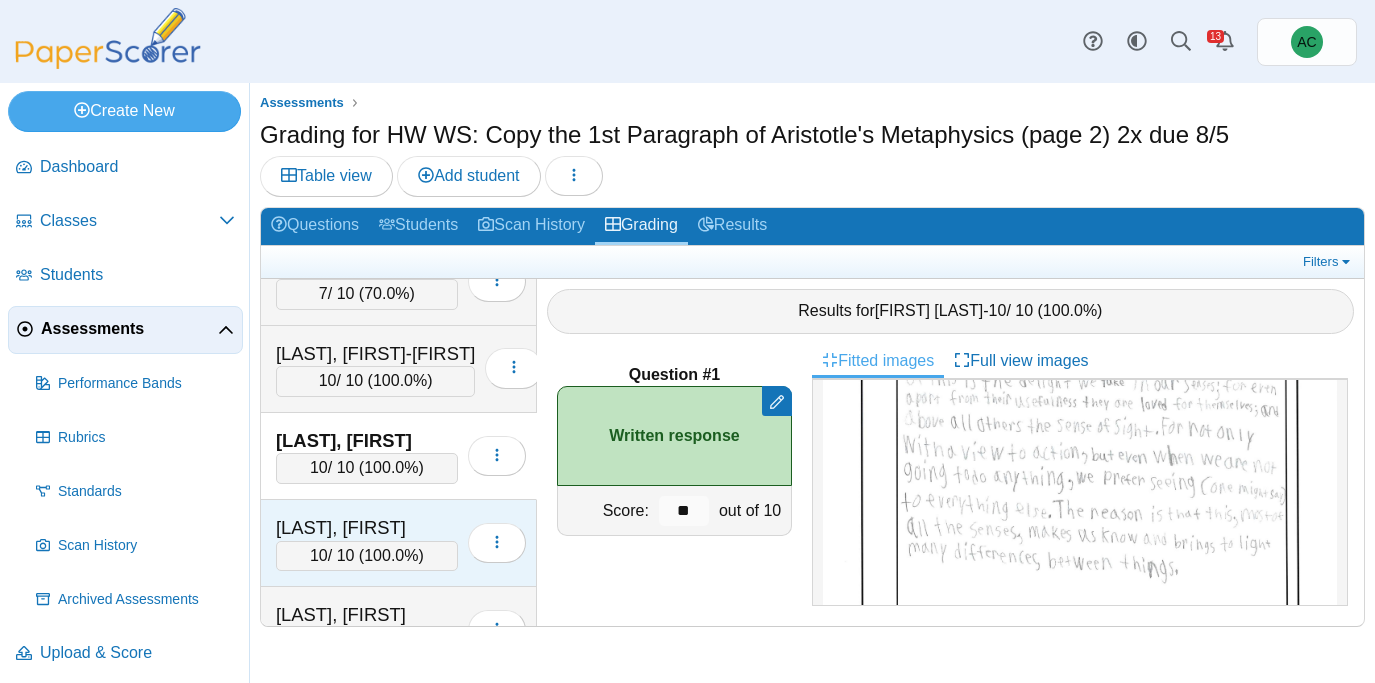 click on "[LAST], [FIRST]" at bounding box center [367, 528] 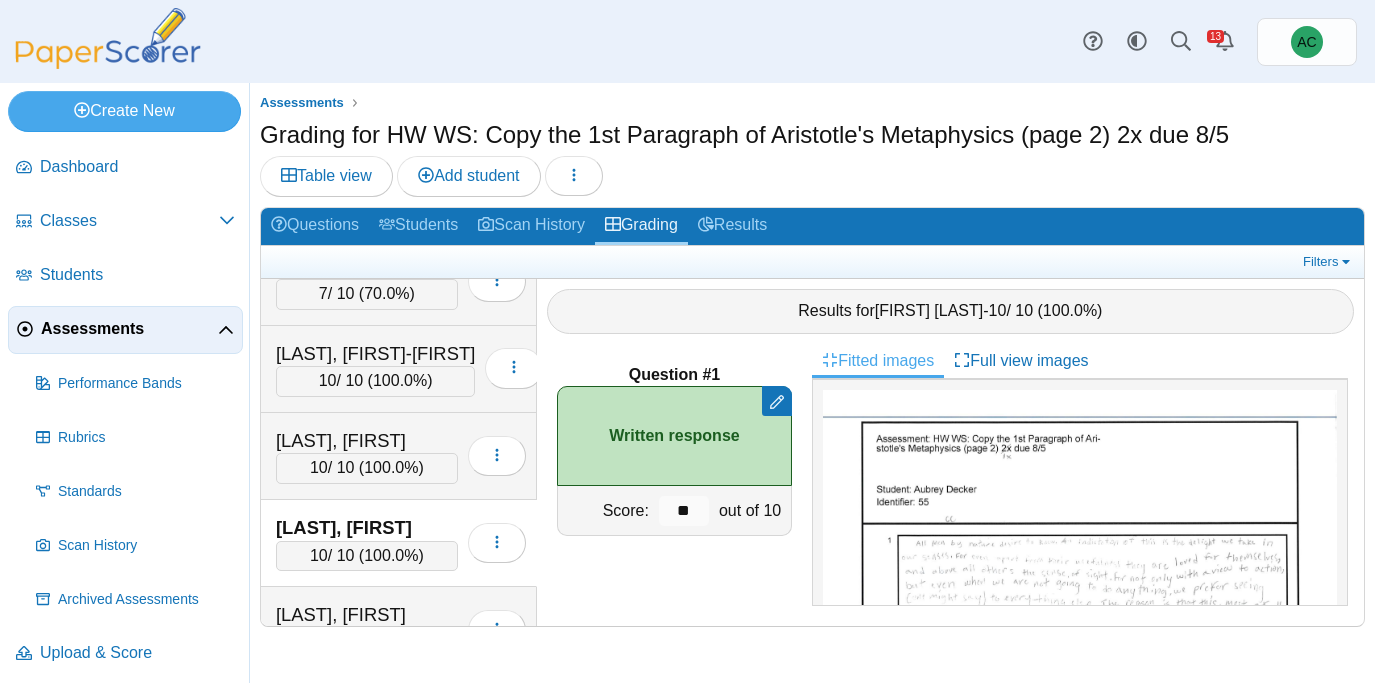 scroll, scrollTop: 151, scrollLeft: 0, axis: vertical 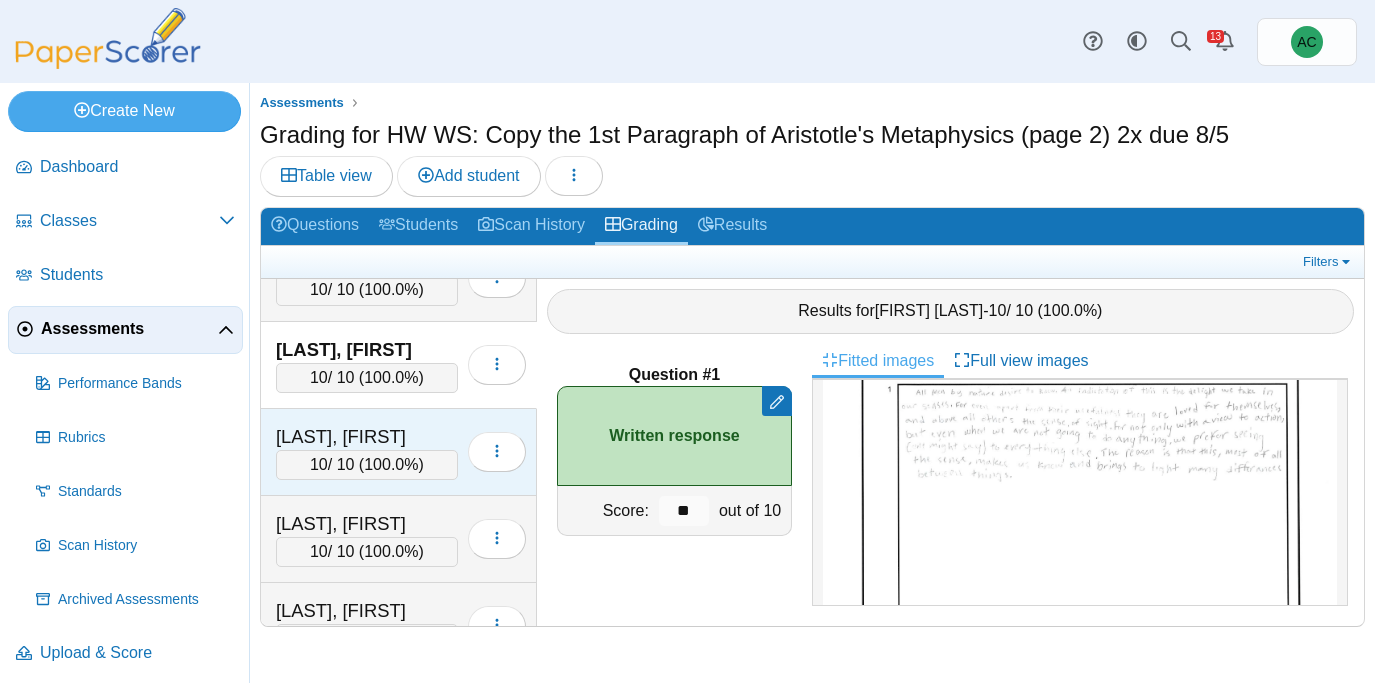 click on "[LAST], [FIRST]" at bounding box center (367, 437) 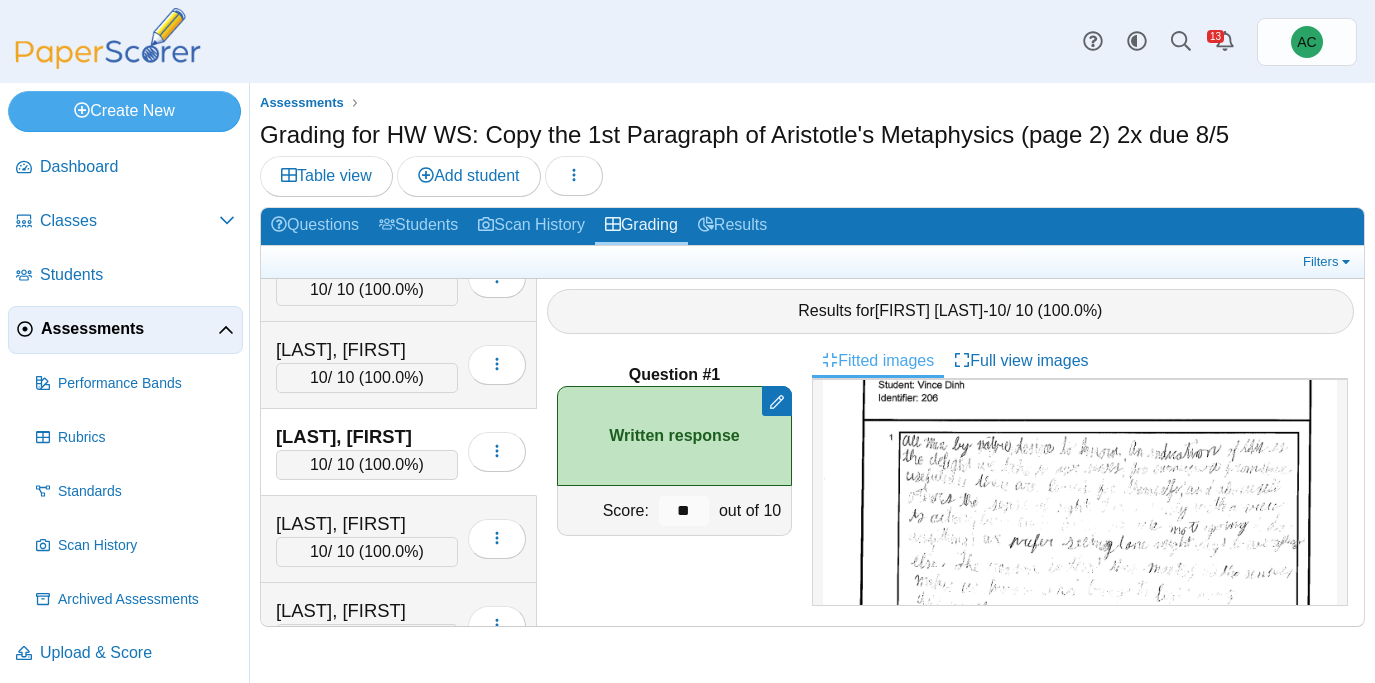 scroll, scrollTop: 67, scrollLeft: 0, axis: vertical 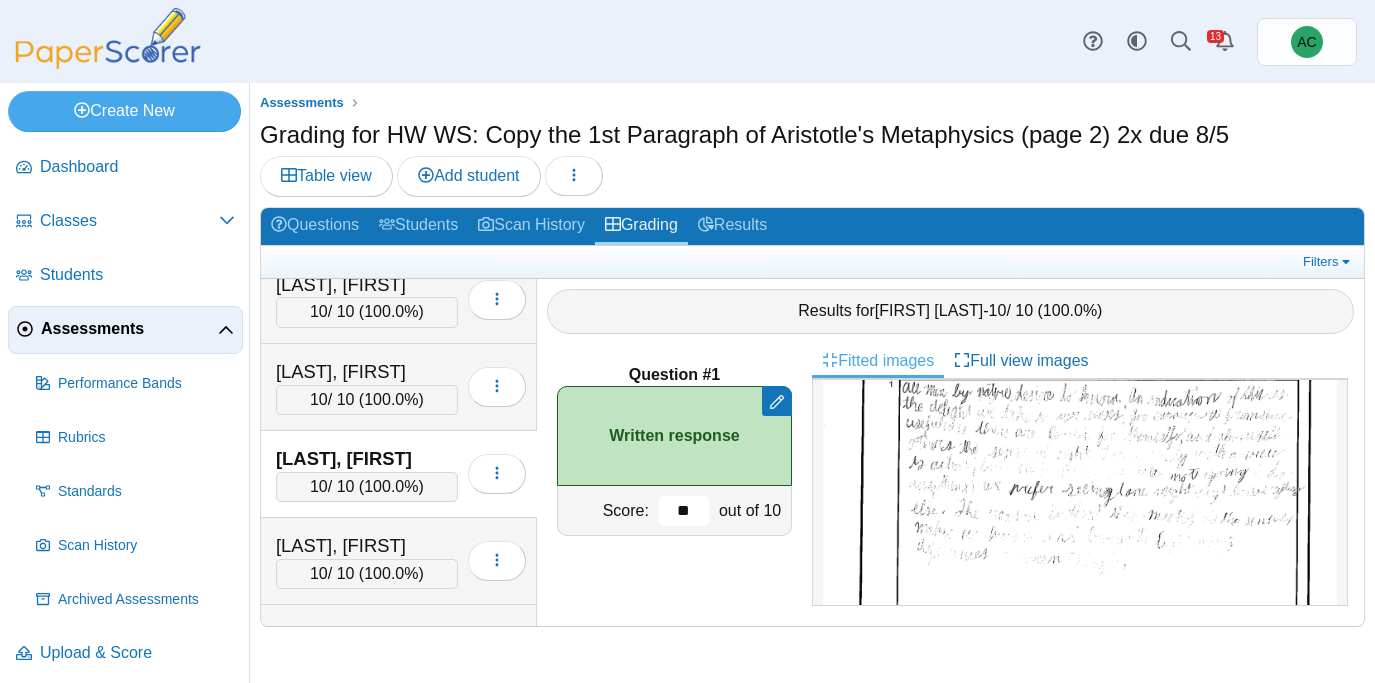 click on "**" at bounding box center (684, 511) 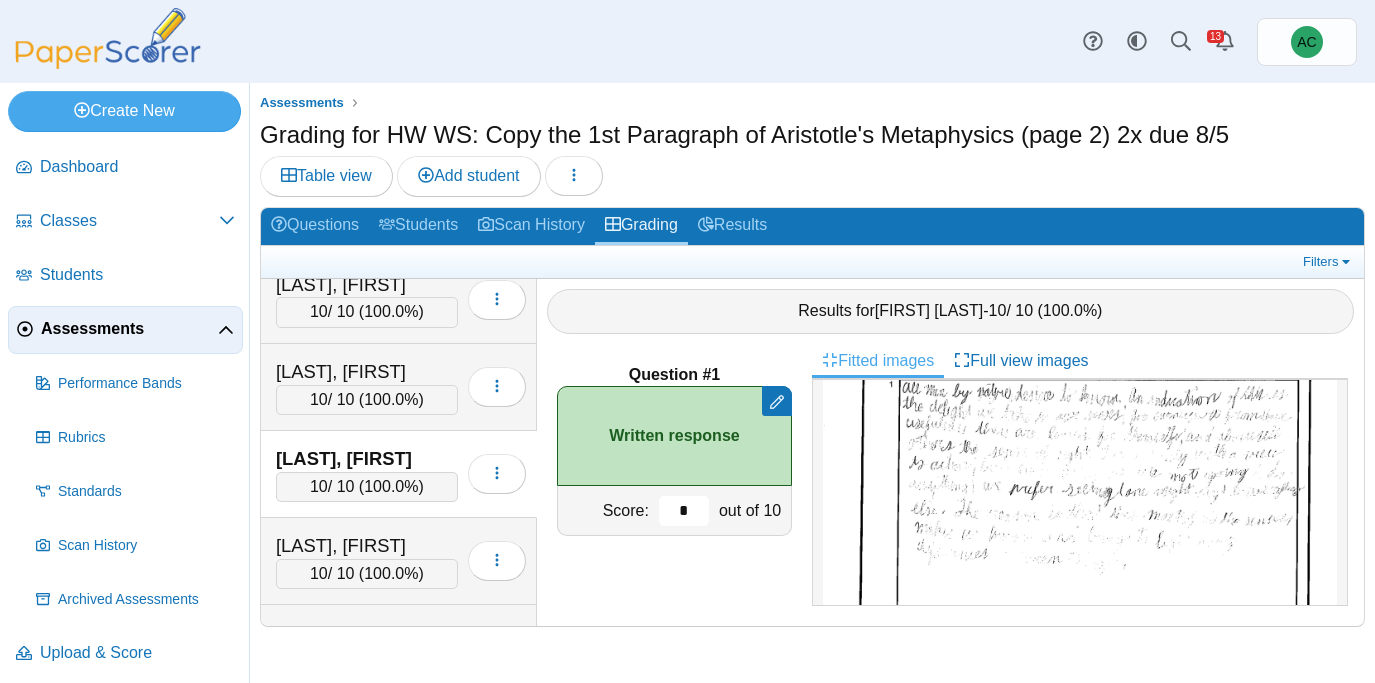 type on "**" 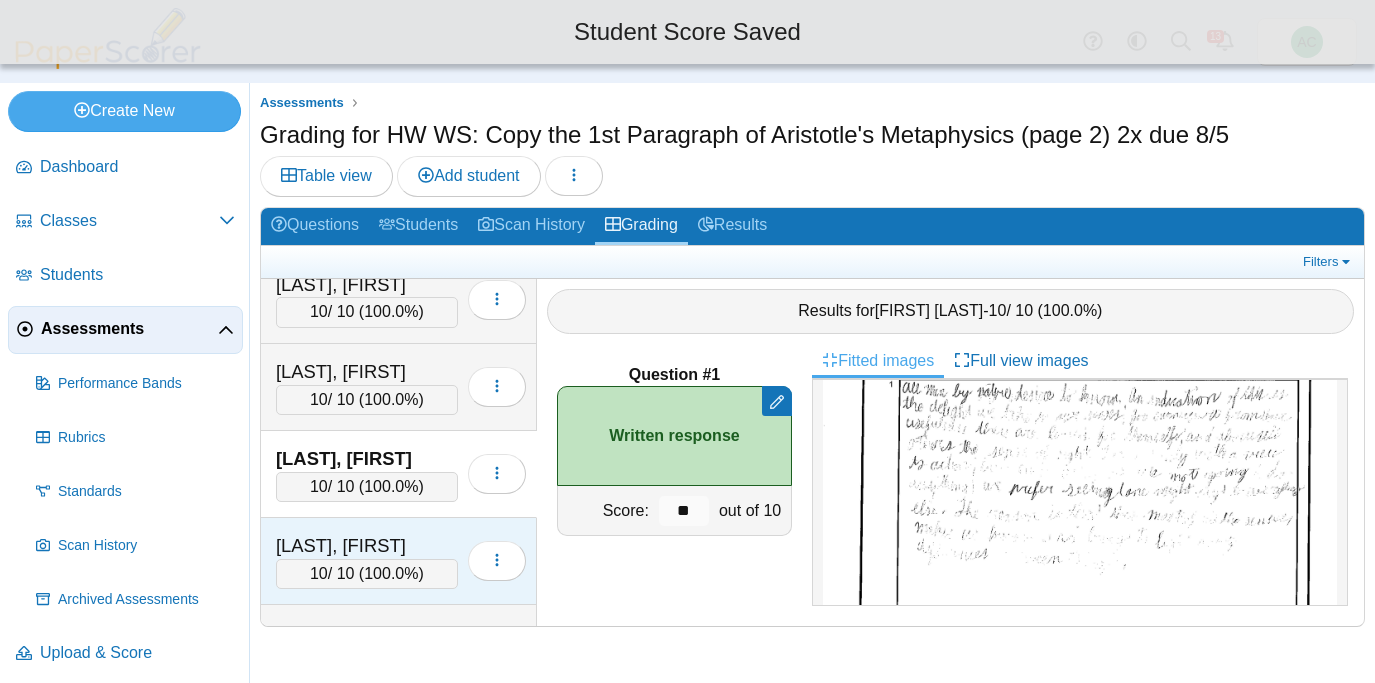 click on "[LAST], [FIRST]" at bounding box center [367, 546] 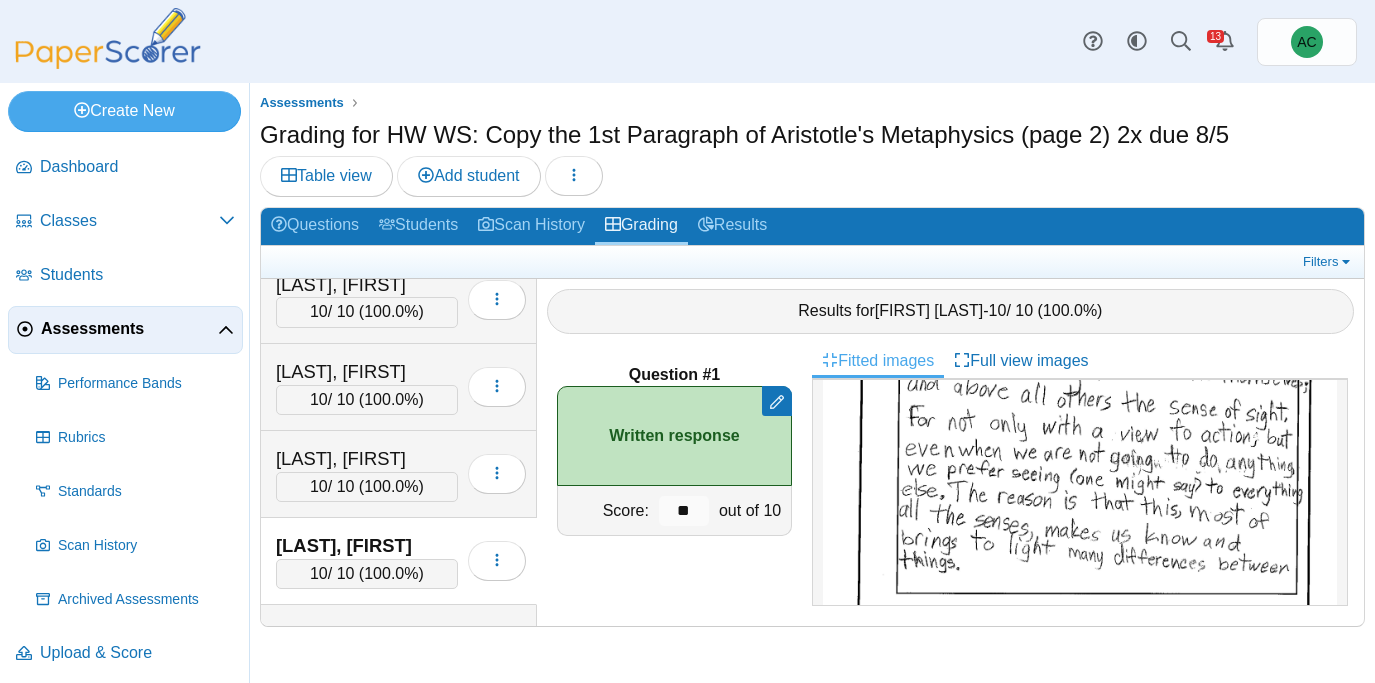scroll, scrollTop: 288, scrollLeft: 0, axis: vertical 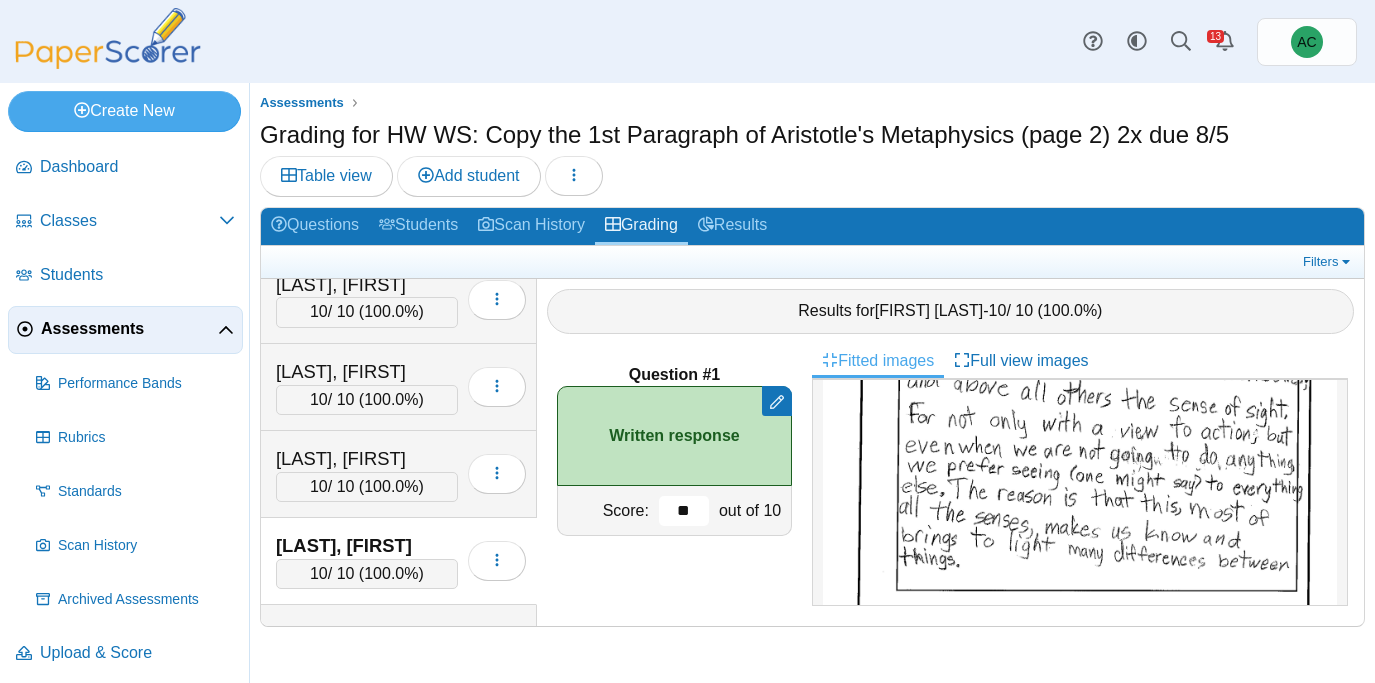 click on "**" at bounding box center [684, 511] 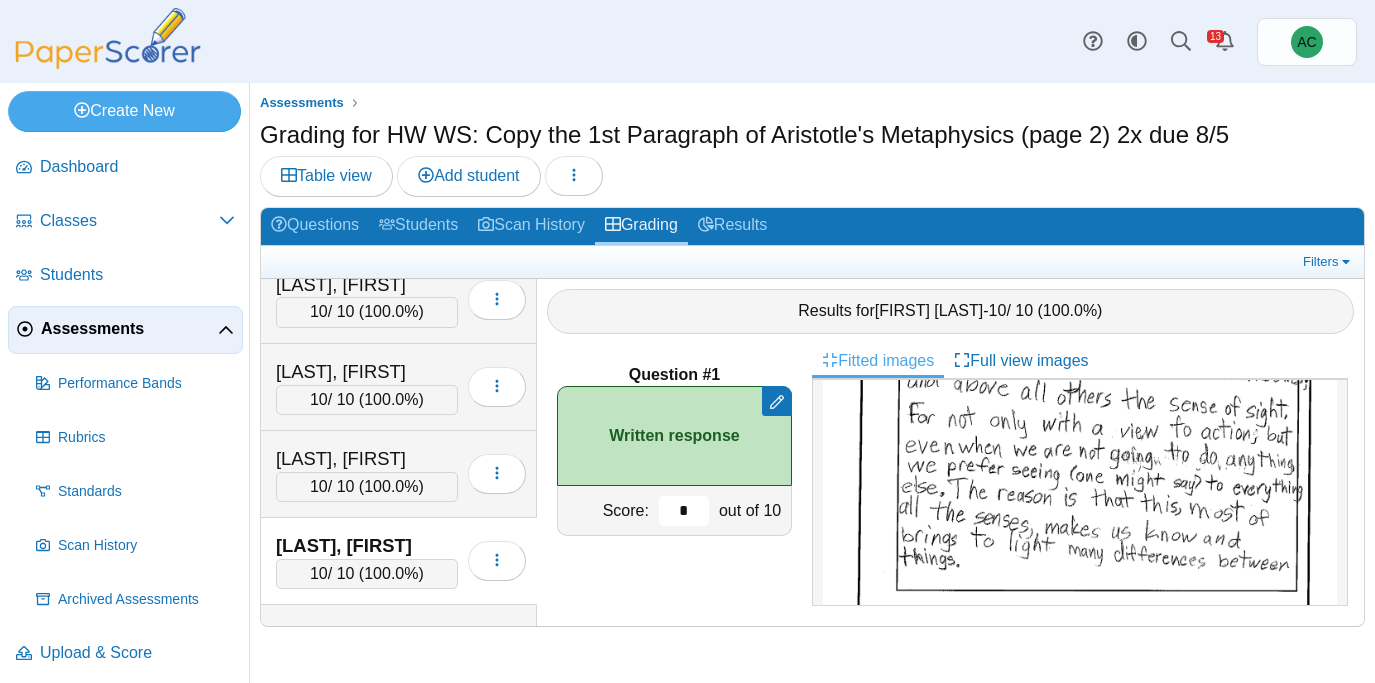 type on "**" 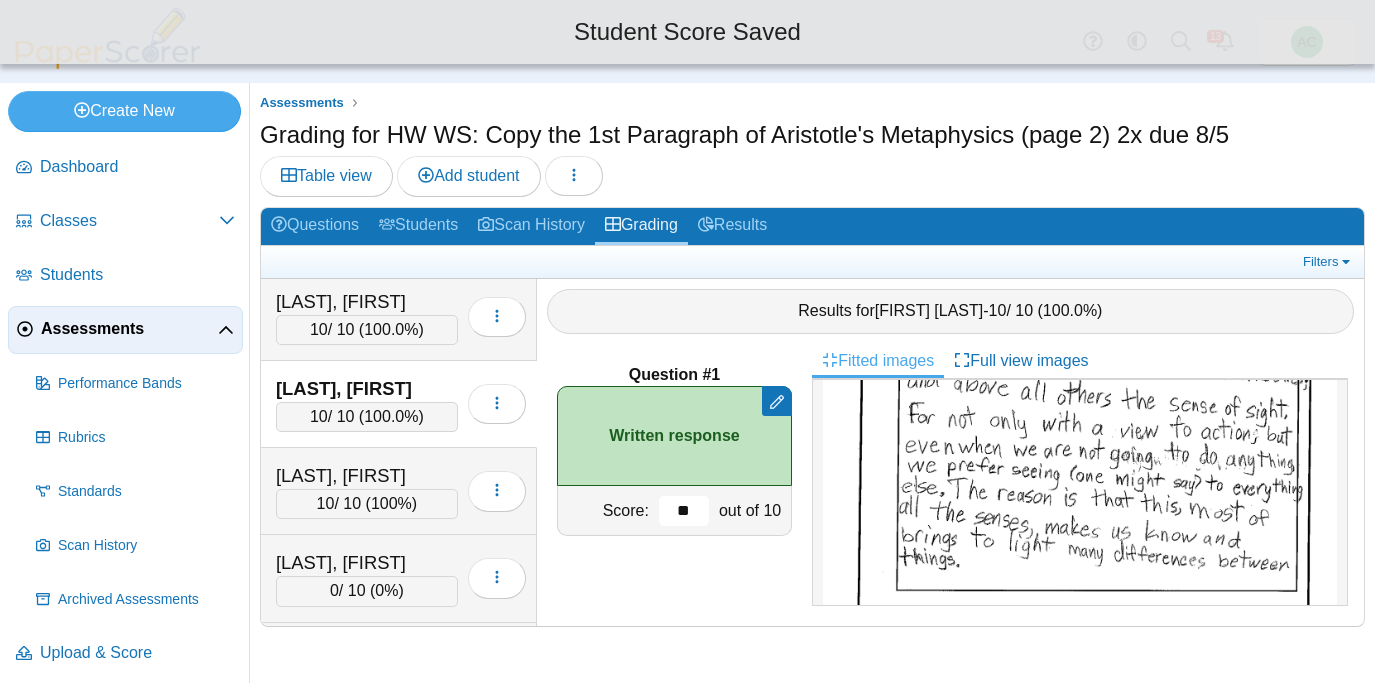 scroll, scrollTop: 2146, scrollLeft: 0, axis: vertical 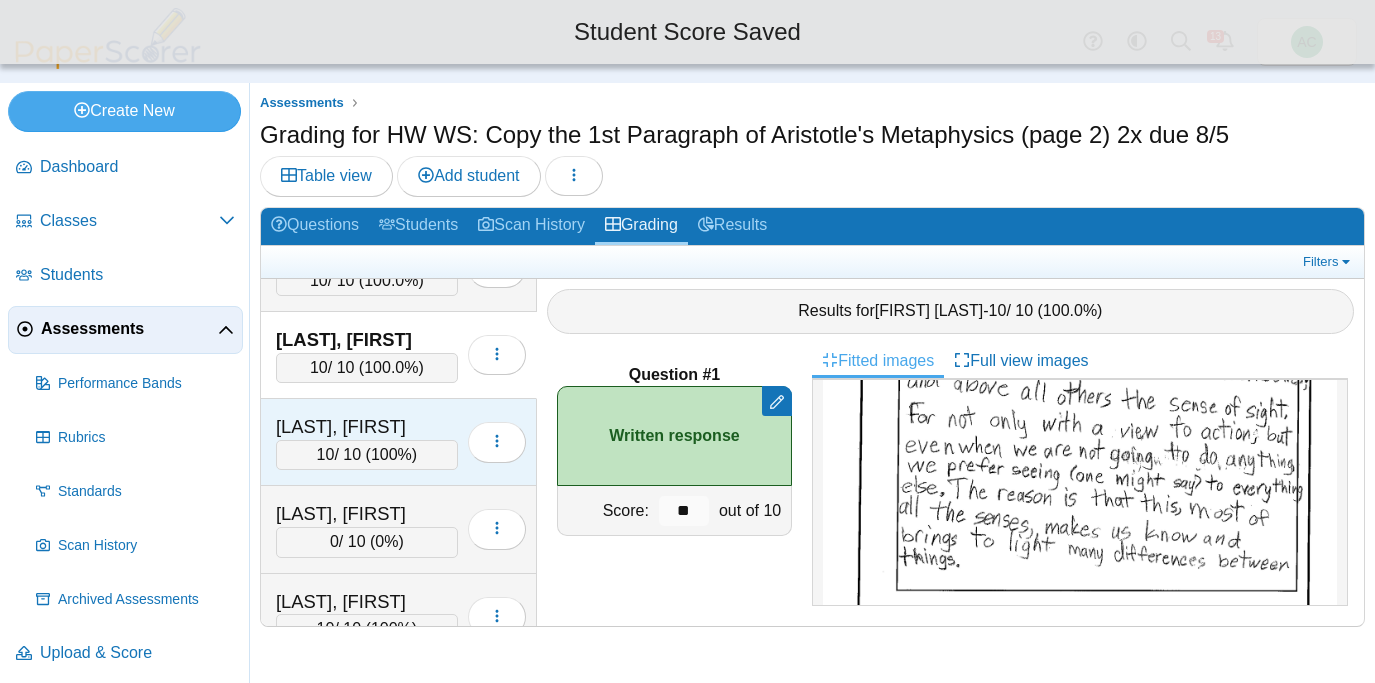click on "[LAST], [FIRST]" at bounding box center (367, 427) 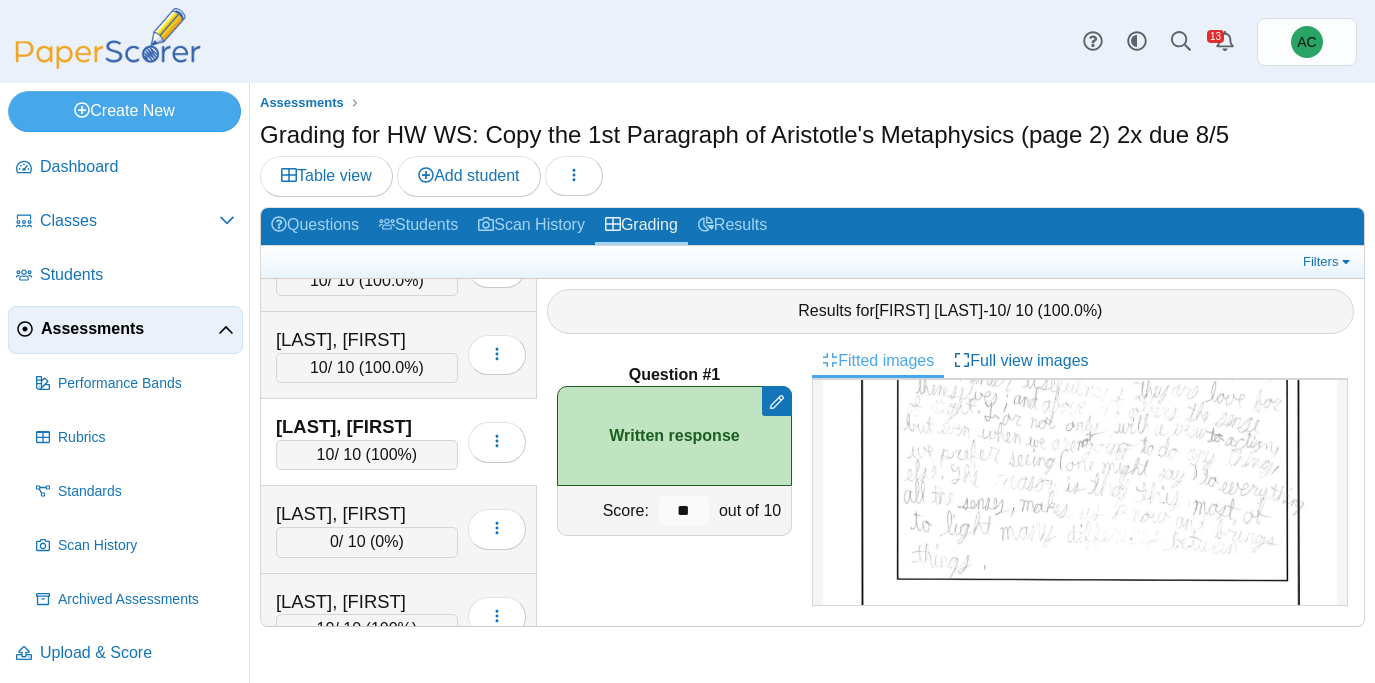 scroll, scrollTop: 268, scrollLeft: 0, axis: vertical 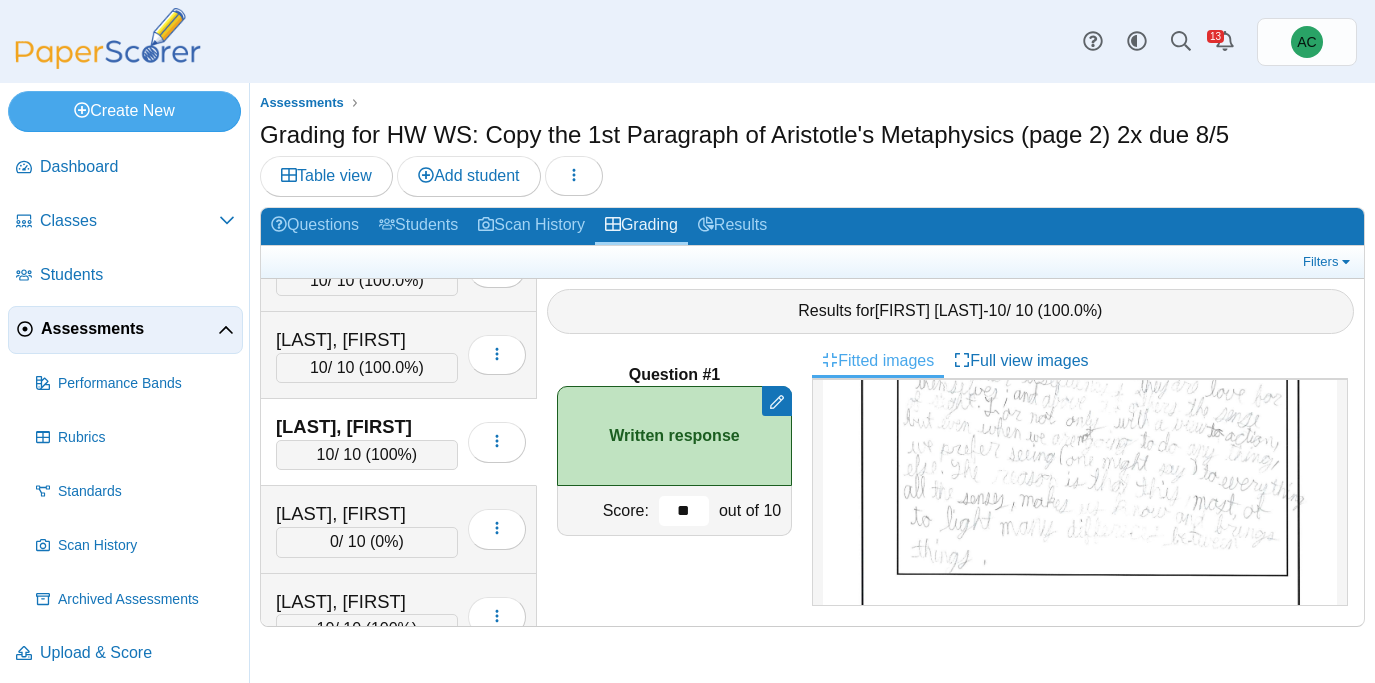 click on "**" at bounding box center (684, 511) 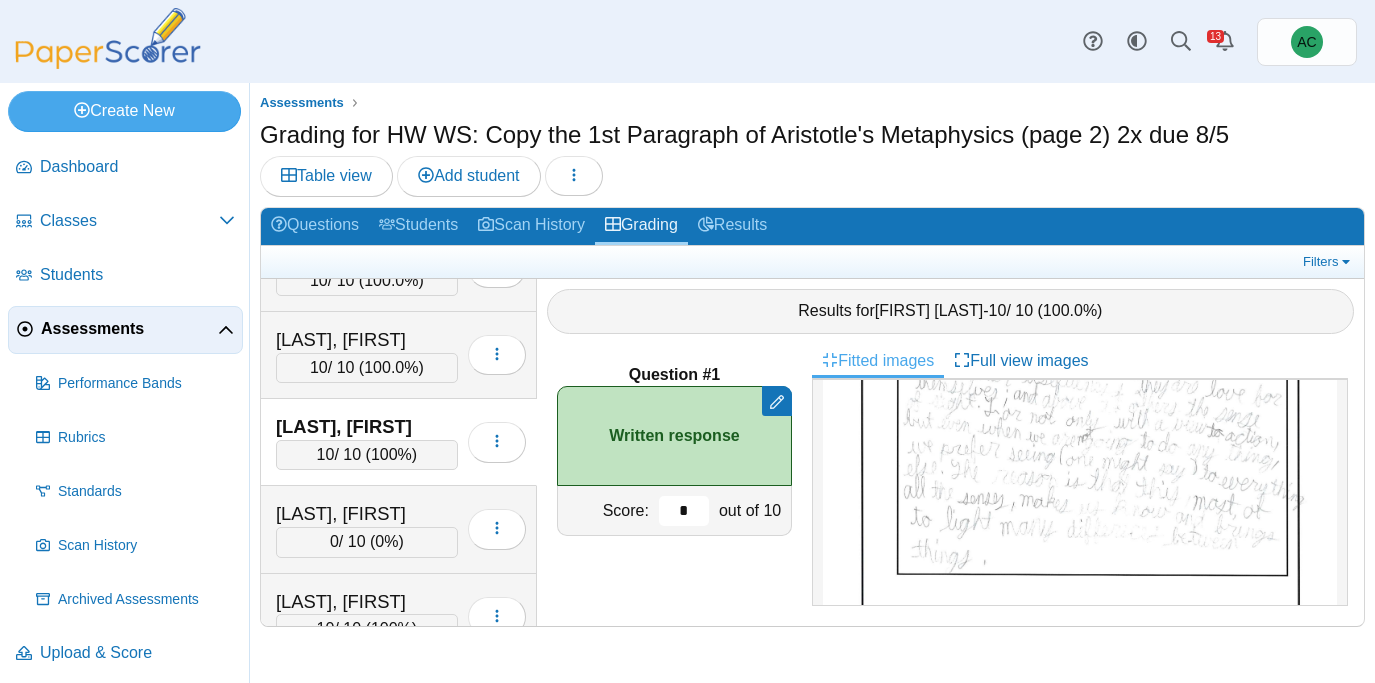 type on "**" 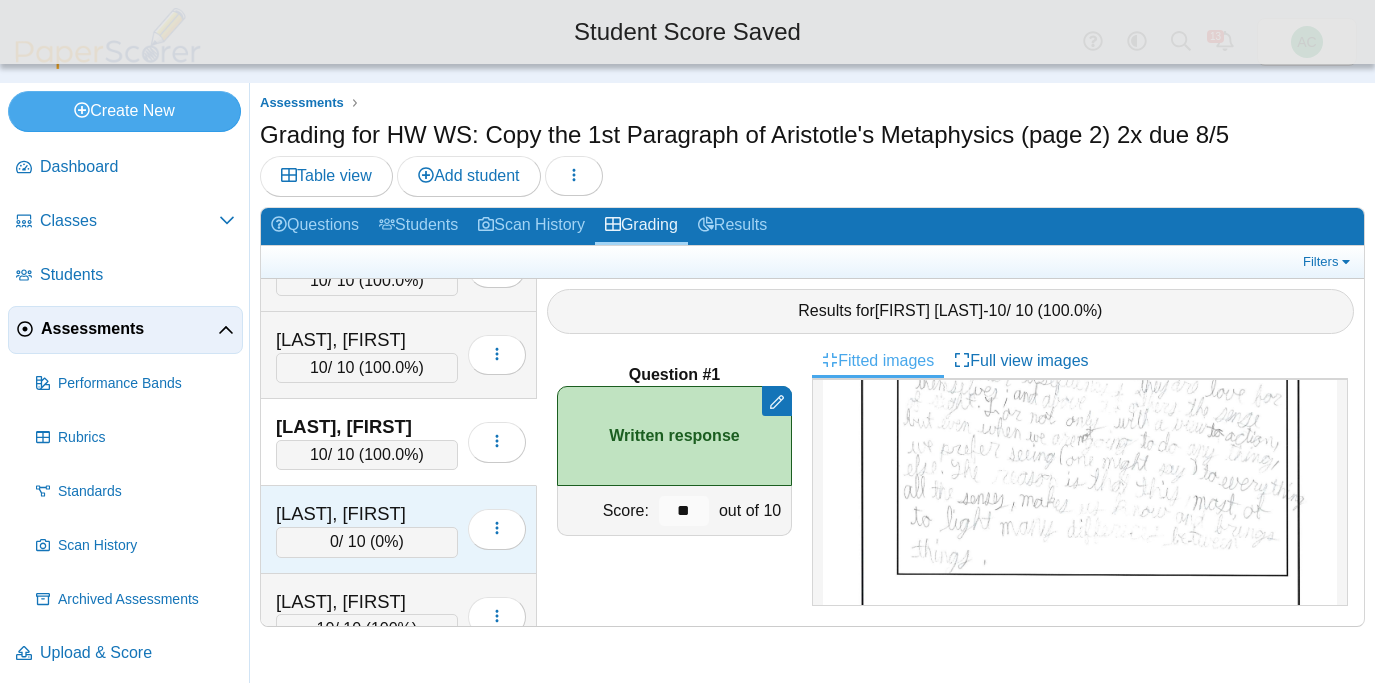 click on "[LAST], [FIRST]" at bounding box center (367, 514) 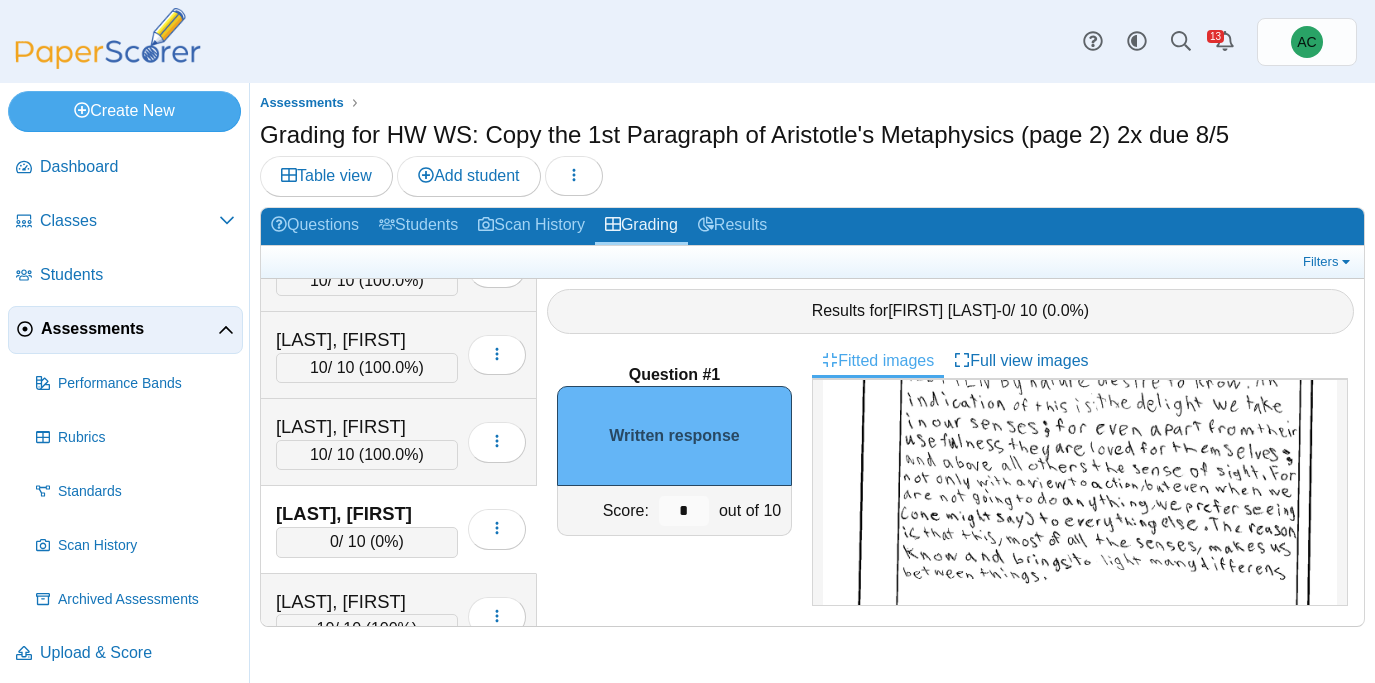 scroll, scrollTop: 204, scrollLeft: 0, axis: vertical 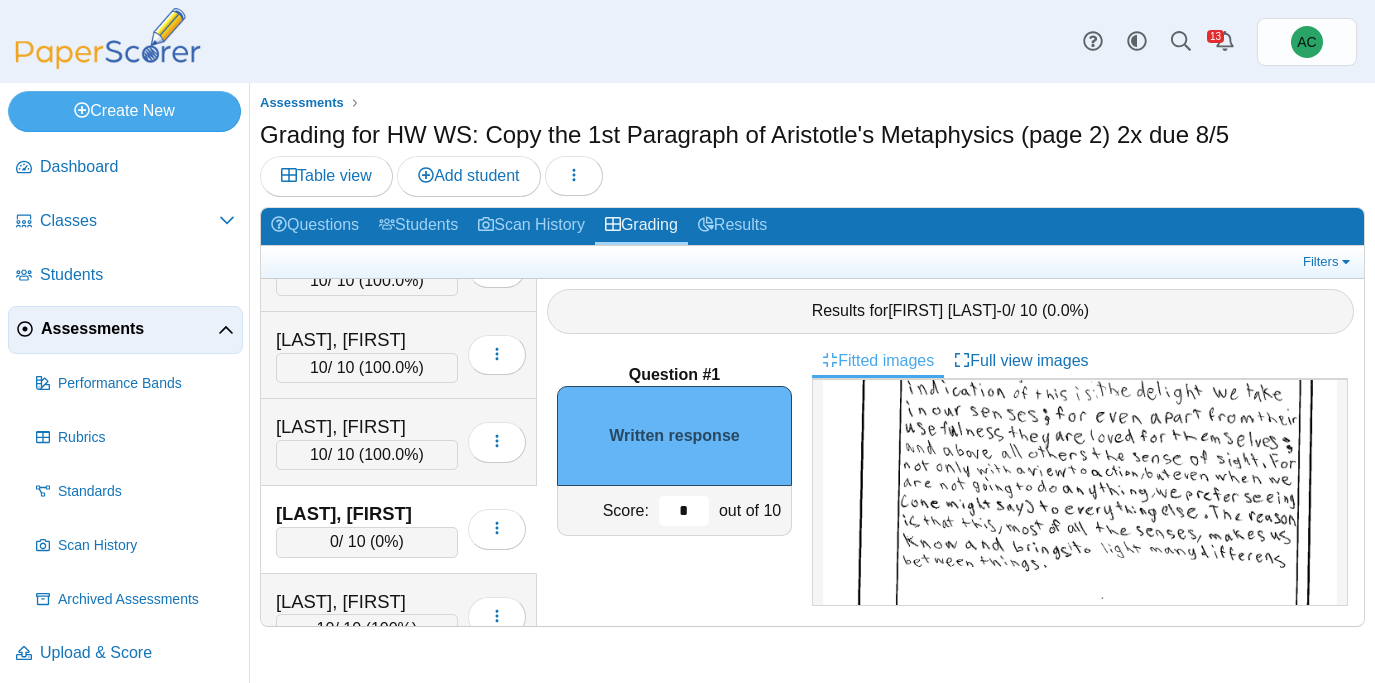 click on "*" at bounding box center (684, 511) 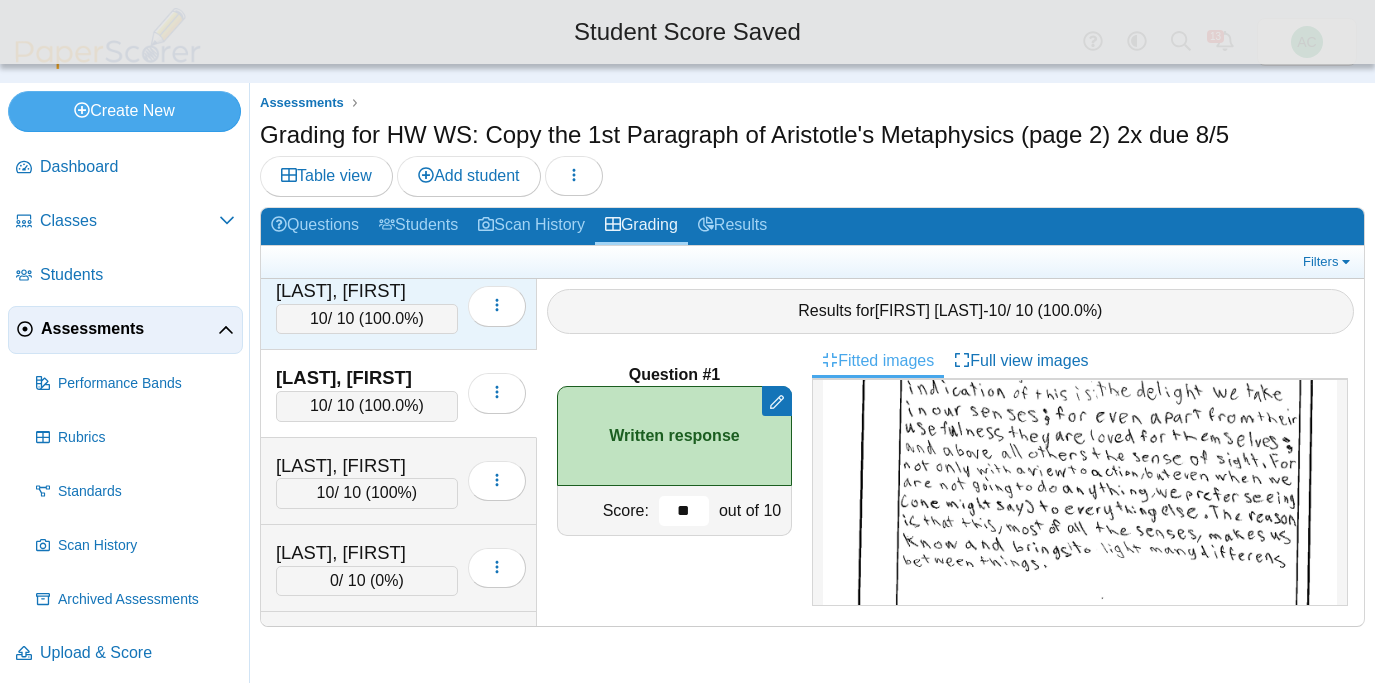 scroll, scrollTop: 2298, scrollLeft: 0, axis: vertical 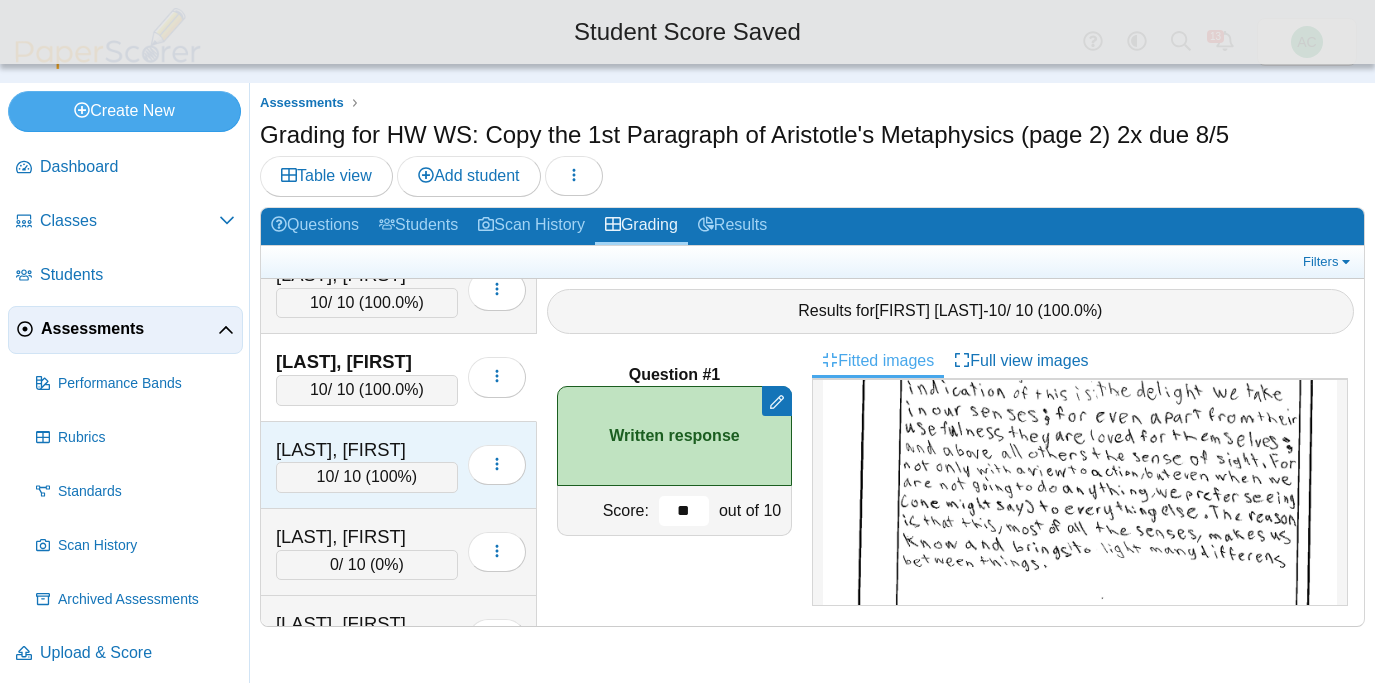 type on "**" 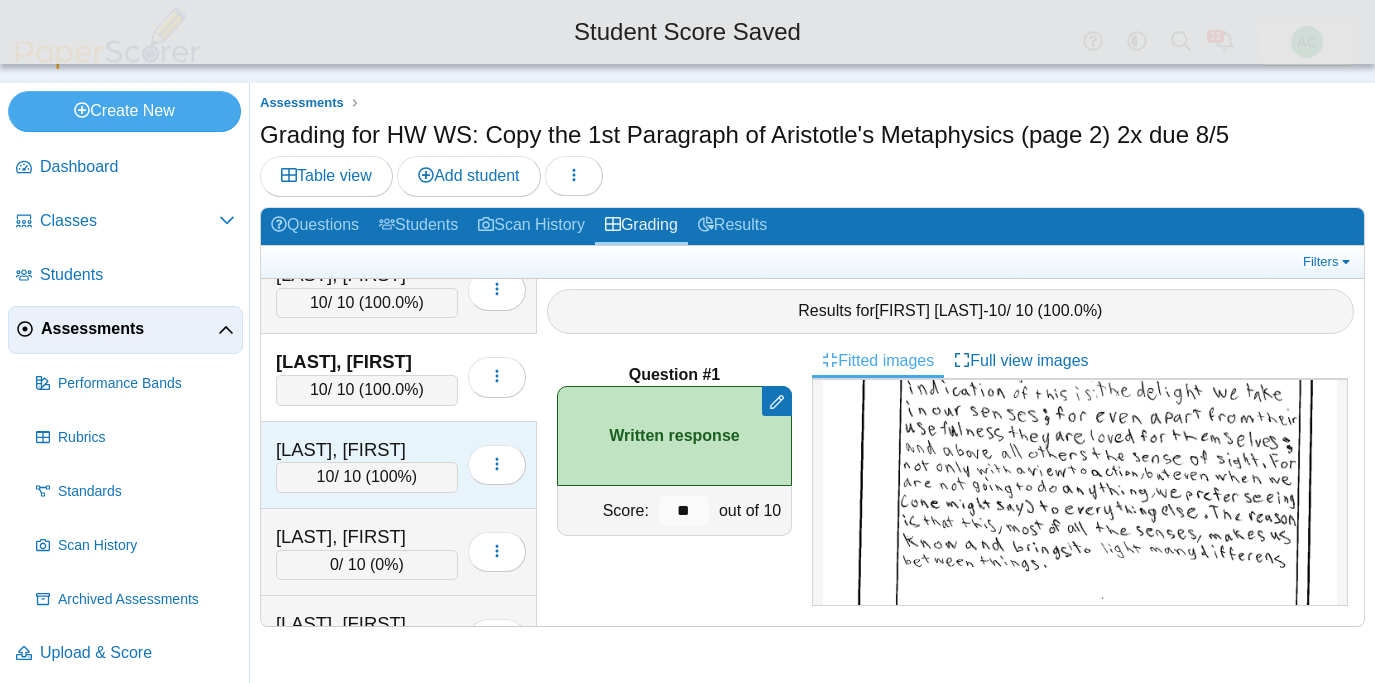 click on "[LAST], [FIRST]" at bounding box center (367, 450) 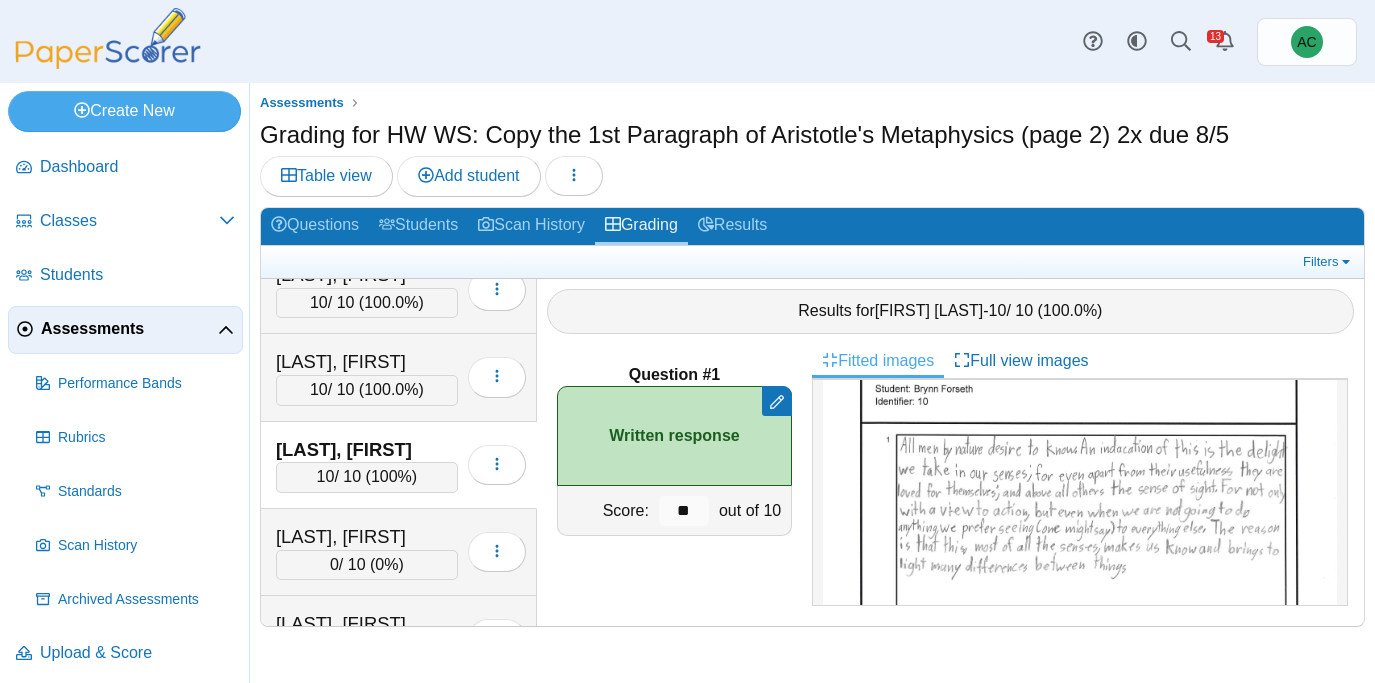 scroll, scrollTop: 102, scrollLeft: 0, axis: vertical 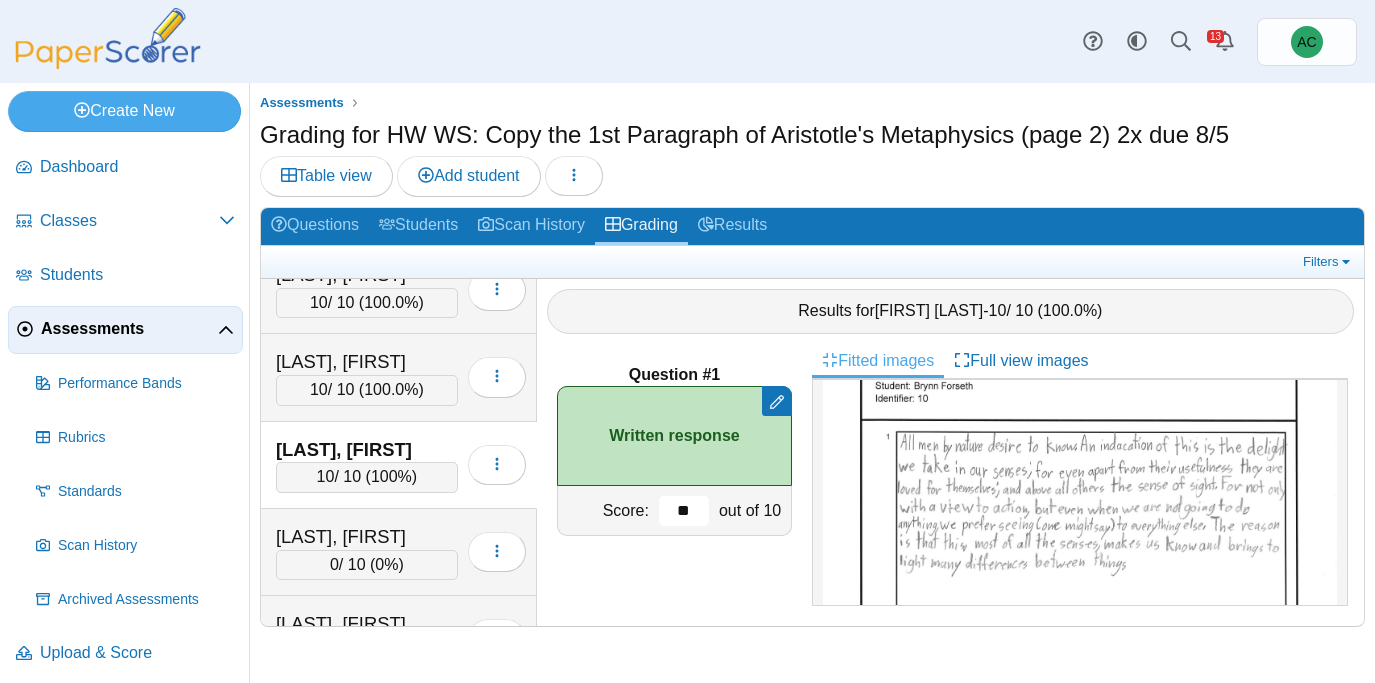 click on "**" at bounding box center (684, 511) 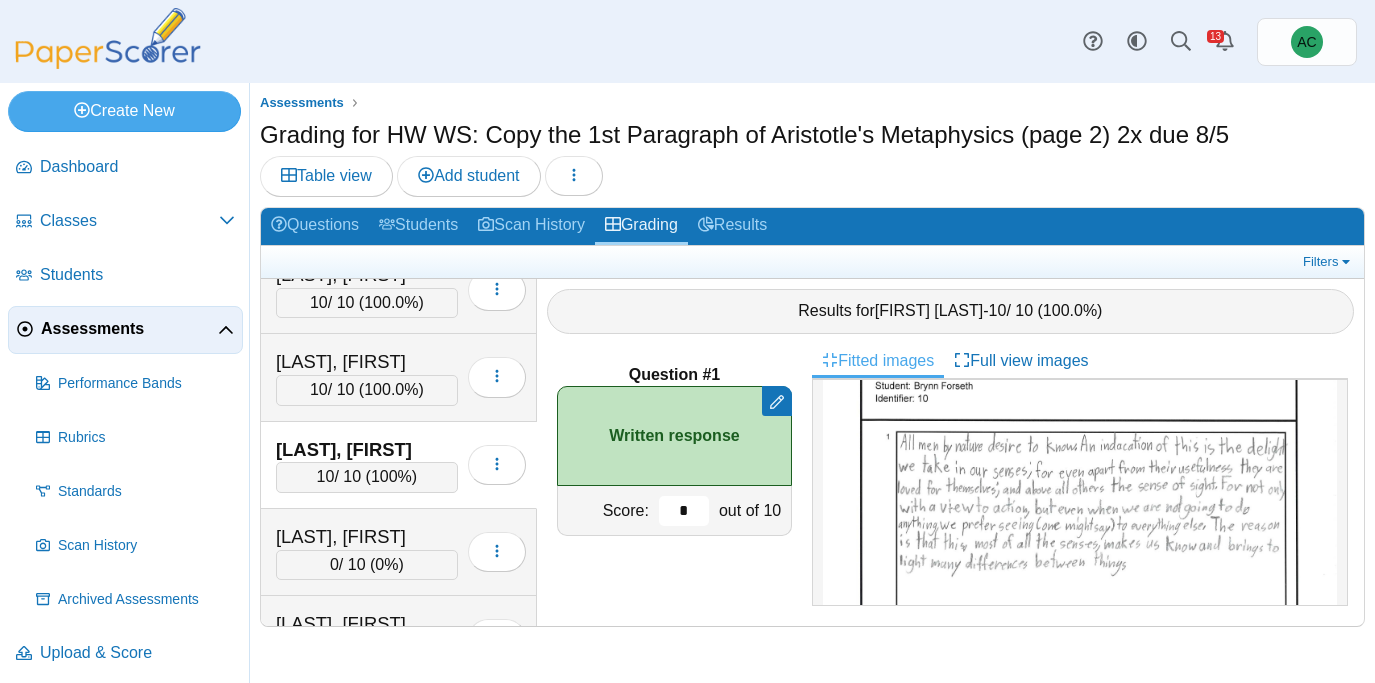 type on "**" 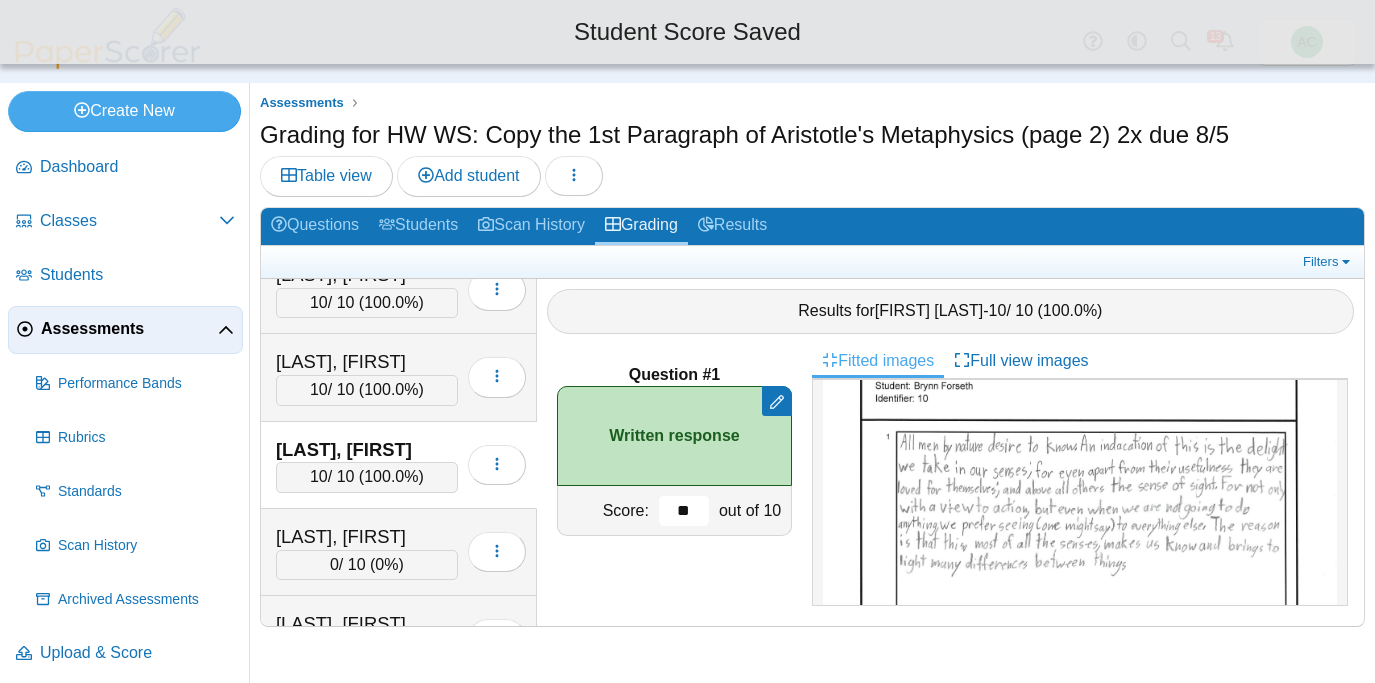 scroll, scrollTop: 2401, scrollLeft: 0, axis: vertical 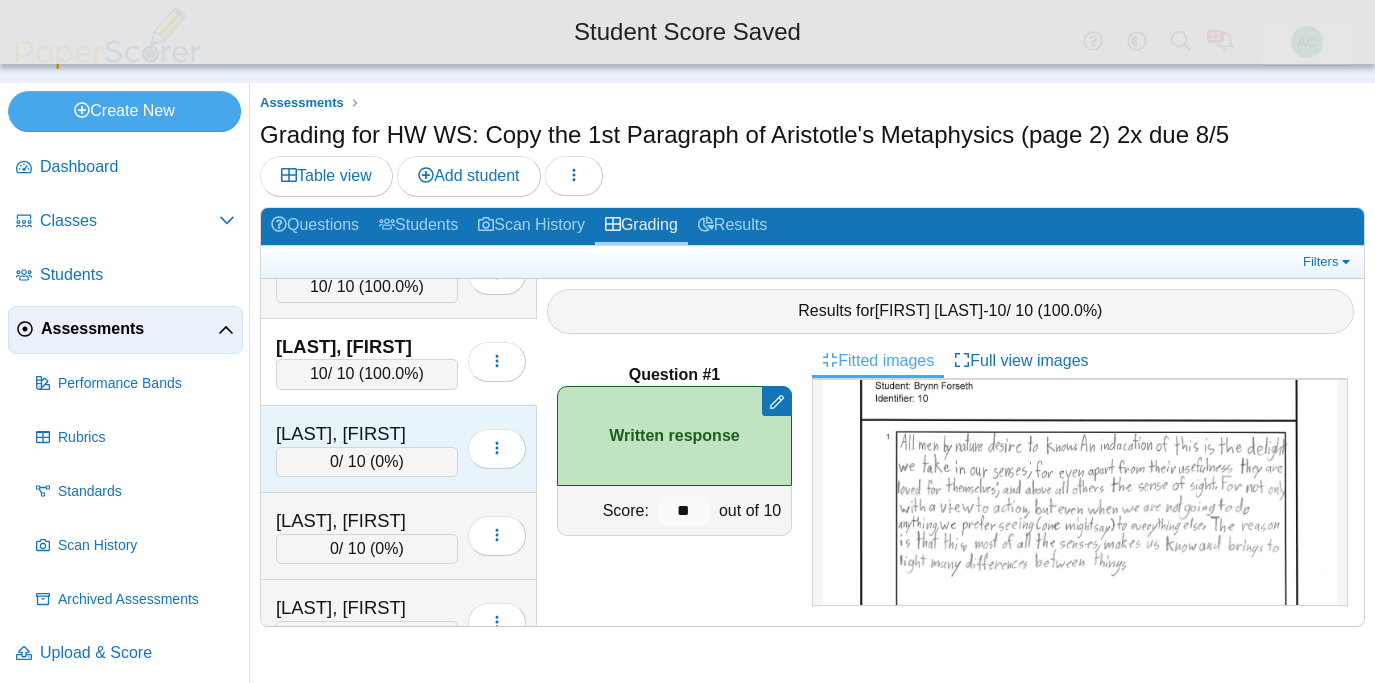 click on "[LAST], [FIRST]" at bounding box center (367, 434) 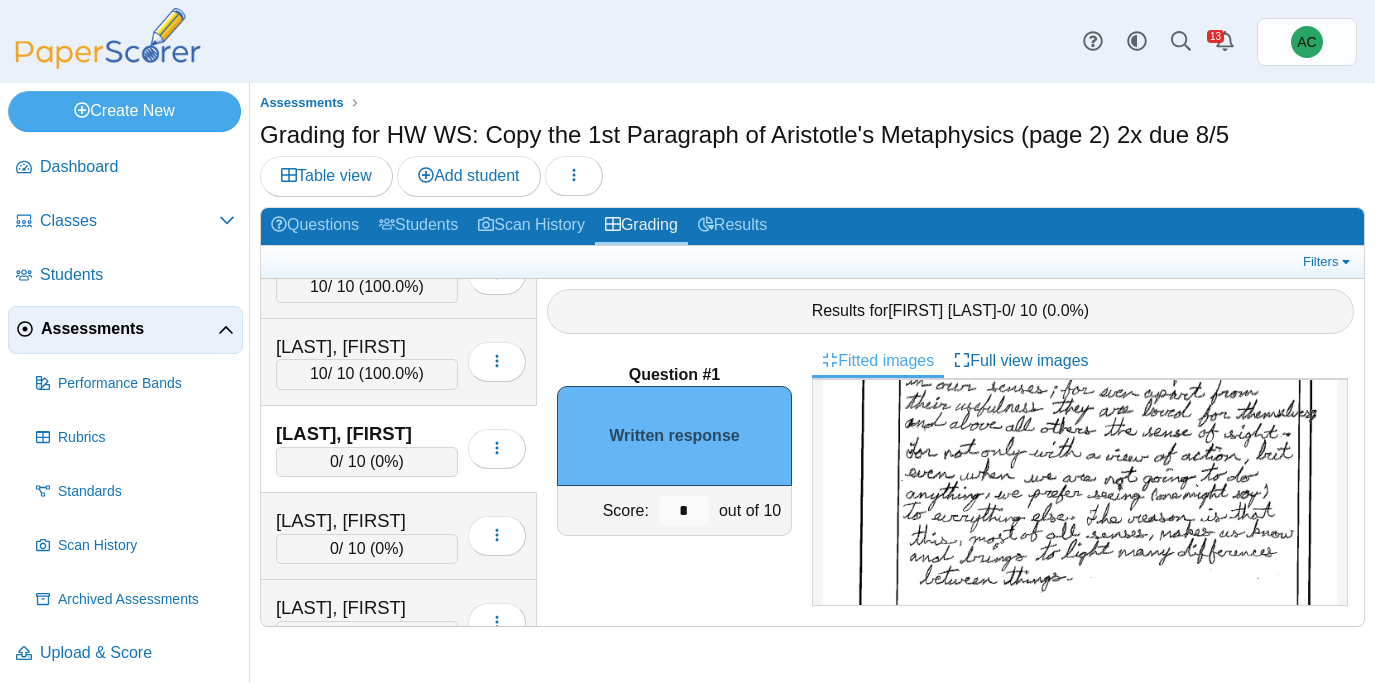 scroll, scrollTop: 223, scrollLeft: 0, axis: vertical 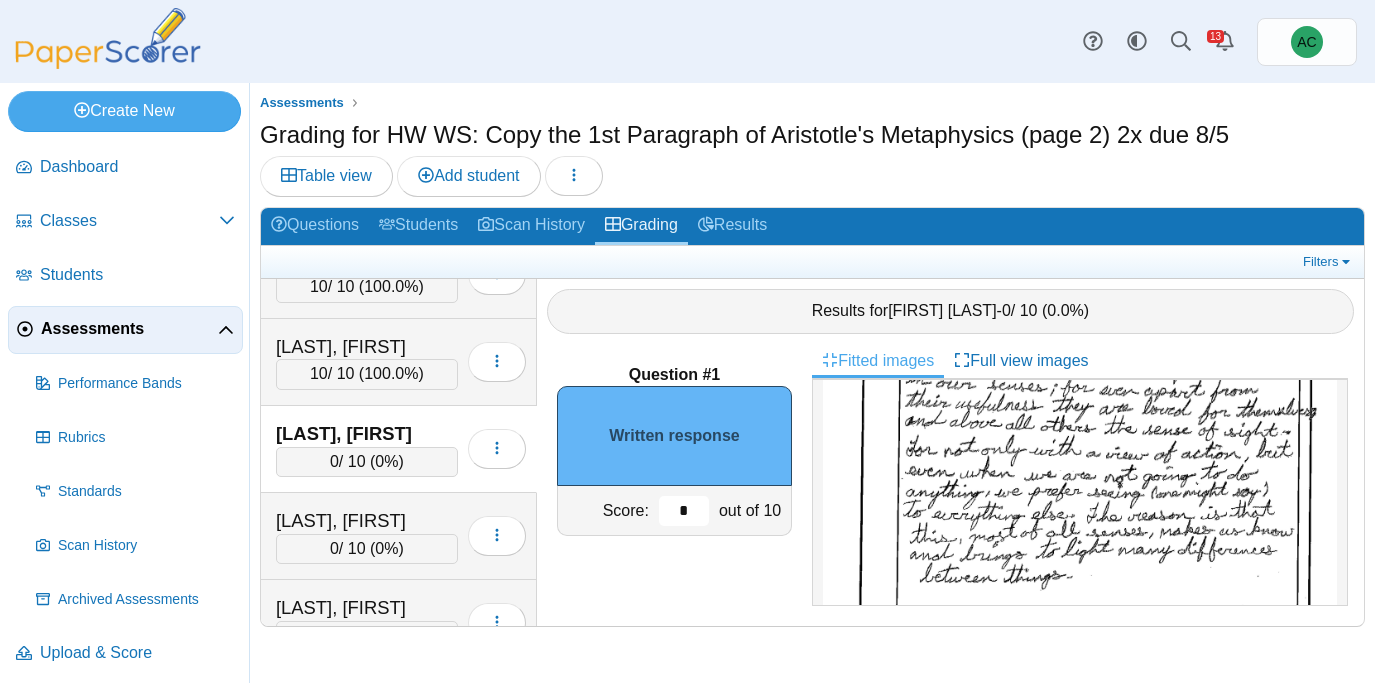 click on "*" at bounding box center [684, 511] 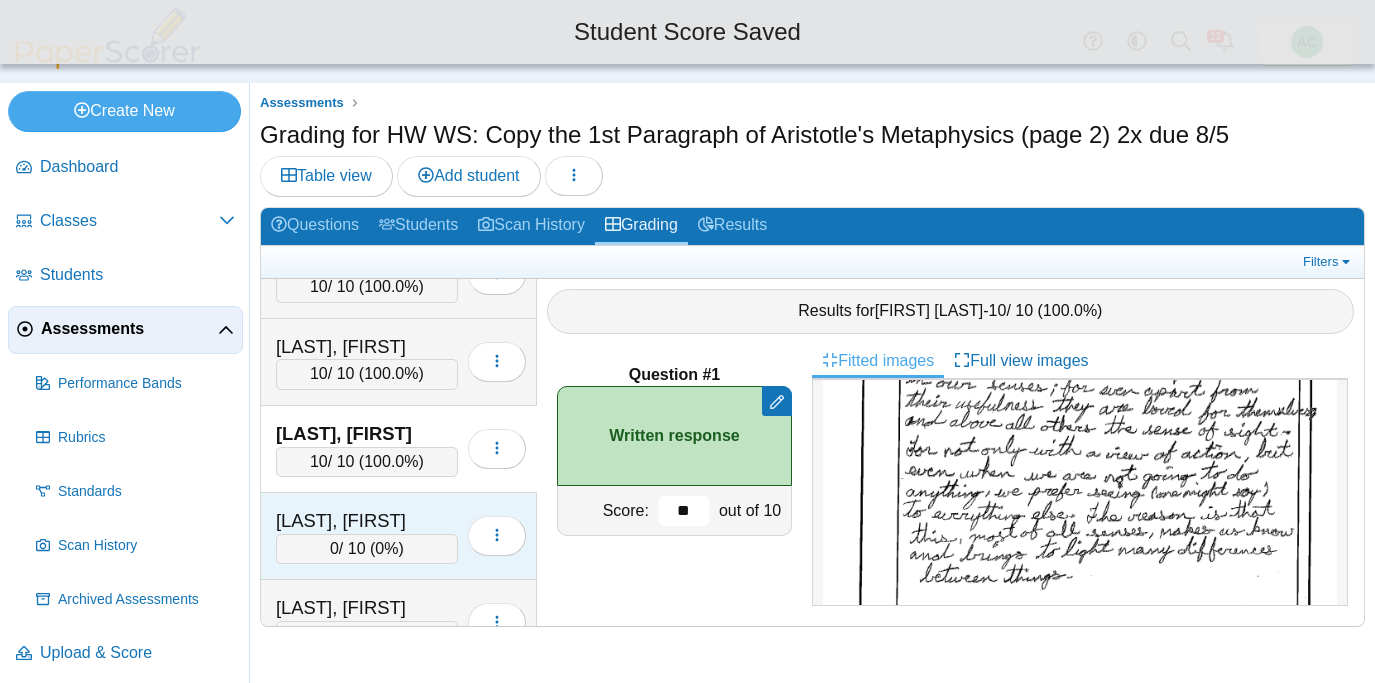 type on "**" 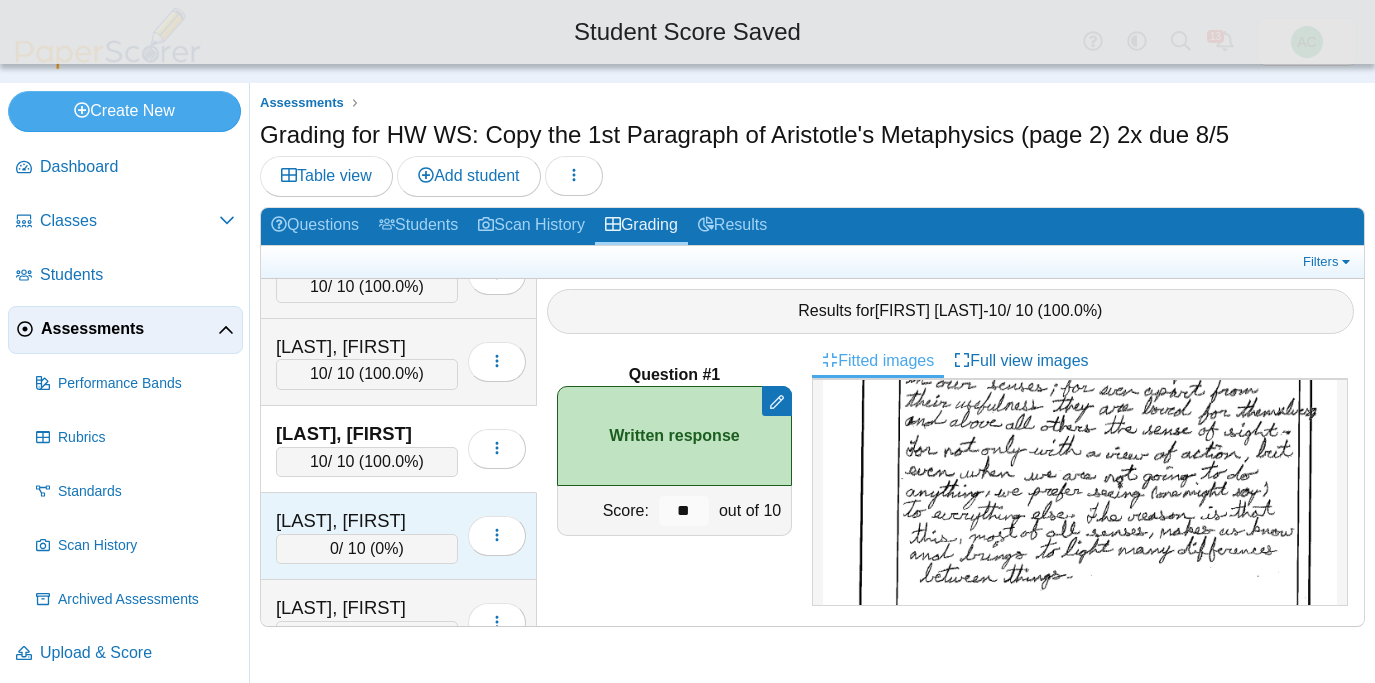 click on "[LAST], [FIRST]" at bounding box center (367, 521) 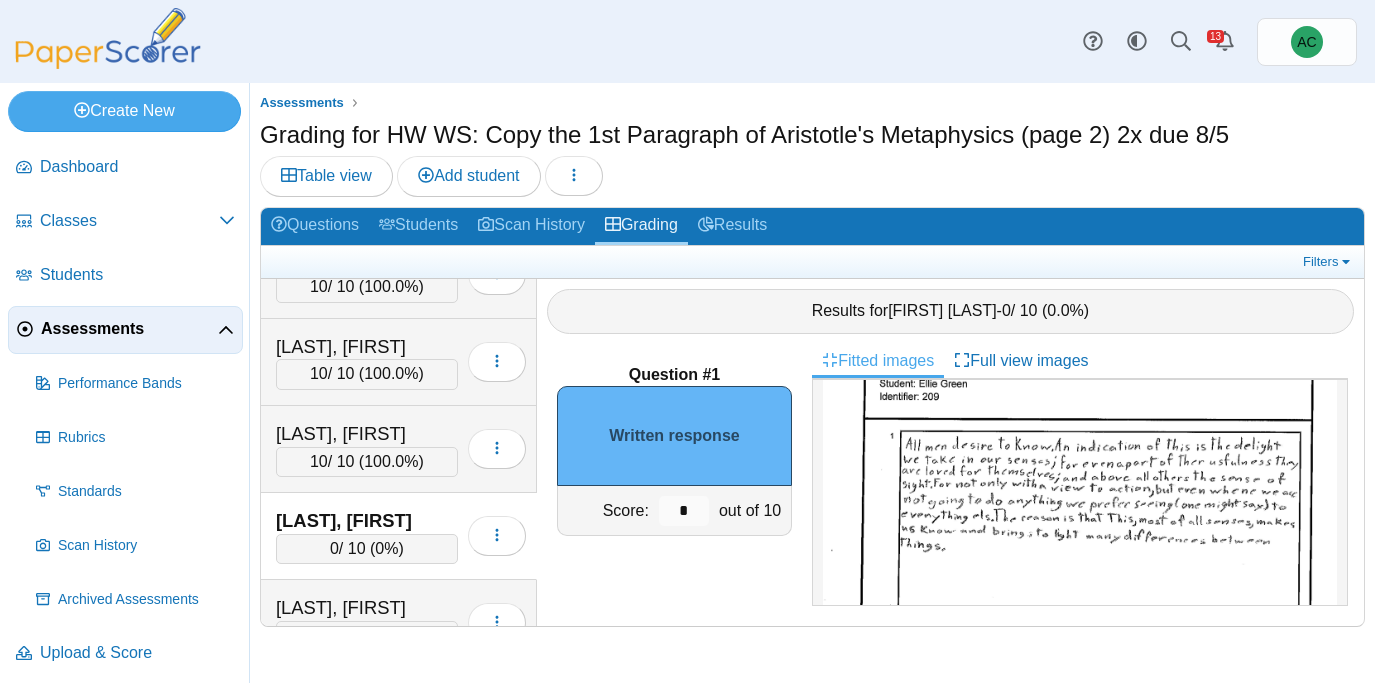scroll, scrollTop: 116, scrollLeft: 0, axis: vertical 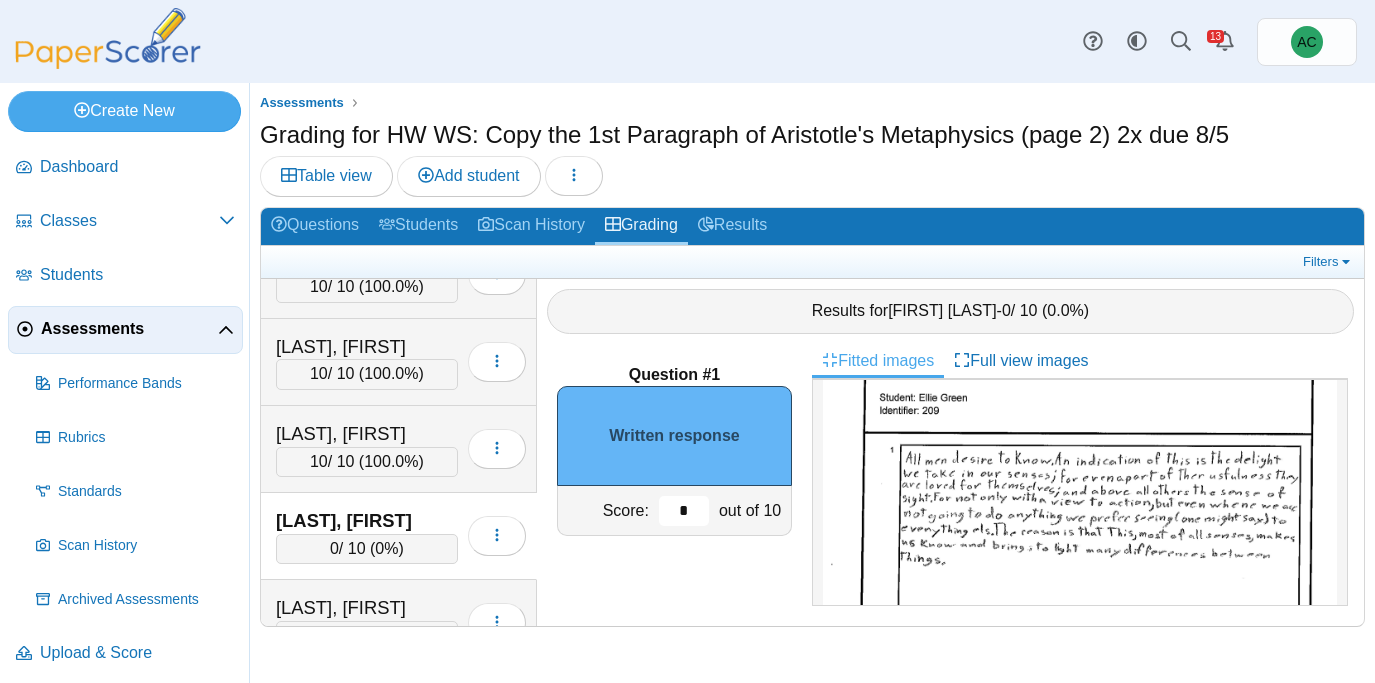 click on "*" at bounding box center [684, 511] 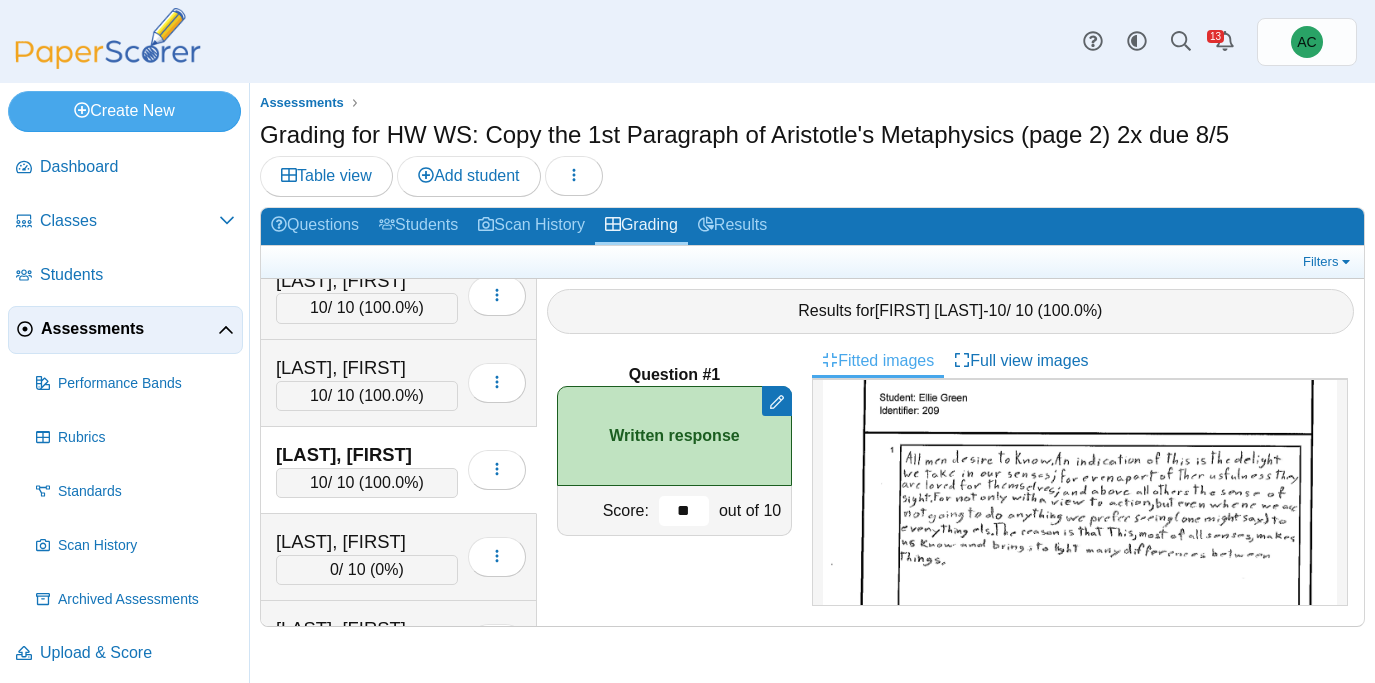 scroll, scrollTop: 2503, scrollLeft: 0, axis: vertical 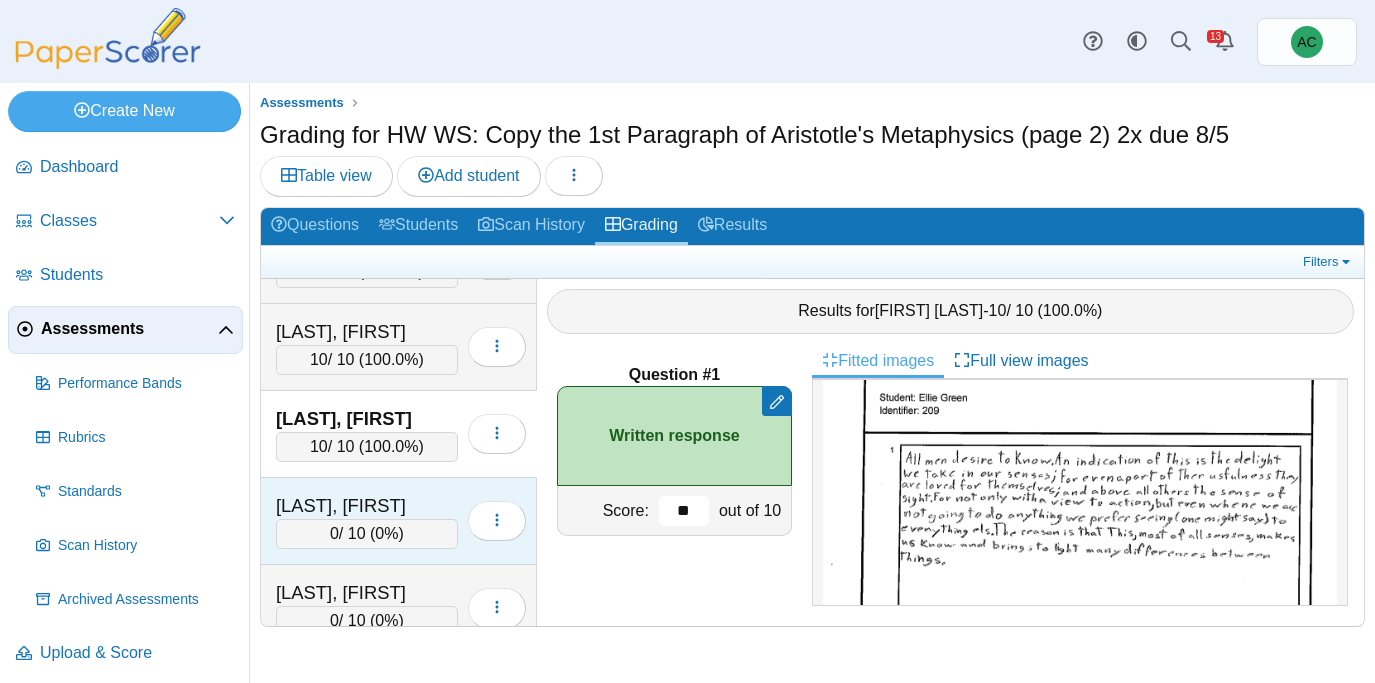 type on "**" 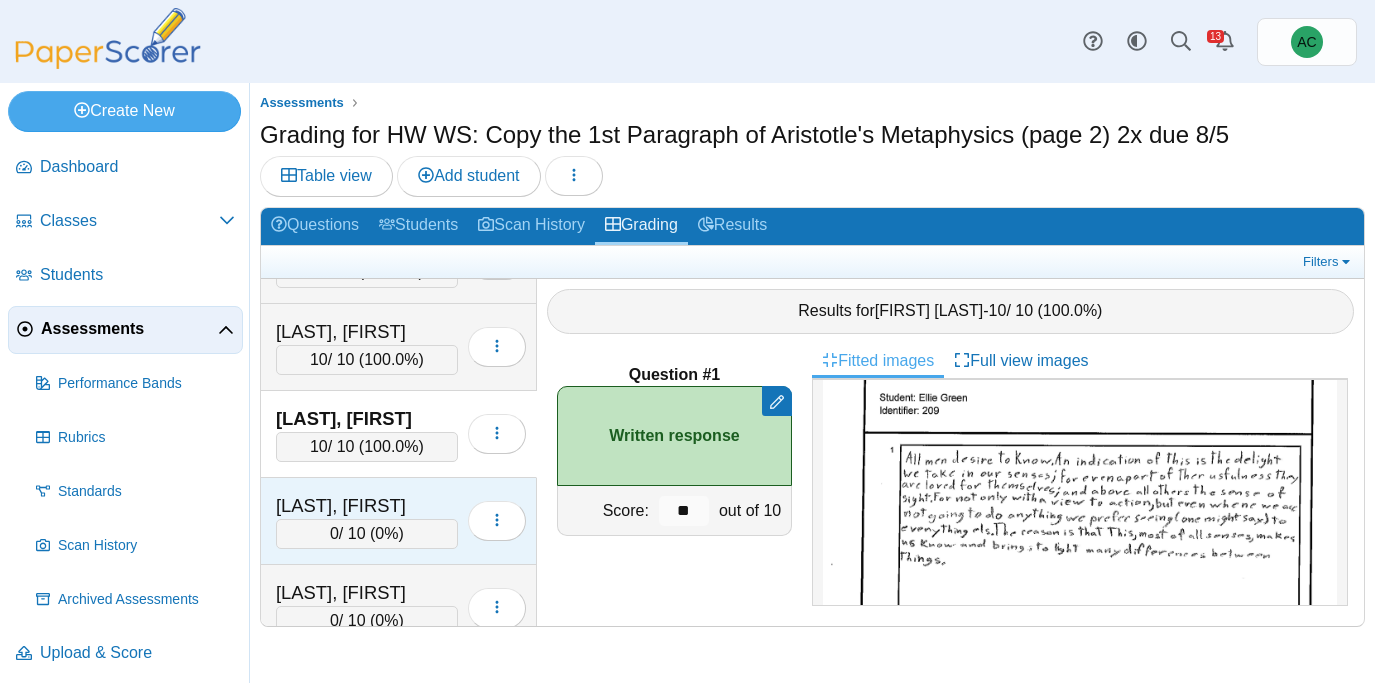click on "[LAST], [FIRST]" at bounding box center (367, 506) 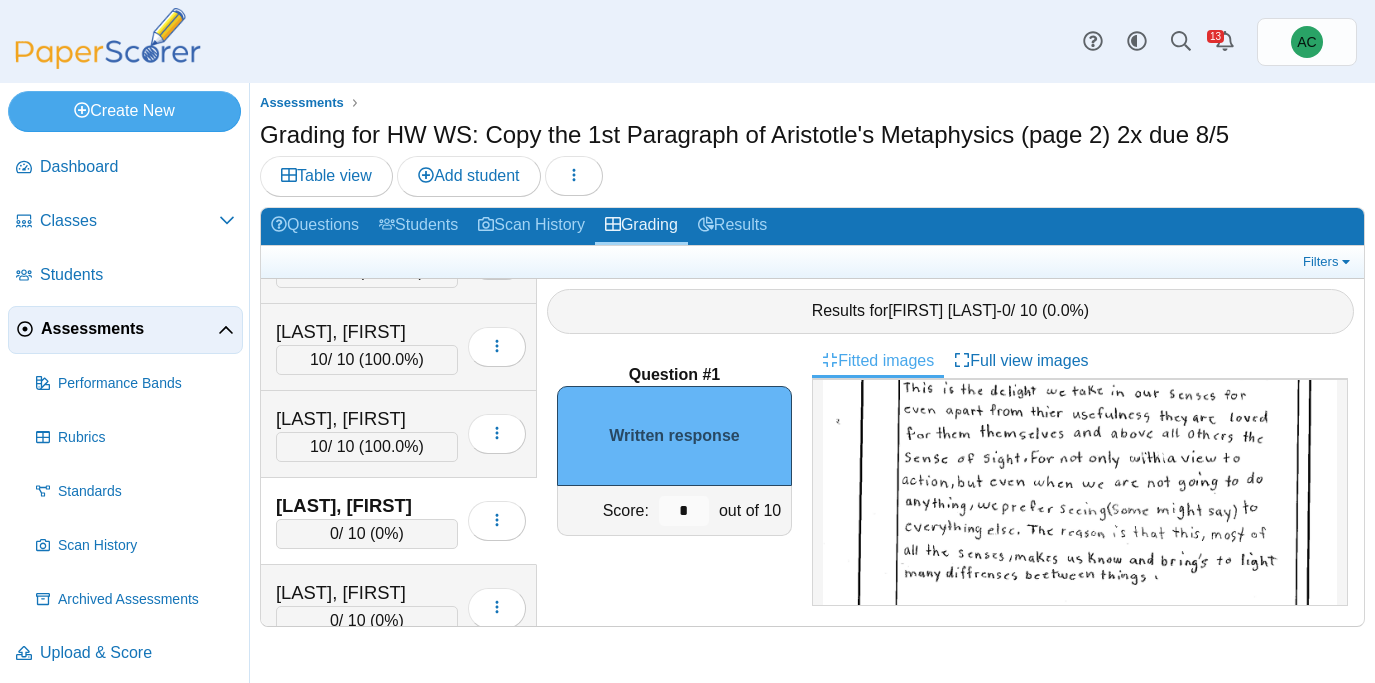 scroll, scrollTop: 215, scrollLeft: 0, axis: vertical 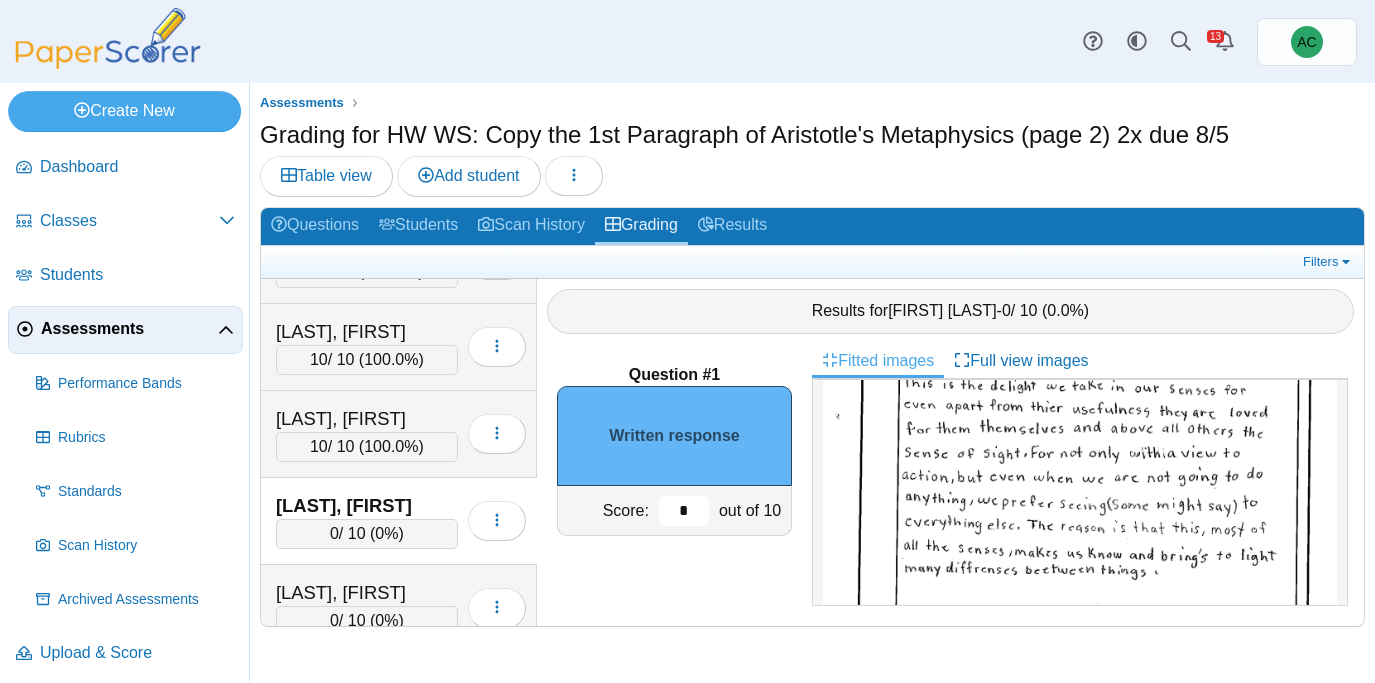 click on "*" at bounding box center (684, 511) 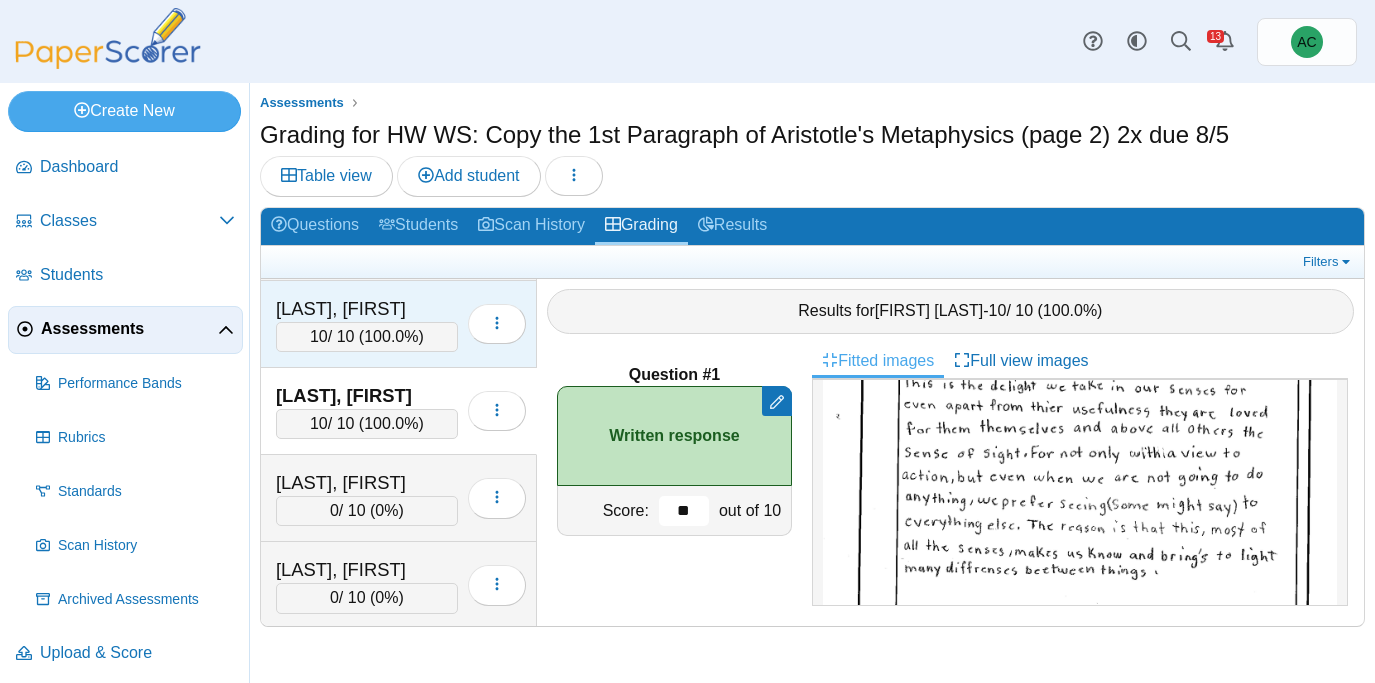 scroll, scrollTop: 2637, scrollLeft: 0, axis: vertical 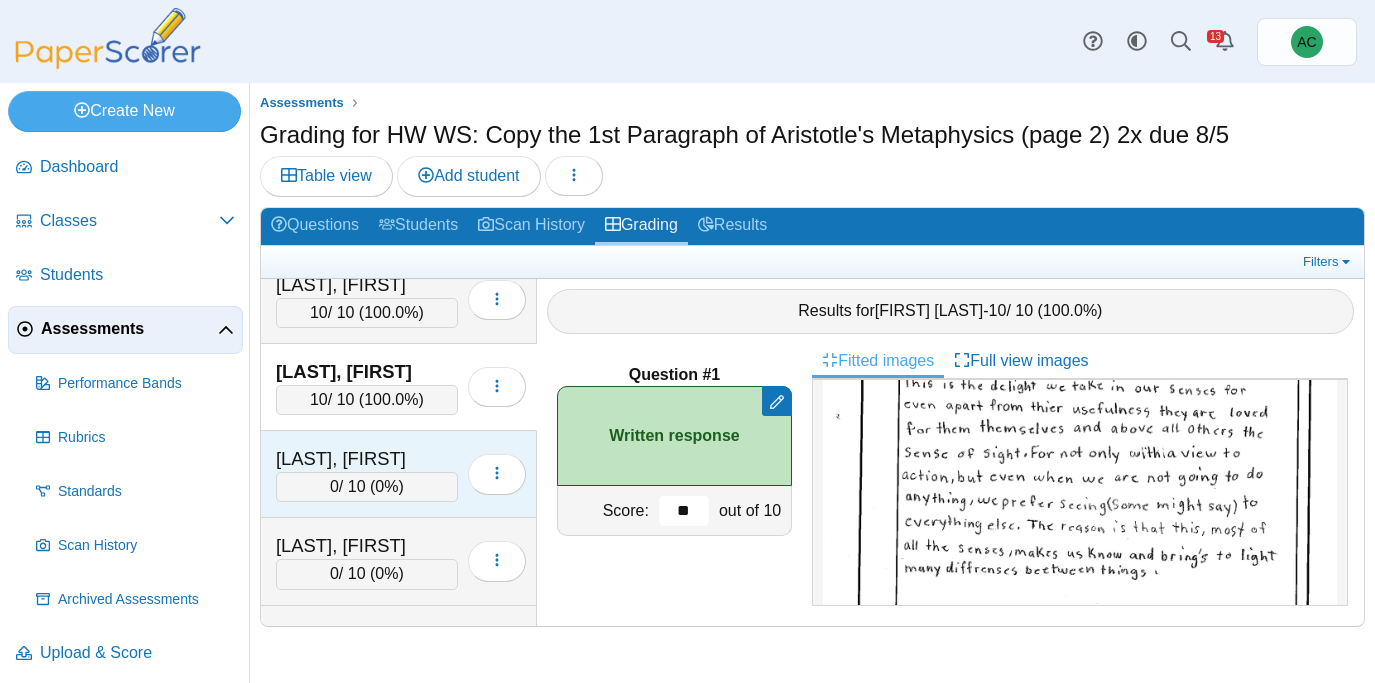 type on "**" 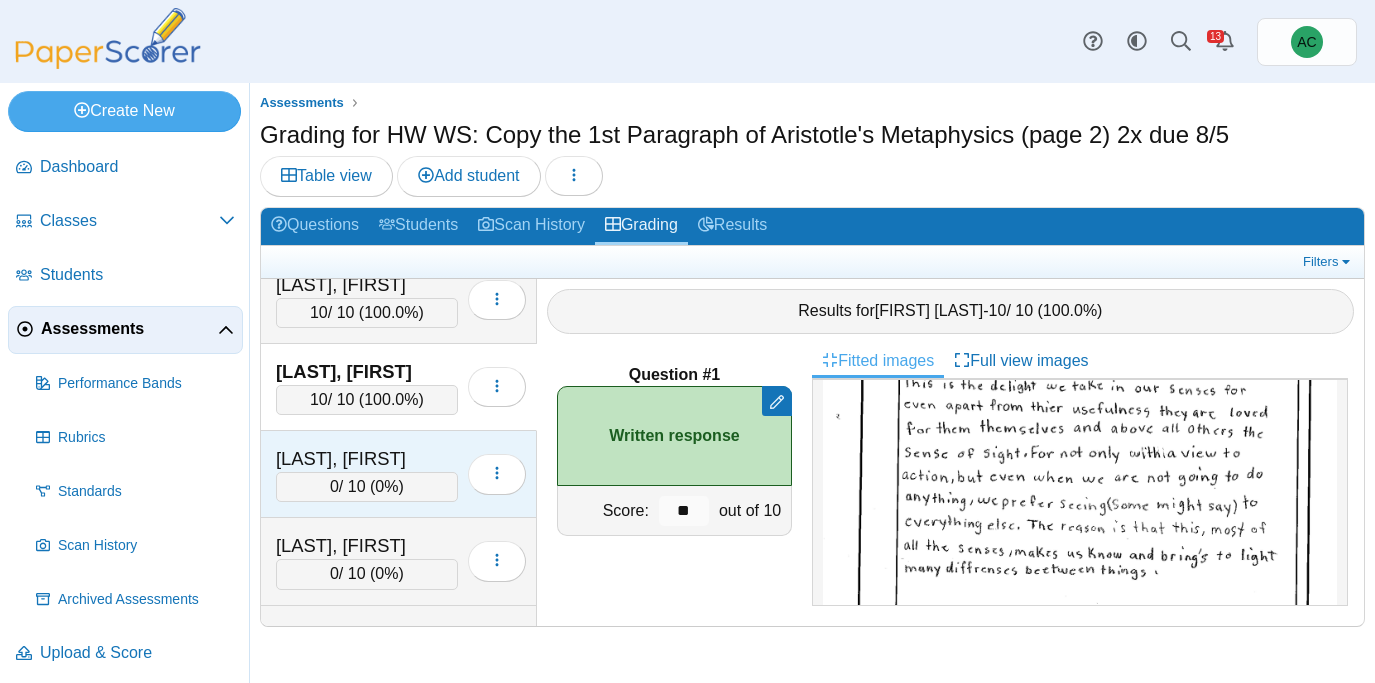 click on "[LAST], [FIRST]" at bounding box center [367, 459] 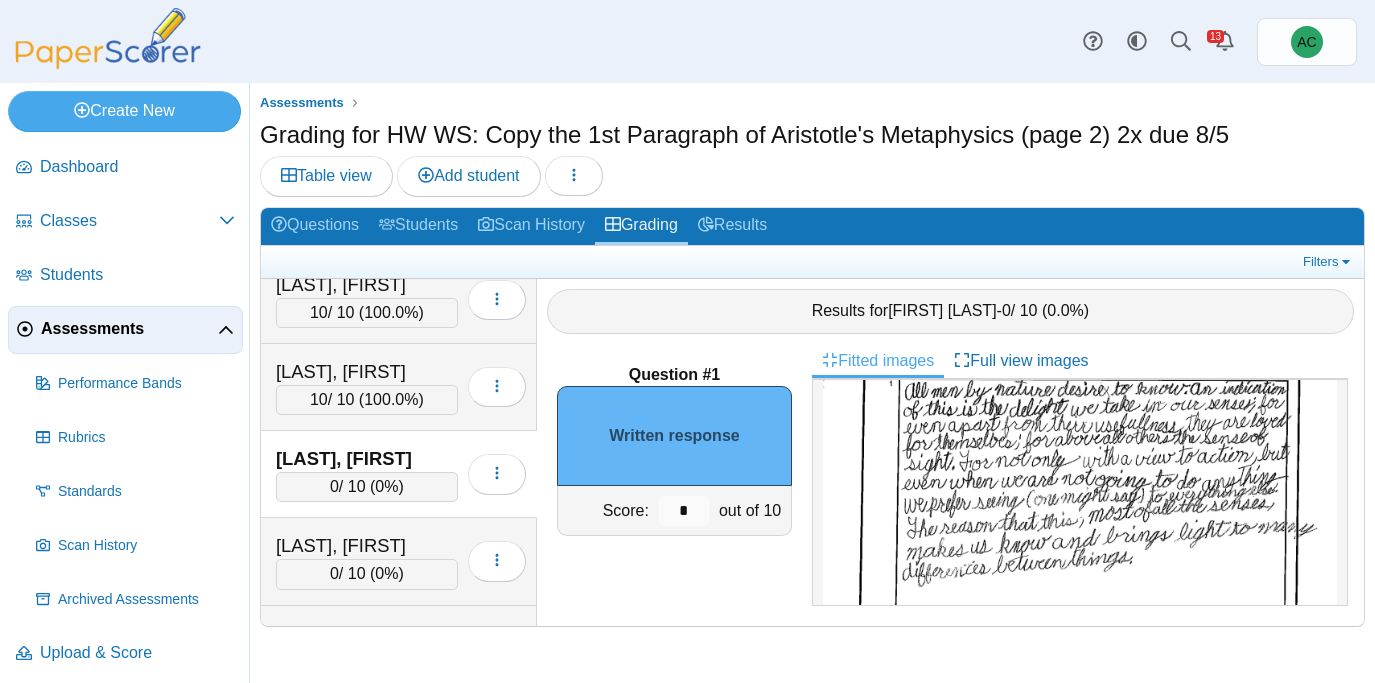 scroll, scrollTop: 154, scrollLeft: 0, axis: vertical 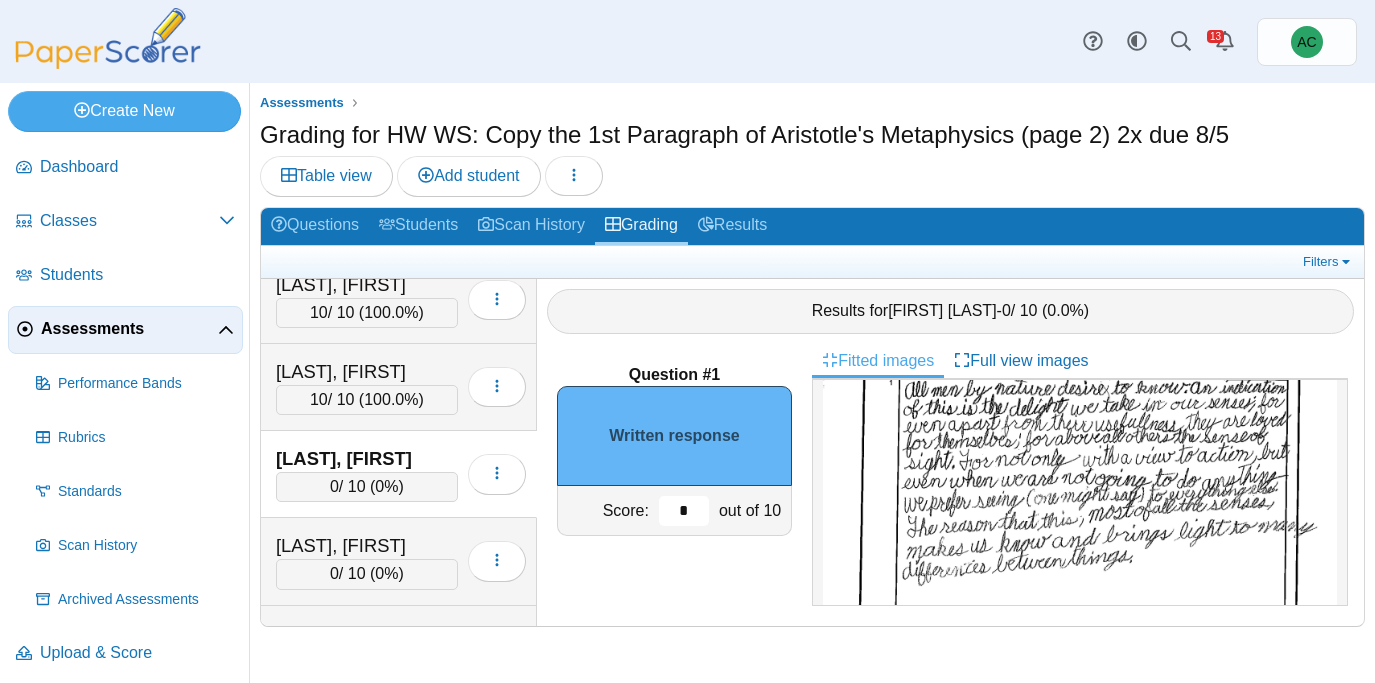click on "*" at bounding box center [684, 511] 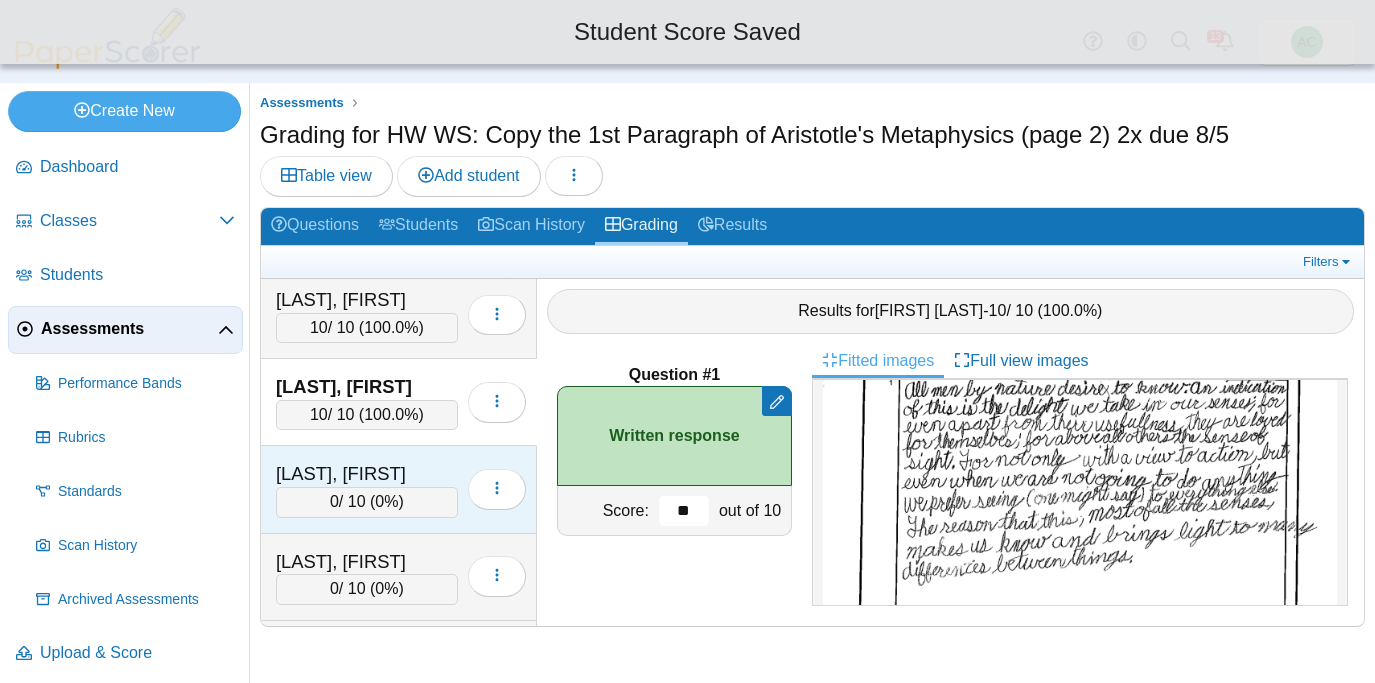 scroll, scrollTop: 2710, scrollLeft: 0, axis: vertical 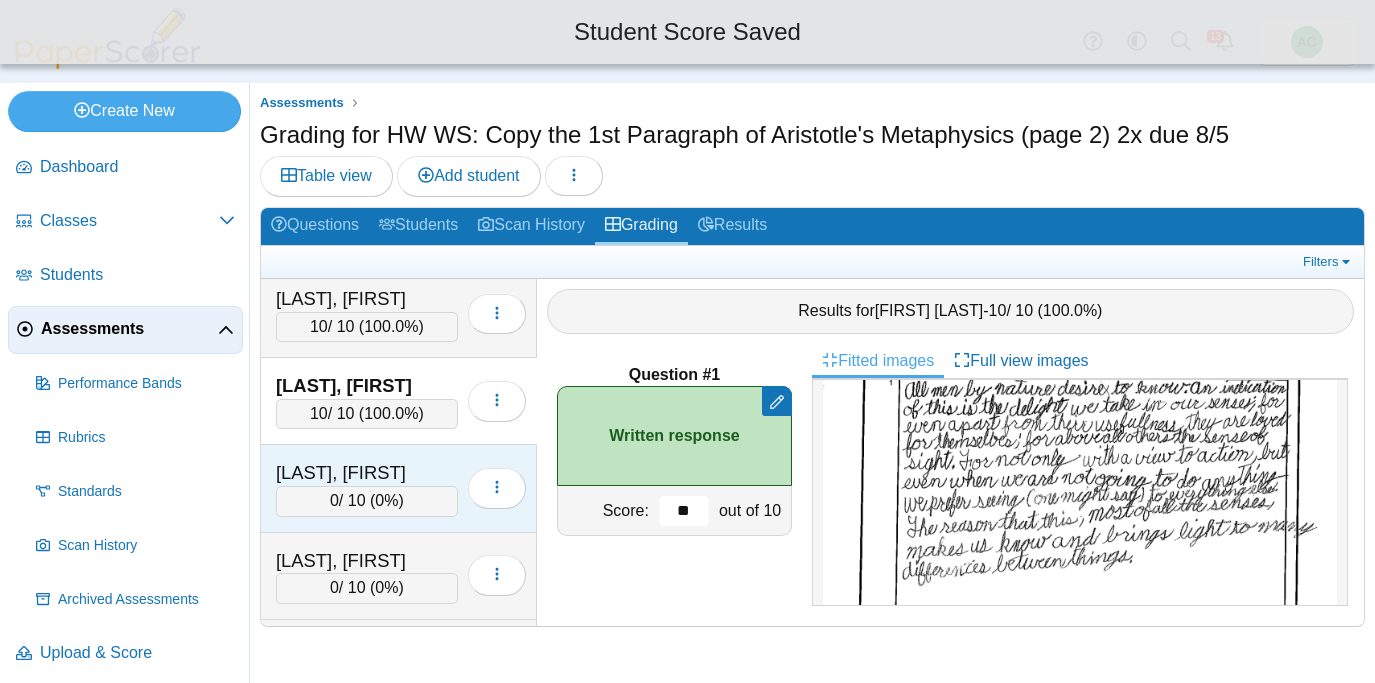 type on "**" 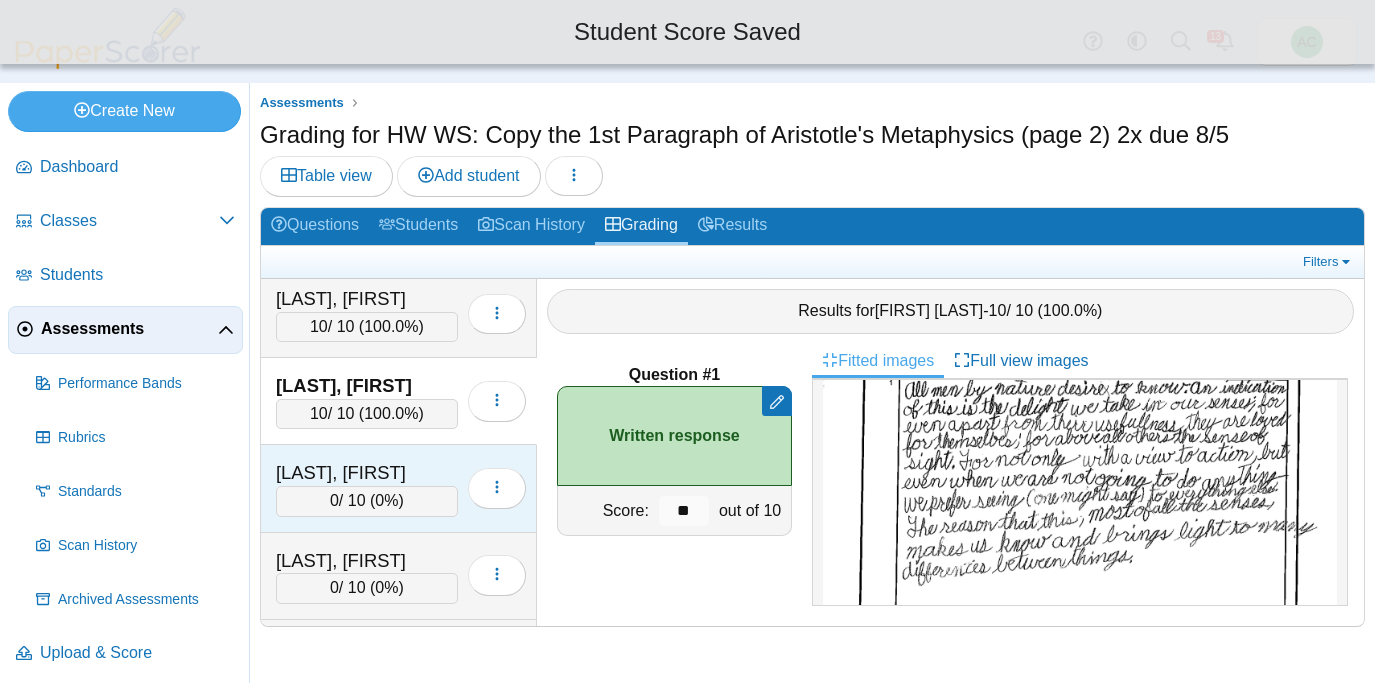 click on "[LAST], [FIRST]" at bounding box center [367, 473] 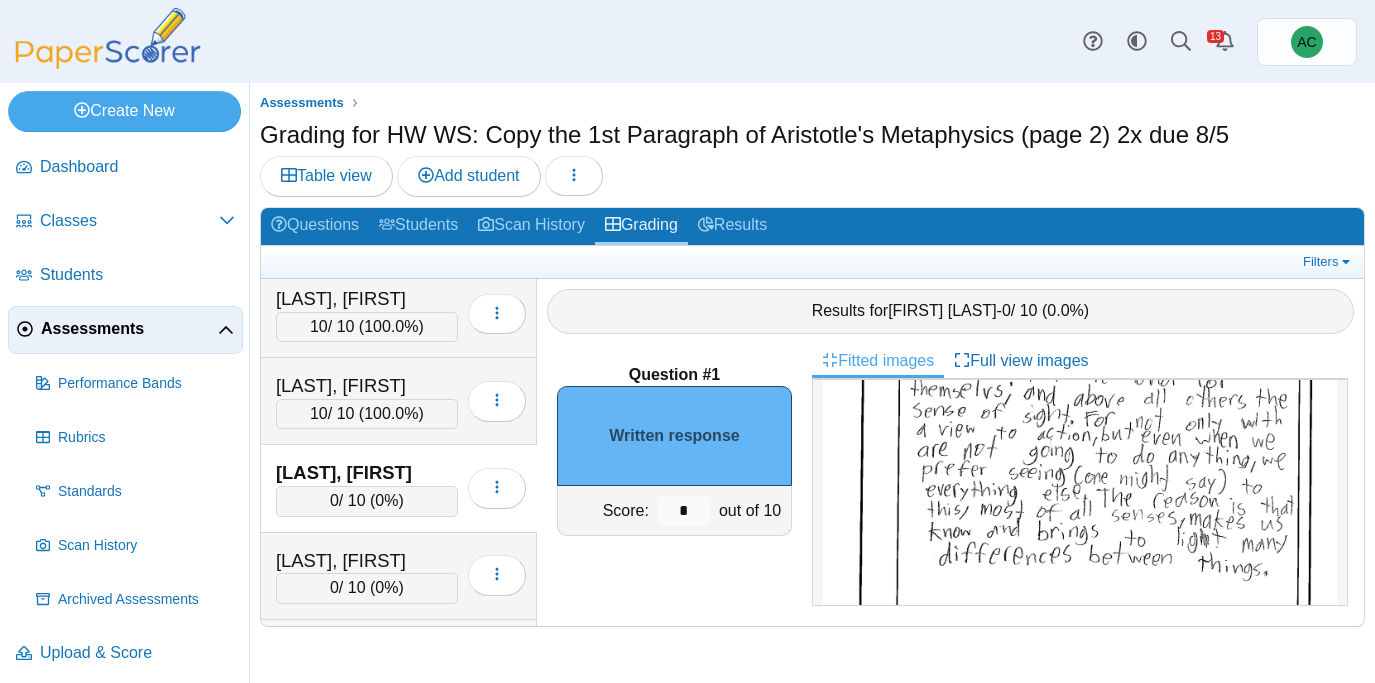 scroll, scrollTop: 257, scrollLeft: 0, axis: vertical 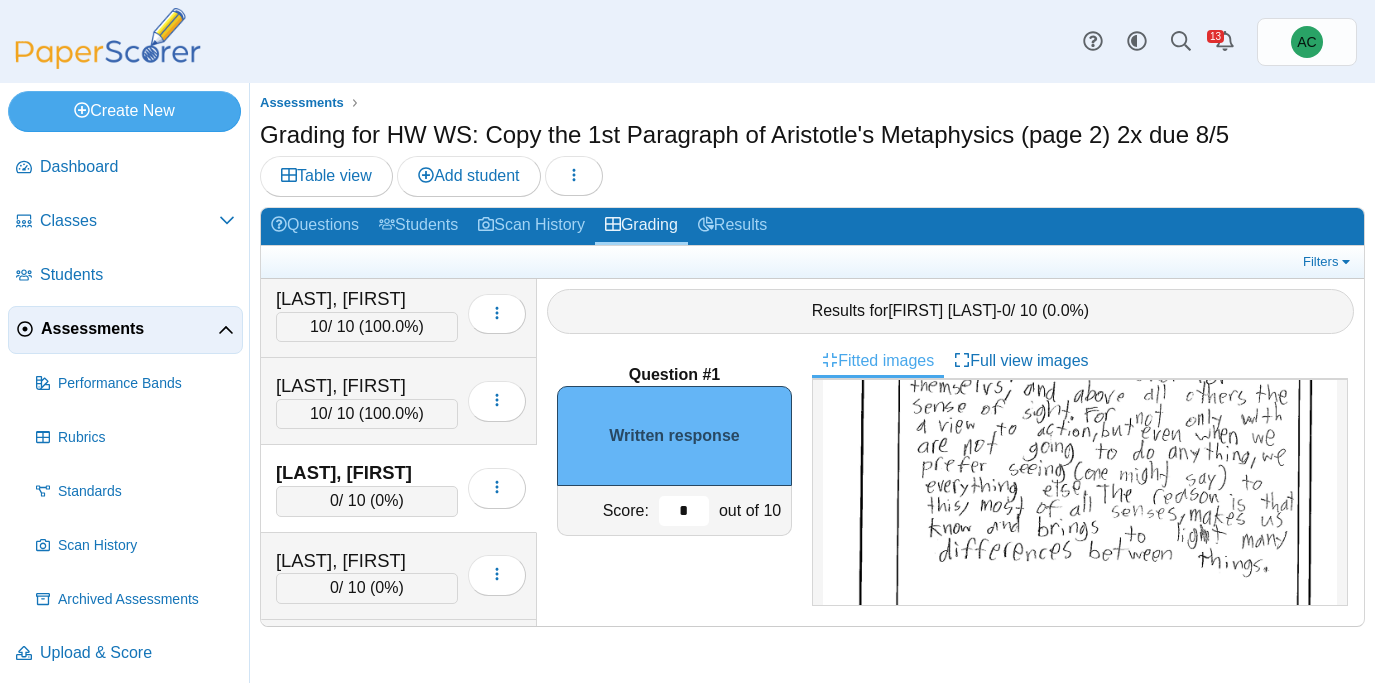 click on "*" at bounding box center (684, 511) 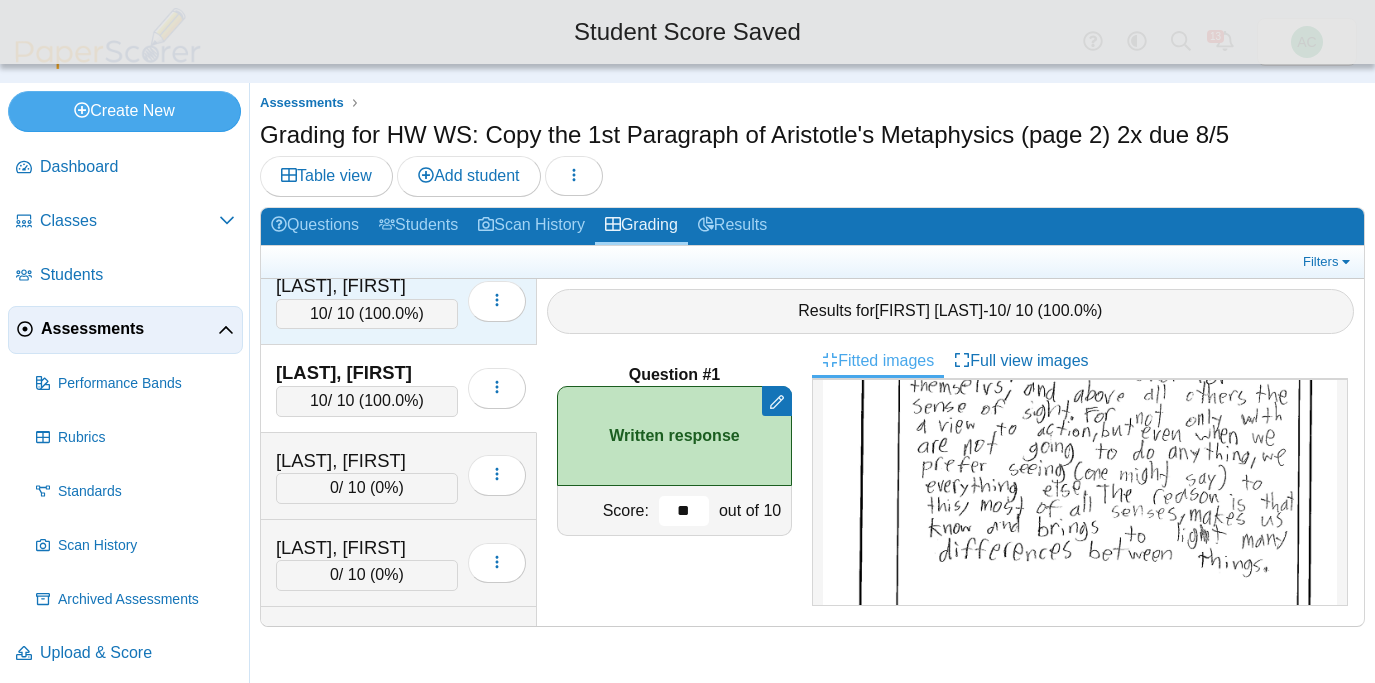 scroll, scrollTop: 2811, scrollLeft: 0, axis: vertical 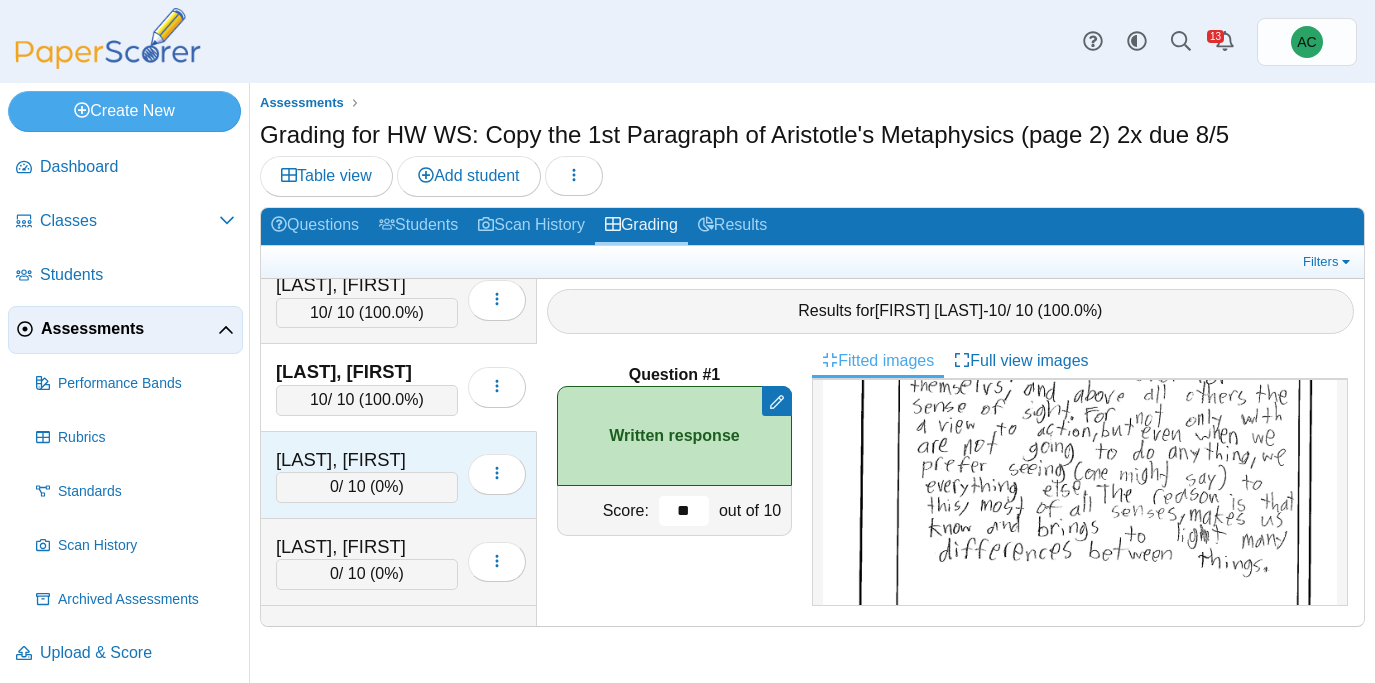 type on "**" 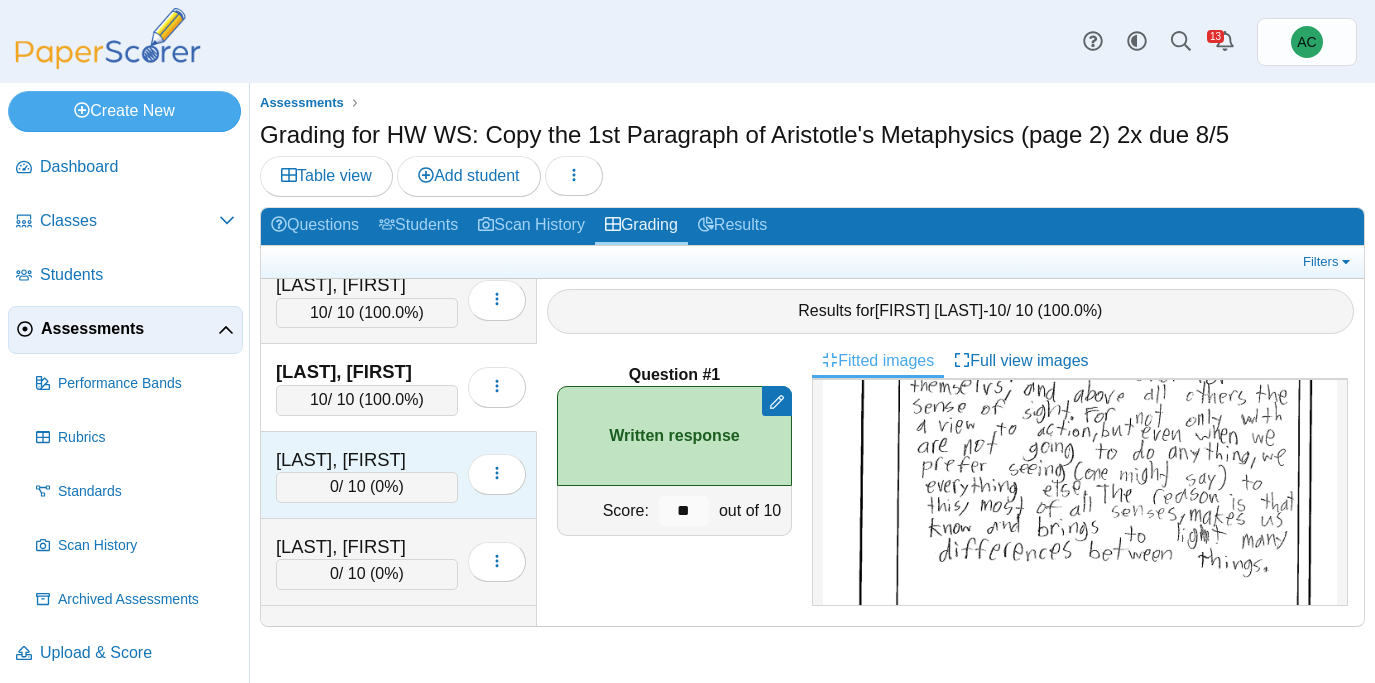 click on "[LAST], [FIRST]" at bounding box center [367, 460] 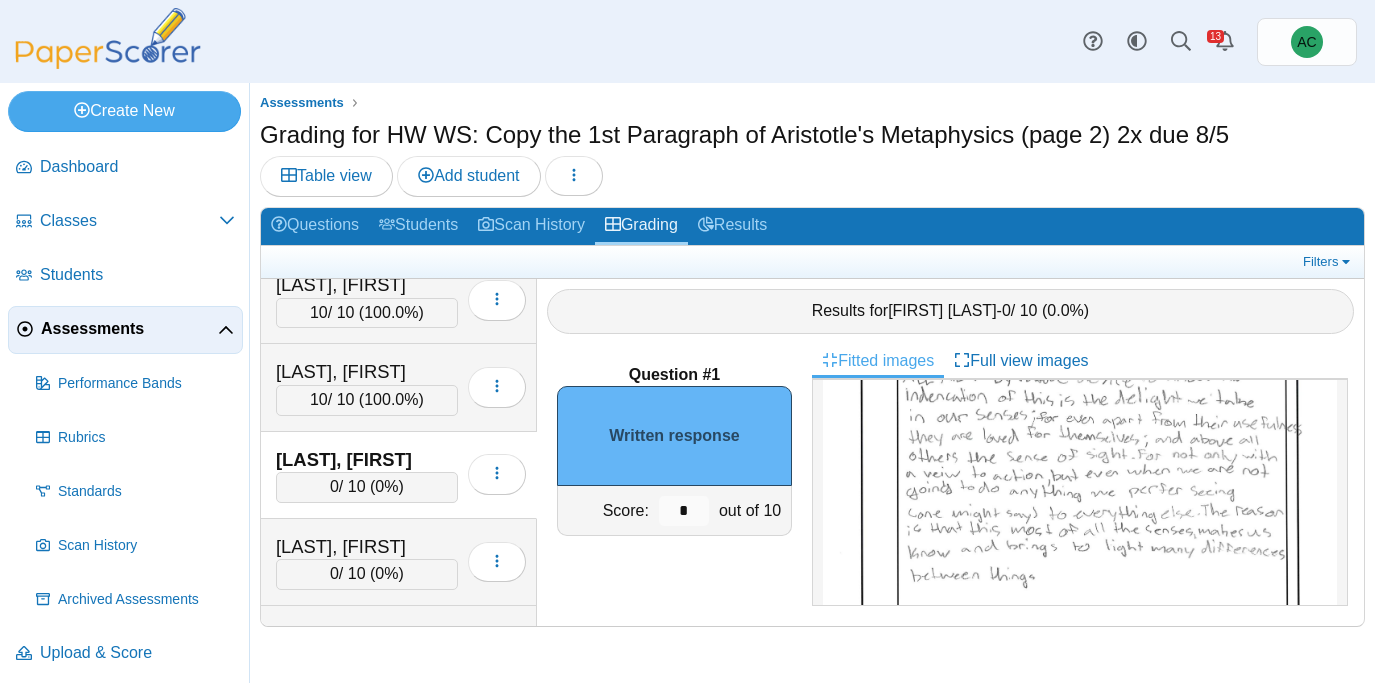 scroll, scrollTop: 174, scrollLeft: 0, axis: vertical 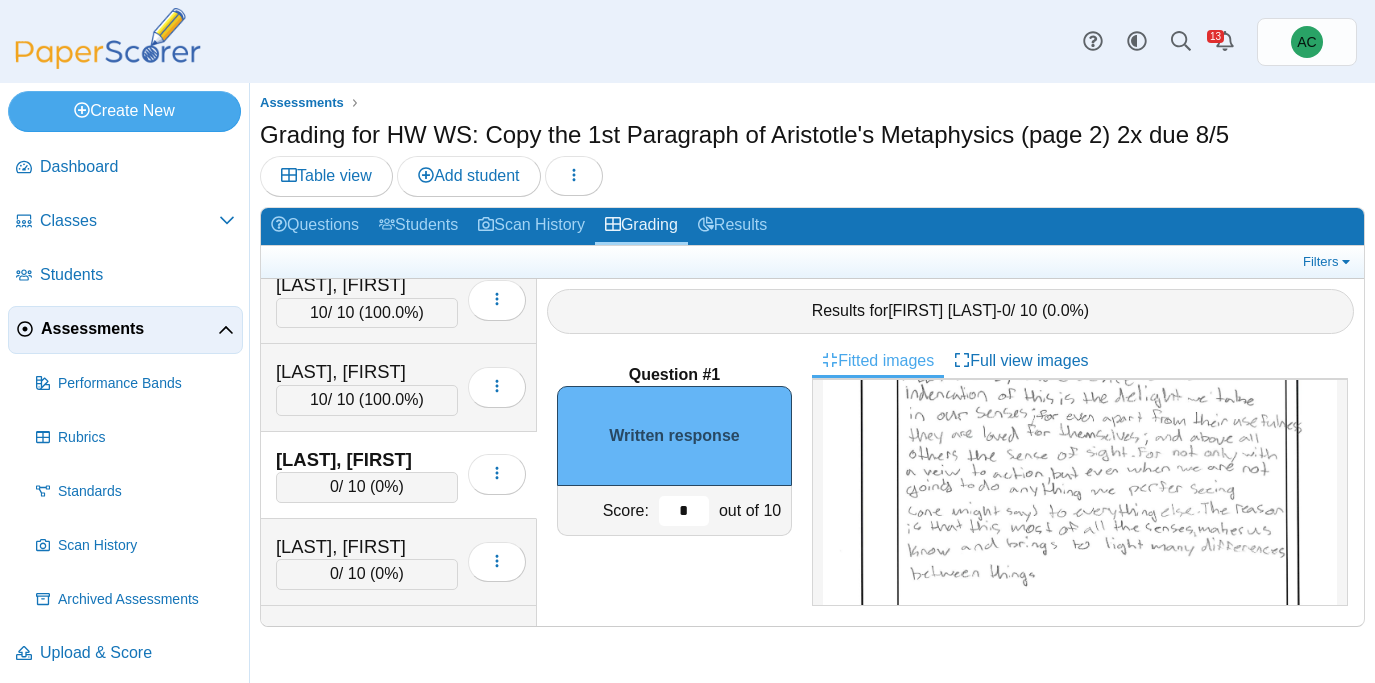 click on "*" at bounding box center (684, 511) 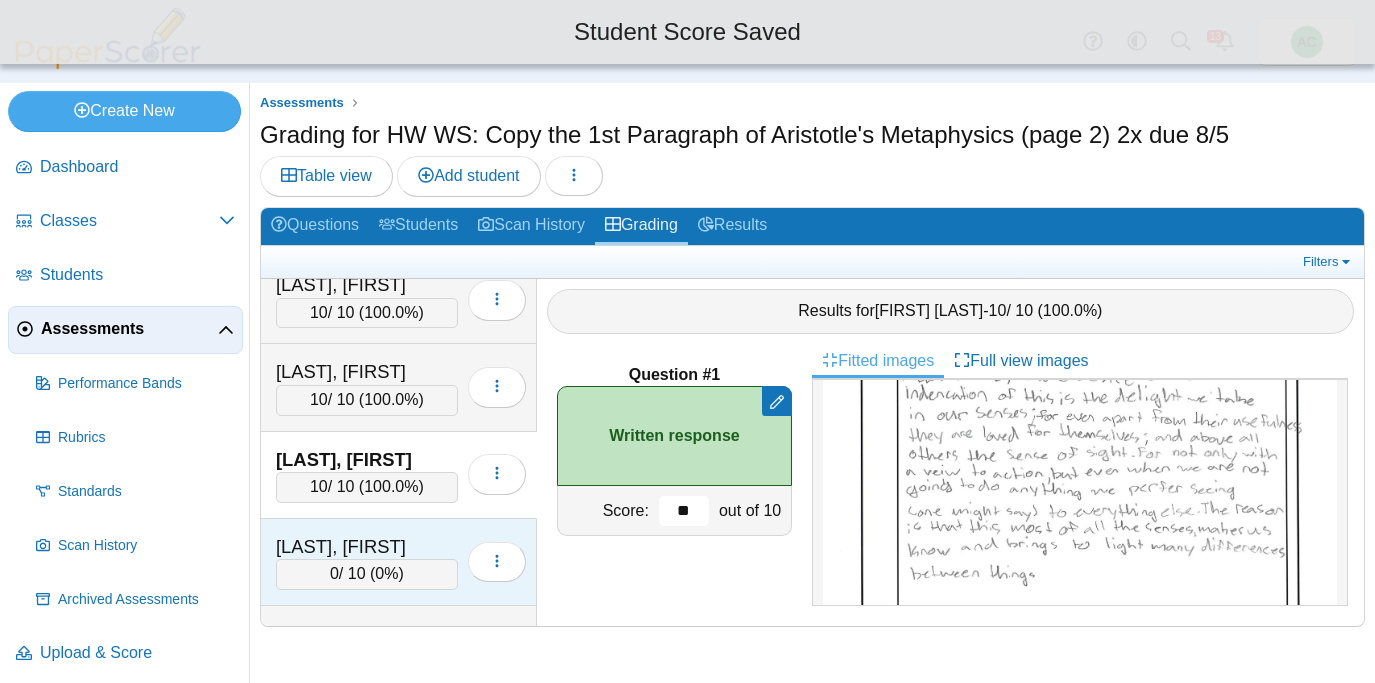 scroll, scrollTop: 2908, scrollLeft: 0, axis: vertical 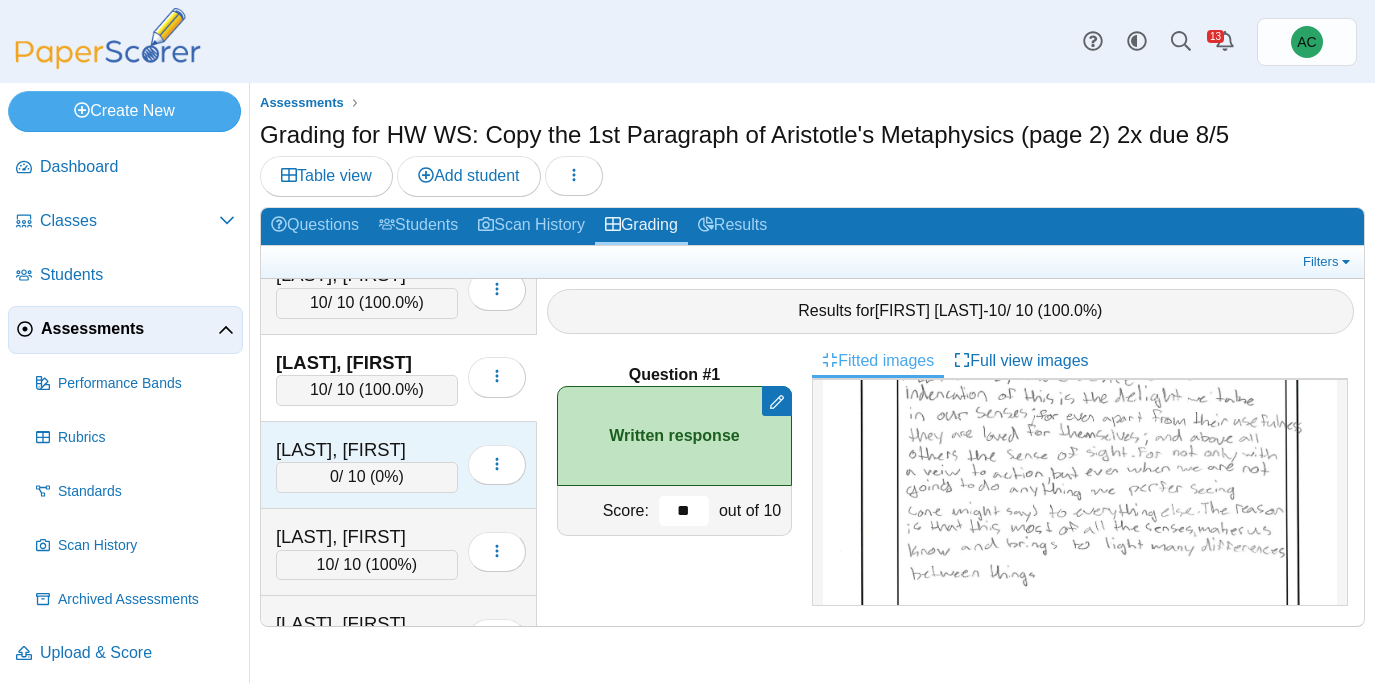 type on "**" 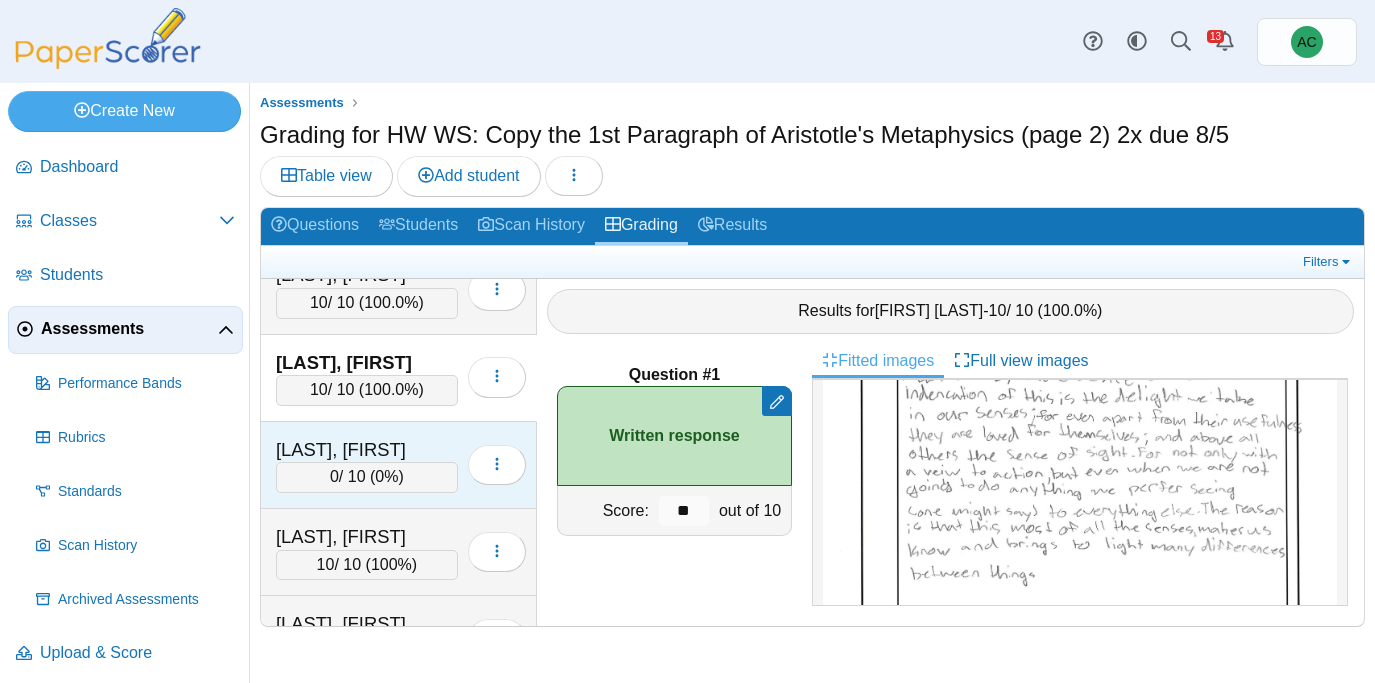 click on "[LAST], [FIRST]" at bounding box center (367, 450) 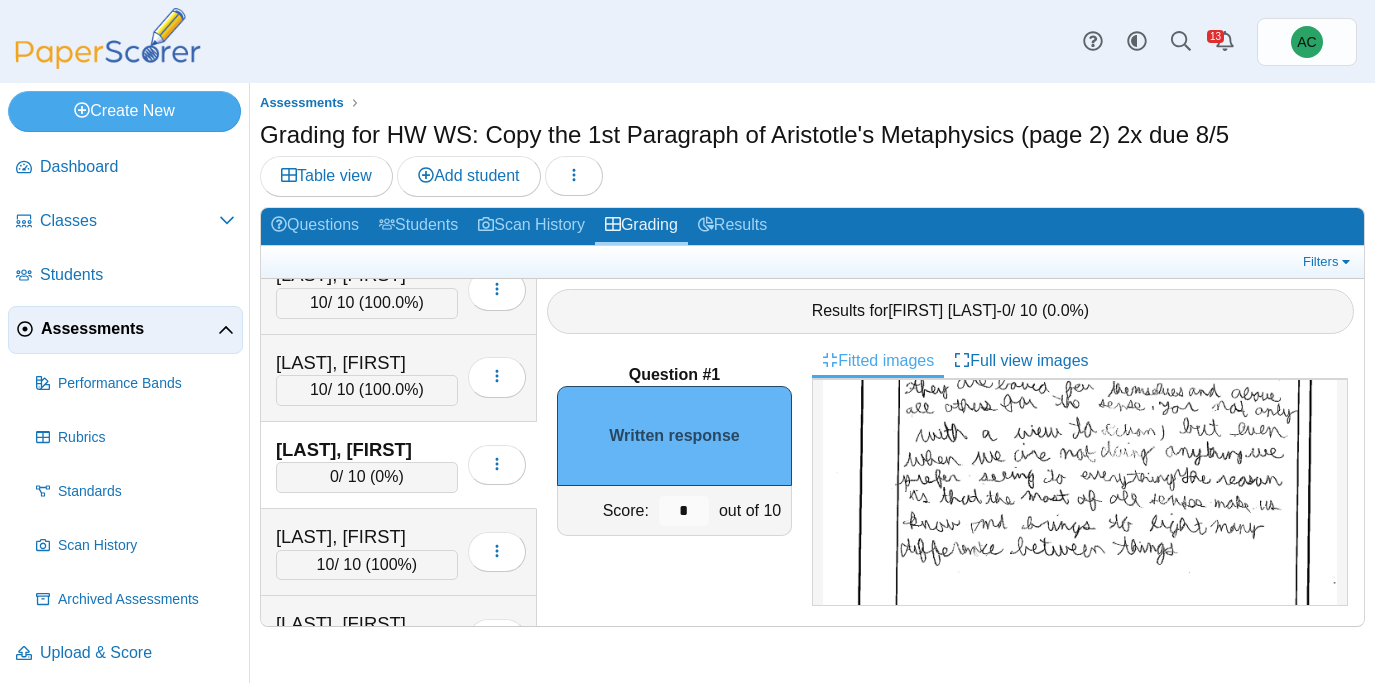 scroll, scrollTop: 253, scrollLeft: 0, axis: vertical 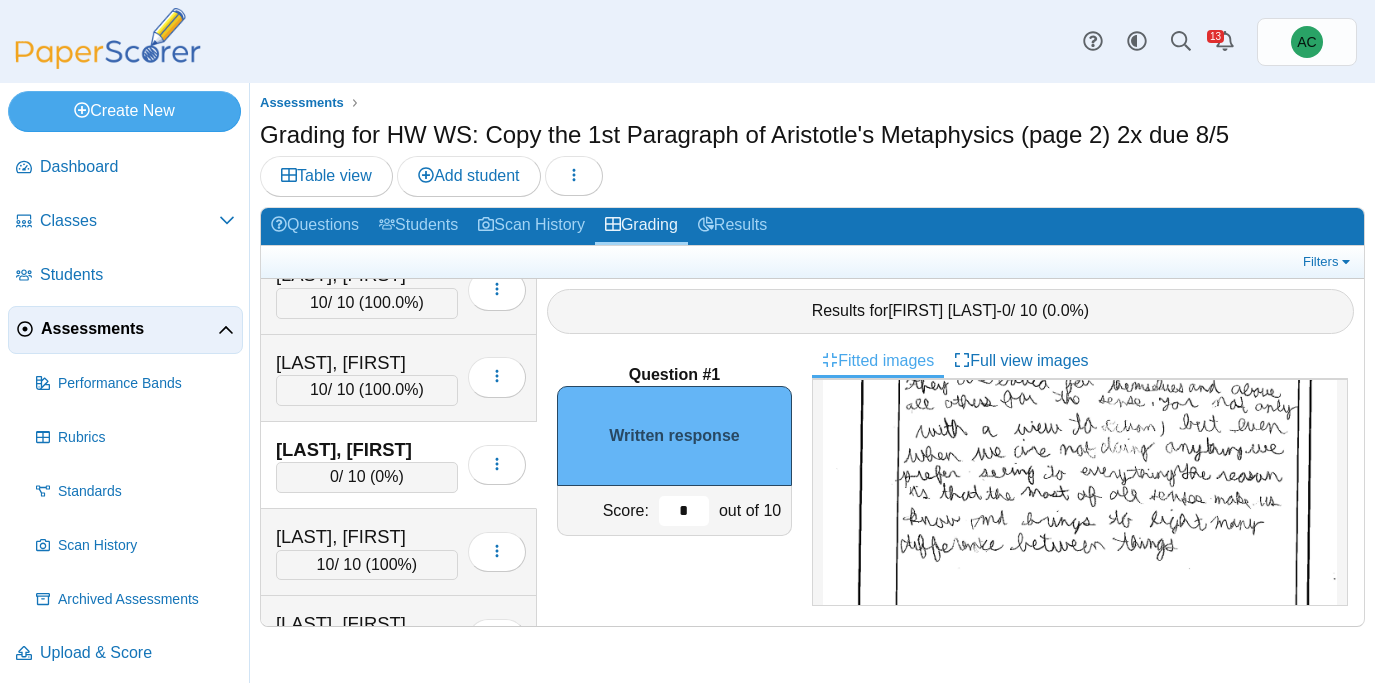 click on "*" at bounding box center [684, 511] 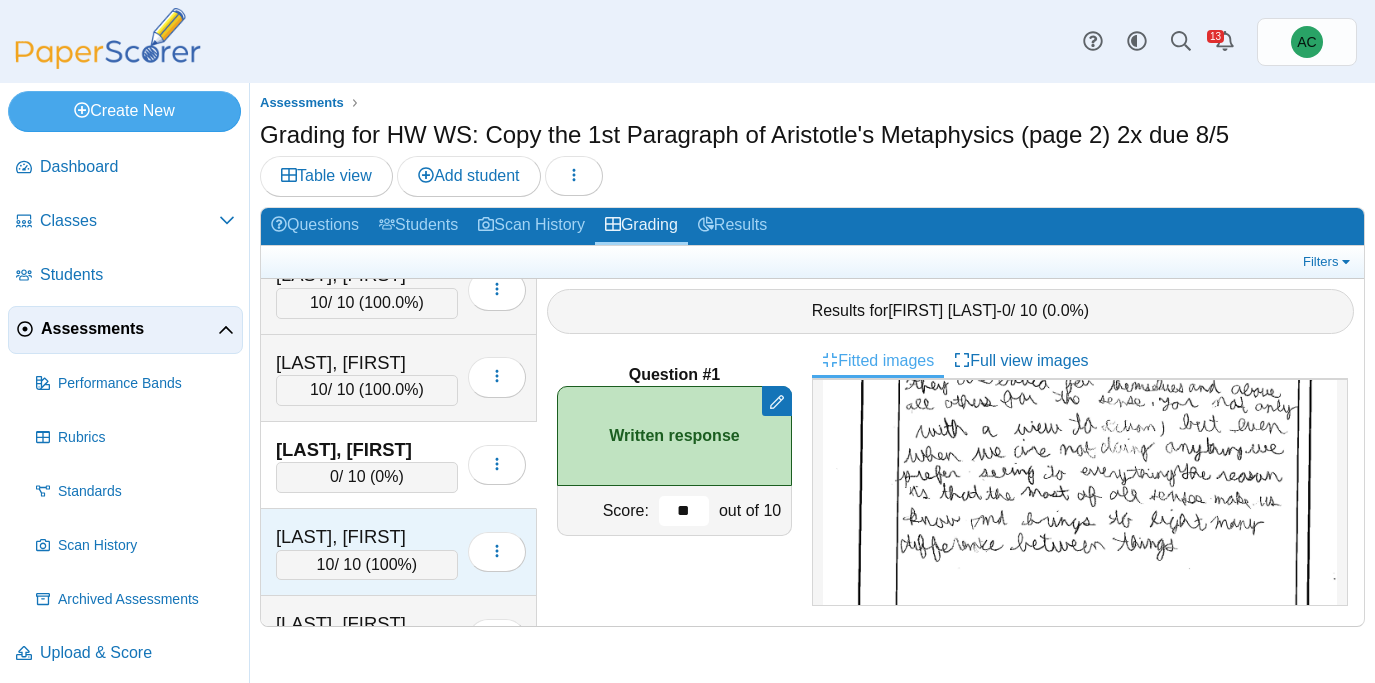 type on "**" 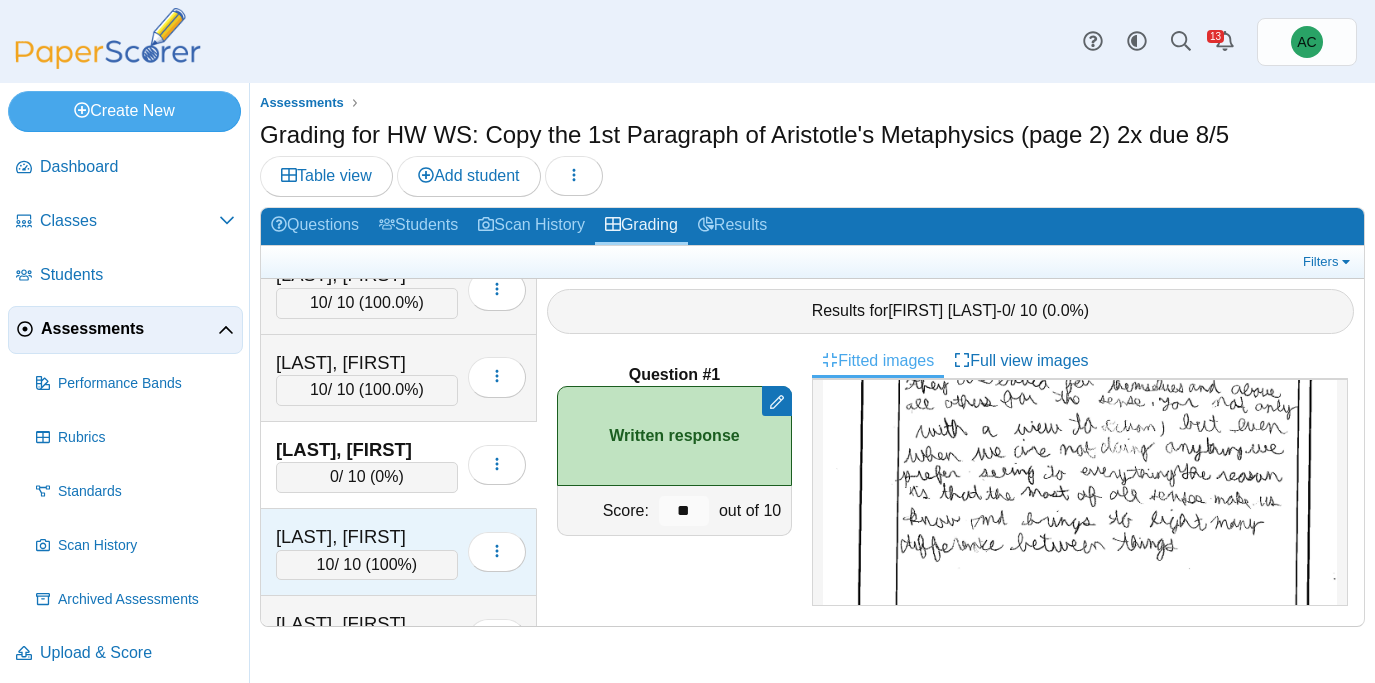 click on "[LAST], [FIRST]" at bounding box center [367, 537] 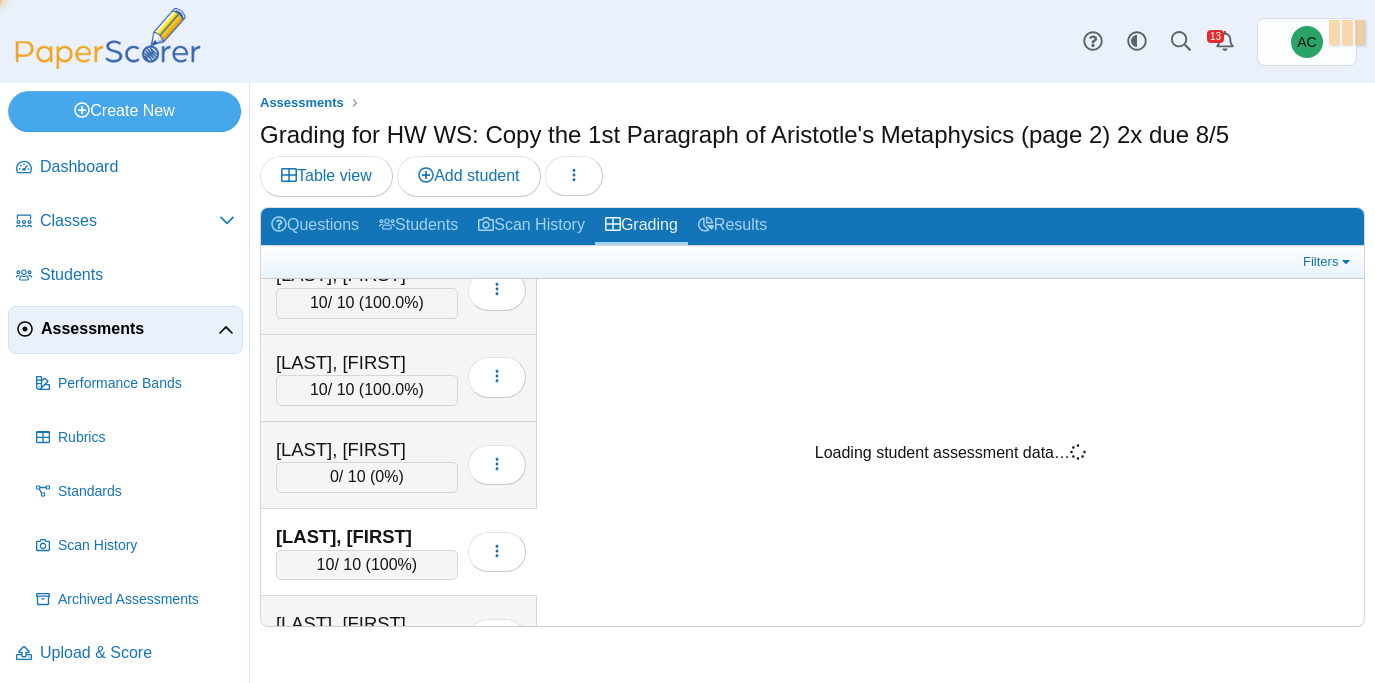 scroll, scrollTop: 0, scrollLeft: 0, axis: both 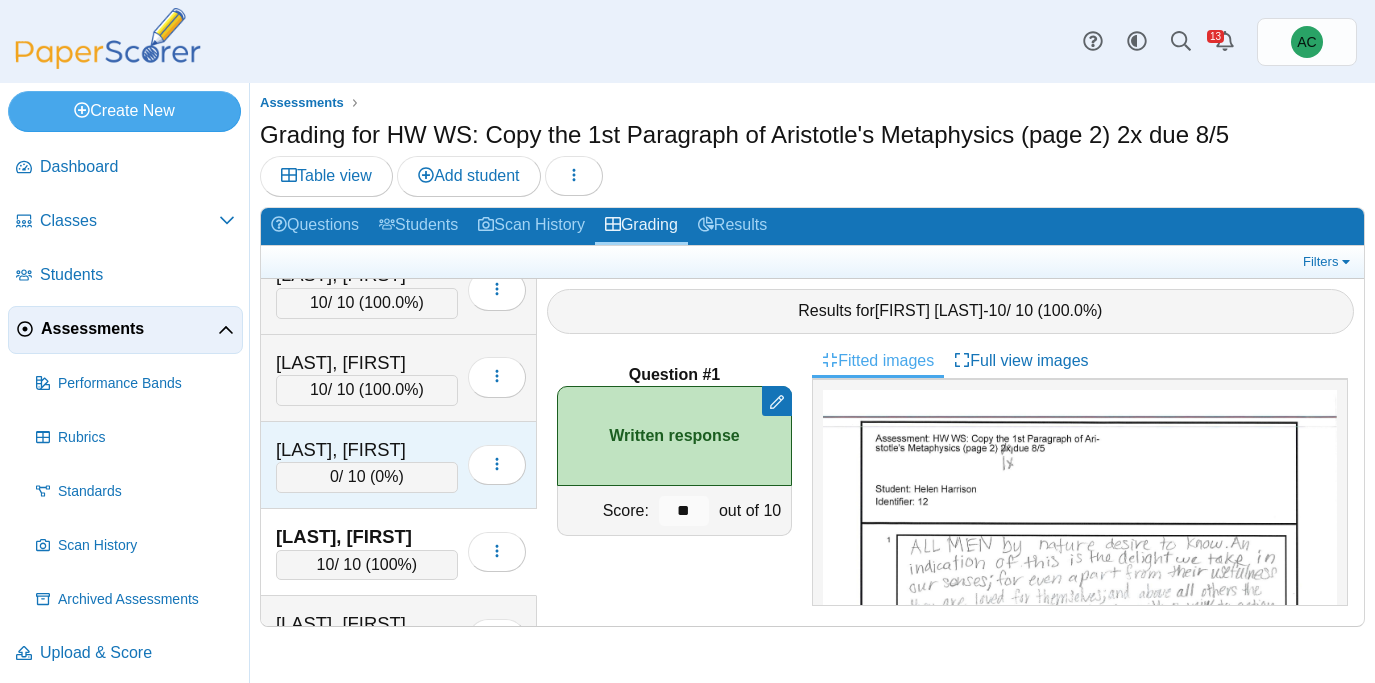 click on "[LAST], [FIRST]" at bounding box center (367, 450) 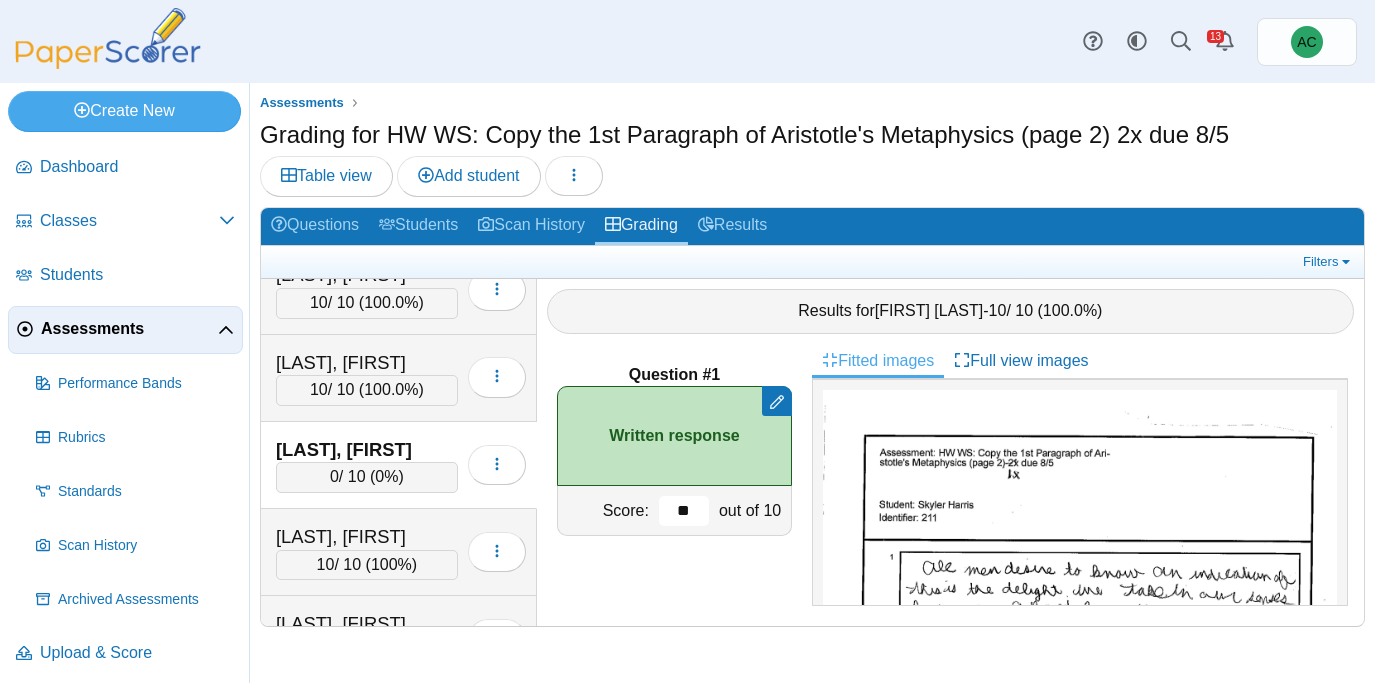 click on "**" at bounding box center [684, 511] 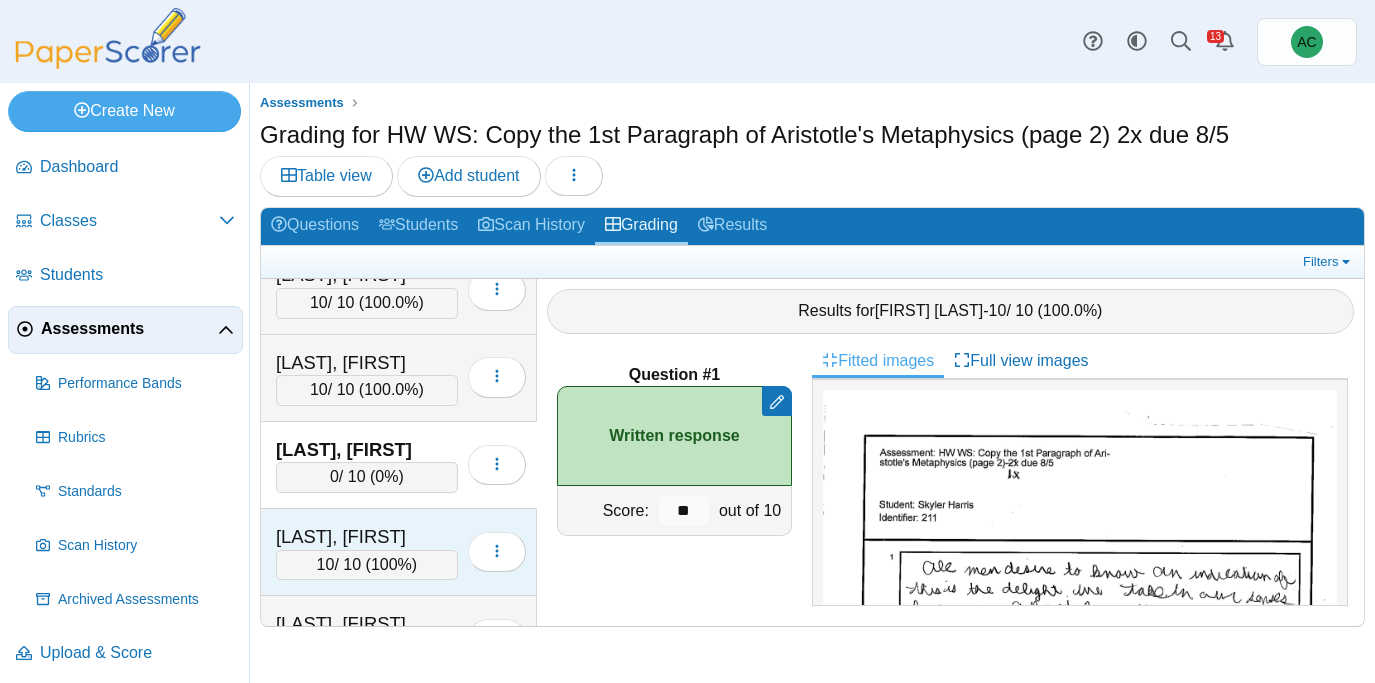 click on "[LAST], [FIRST]" at bounding box center (367, 537) 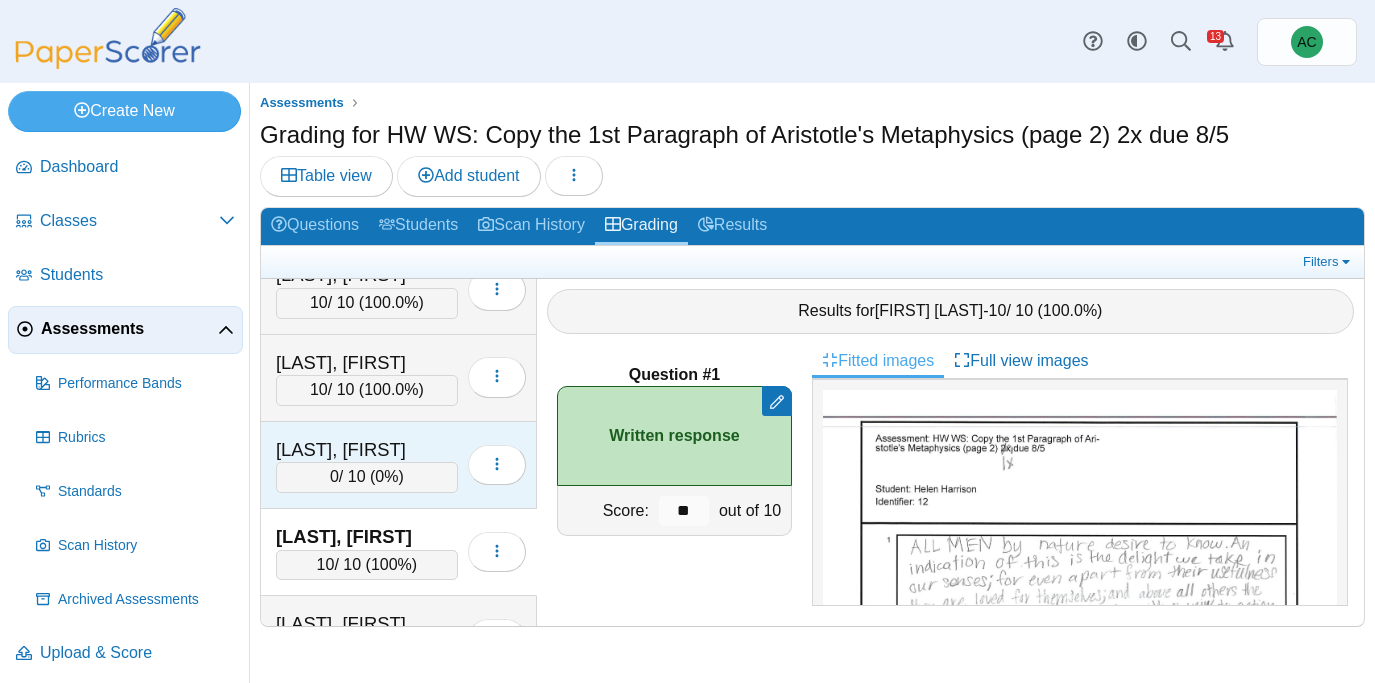 click on "0  / 10
( 0% )" at bounding box center (367, 477) 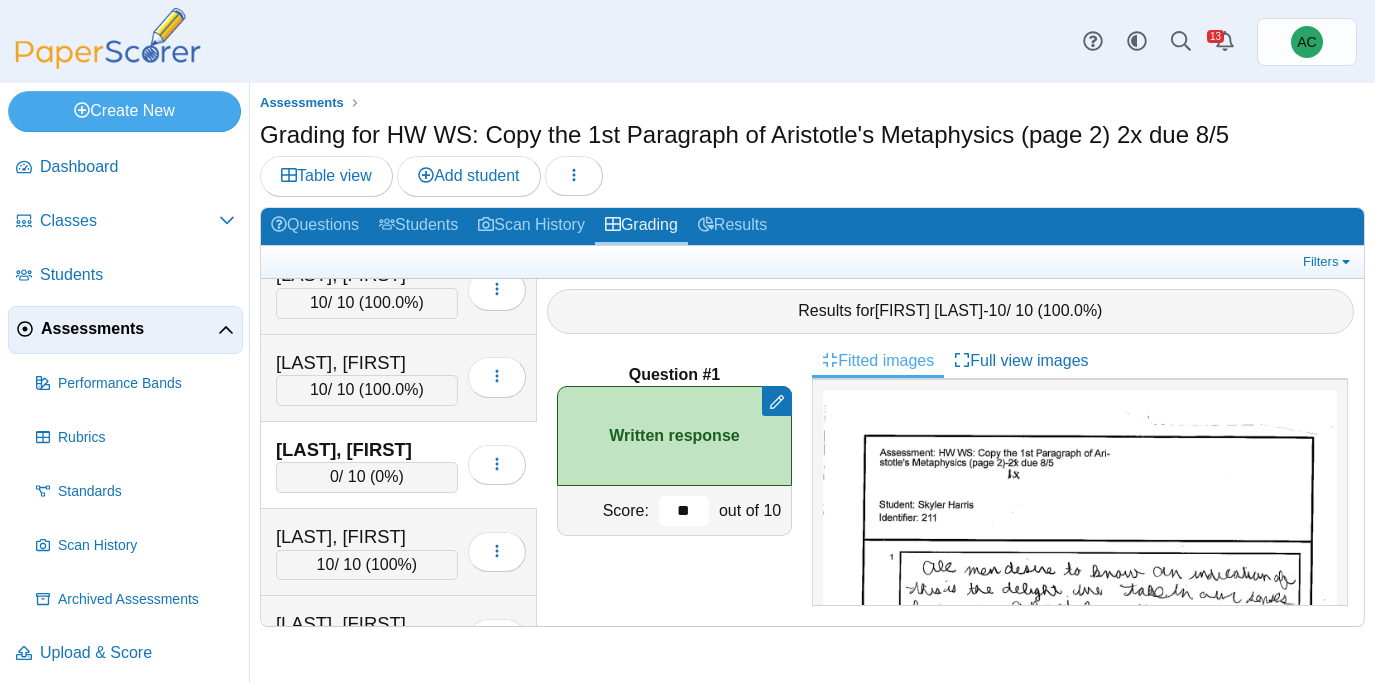 click on "**" at bounding box center (684, 511) 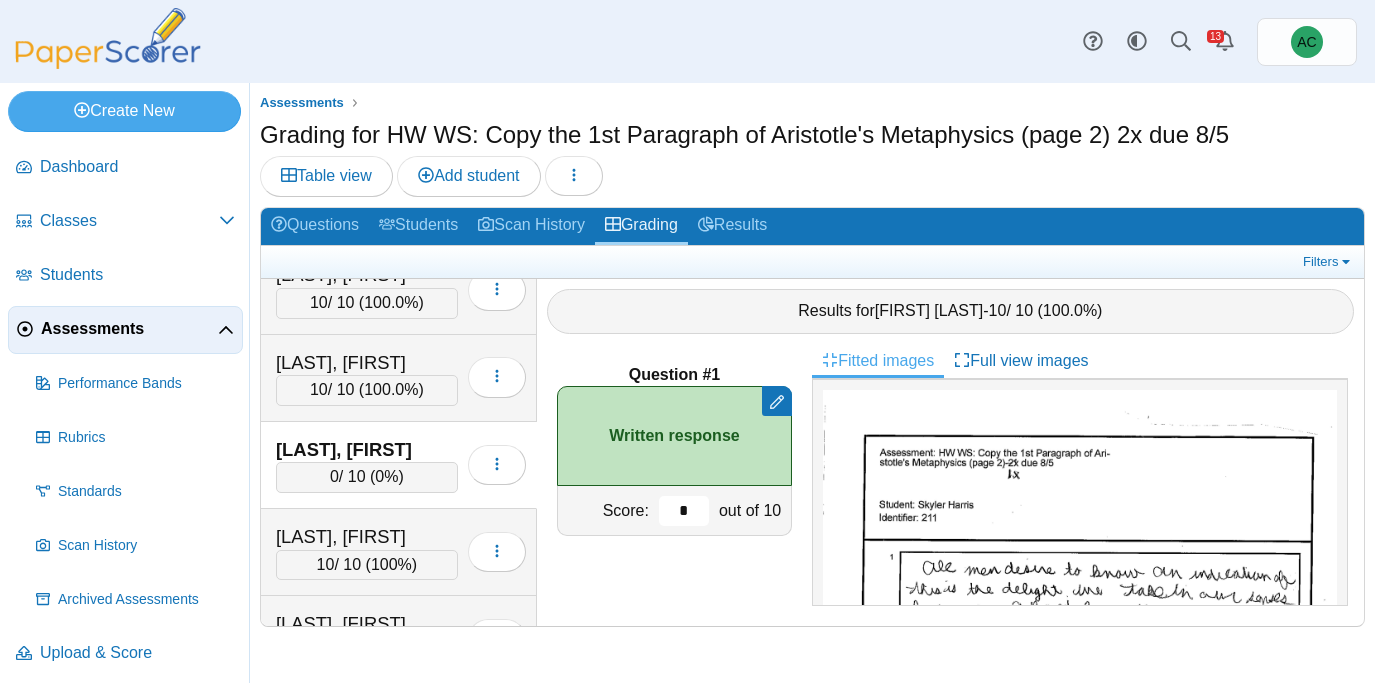 type on "**" 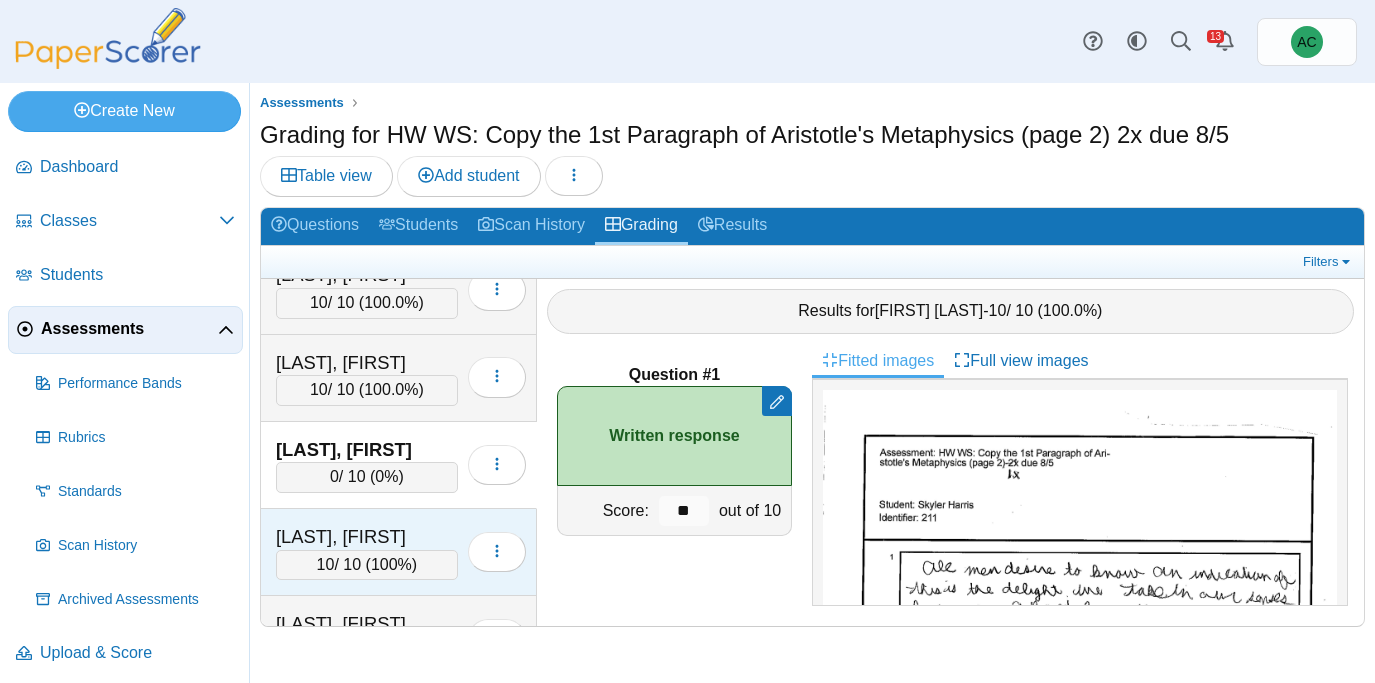 click on "[LAST], [FIRST]" at bounding box center (367, 537) 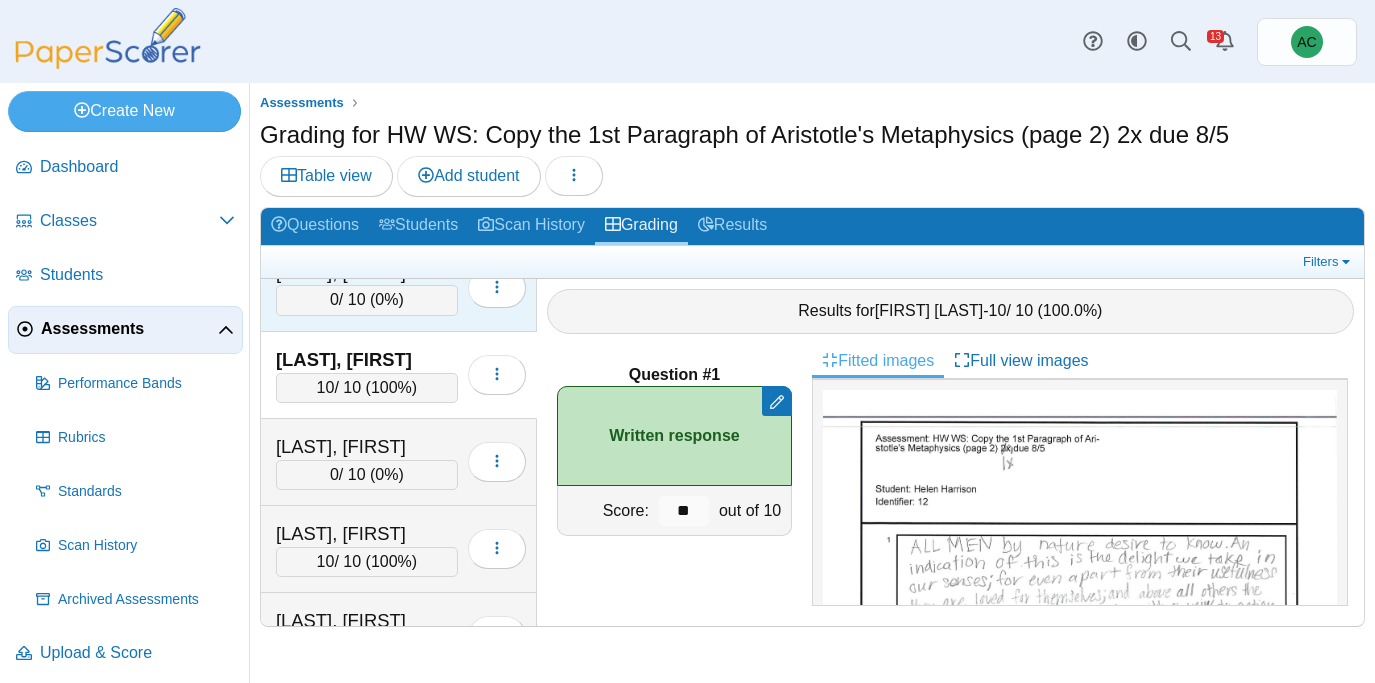 scroll, scrollTop: 3031, scrollLeft: 0, axis: vertical 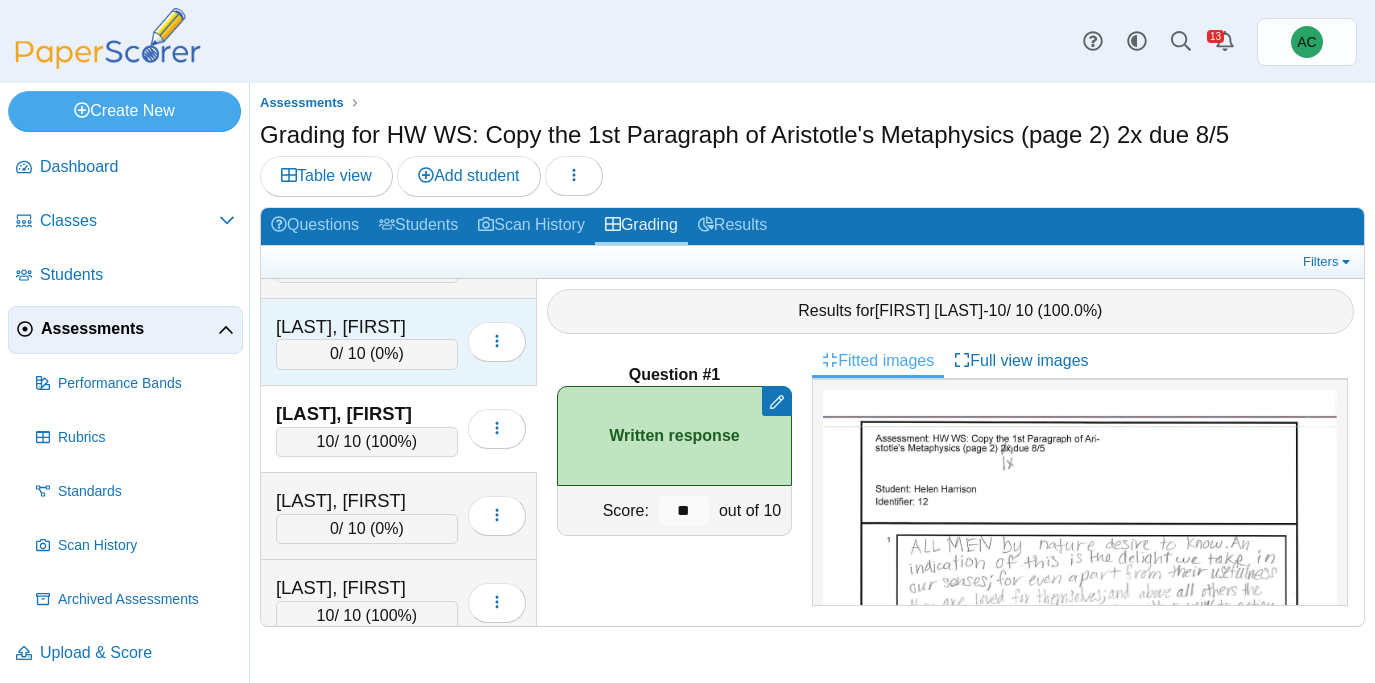 click on "0  / 10
( 0% )" at bounding box center [367, 354] 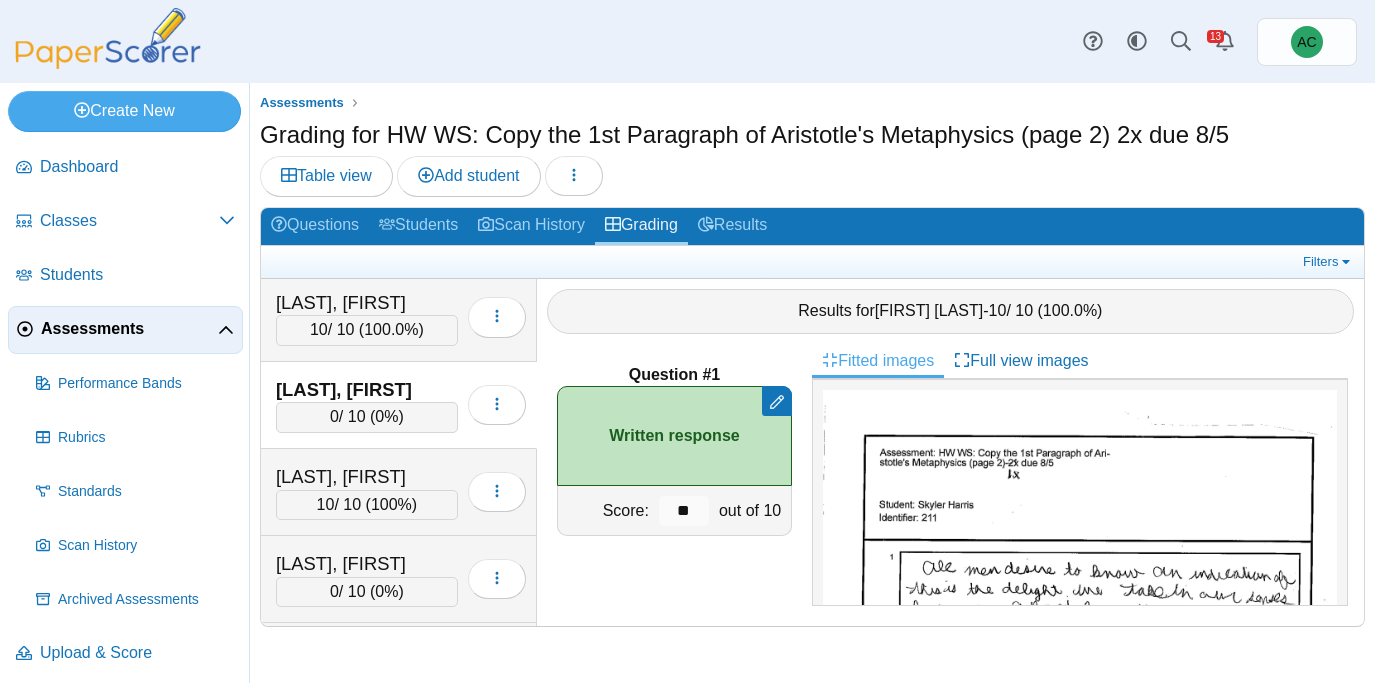 scroll, scrollTop: 2953, scrollLeft: 0, axis: vertical 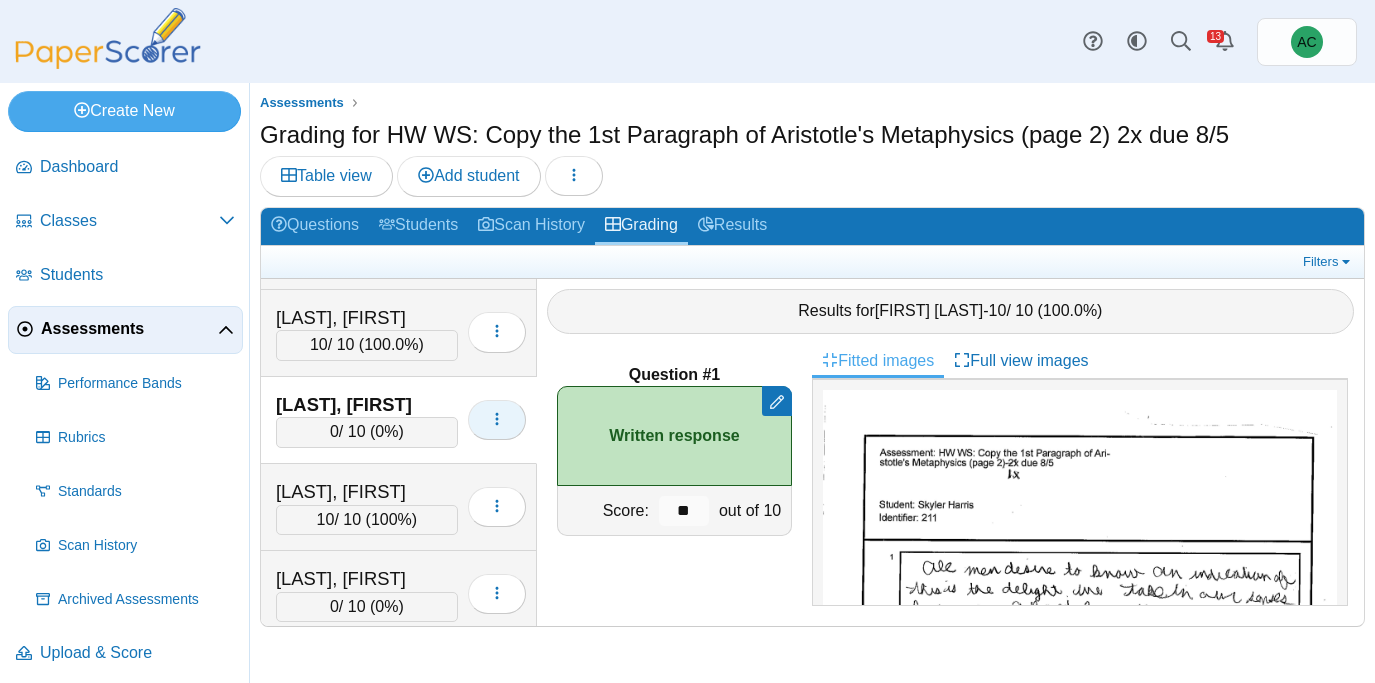 click 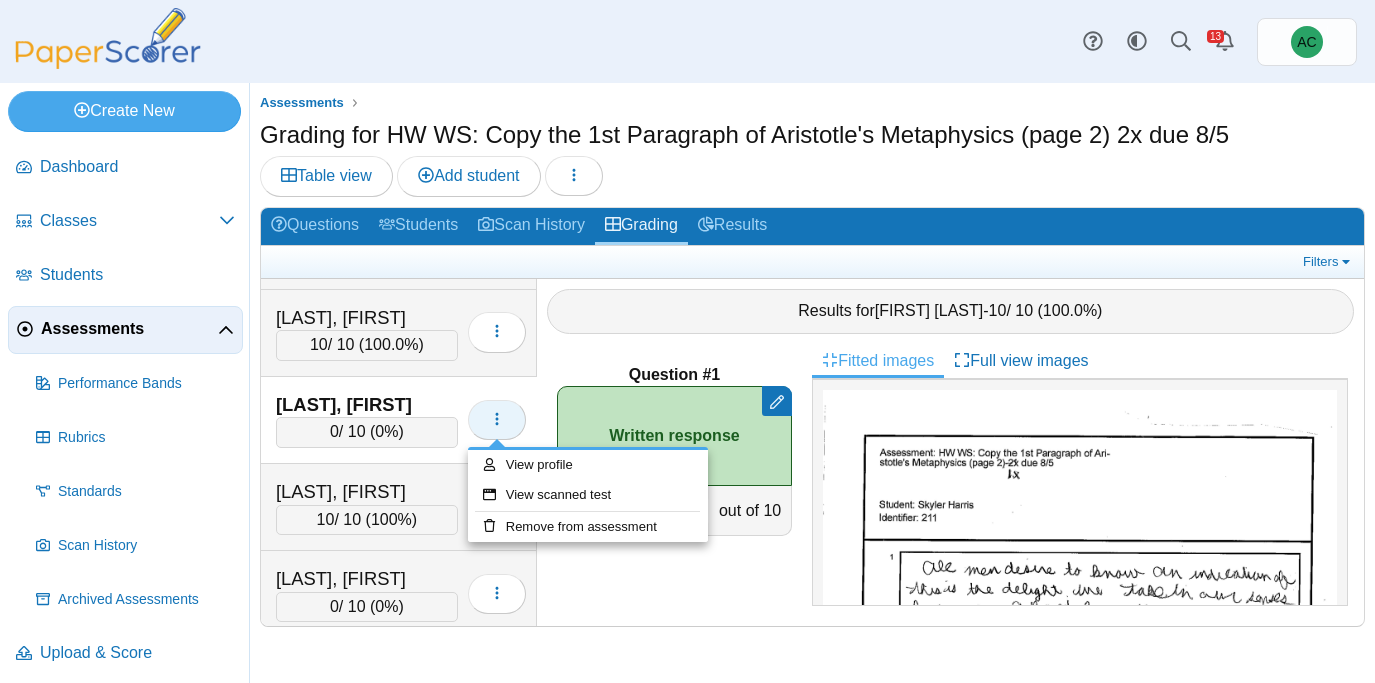 click 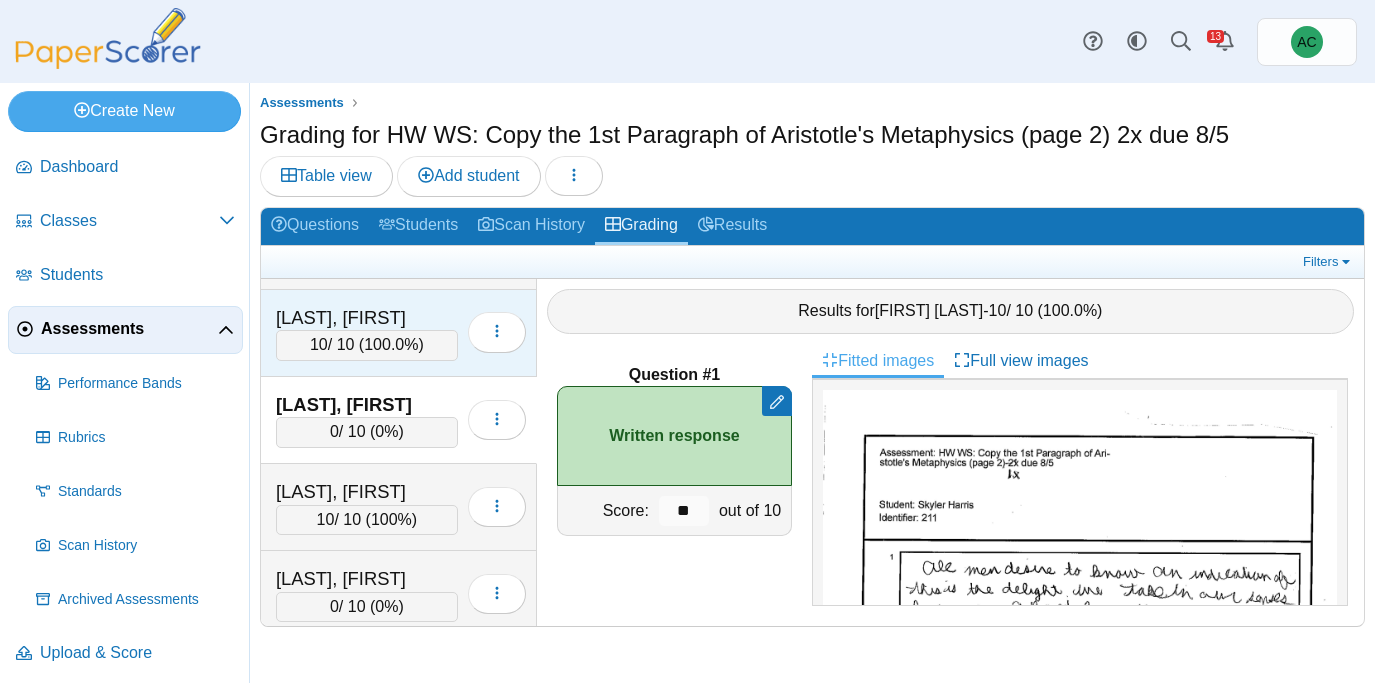 click on "100.0%" at bounding box center [391, 344] 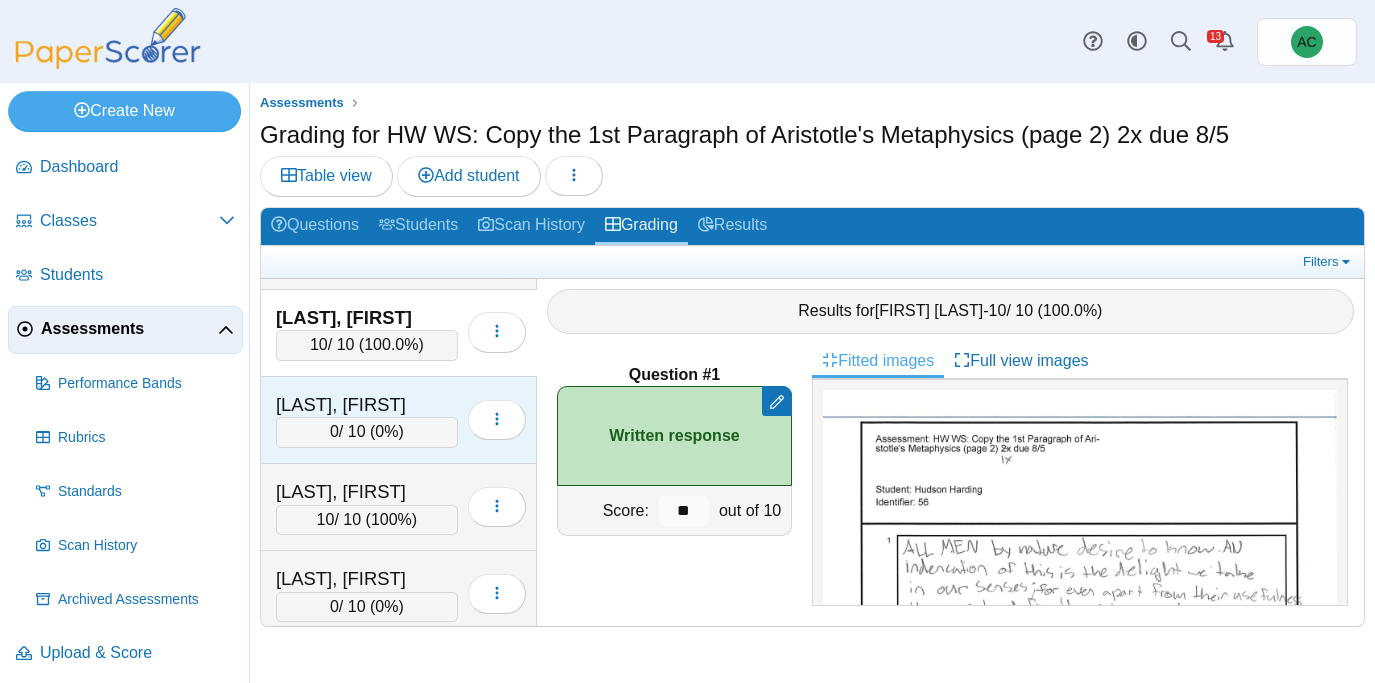 click on "[LAST], [FIRST]" at bounding box center (367, 405) 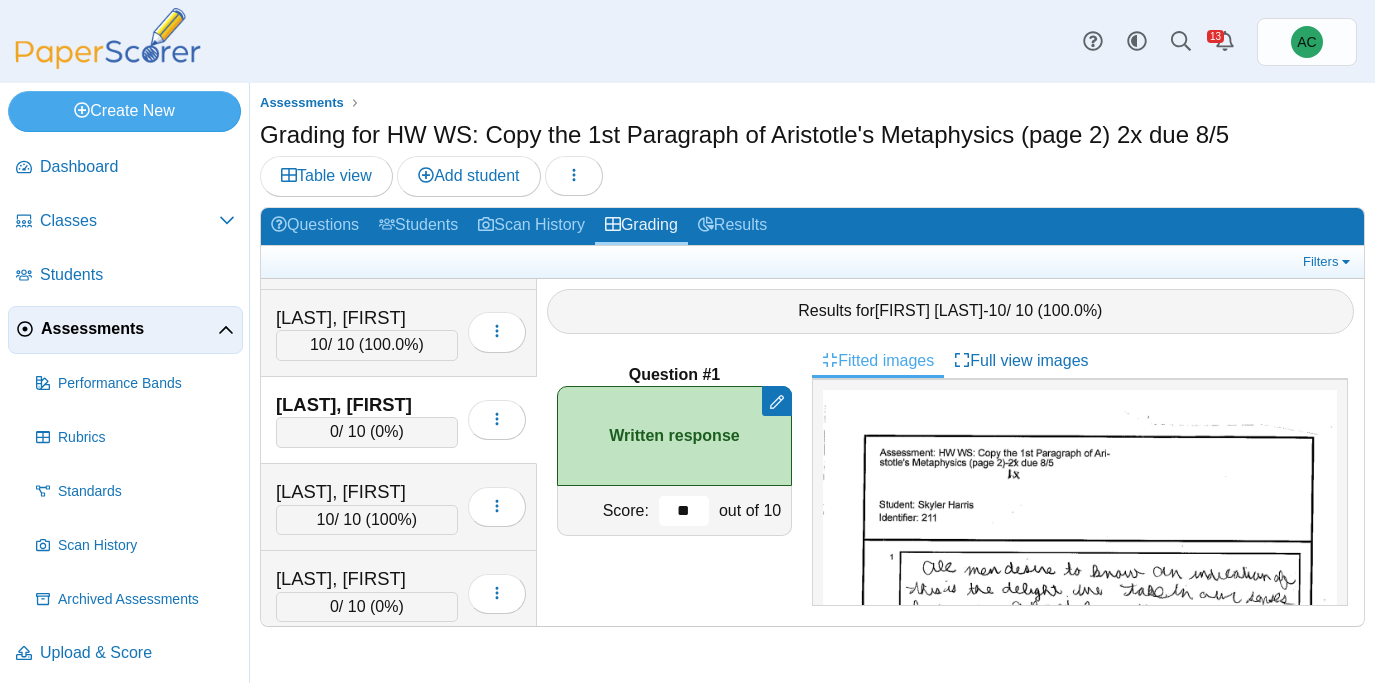 click on "**" at bounding box center [684, 511] 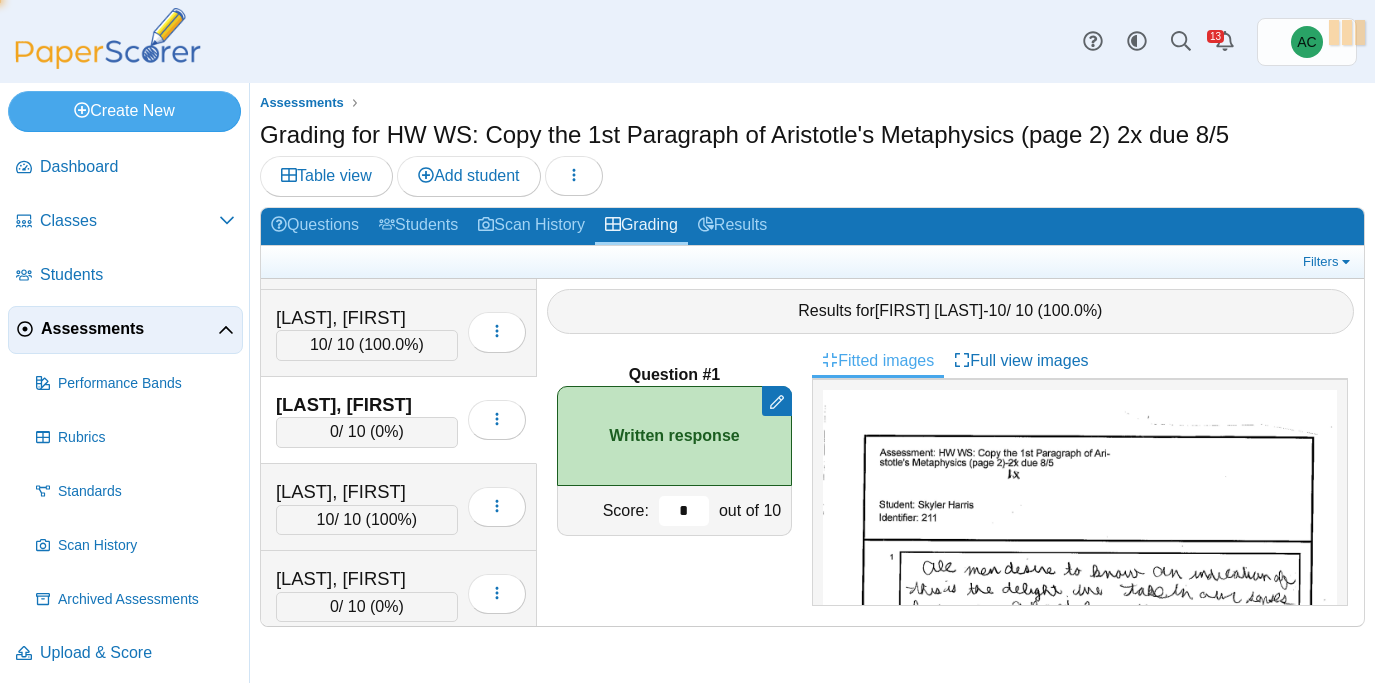 type on "*" 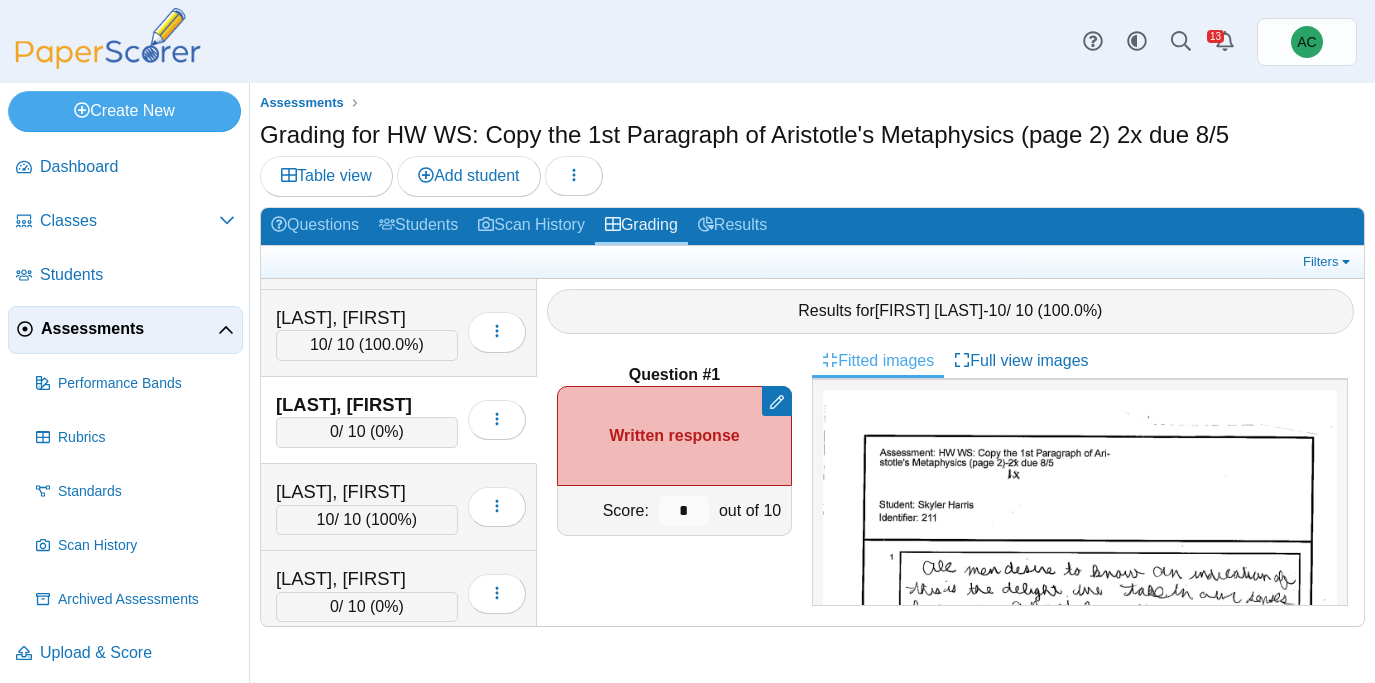 click on "Question #1
Remove manual score
Remove manual score
Written response
*" at bounding box center (674, 485) 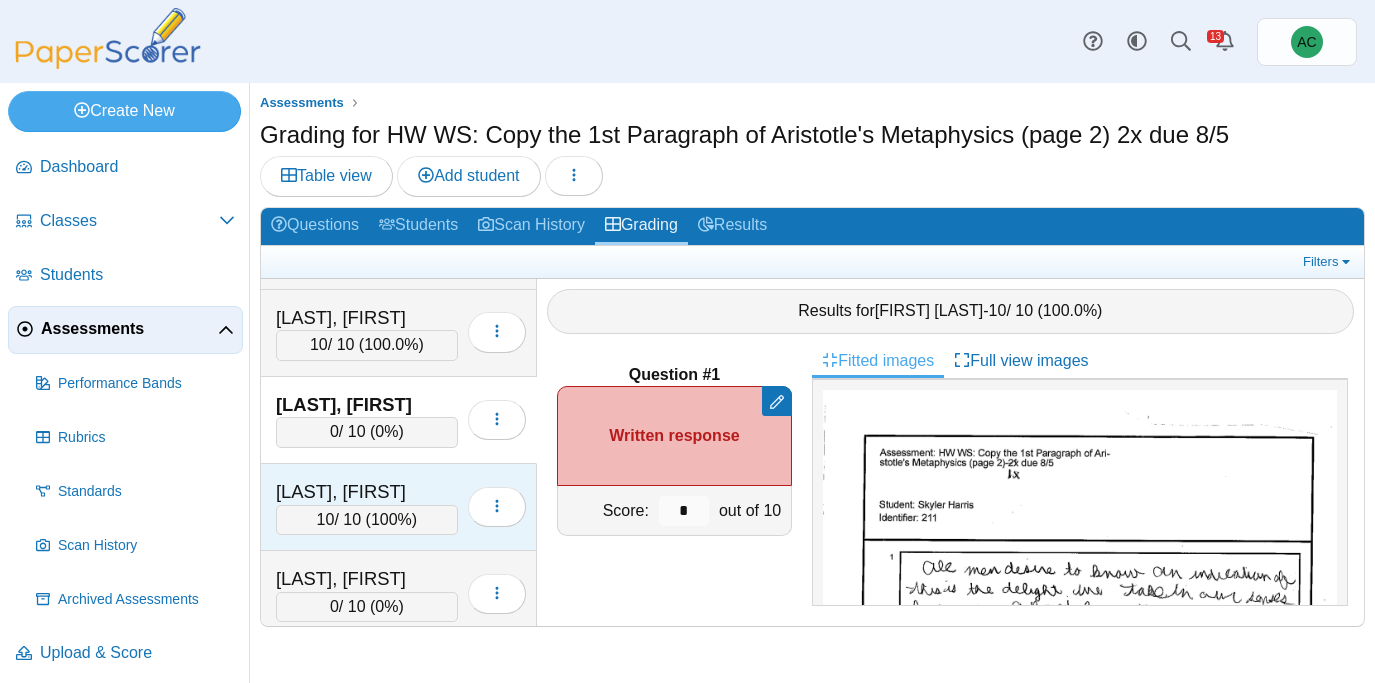 click on "[LAST], [FIRST]" at bounding box center [367, 492] 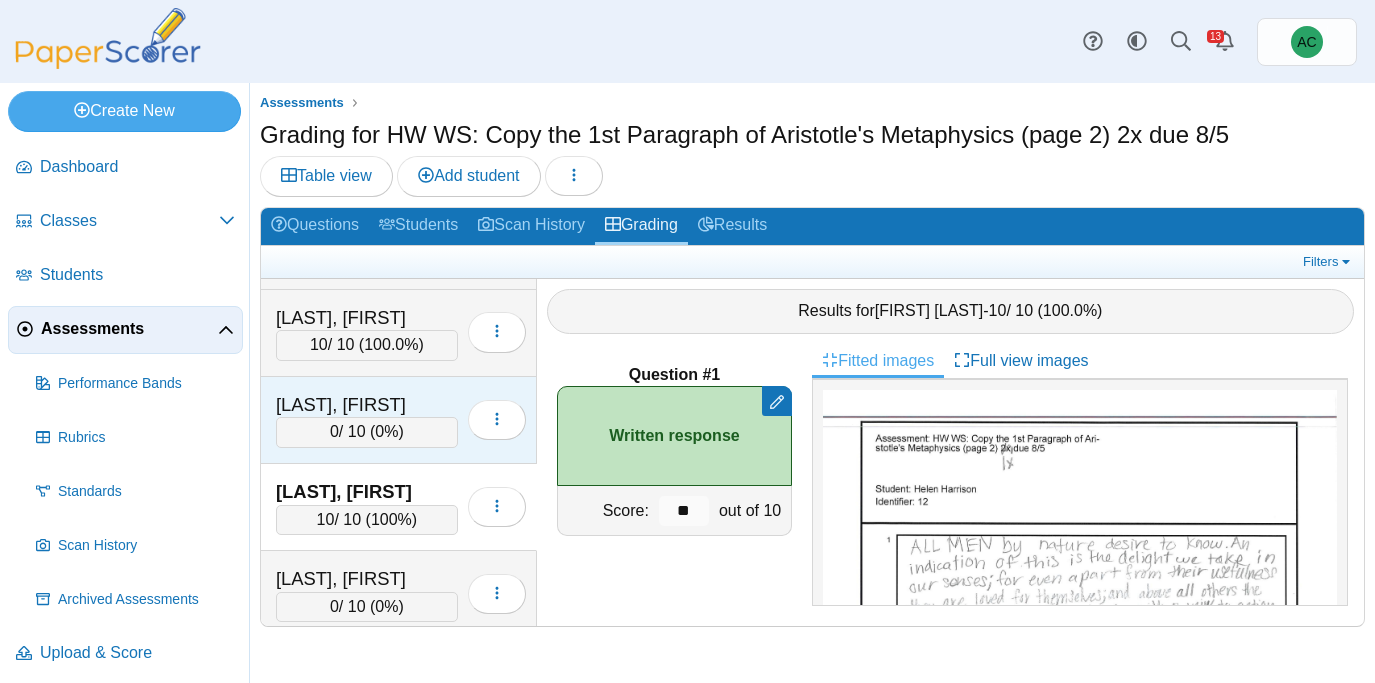 click on "[LAST], [FIRST]" at bounding box center (367, 405) 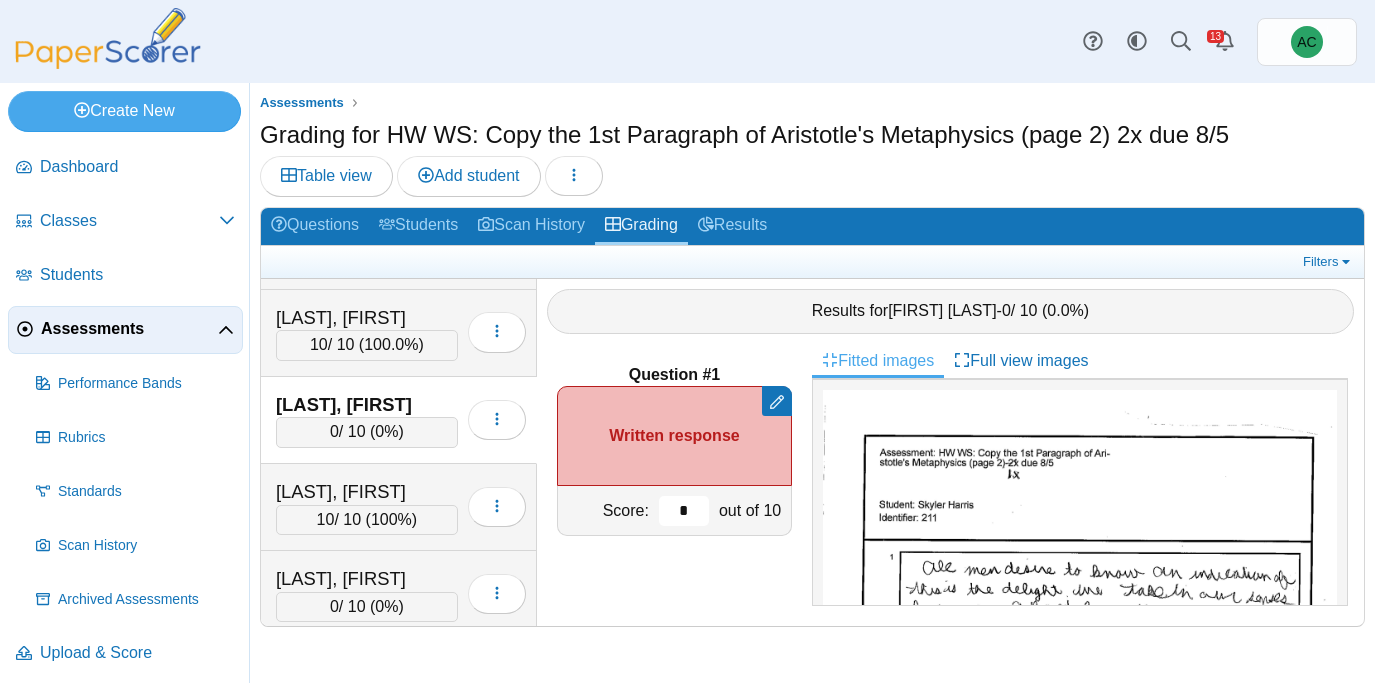 click on "*" at bounding box center [684, 511] 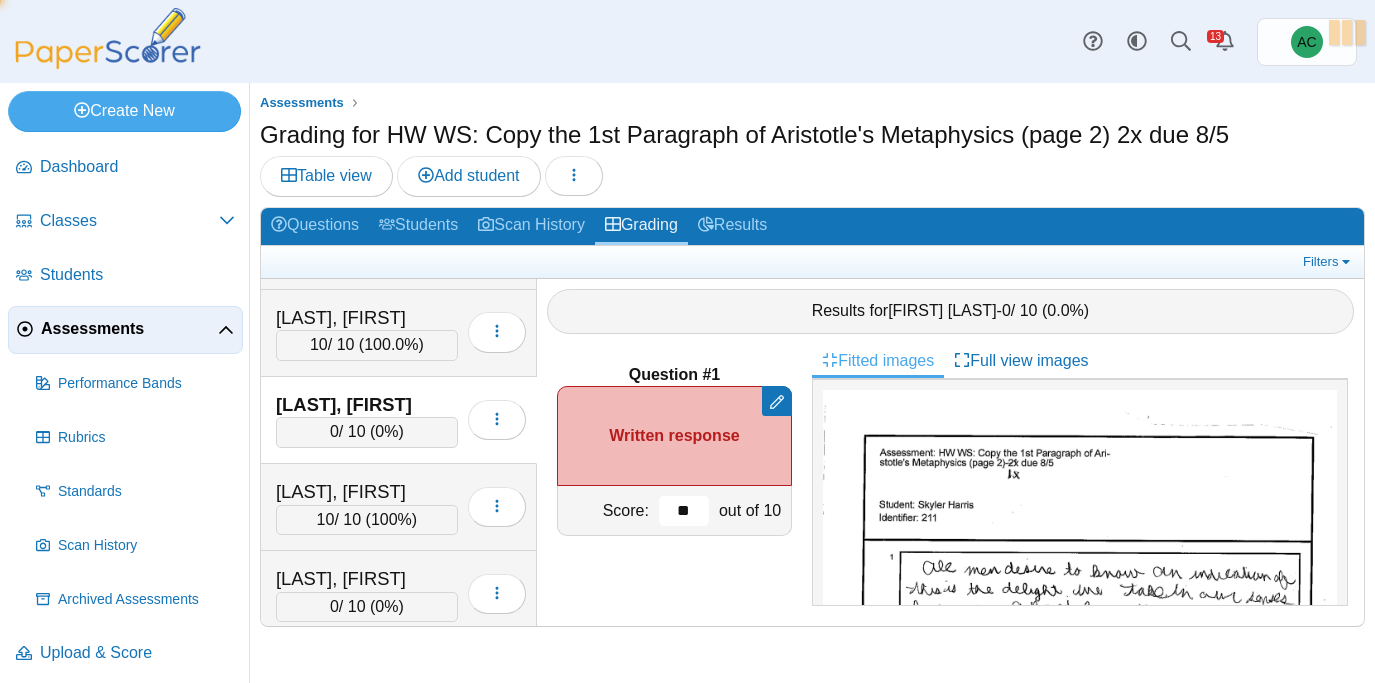 type on "**" 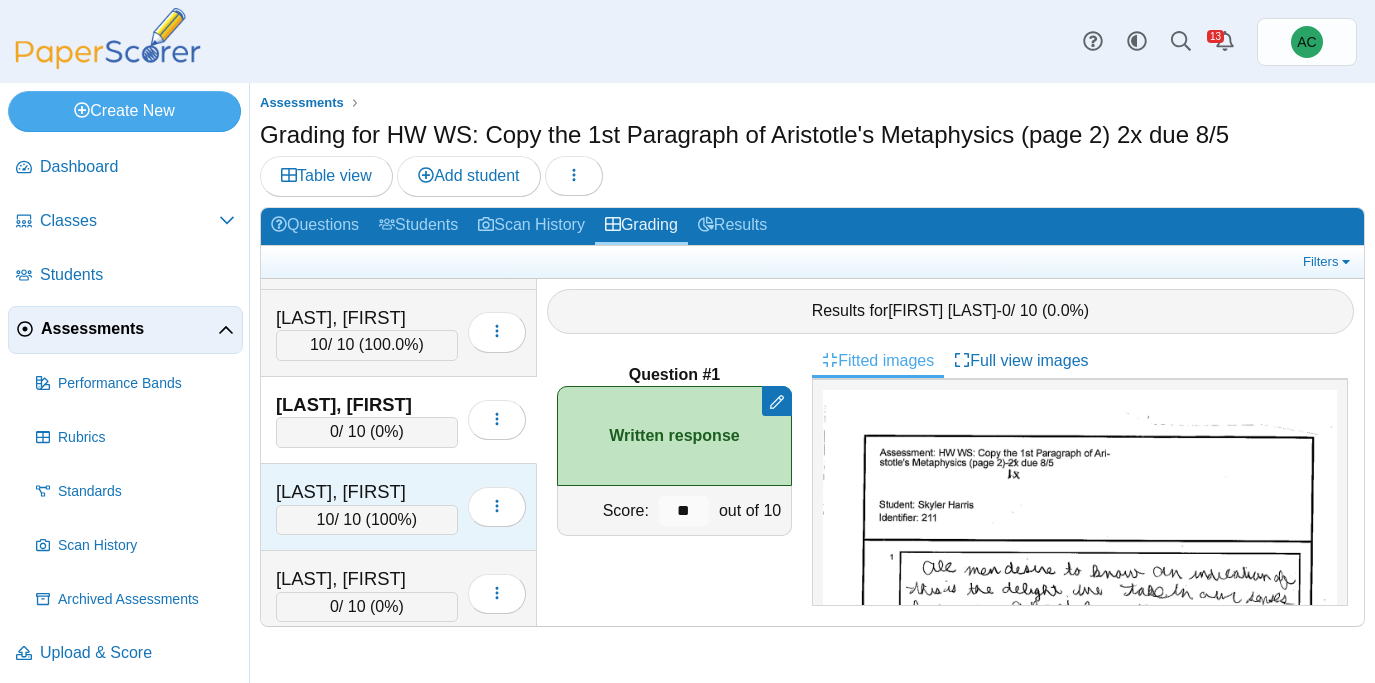 click on "[LAST], [FIRST]" at bounding box center [367, 492] 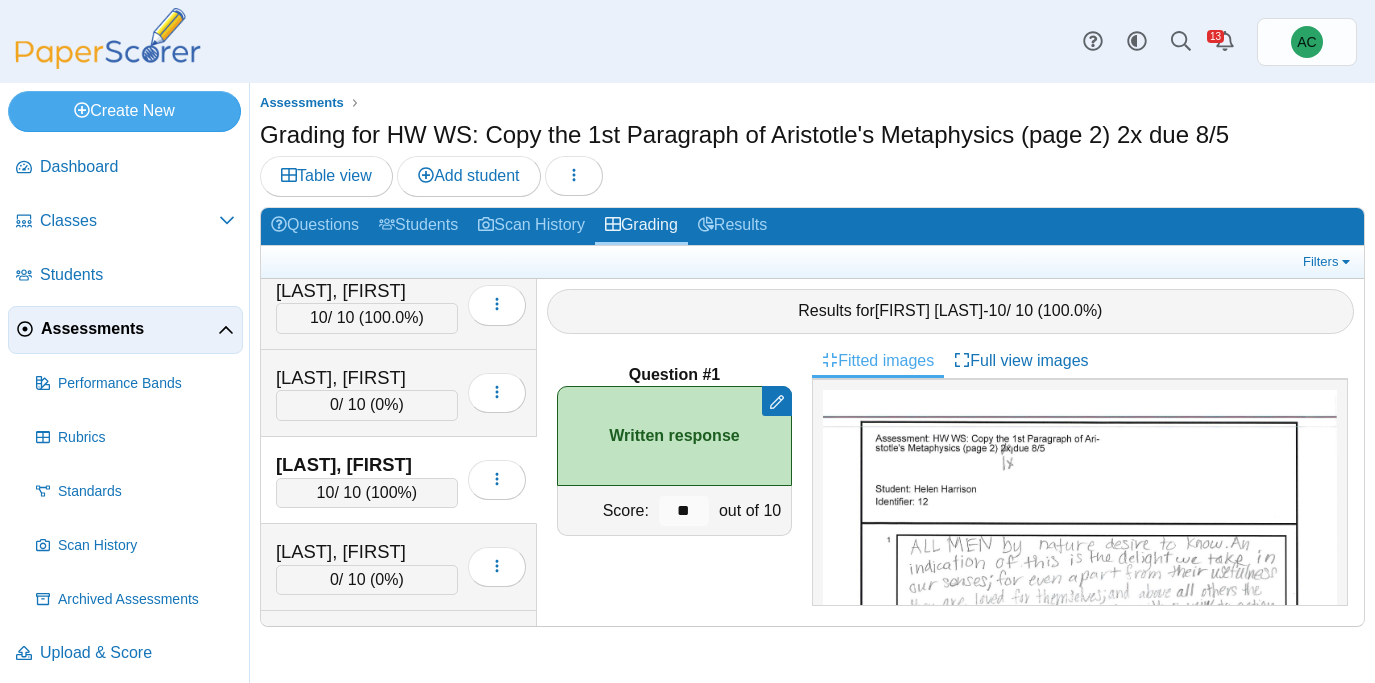 scroll, scrollTop: 2978, scrollLeft: 0, axis: vertical 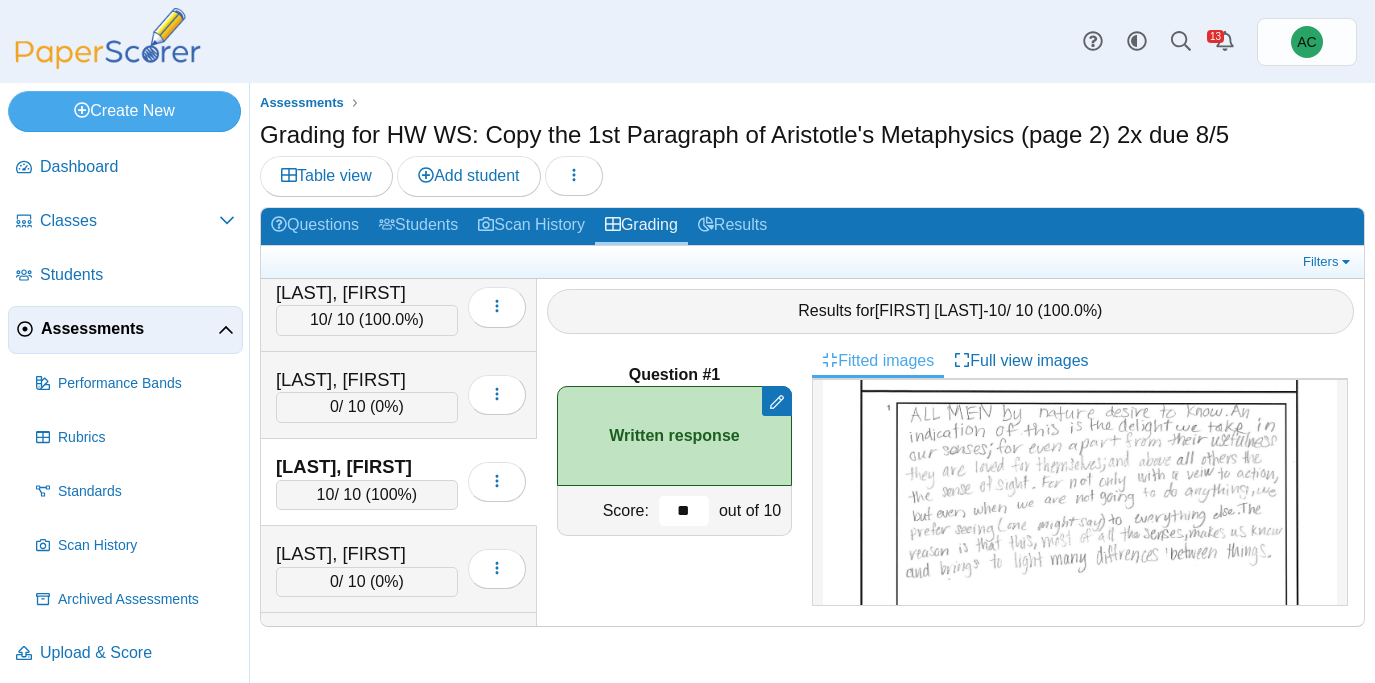 click on "**" at bounding box center (684, 511) 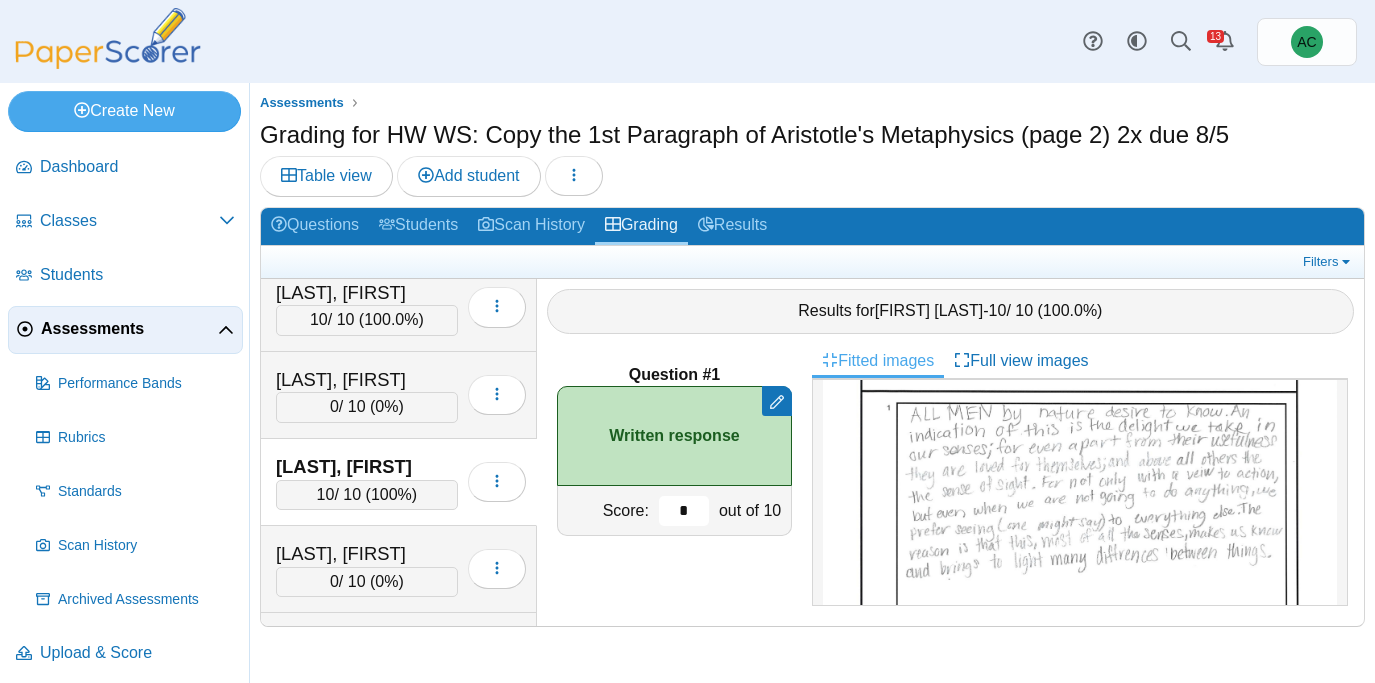 type on "**" 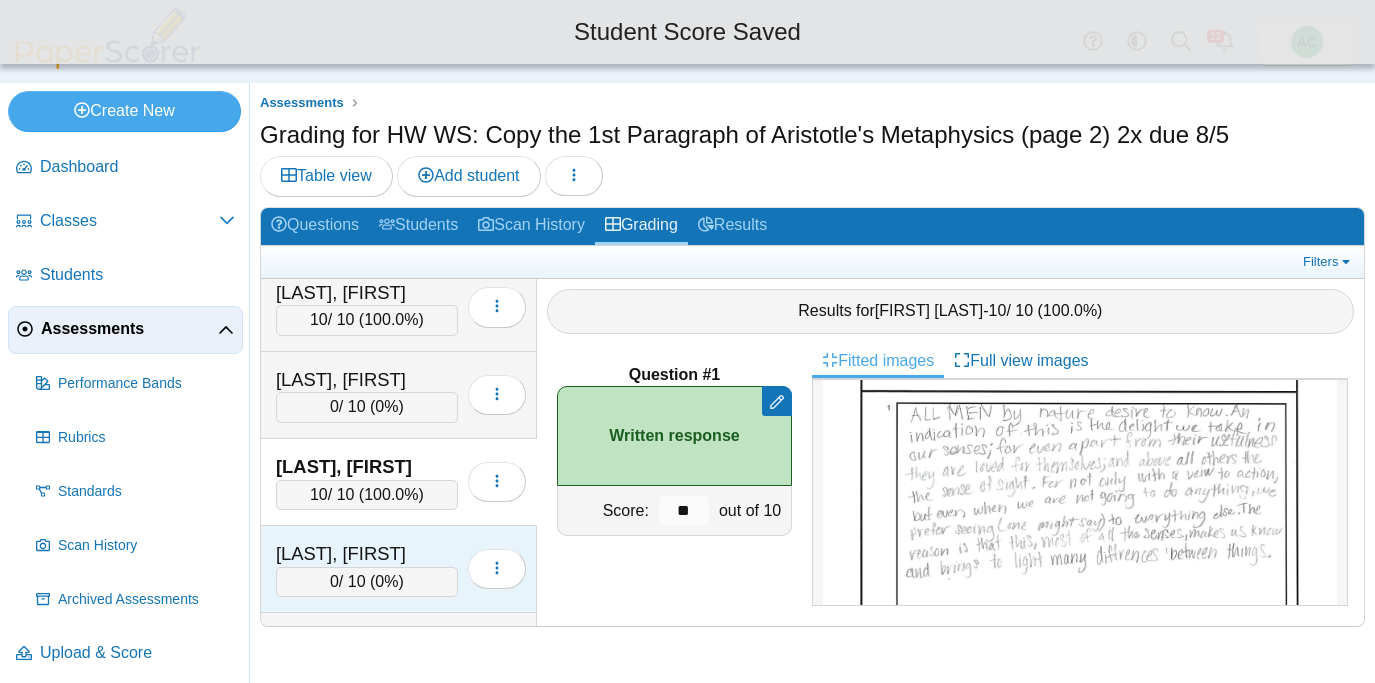 click on "[LAST], [FIRST]" at bounding box center [367, 554] 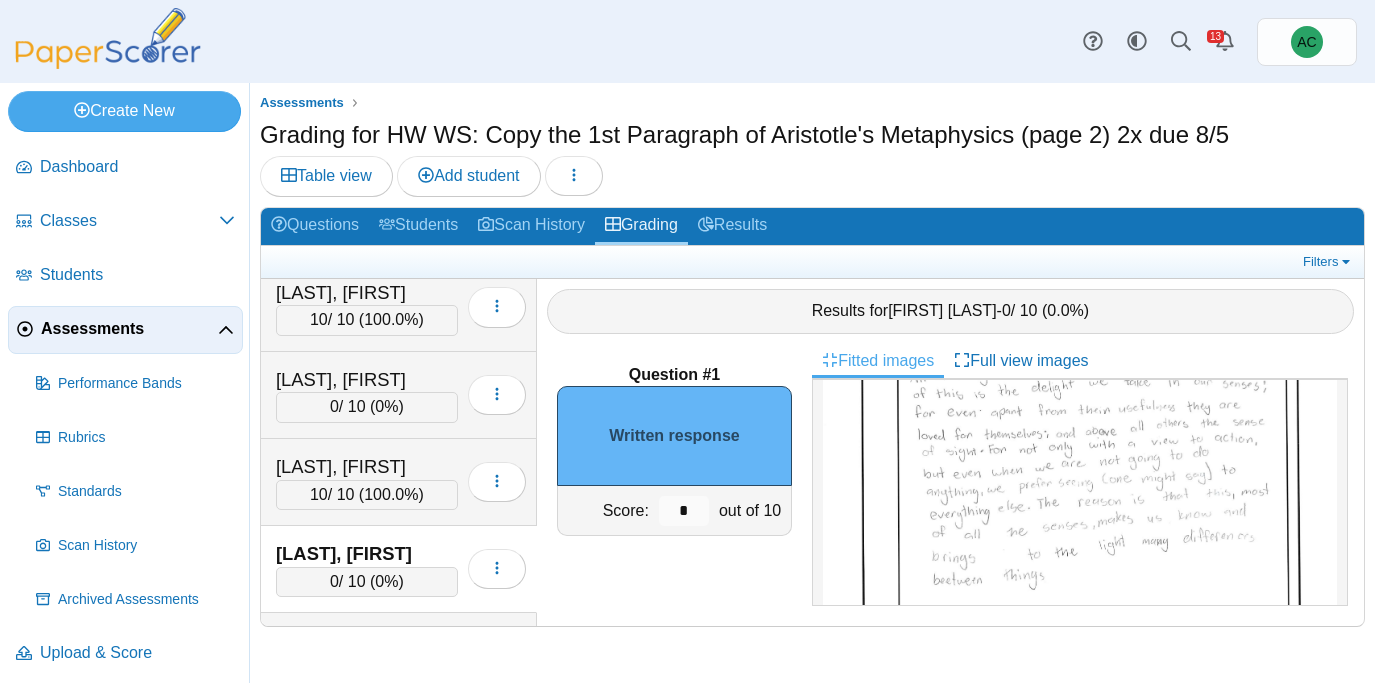 scroll, scrollTop: 198, scrollLeft: 0, axis: vertical 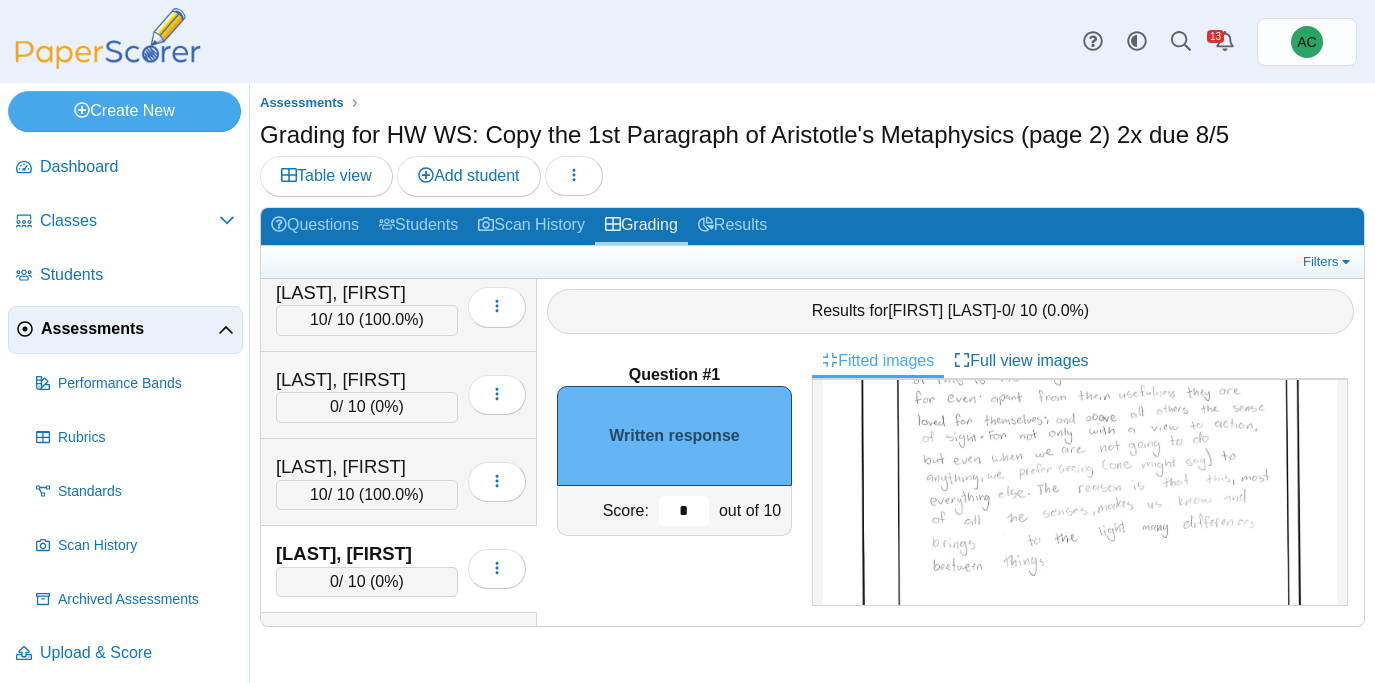 click on "*" at bounding box center (684, 511) 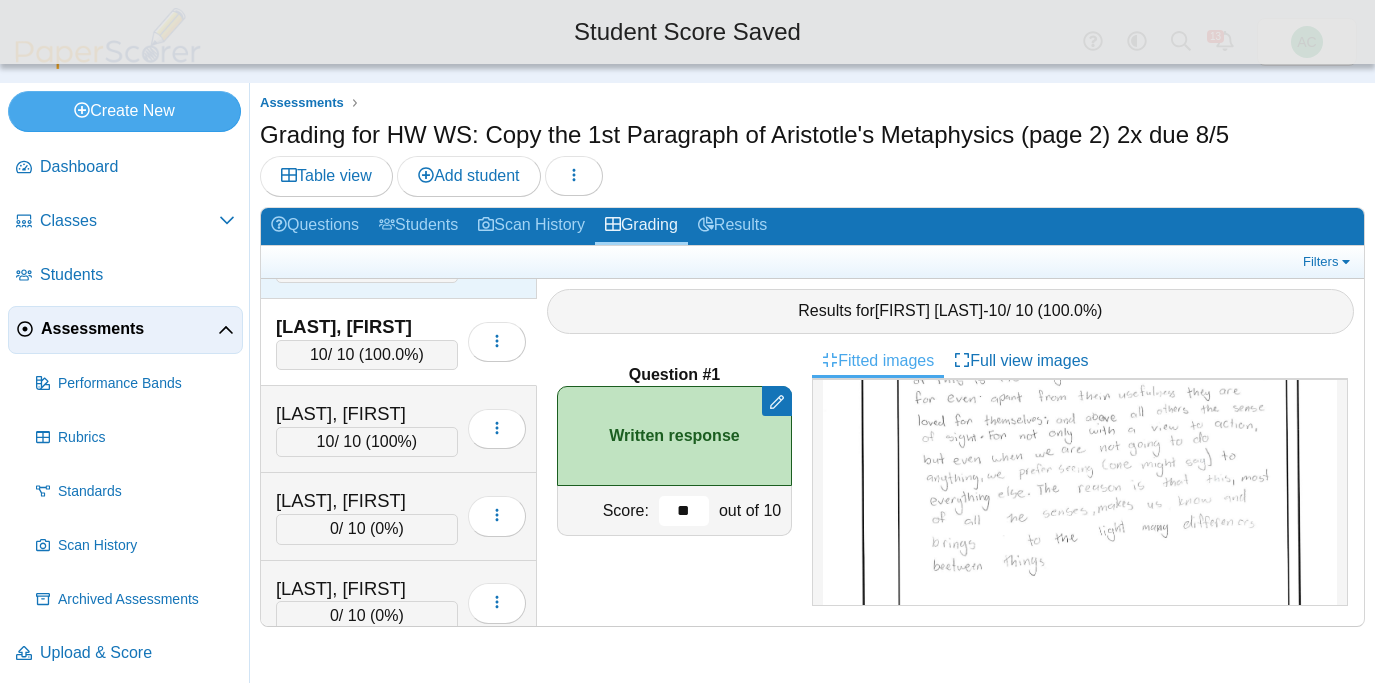 scroll, scrollTop: 3207, scrollLeft: 0, axis: vertical 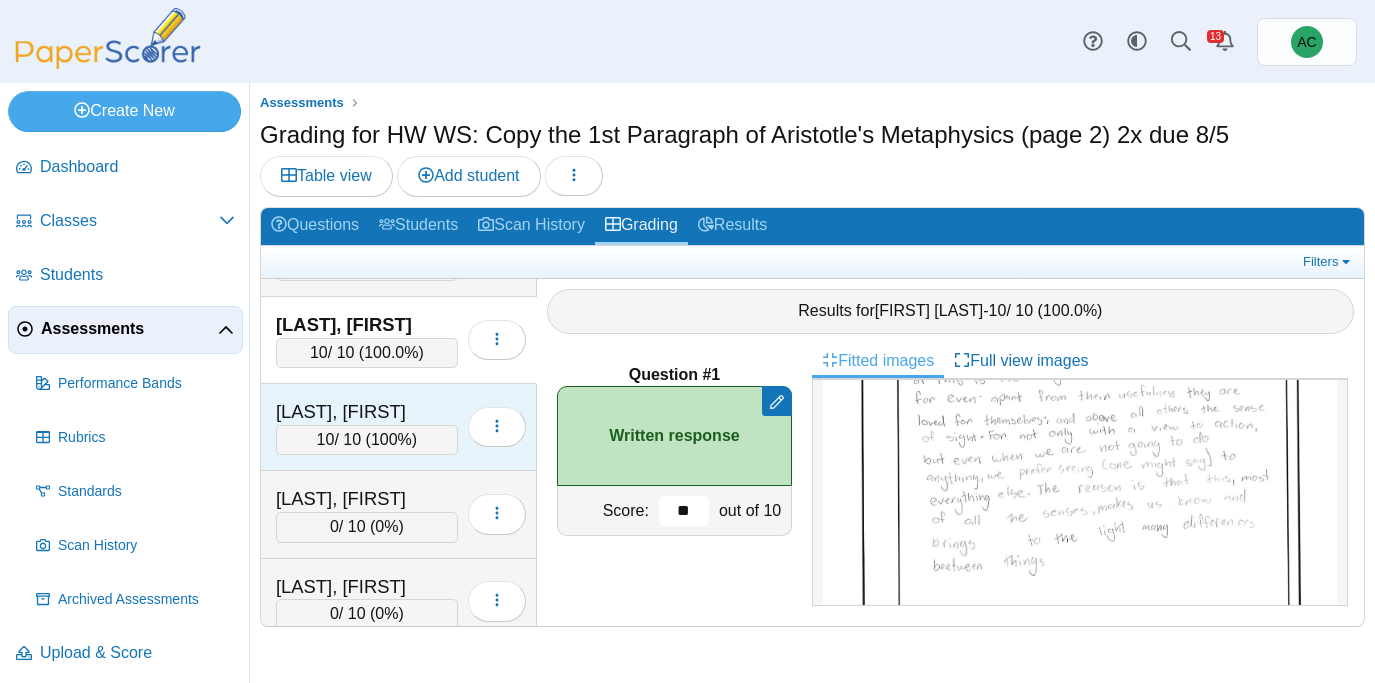 type on "**" 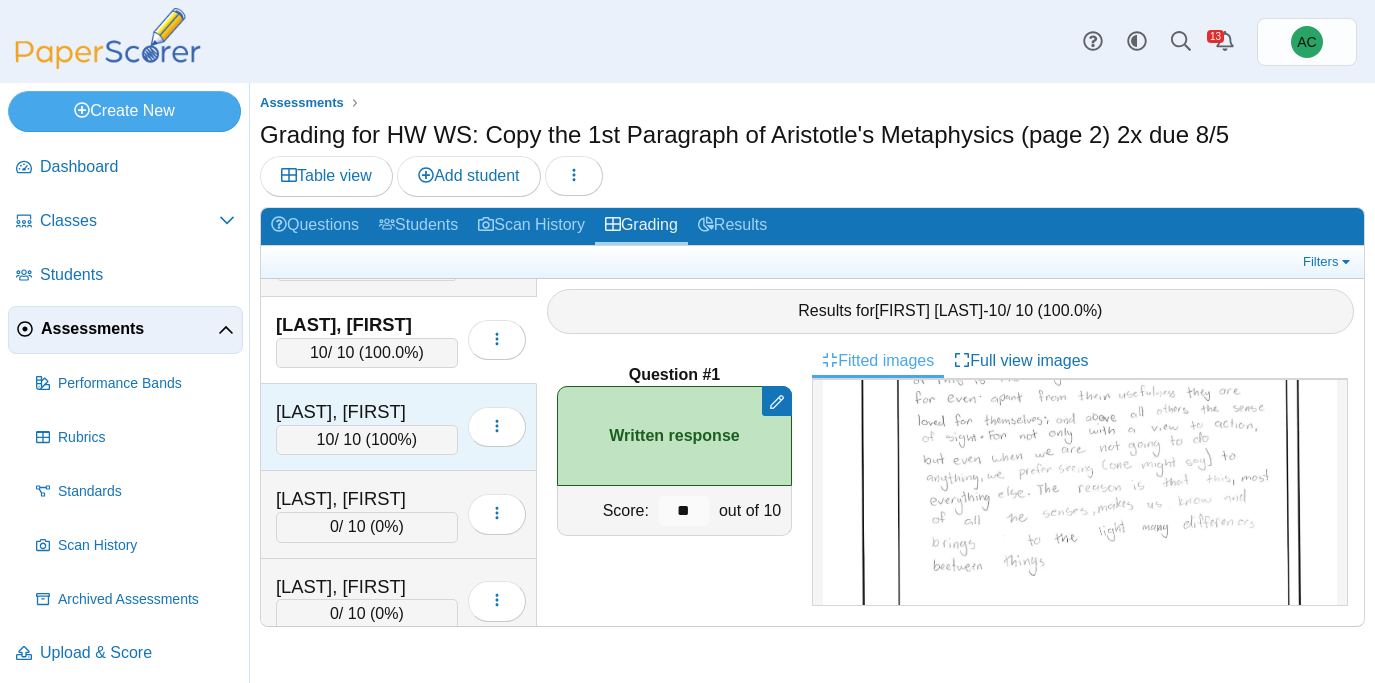 click on "[LAST], [FIRST]" at bounding box center [367, 412] 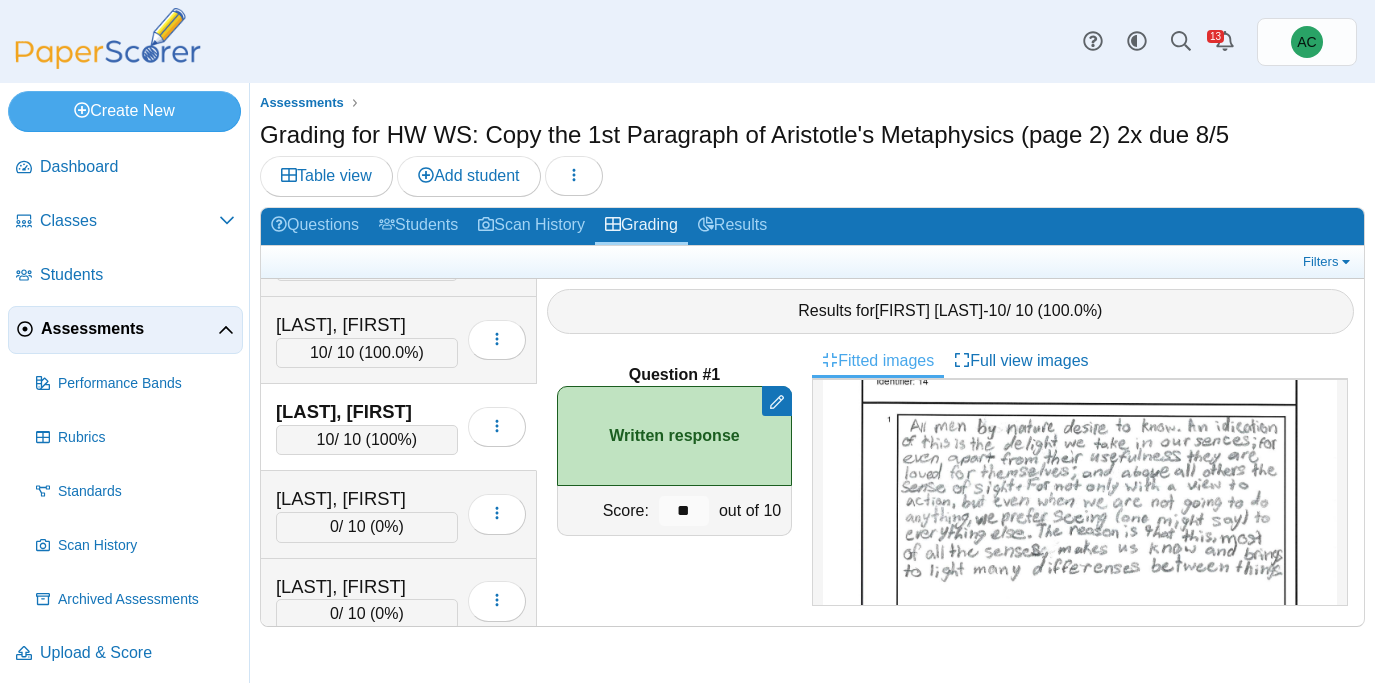 scroll, scrollTop: 133, scrollLeft: 0, axis: vertical 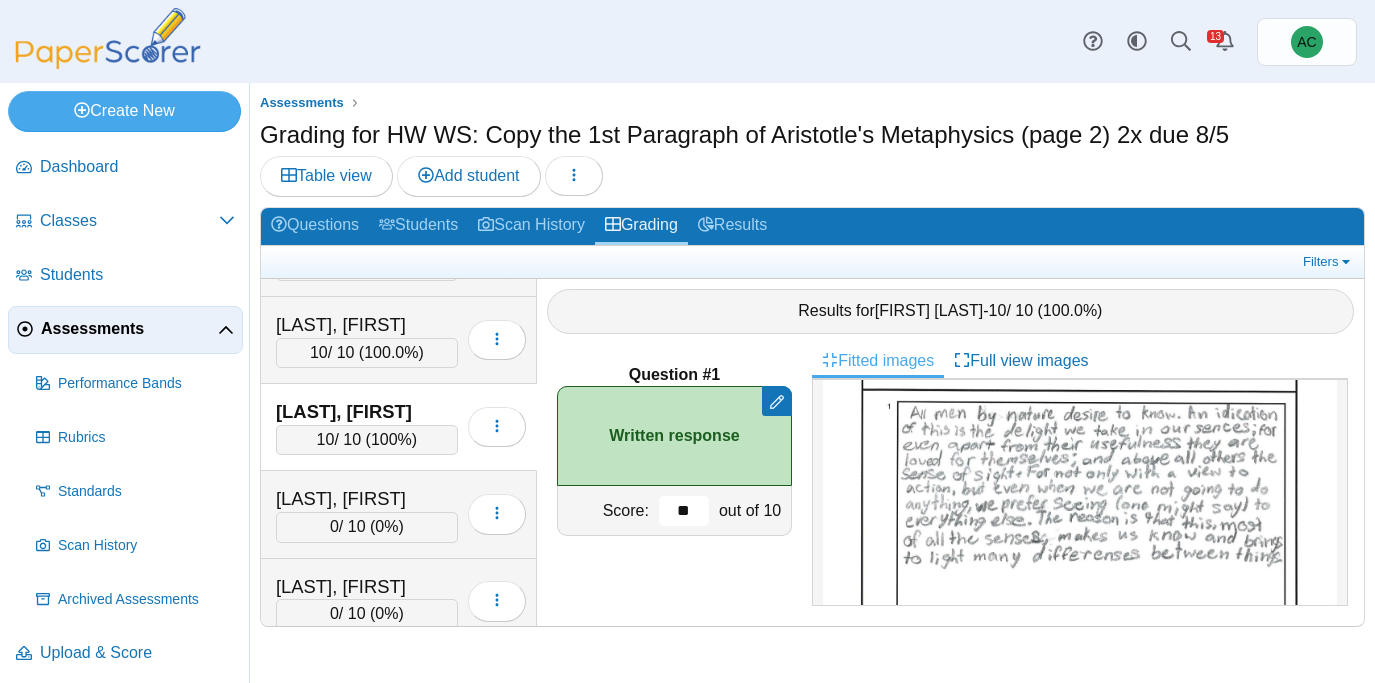 click on "**" at bounding box center (684, 511) 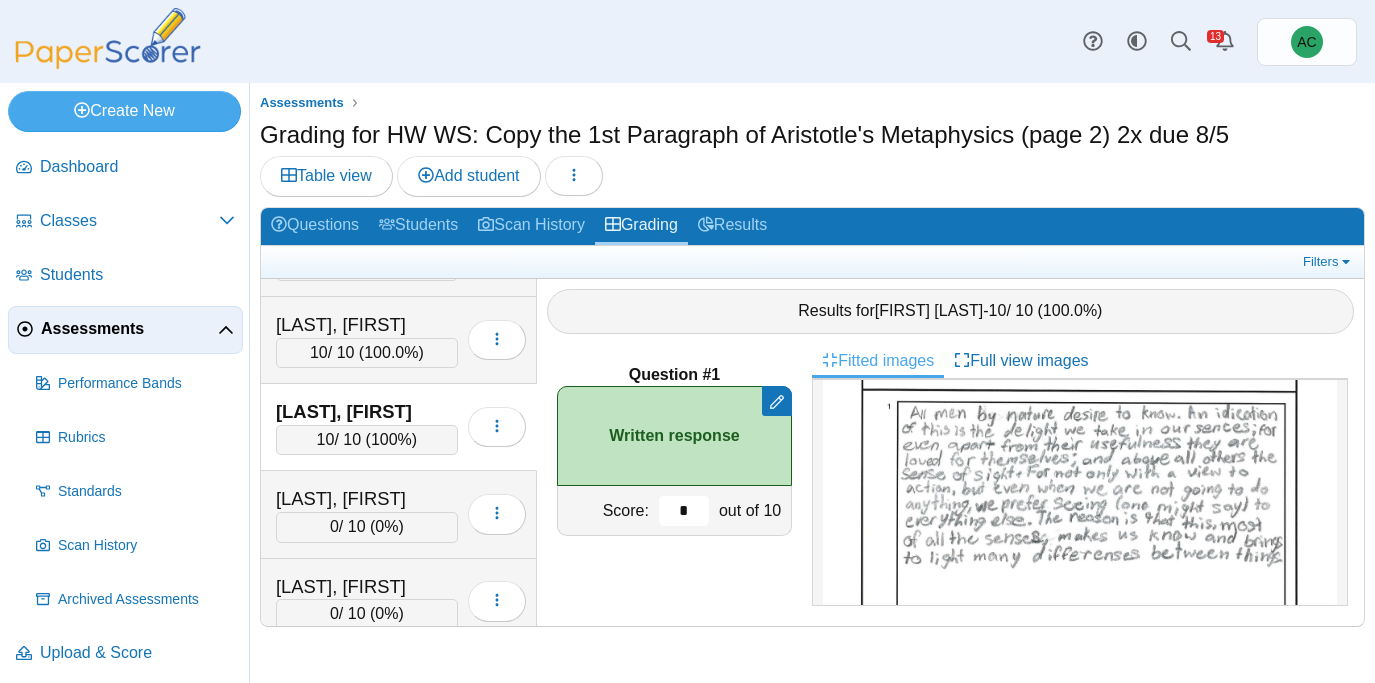 type on "**" 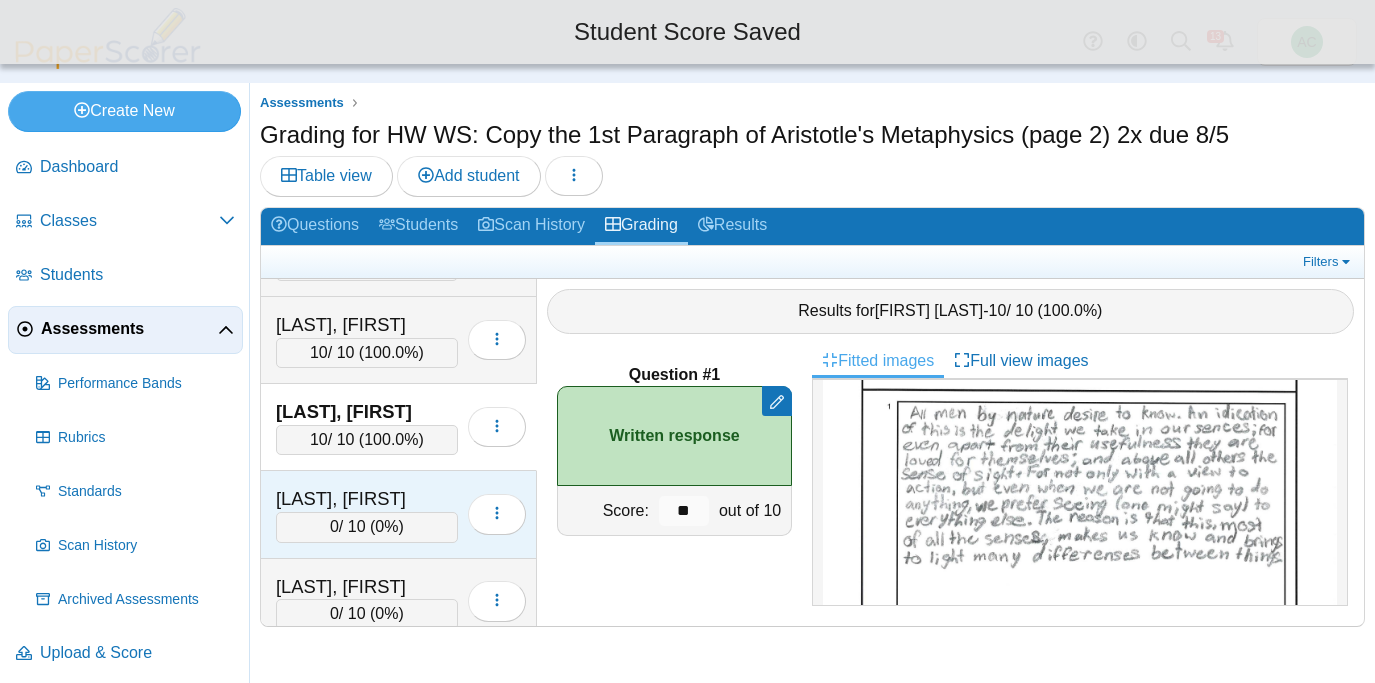 click on "[LAST], [FIRST]" at bounding box center [367, 499] 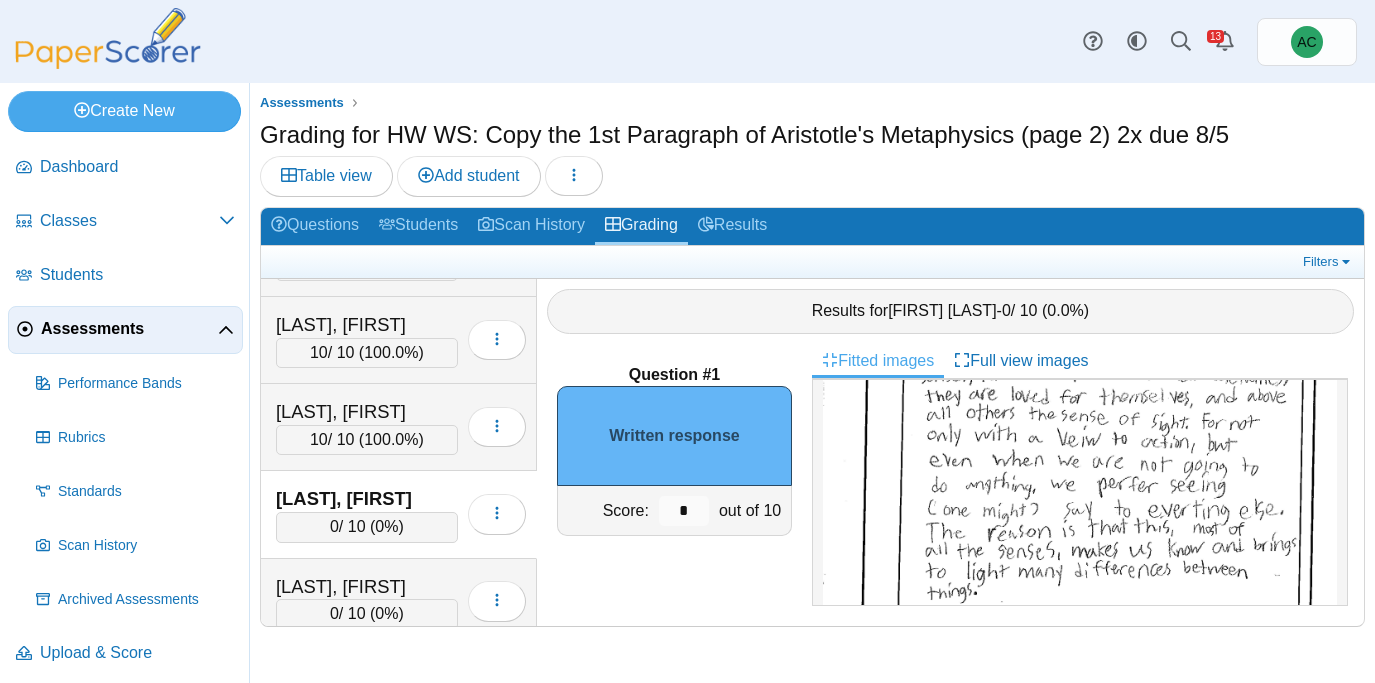 scroll, scrollTop: 249, scrollLeft: 0, axis: vertical 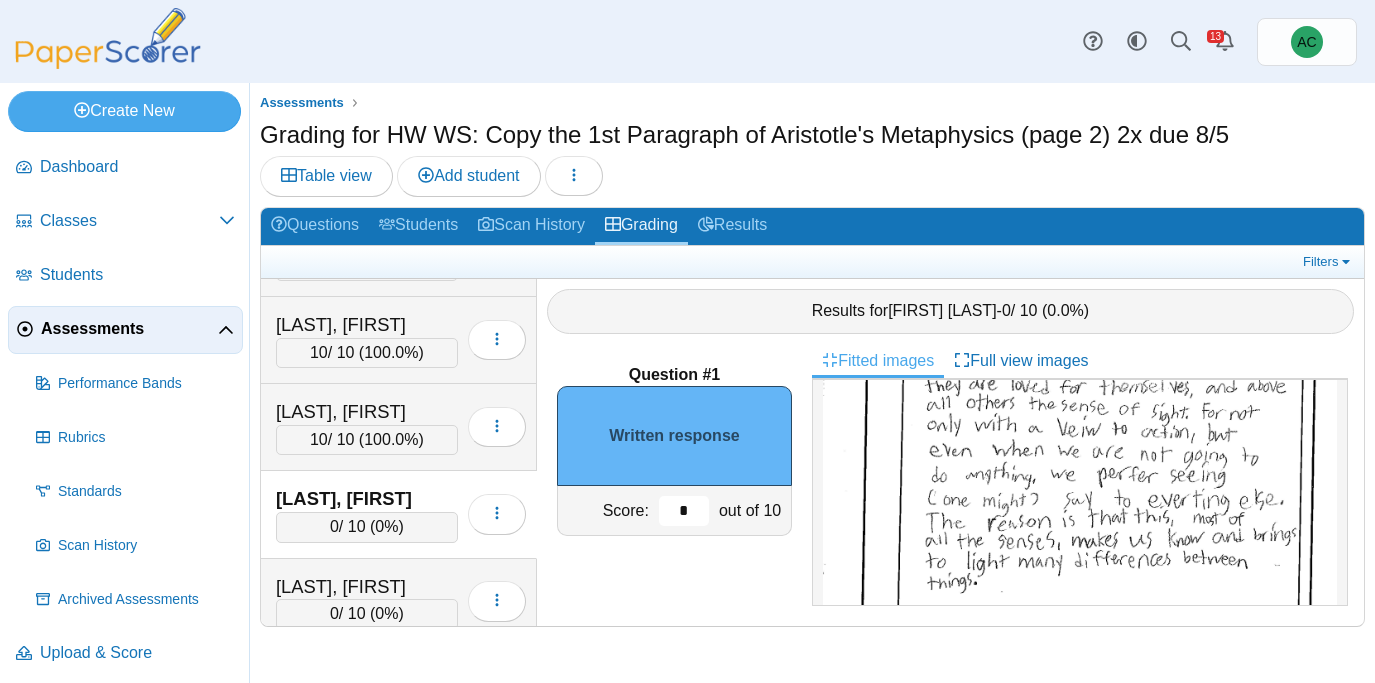 click on "*" at bounding box center [684, 511] 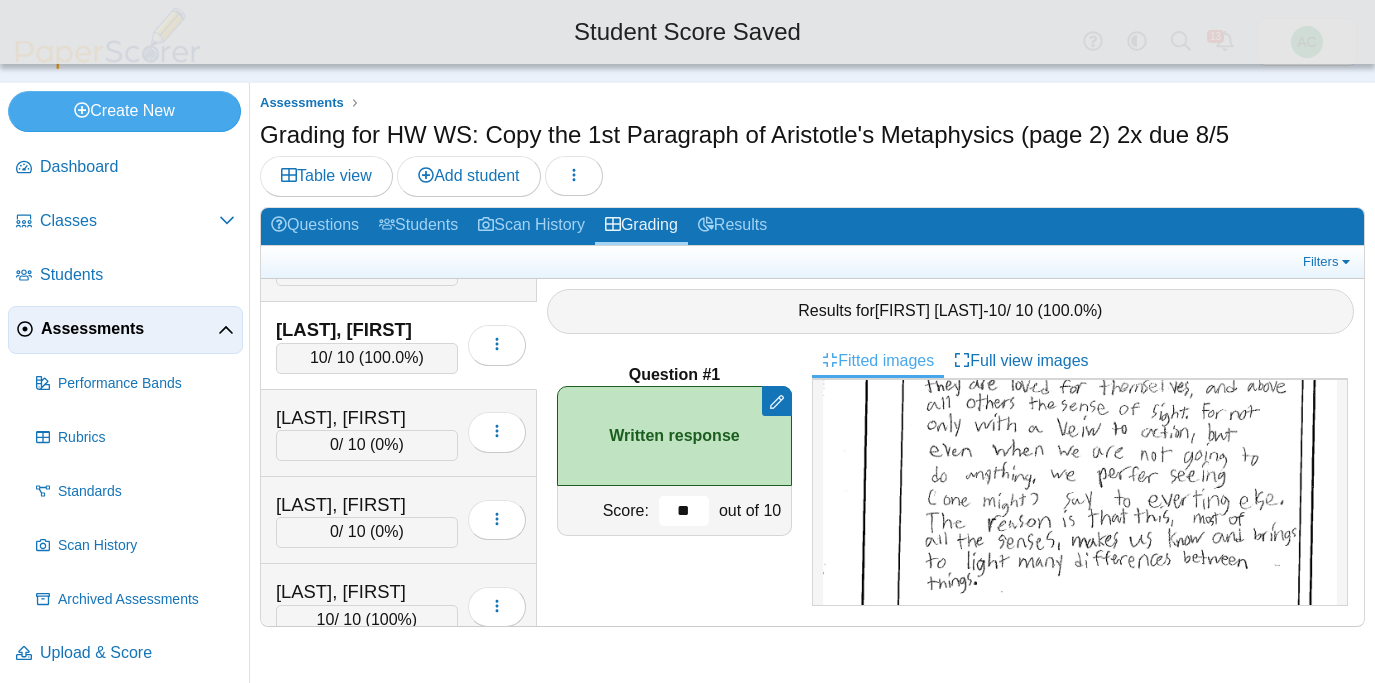 scroll, scrollTop: 3391, scrollLeft: 0, axis: vertical 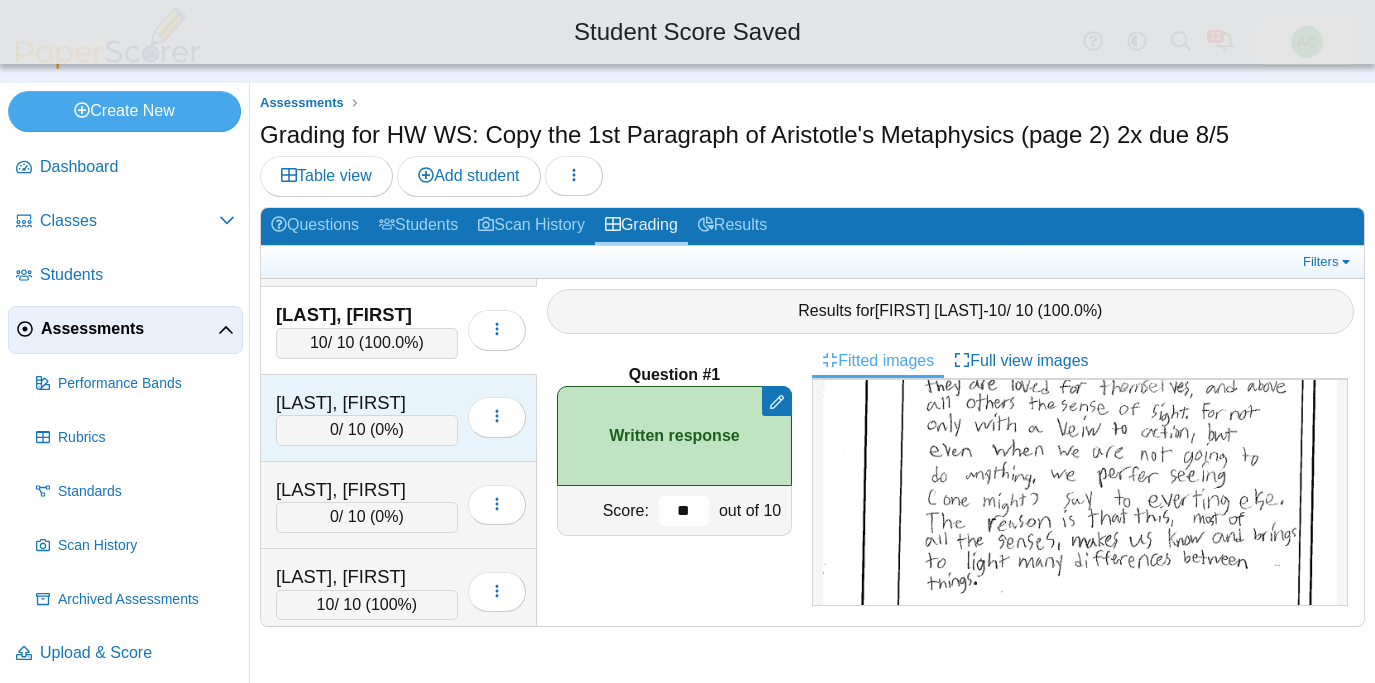 type on "**" 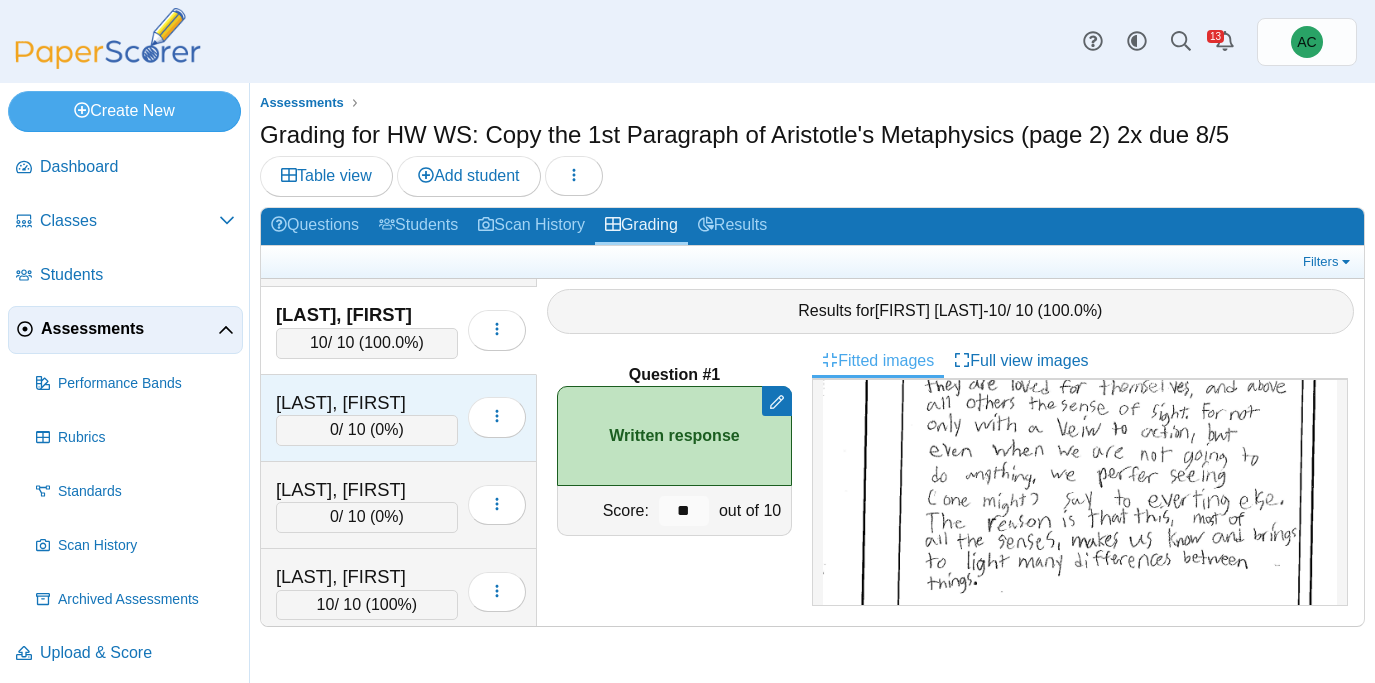 click on "[LAST], [FIRST]" at bounding box center (367, 403) 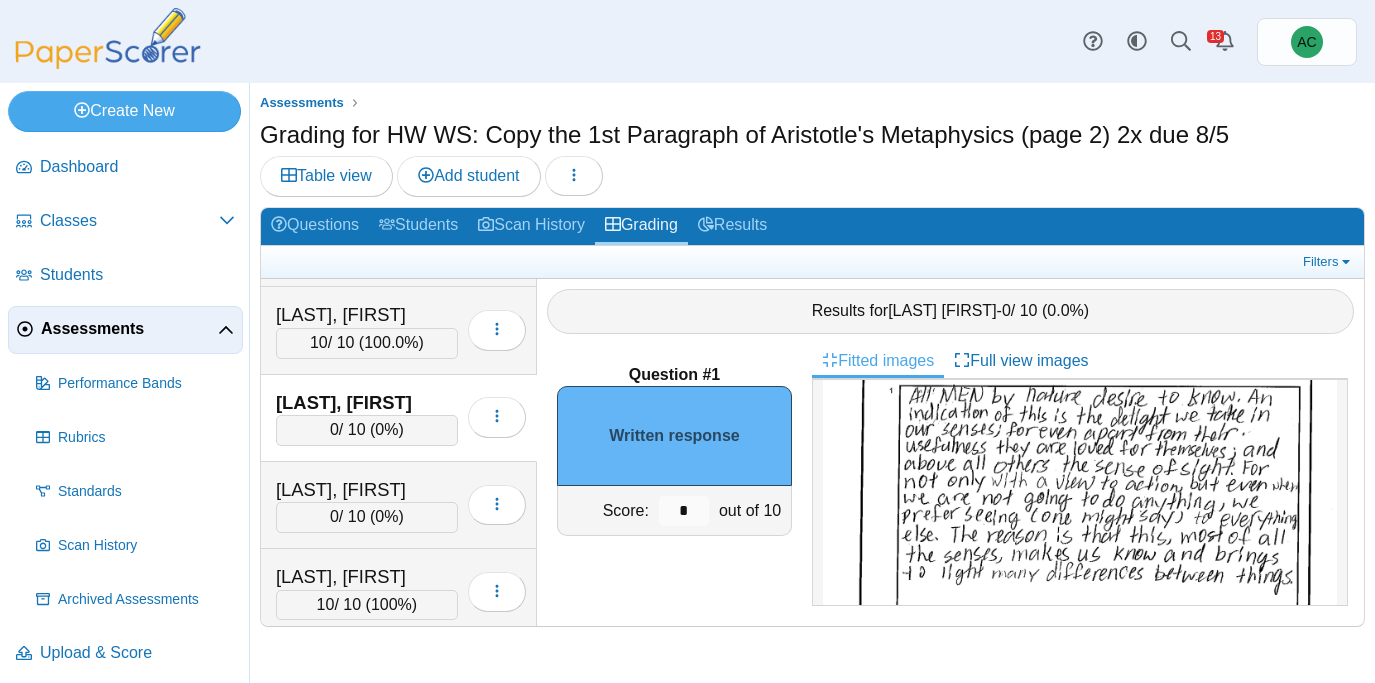 scroll, scrollTop: 187, scrollLeft: 0, axis: vertical 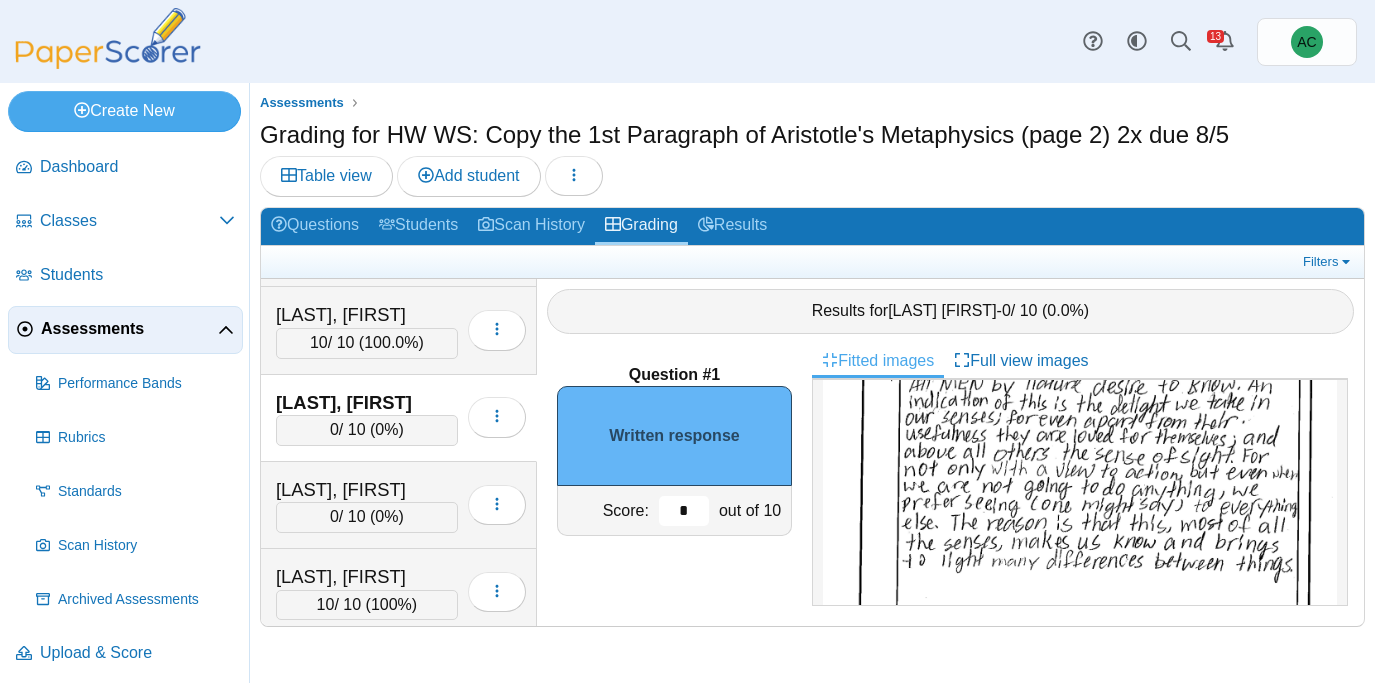click on "*" at bounding box center [684, 511] 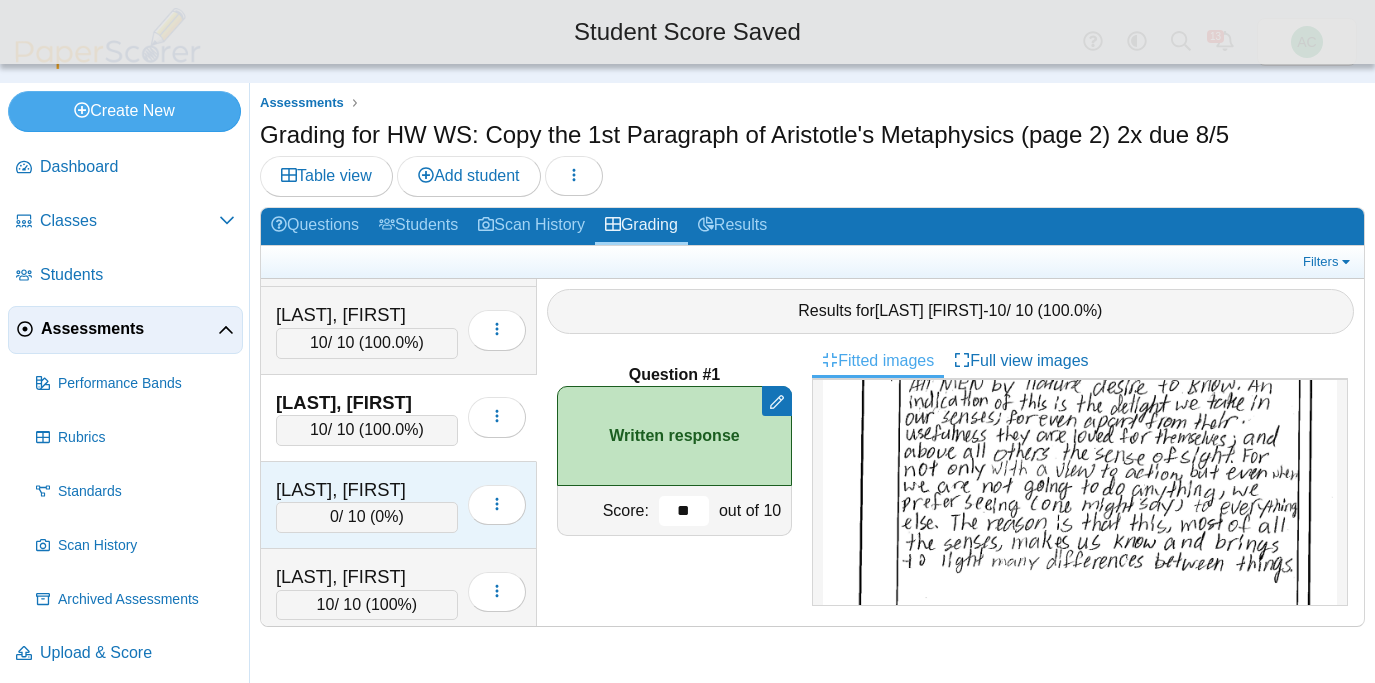 type on "**" 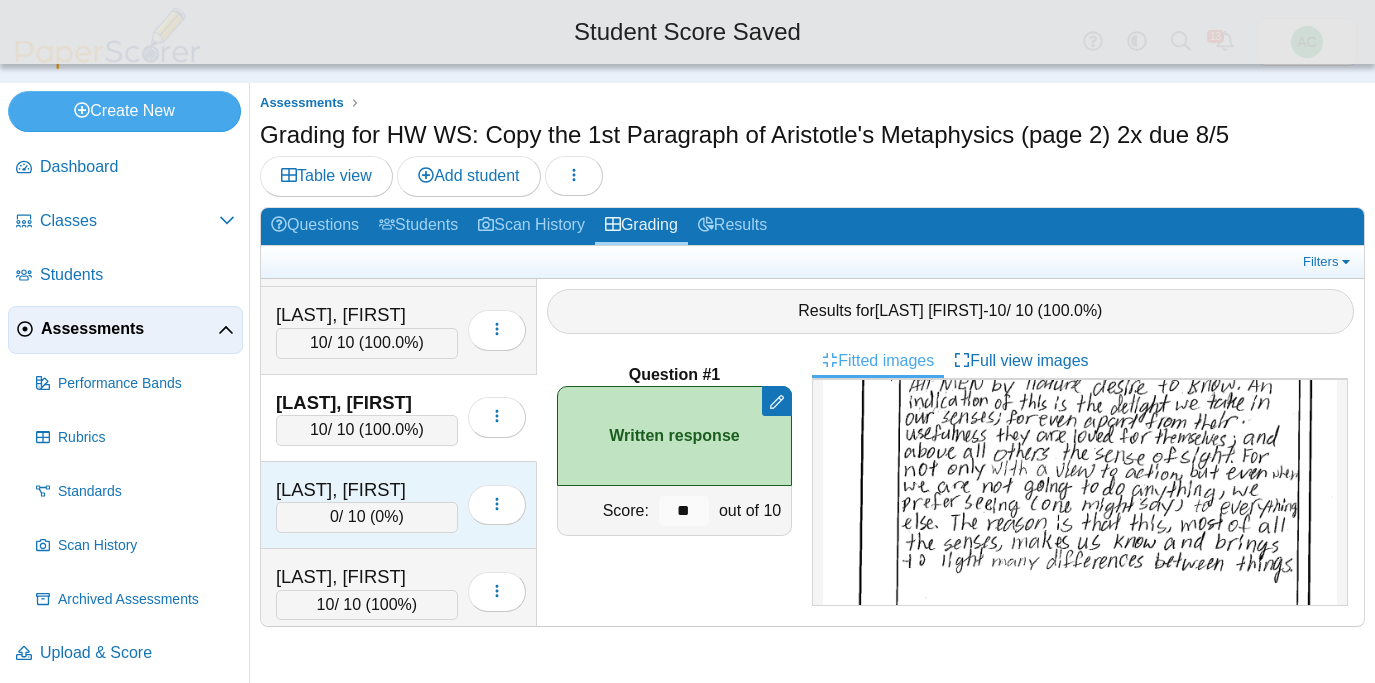 click on "[LAST], [FIRST]" at bounding box center [367, 490] 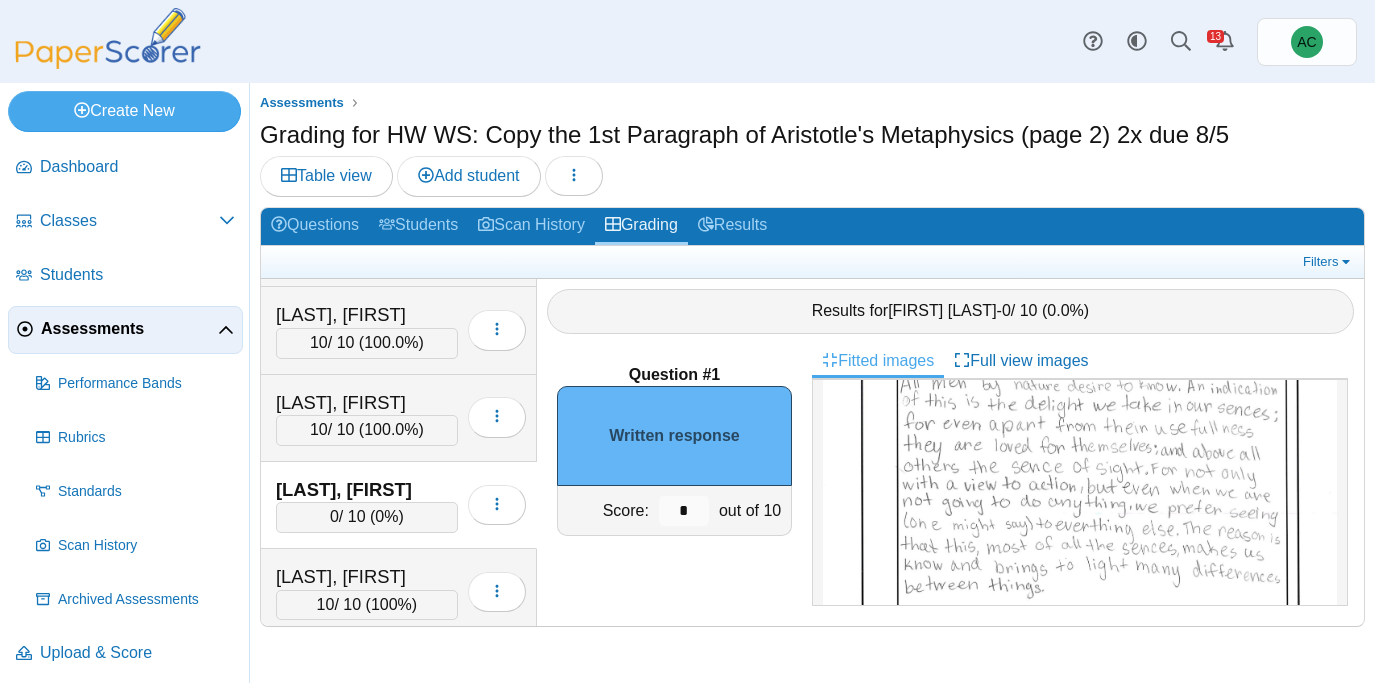 scroll, scrollTop: 173, scrollLeft: 0, axis: vertical 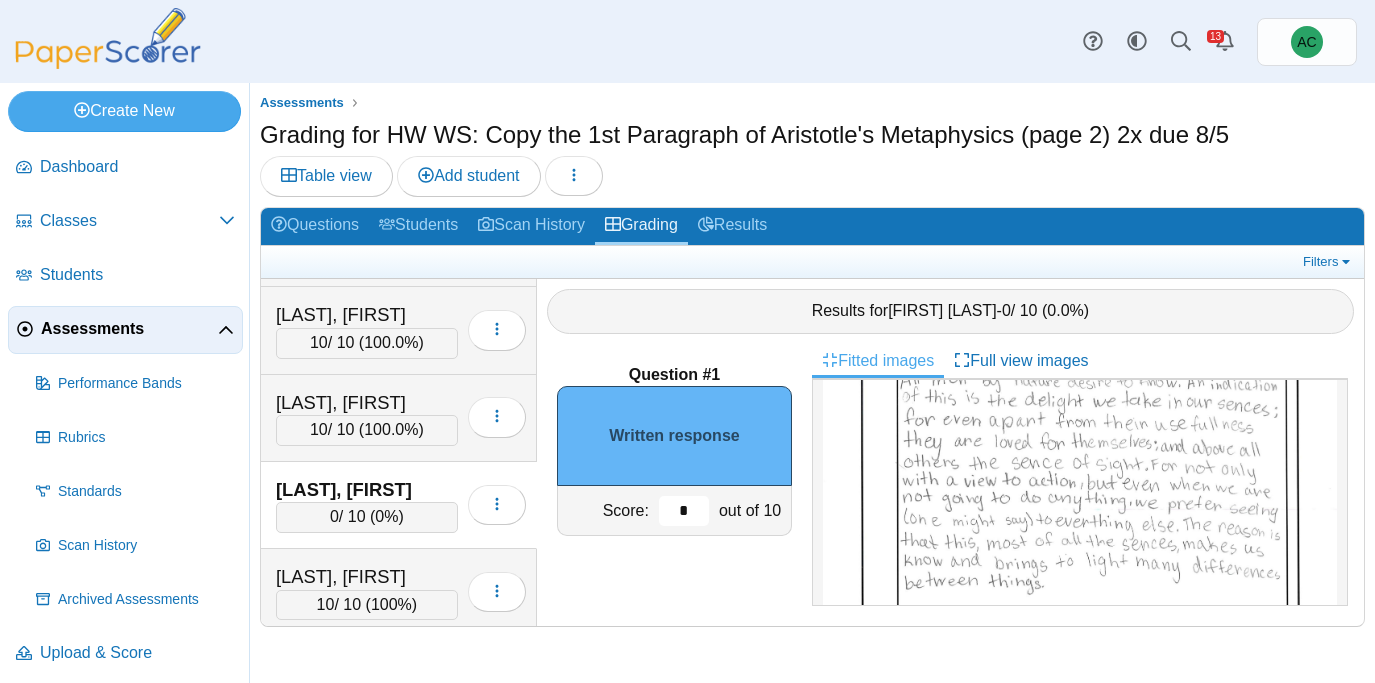 click on "*" at bounding box center (684, 511) 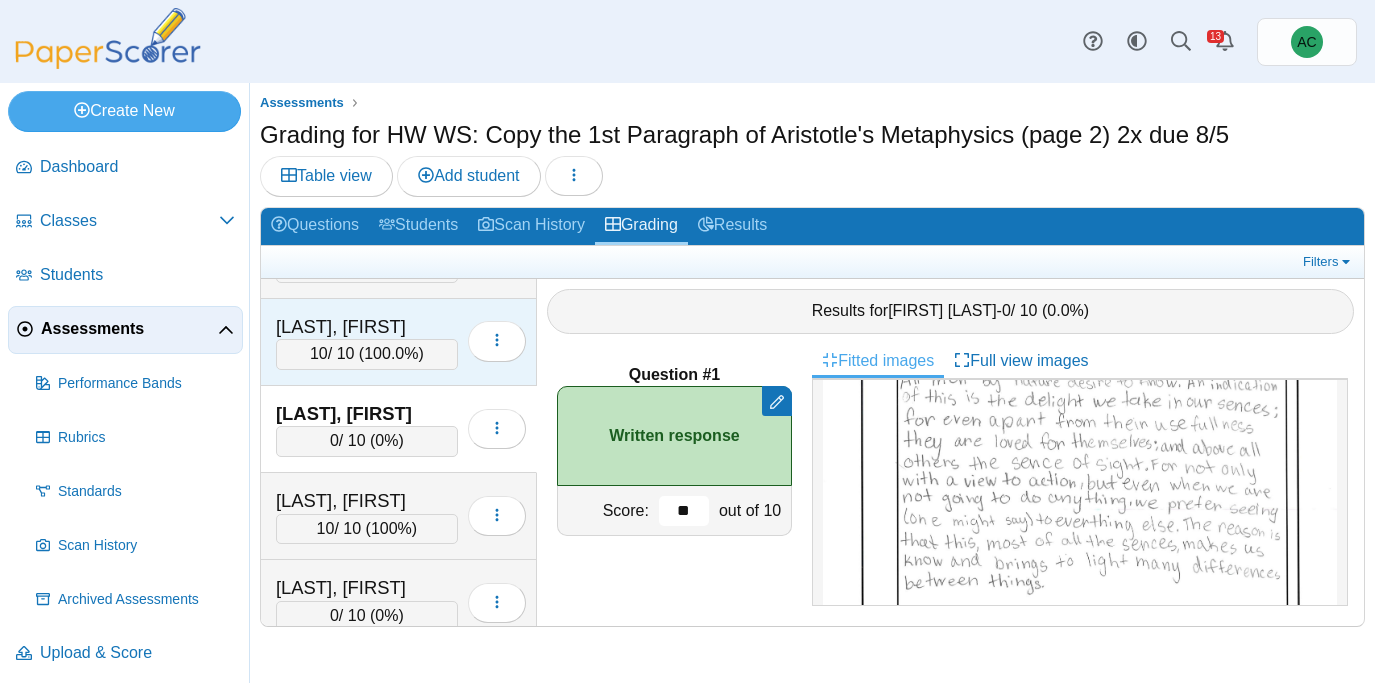 scroll, scrollTop: 3488, scrollLeft: 0, axis: vertical 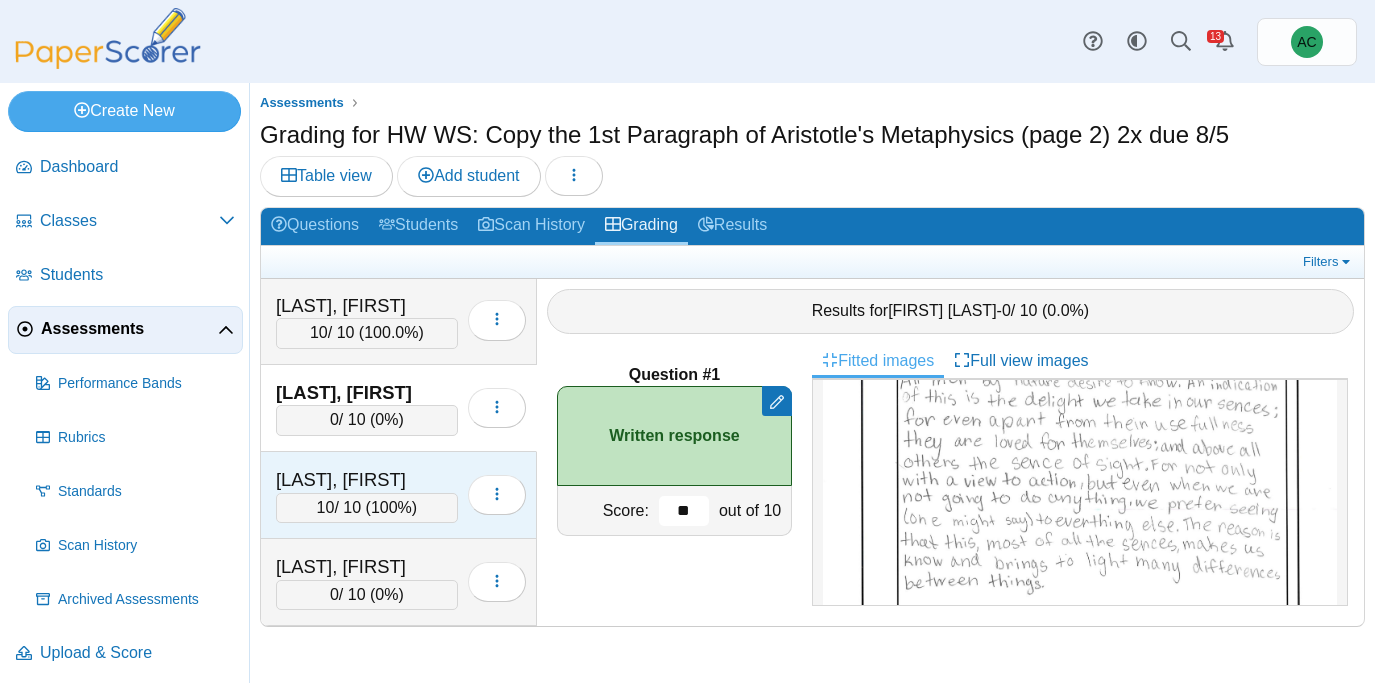 type on "**" 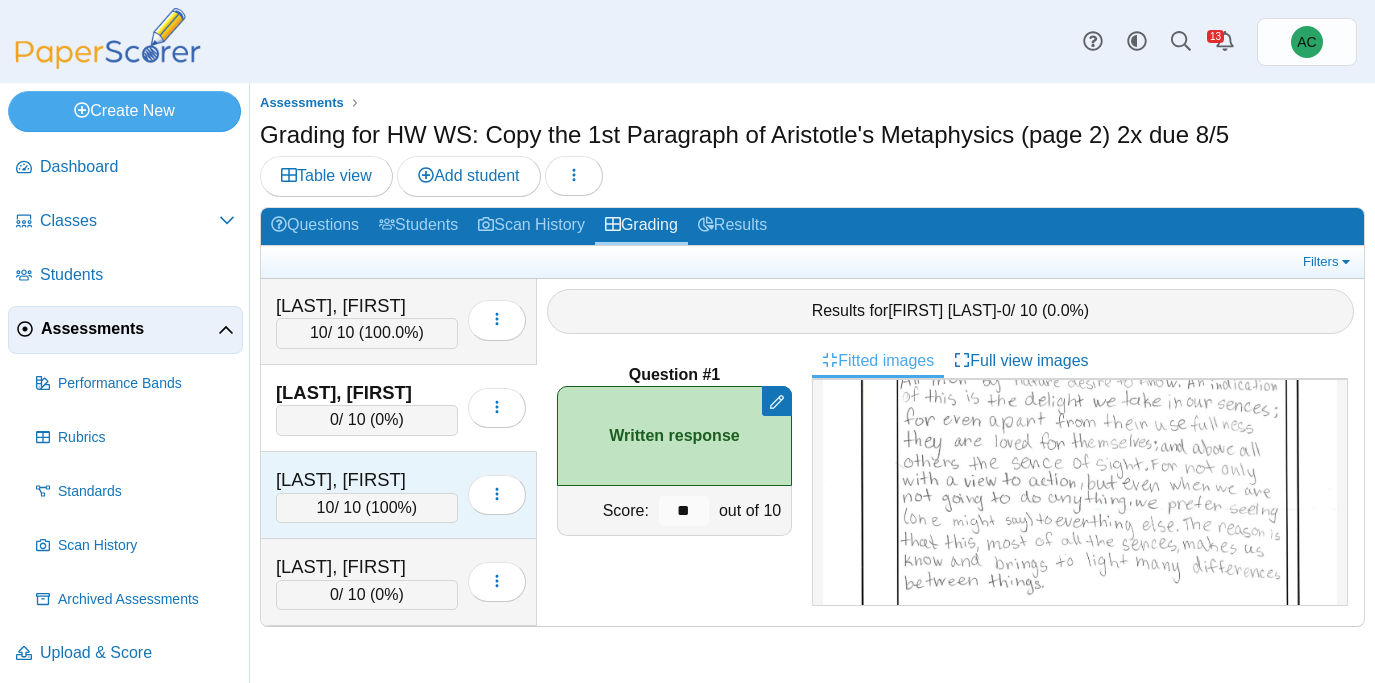 click on "[LAST], [FIRST]" at bounding box center [367, 480] 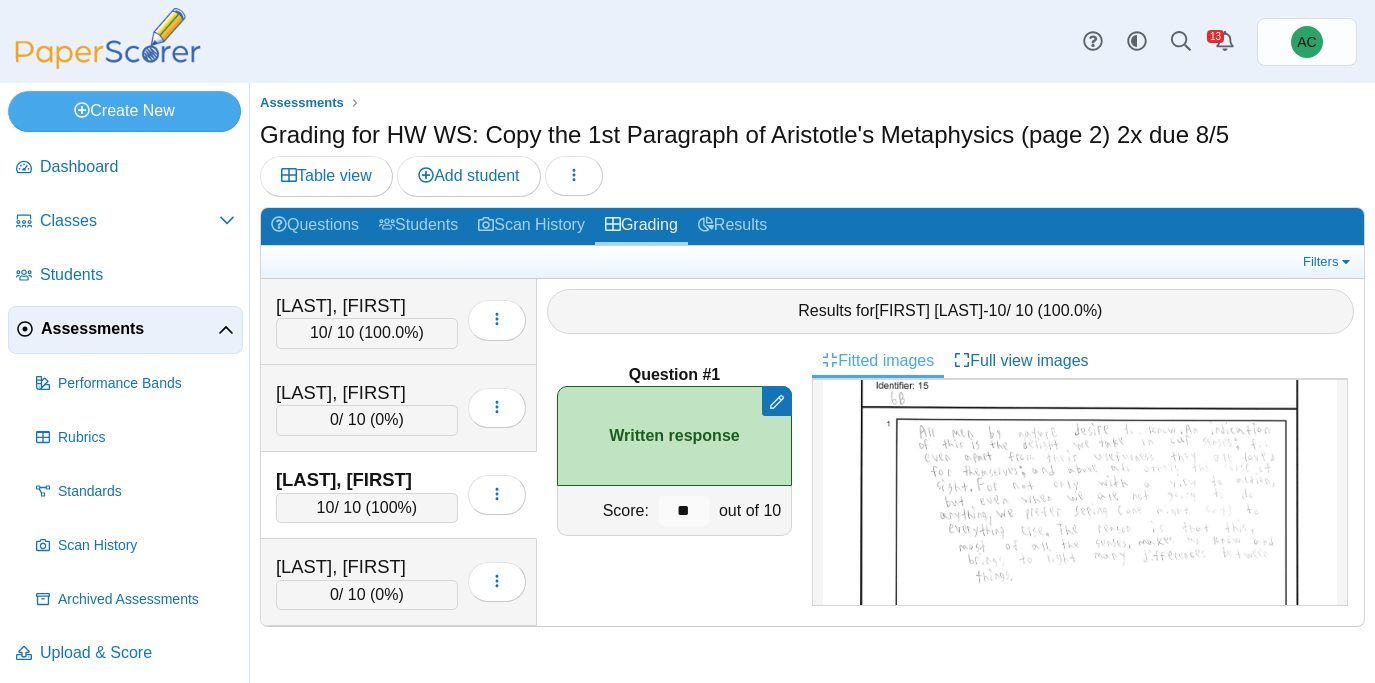 scroll, scrollTop: 114, scrollLeft: 0, axis: vertical 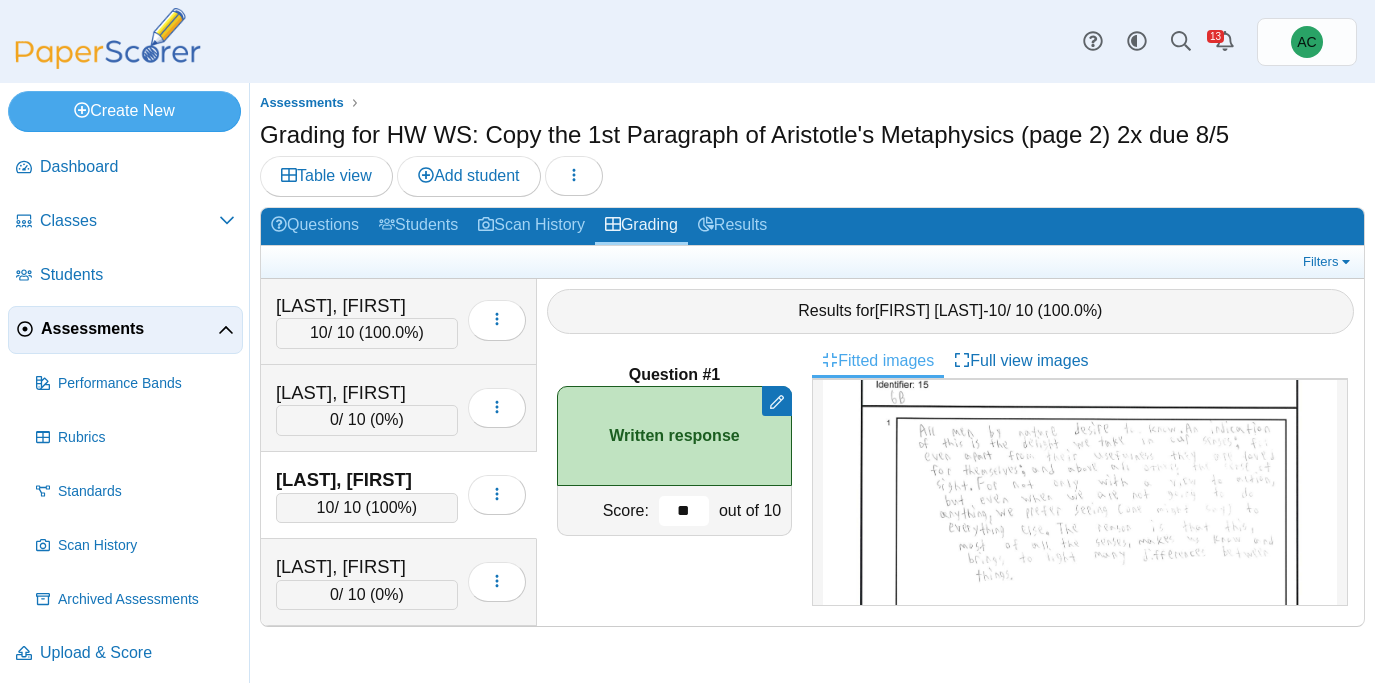 click on "**" at bounding box center [684, 511] 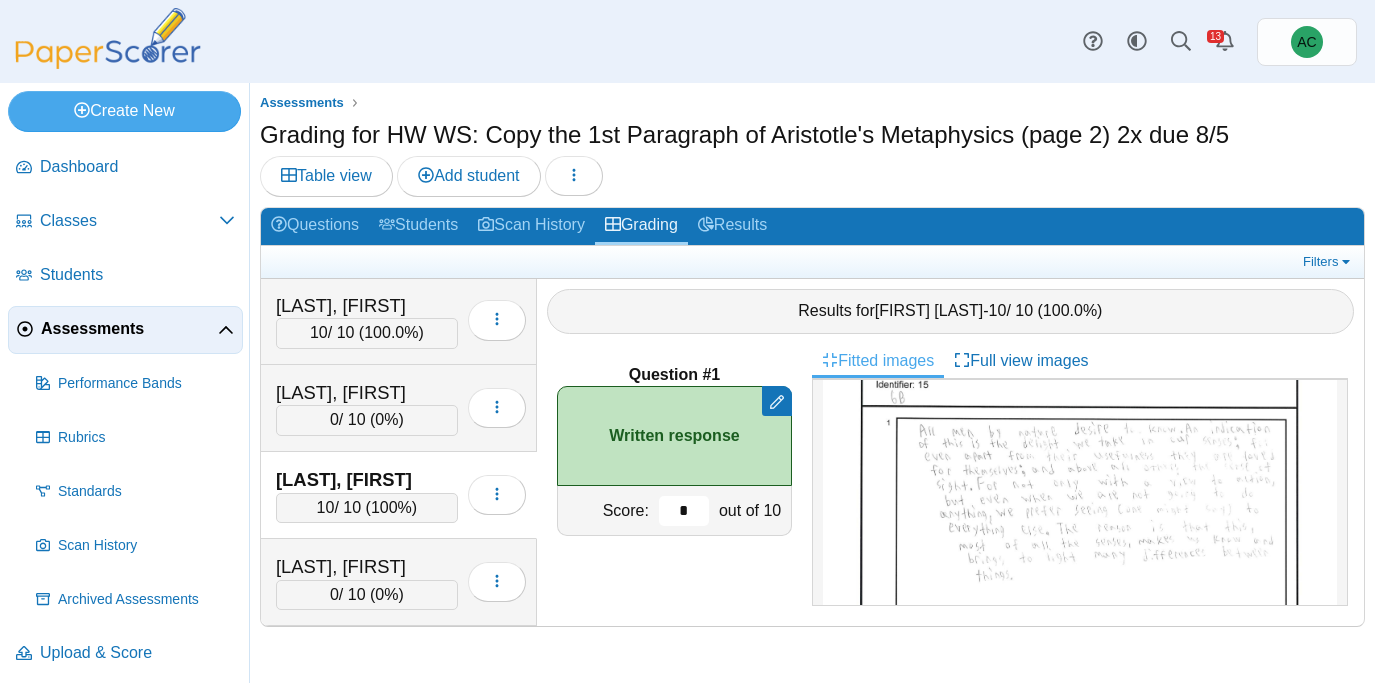 type on "**" 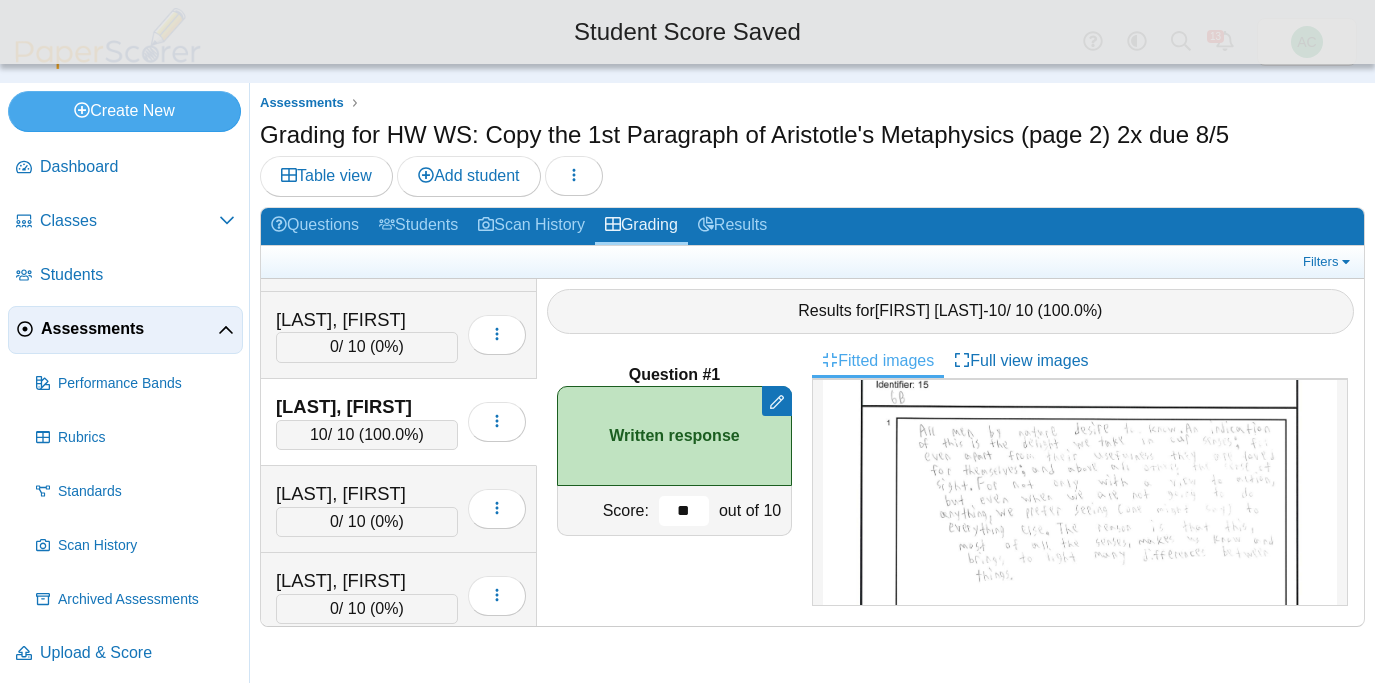 scroll, scrollTop: 3573, scrollLeft: 0, axis: vertical 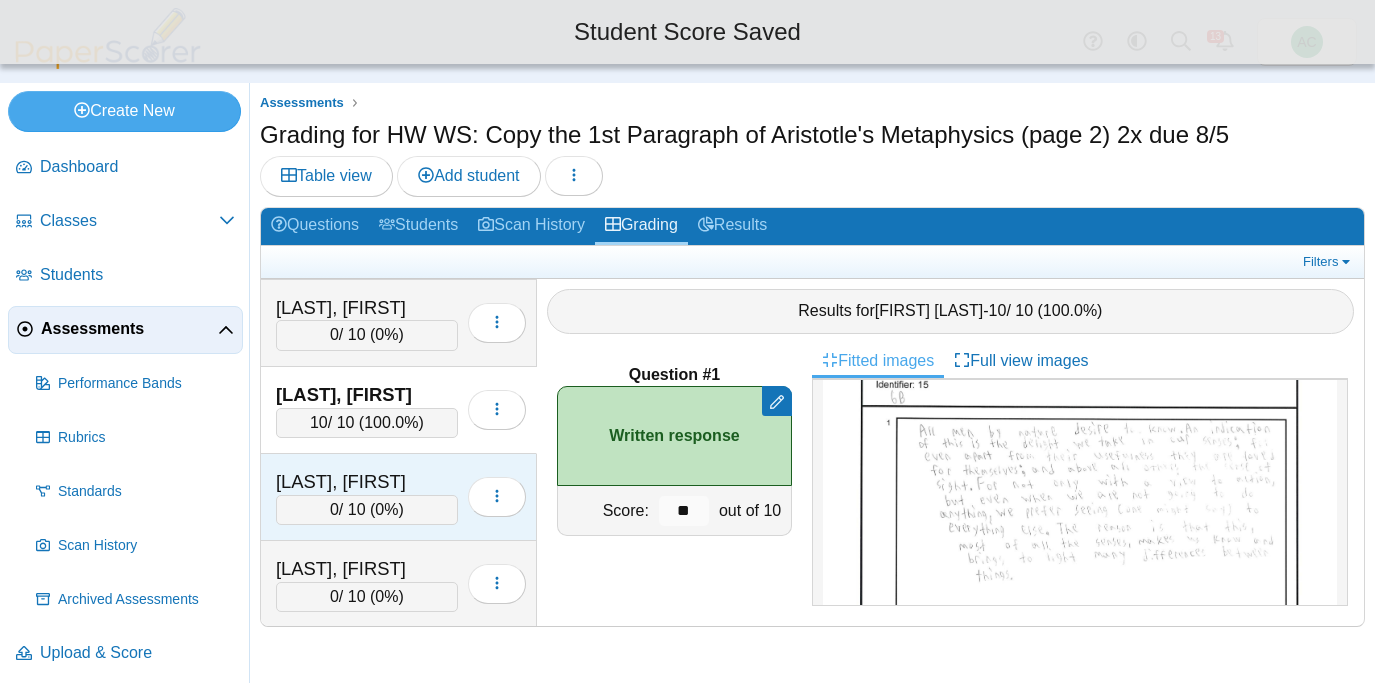 click on "[LAST], [FIRST]" at bounding box center [367, 482] 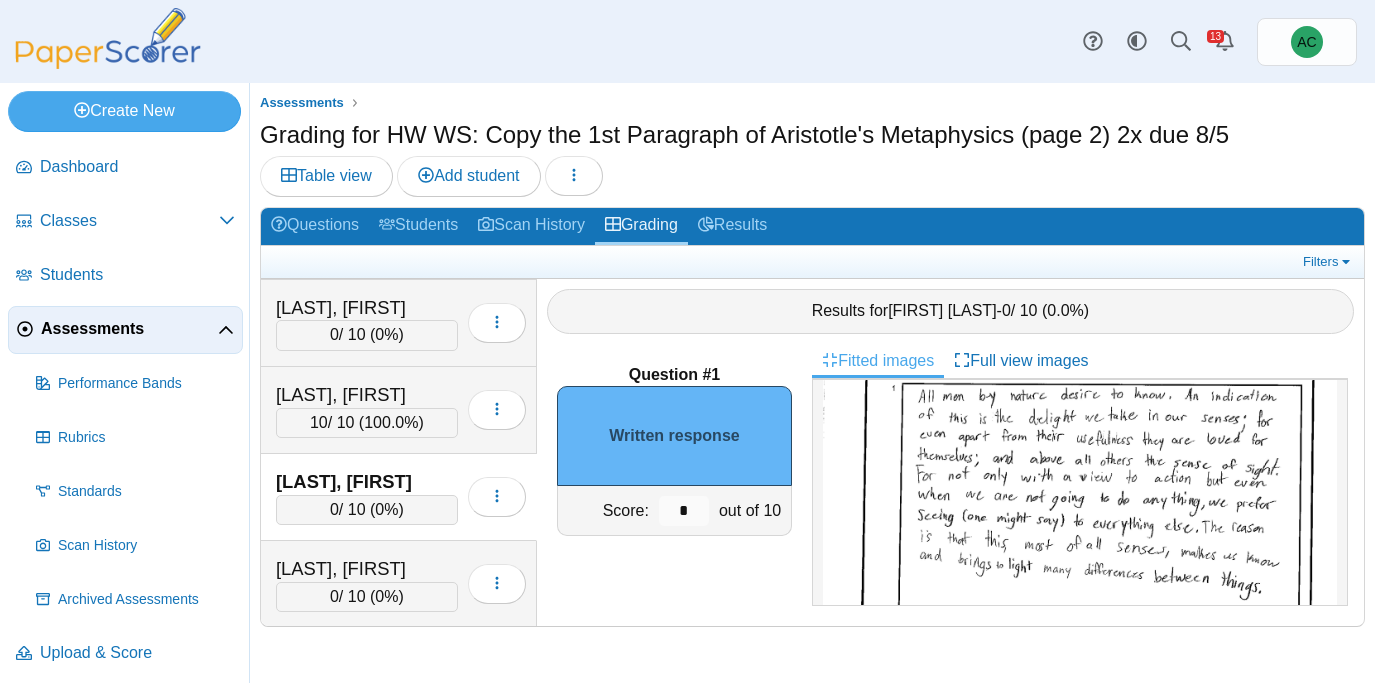 scroll, scrollTop: 186, scrollLeft: 0, axis: vertical 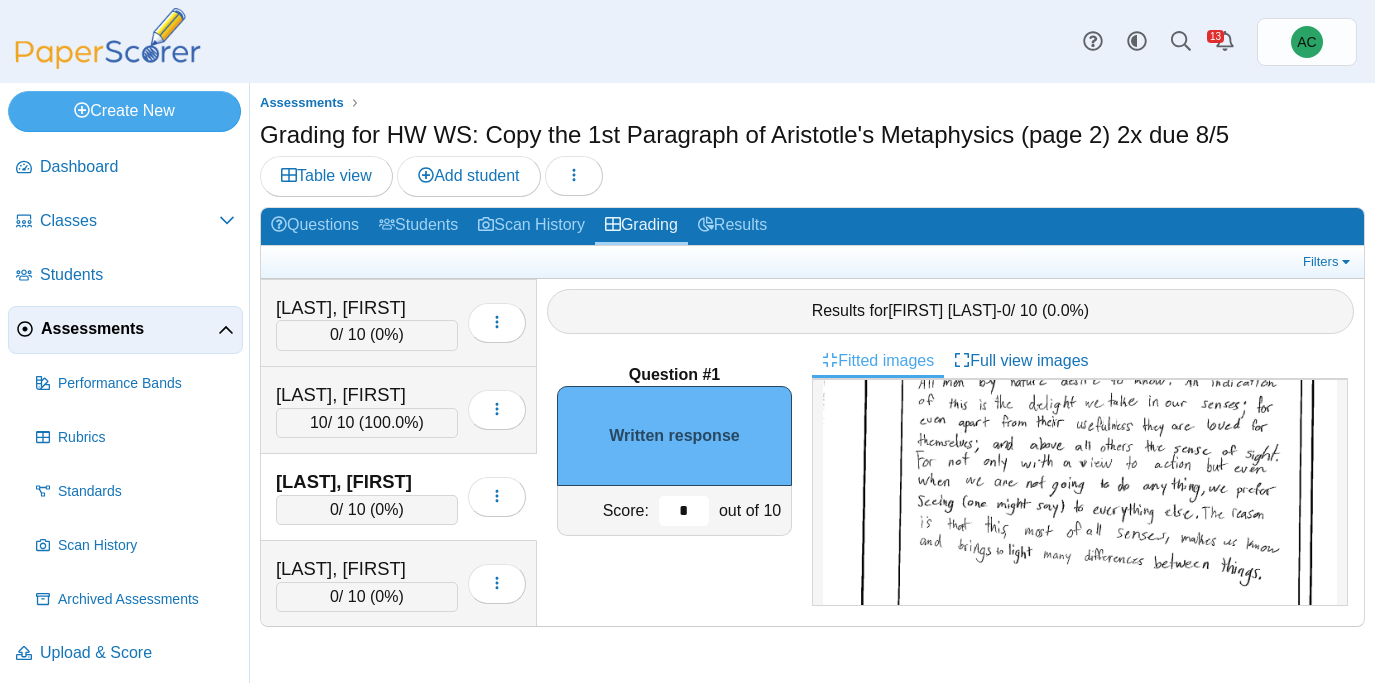 click on "*" at bounding box center [684, 511] 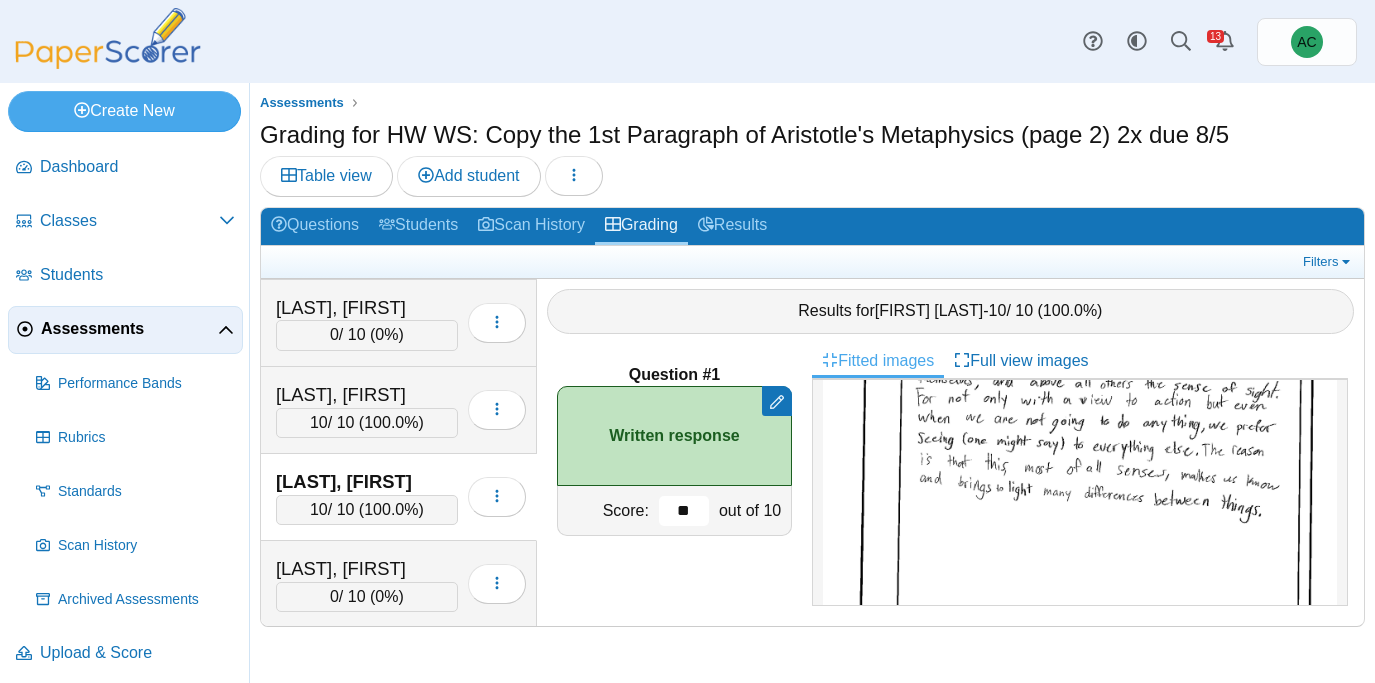 scroll, scrollTop: 252, scrollLeft: 0, axis: vertical 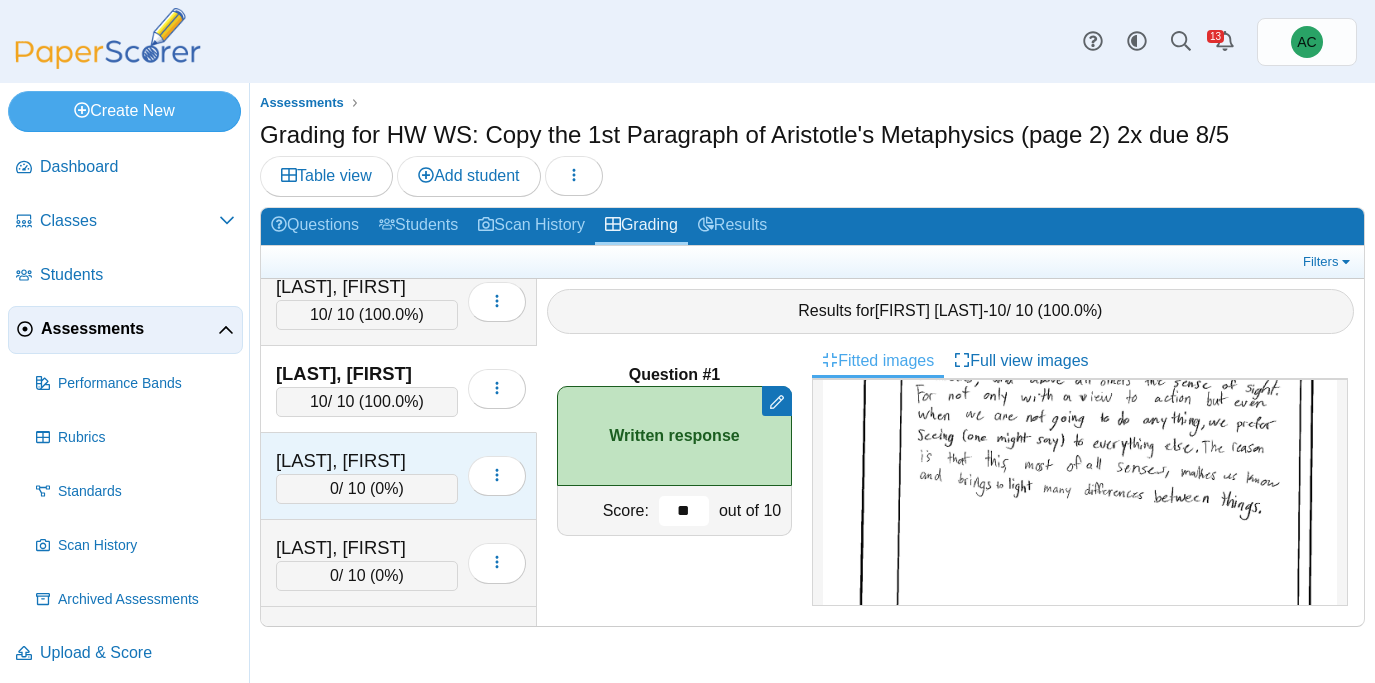 type on "**" 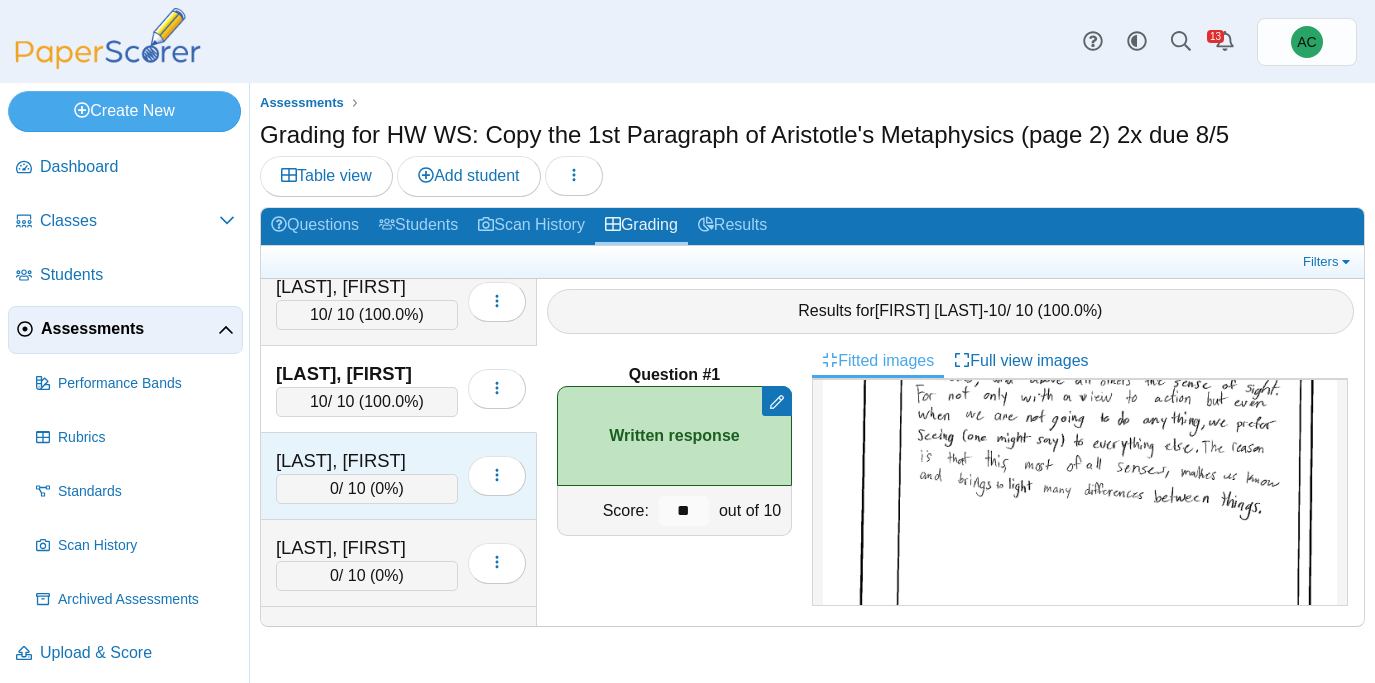 click on "[LAST], [FIRST]" at bounding box center [367, 461] 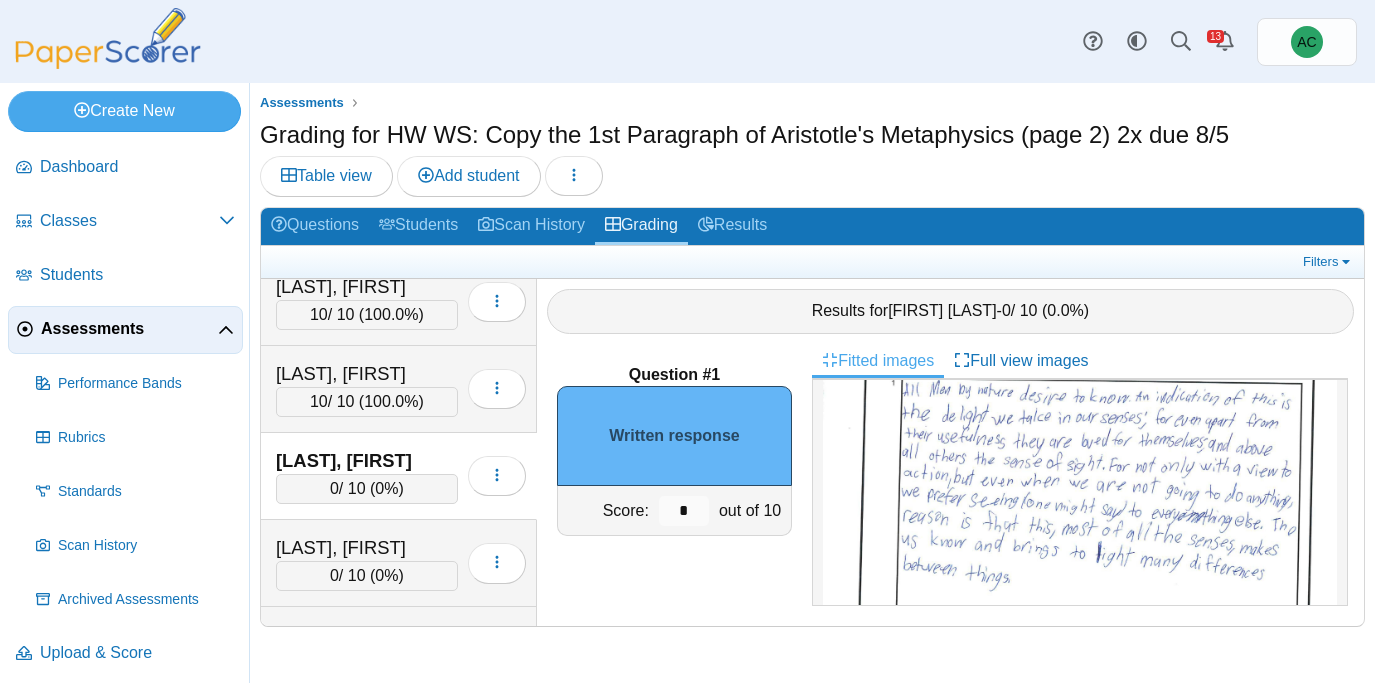 scroll, scrollTop: 182, scrollLeft: 0, axis: vertical 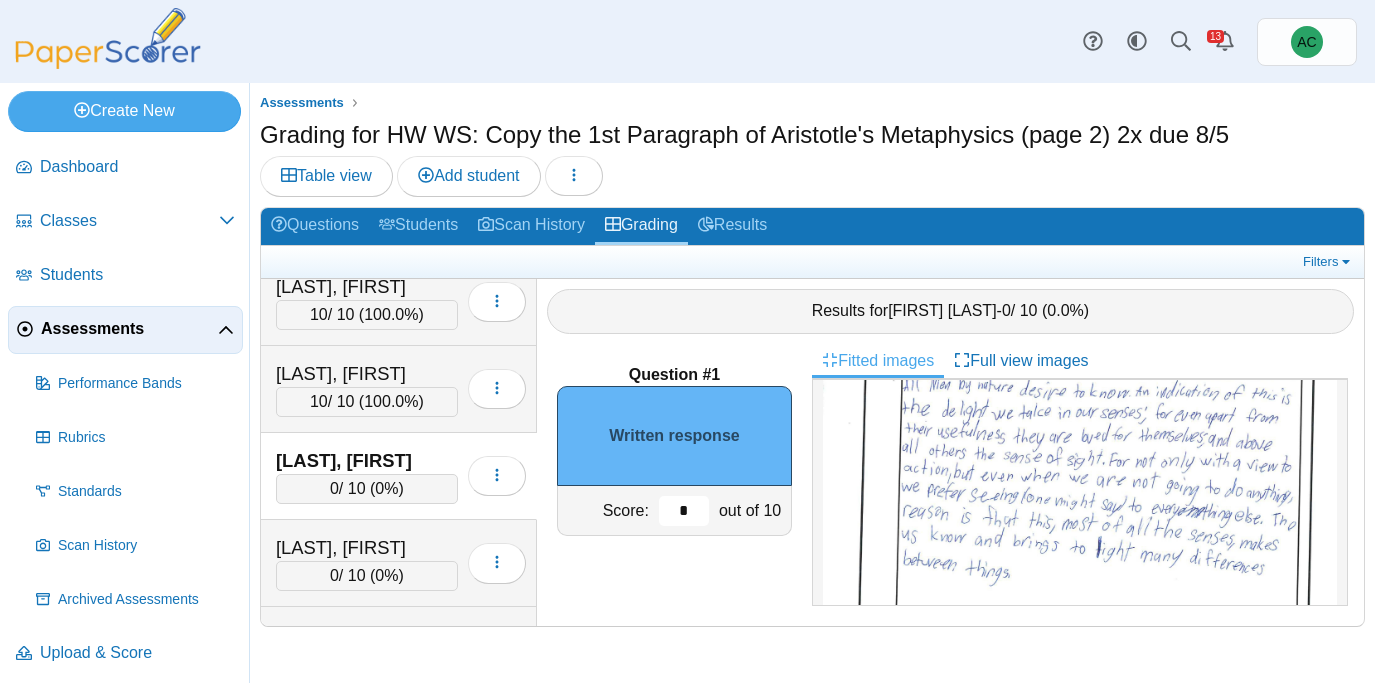 click on "*" at bounding box center [684, 511] 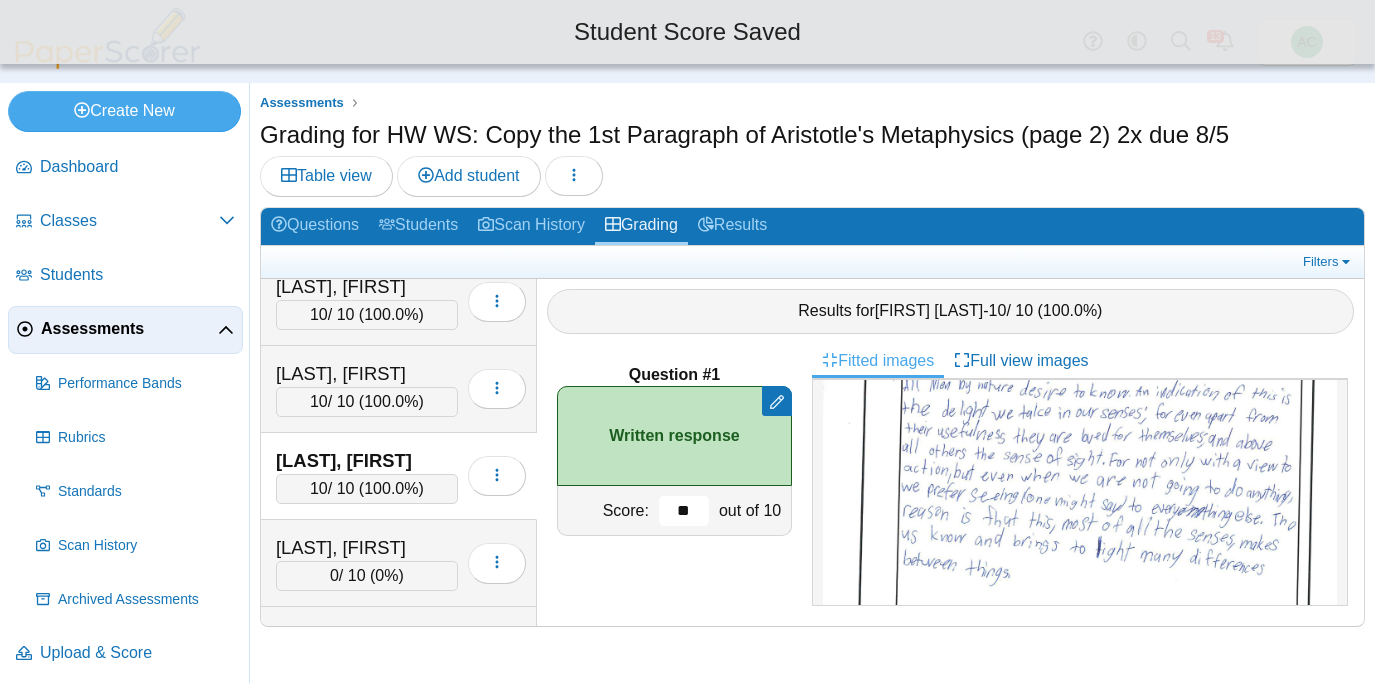scroll, scrollTop: 3745, scrollLeft: 0, axis: vertical 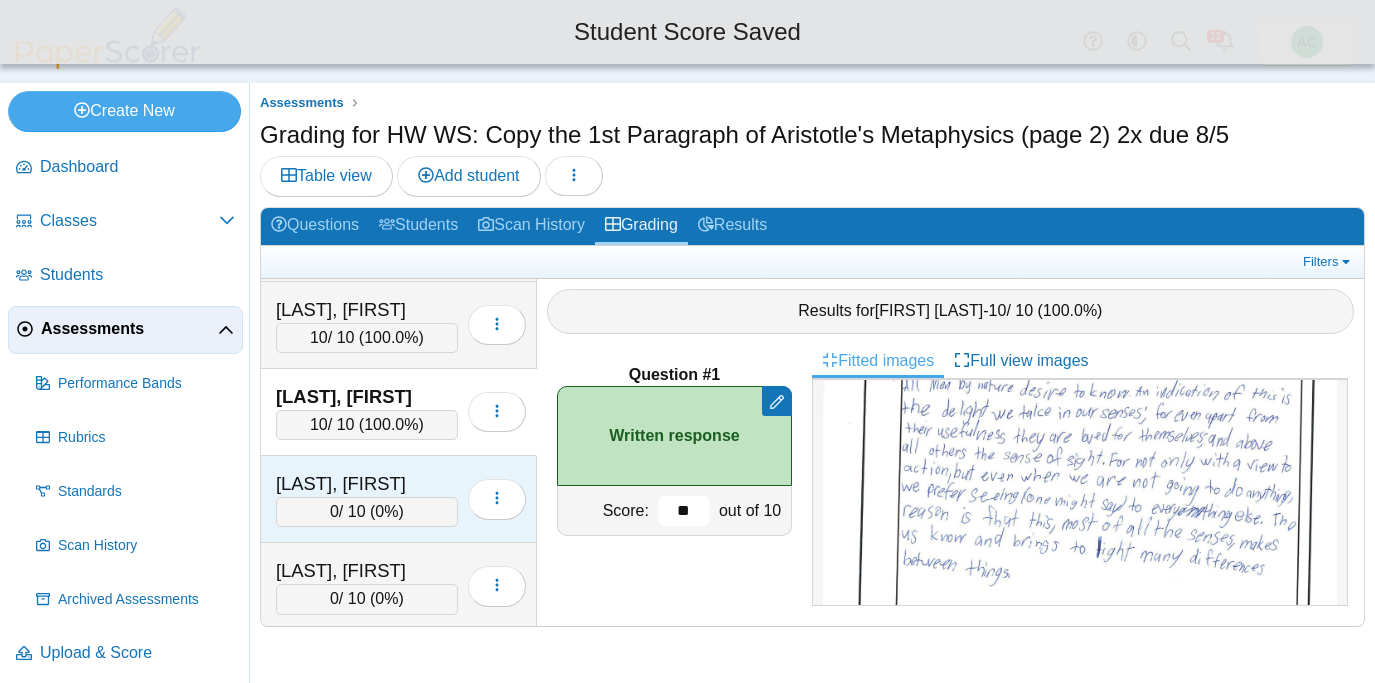 type on "**" 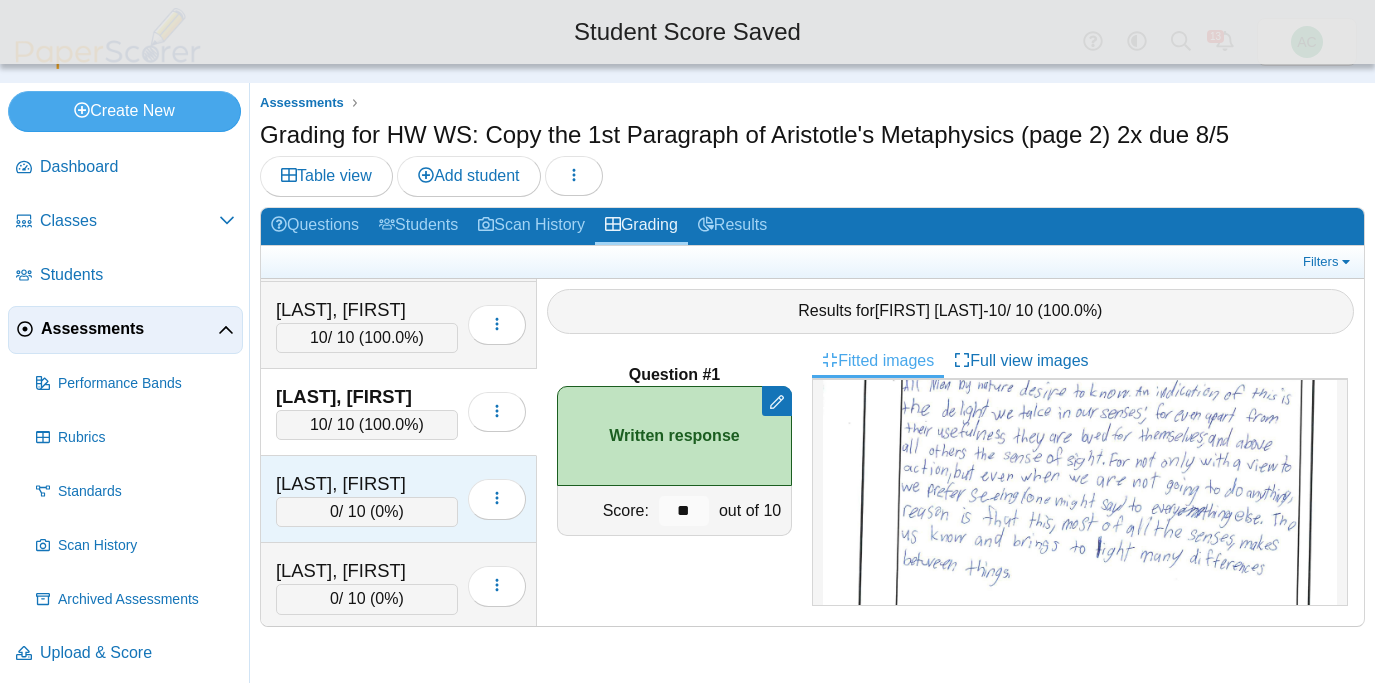 click on "[LAST], [FIRST]" at bounding box center [367, 484] 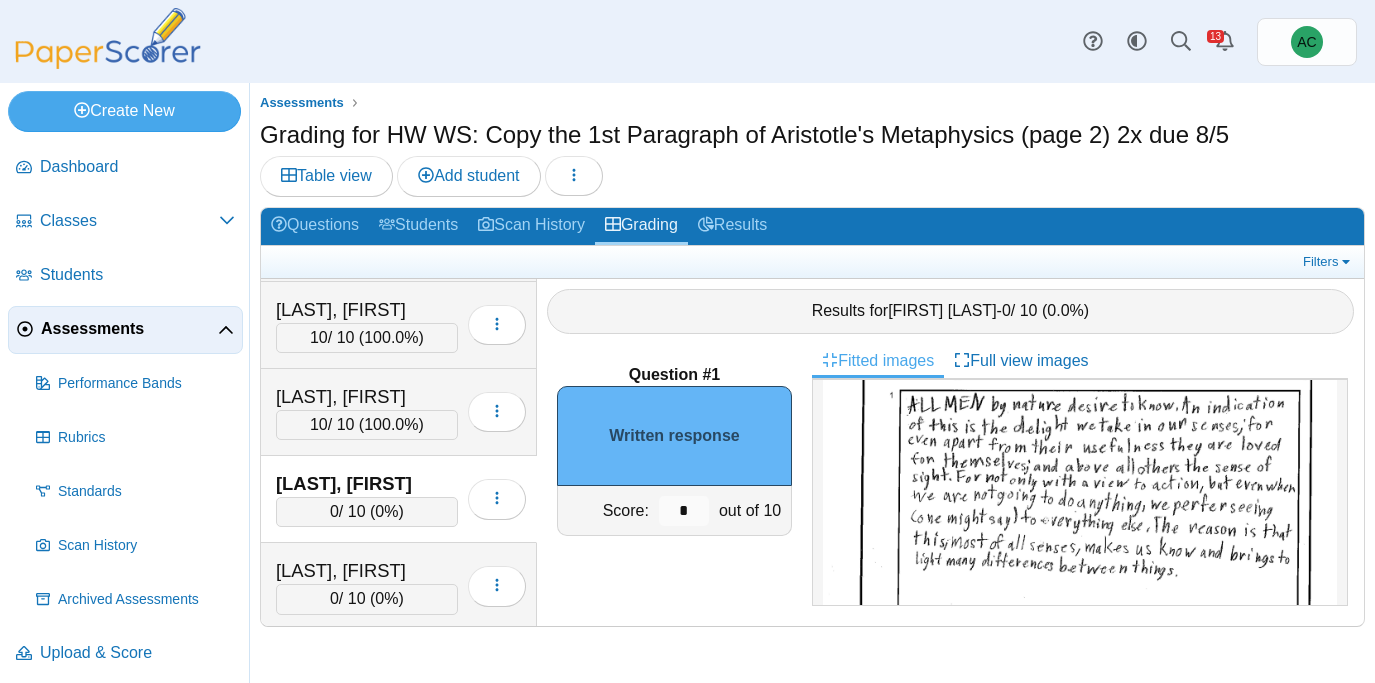 scroll, scrollTop: 180, scrollLeft: 0, axis: vertical 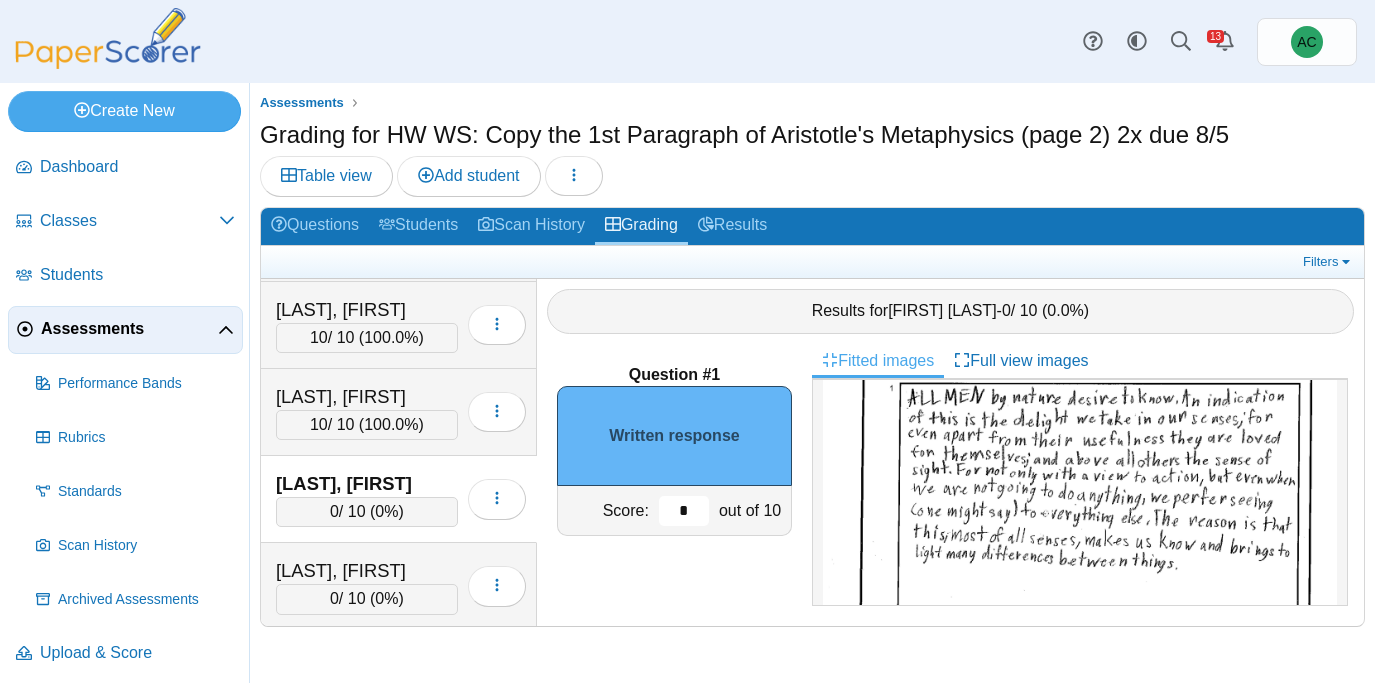 click on "*" at bounding box center (684, 511) 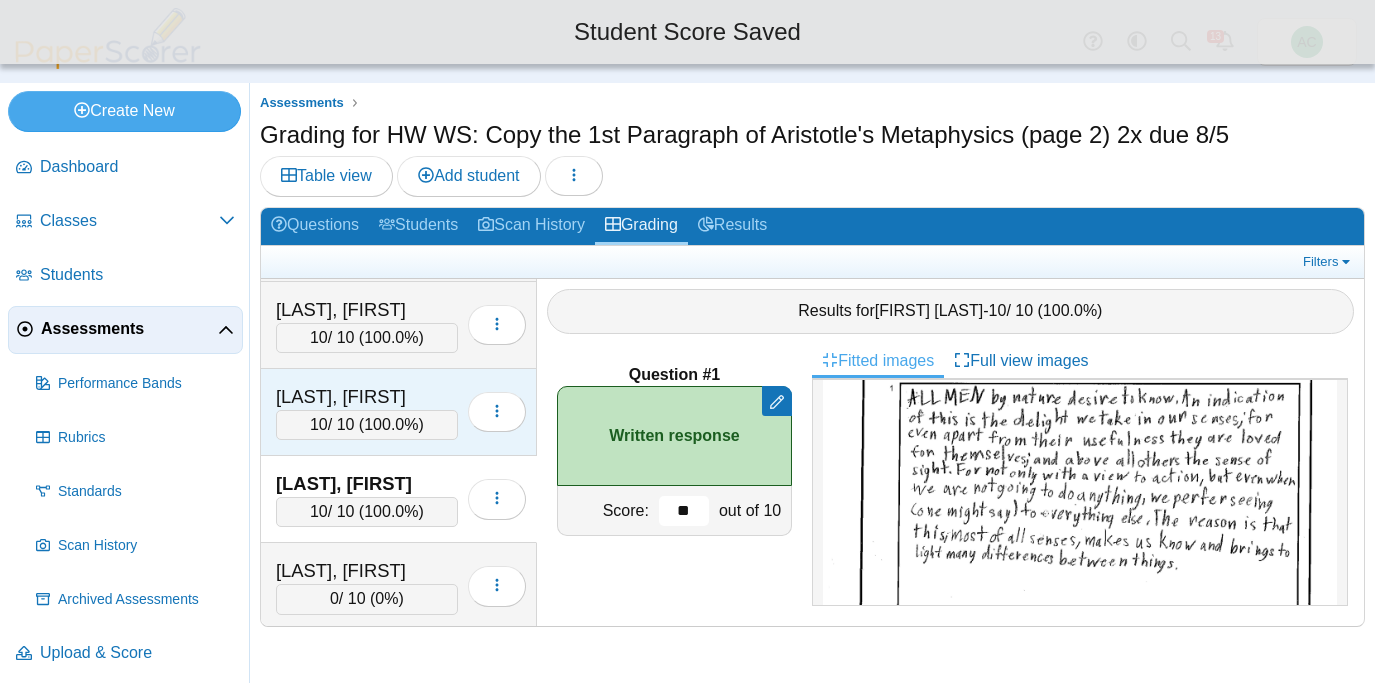 scroll, scrollTop: 3911, scrollLeft: 0, axis: vertical 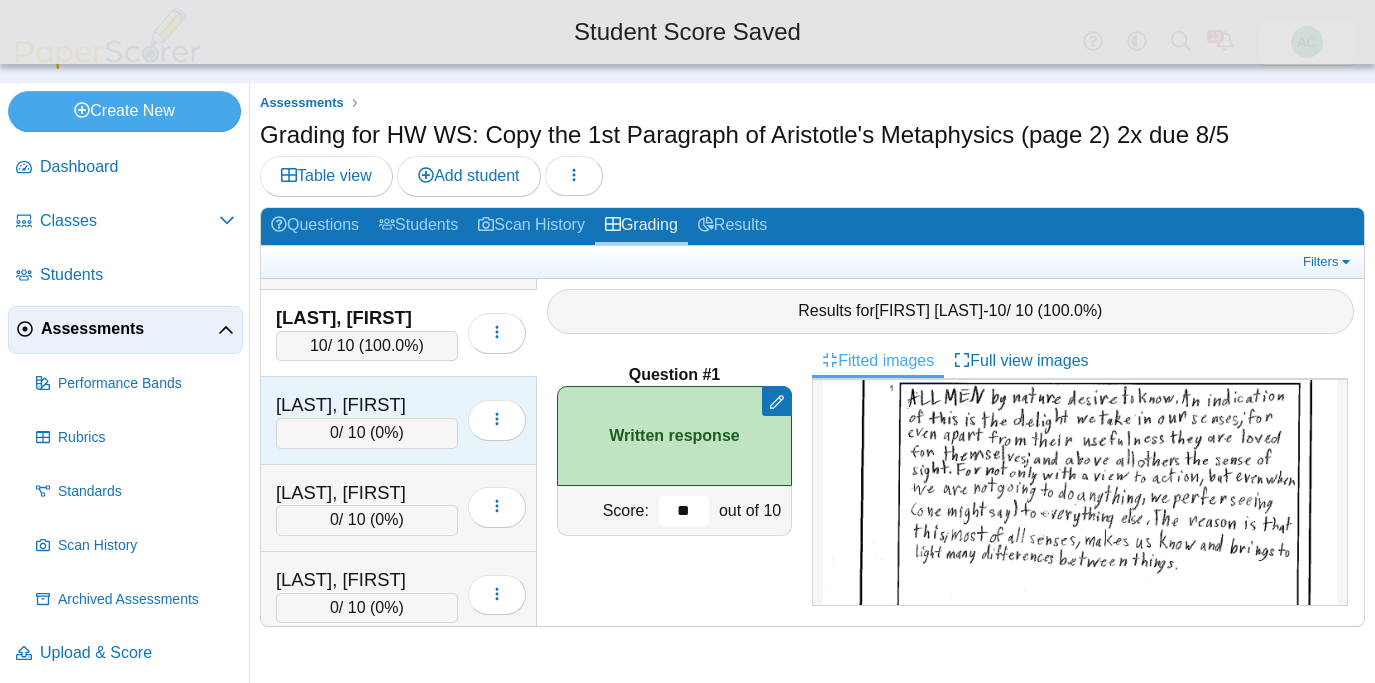 type on "**" 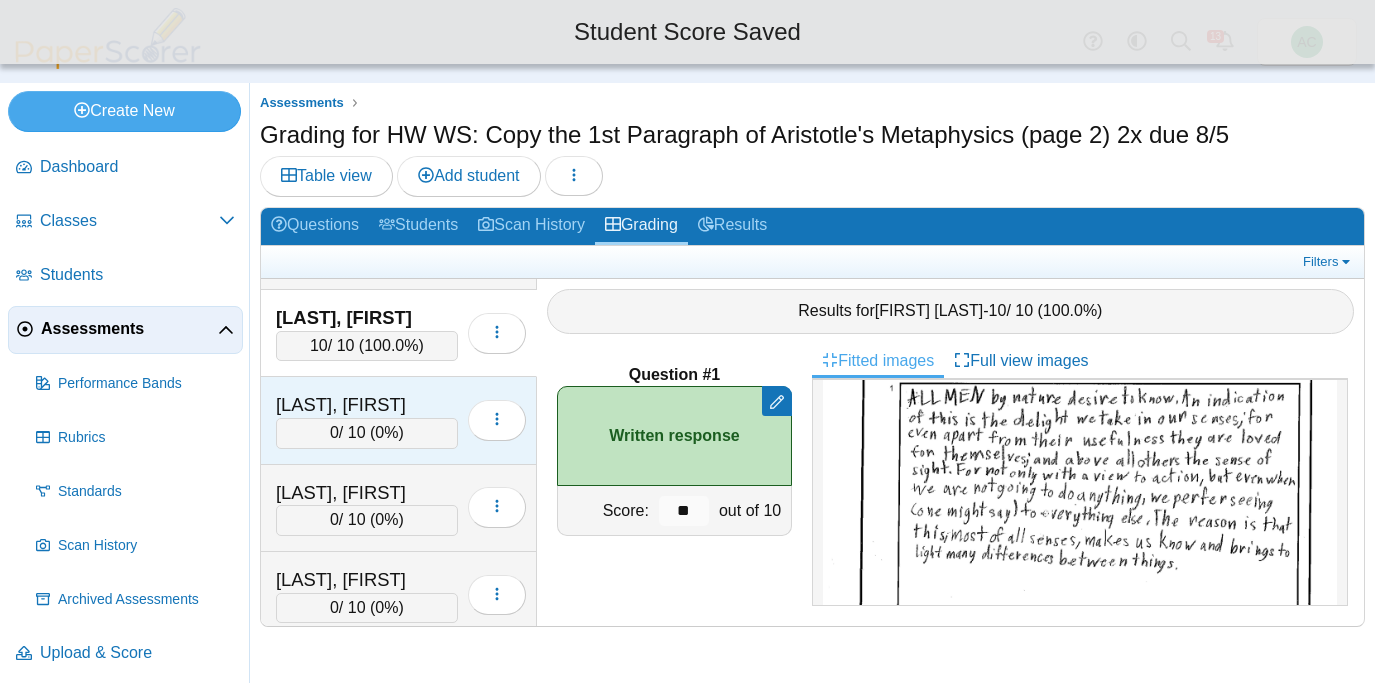 click on "[LAST], [FIRST]" at bounding box center [367, 405] 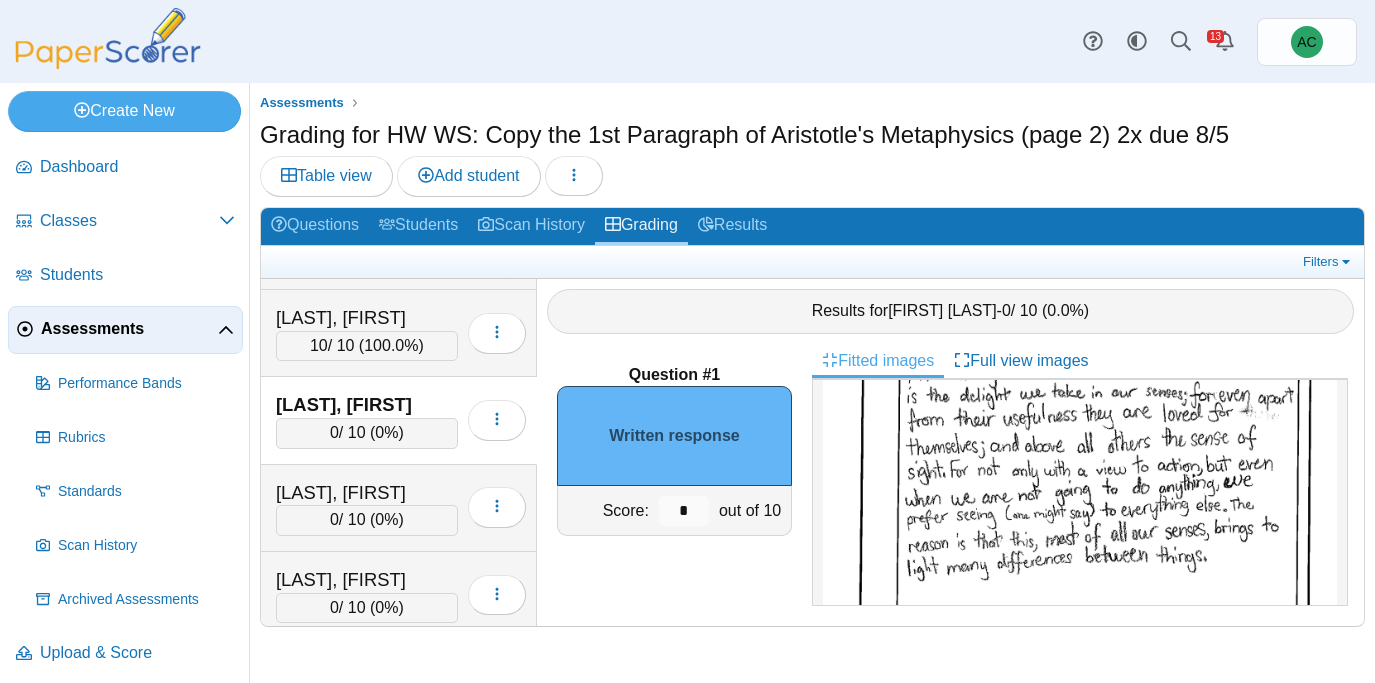 scroll, scrollTop: 213, scrollLeft: 0, axis: vertical 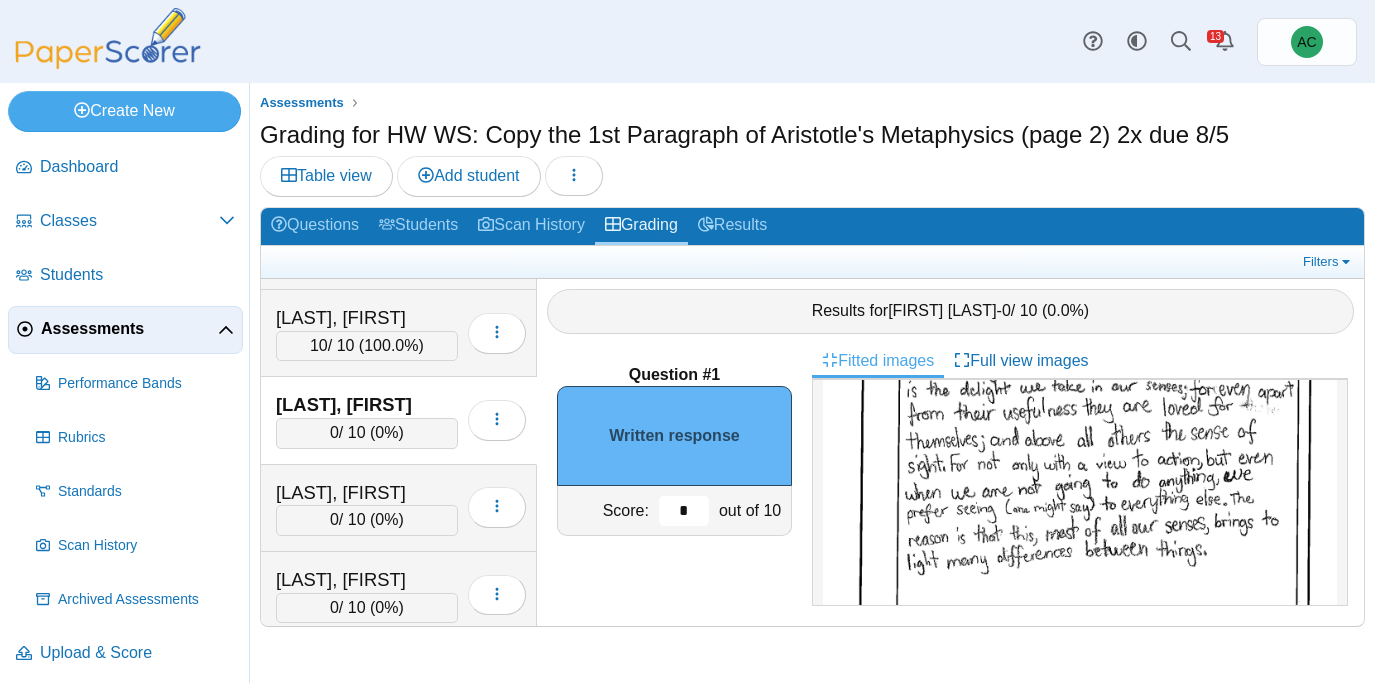click on "*" at bounding box center (684, 511) 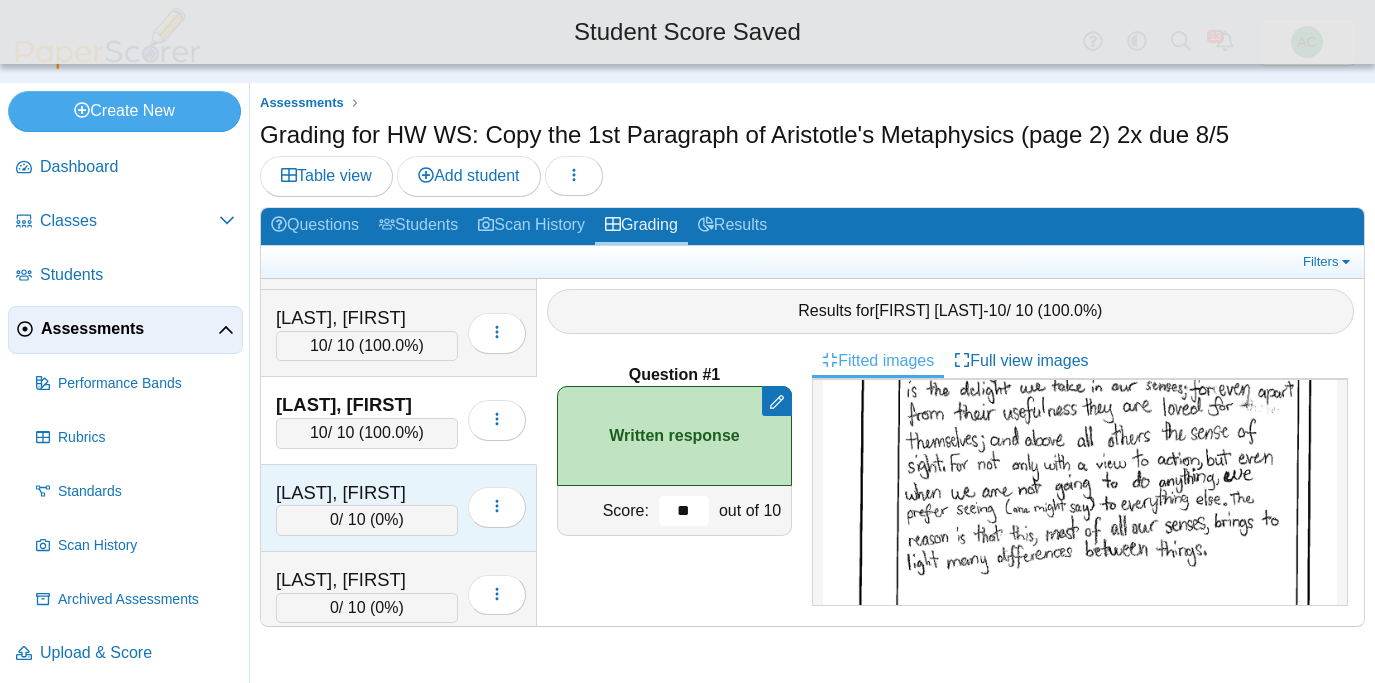 type on "**" 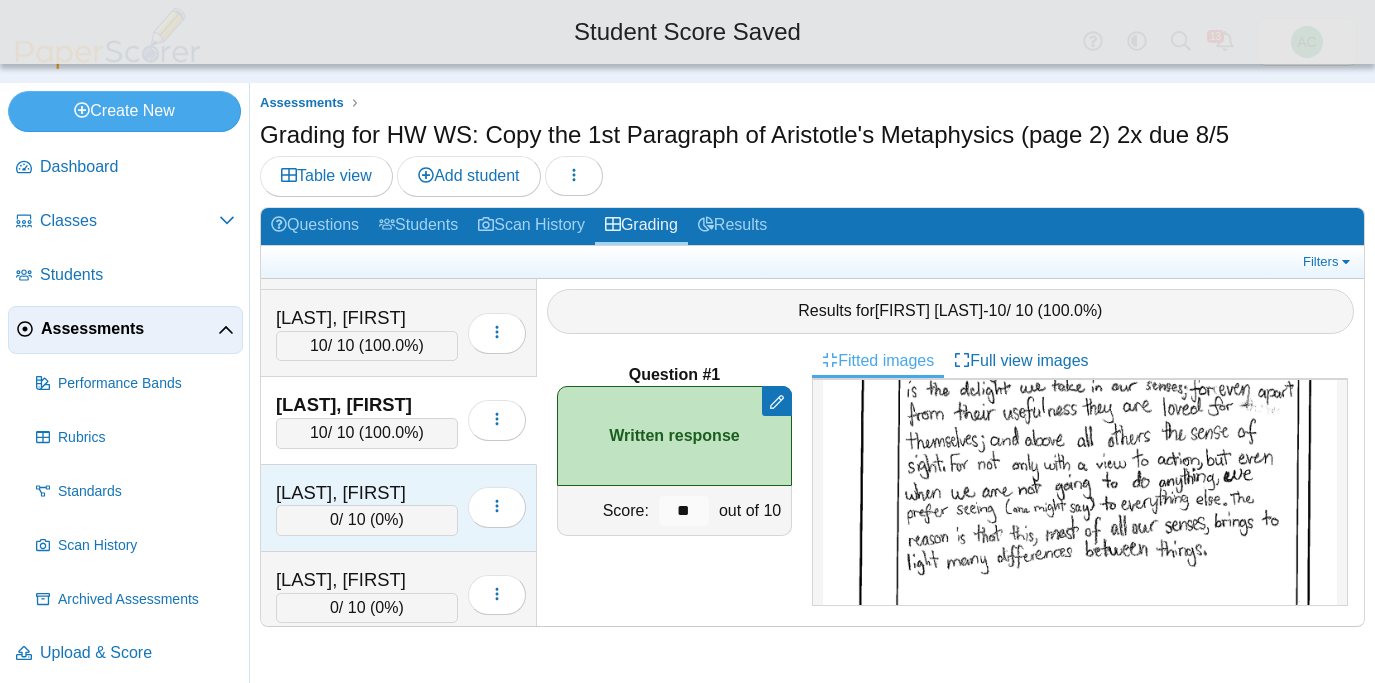 click on "[LAST], [FIRST]" at bounding box center [367, 493] 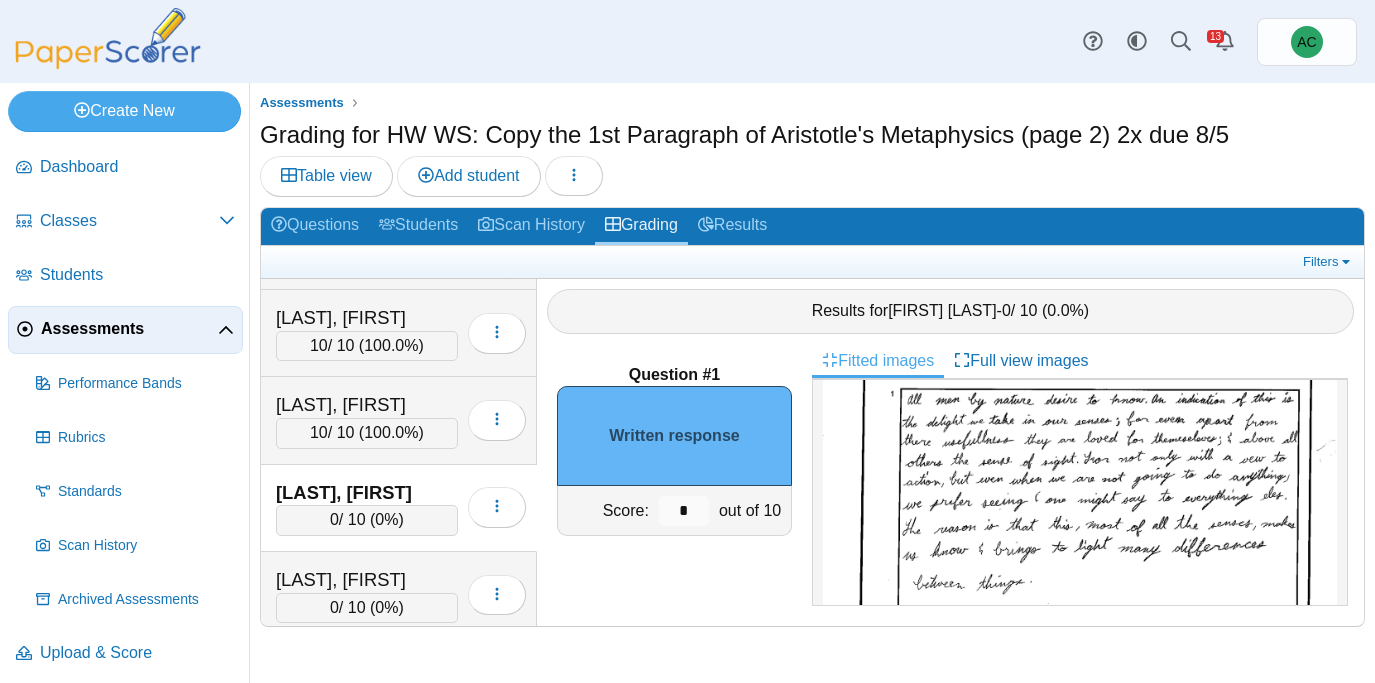 scroll, scrollTop: 178, scrollLeft: 0, axis: vertical 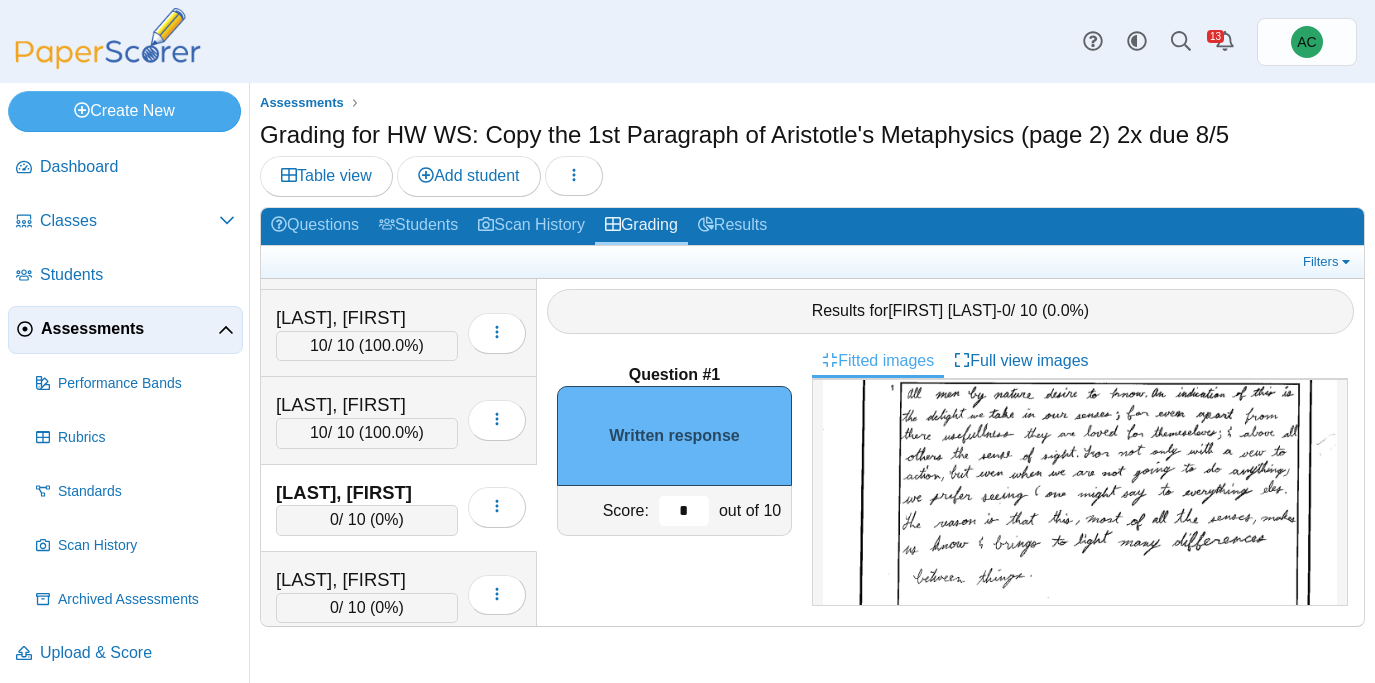 click on "*" at bounding box center [684, 511] 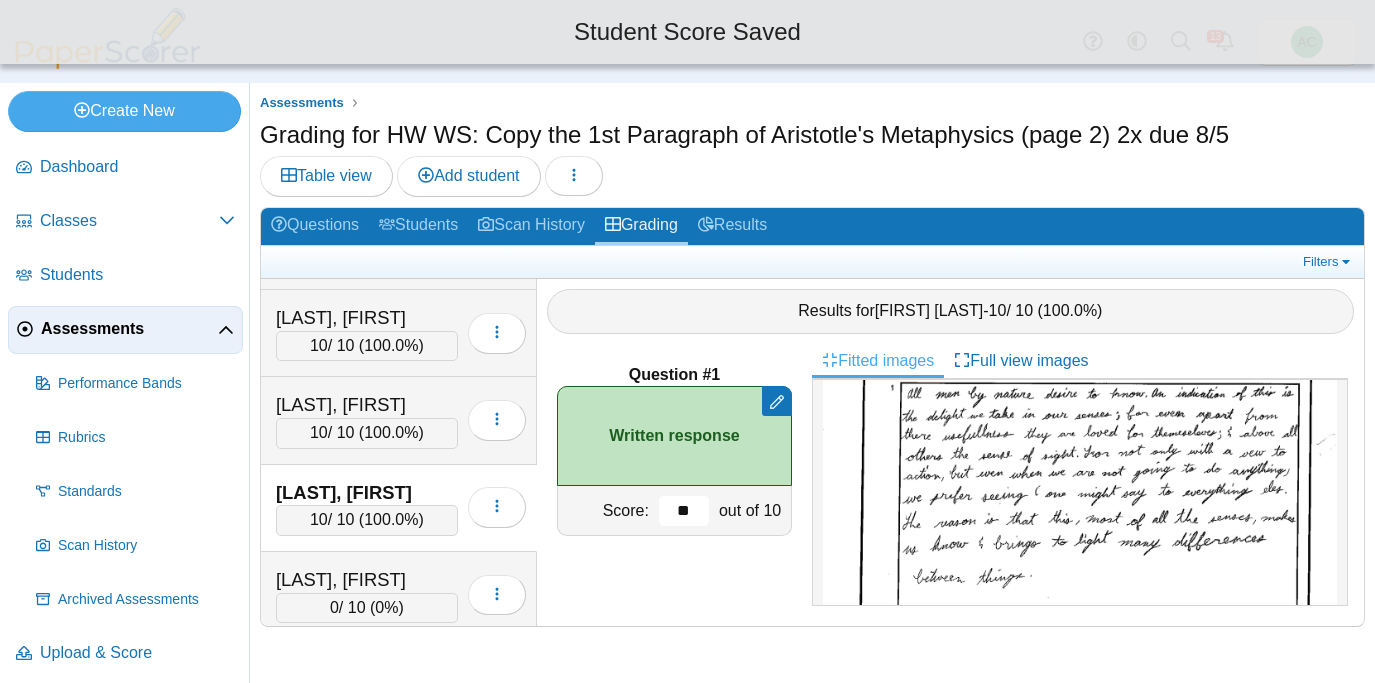 scroll, scrollTop: 3998, scrollLeft: 0, axis: vertical 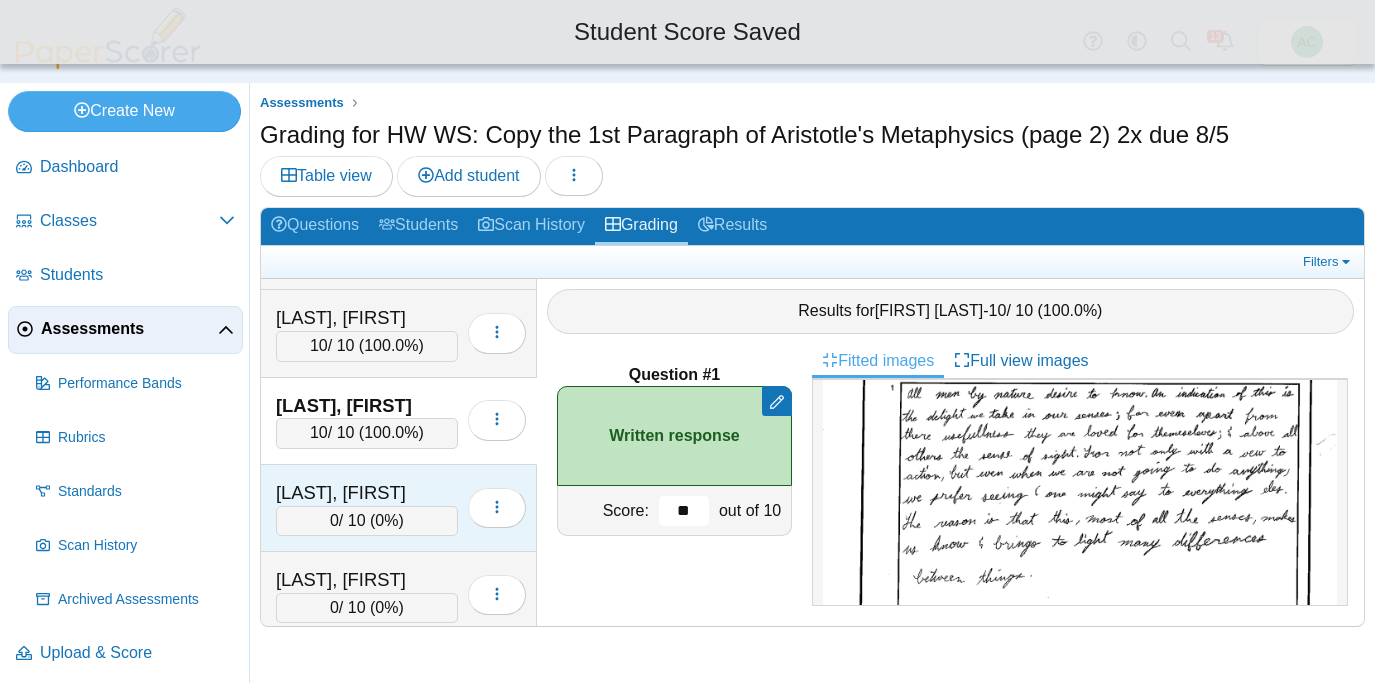 type on "**" 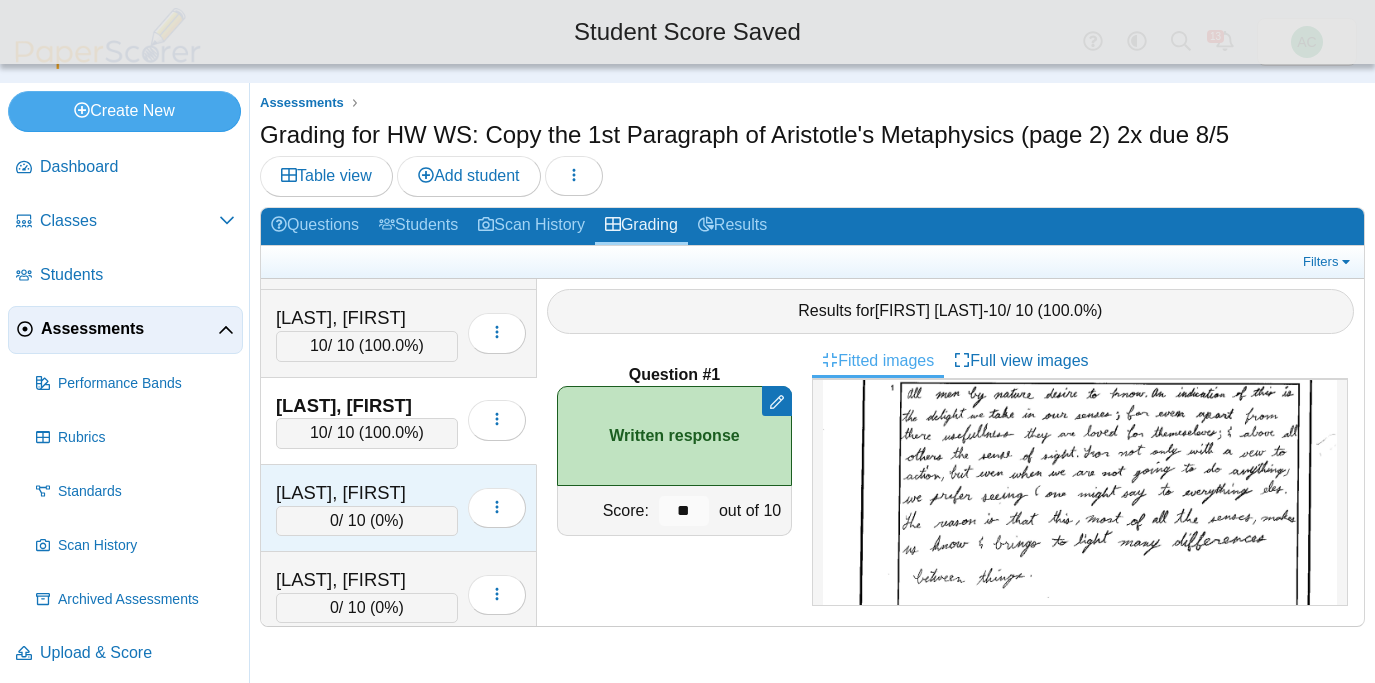 click on "[LAST], [FIRST]" at bounding box center [367, 493] 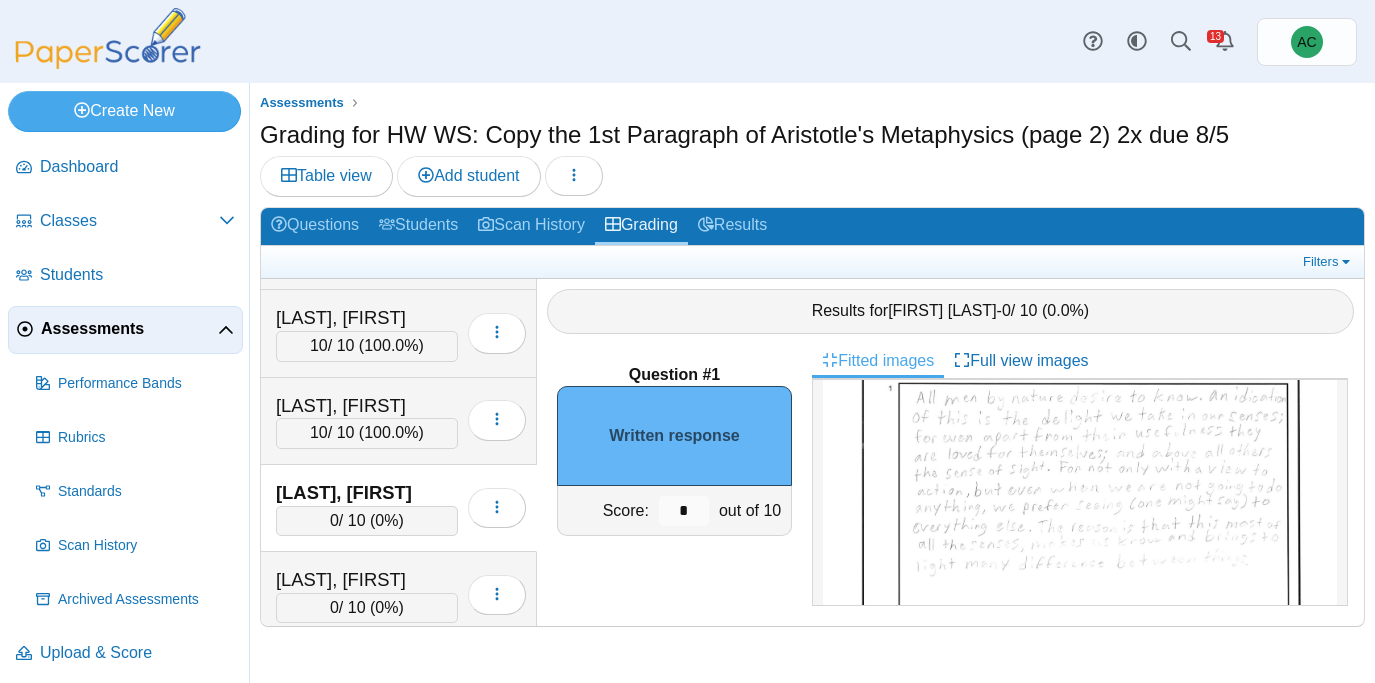 scroll, scrollTop: 162, scrollLeft: 0, axis: vertical 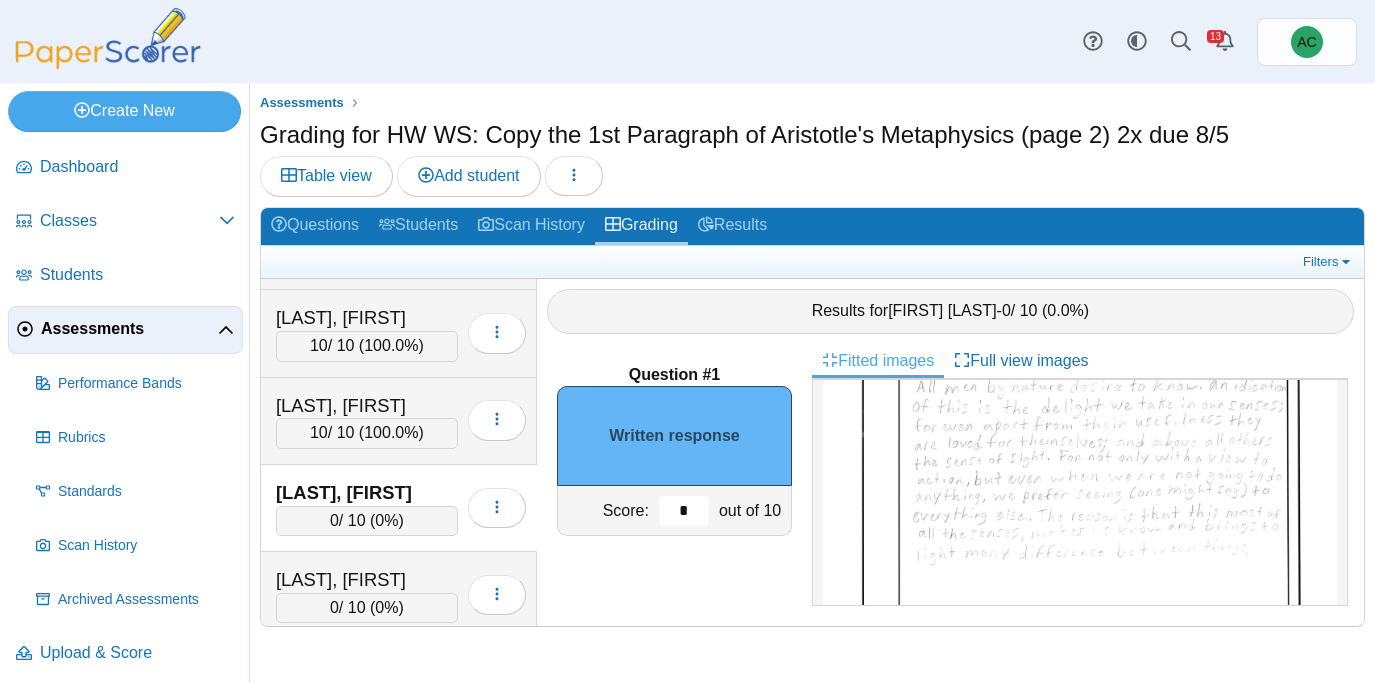 click on "*" at bounding box center (684, 511) 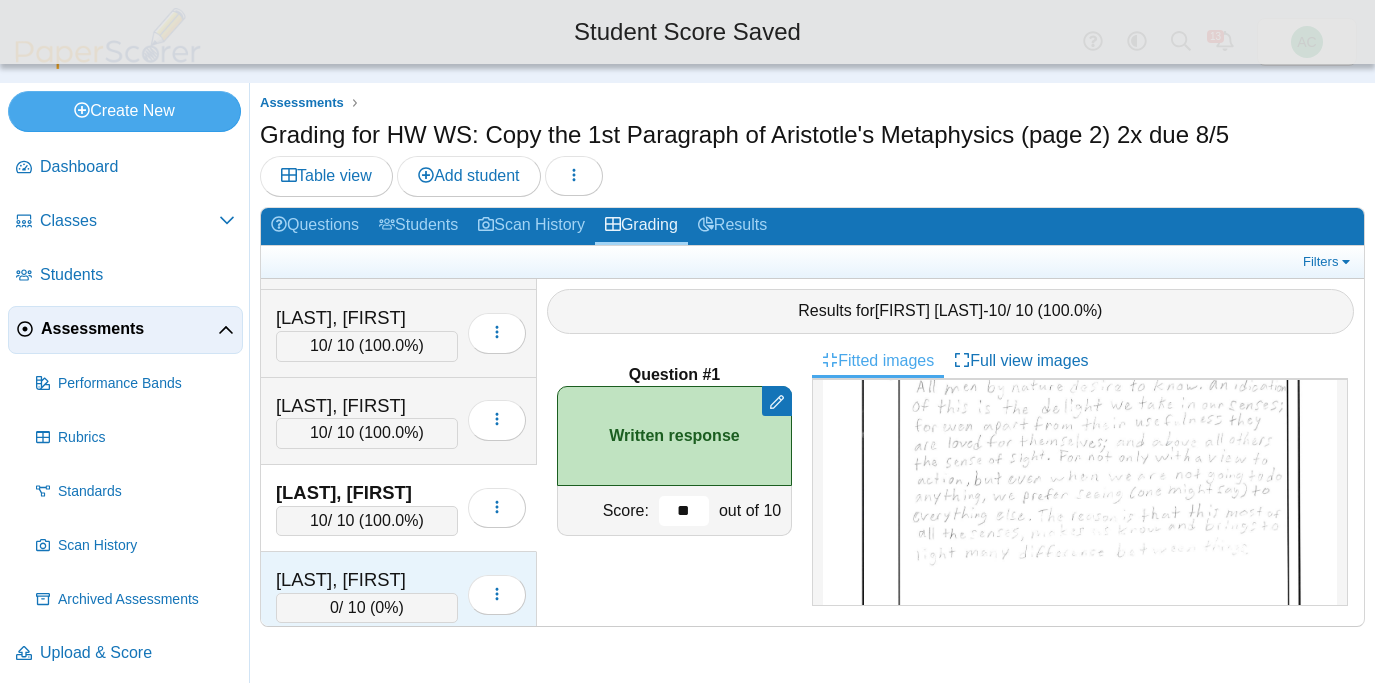 type on "**" 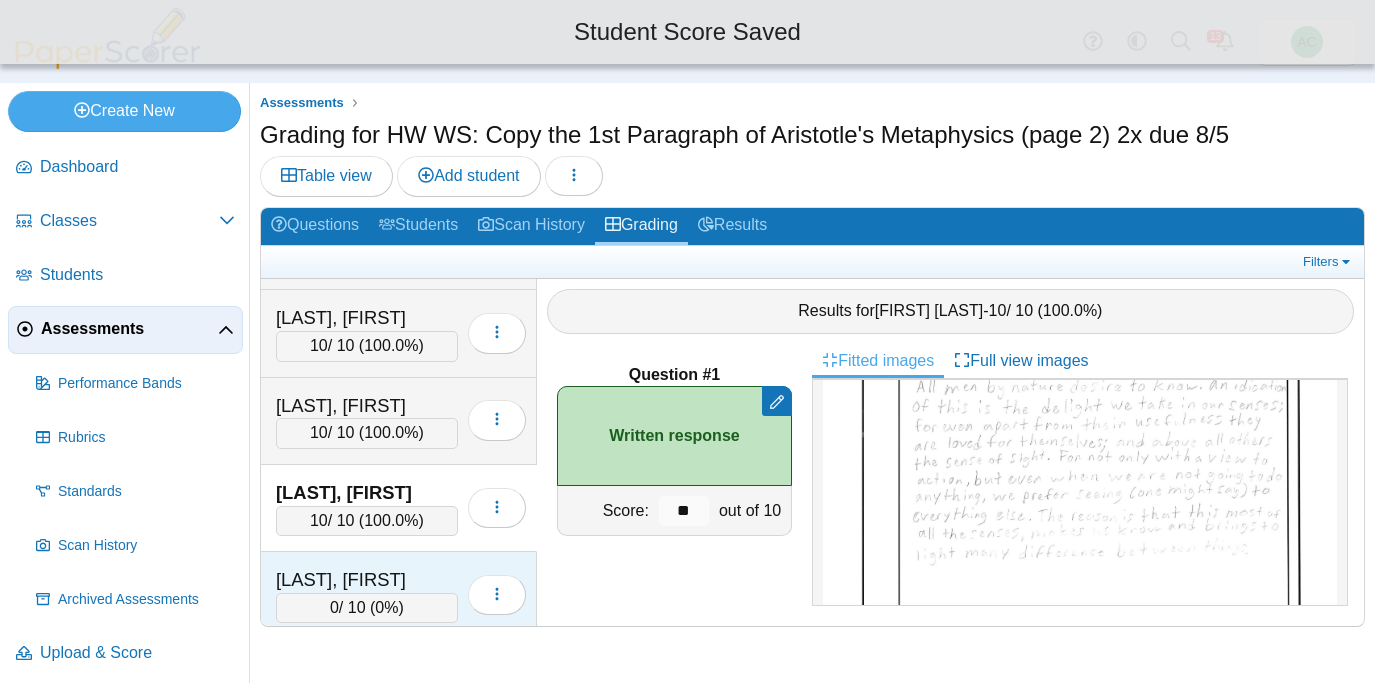 click on "[LAST], [FIRST]" at bounding box center [367, 580] 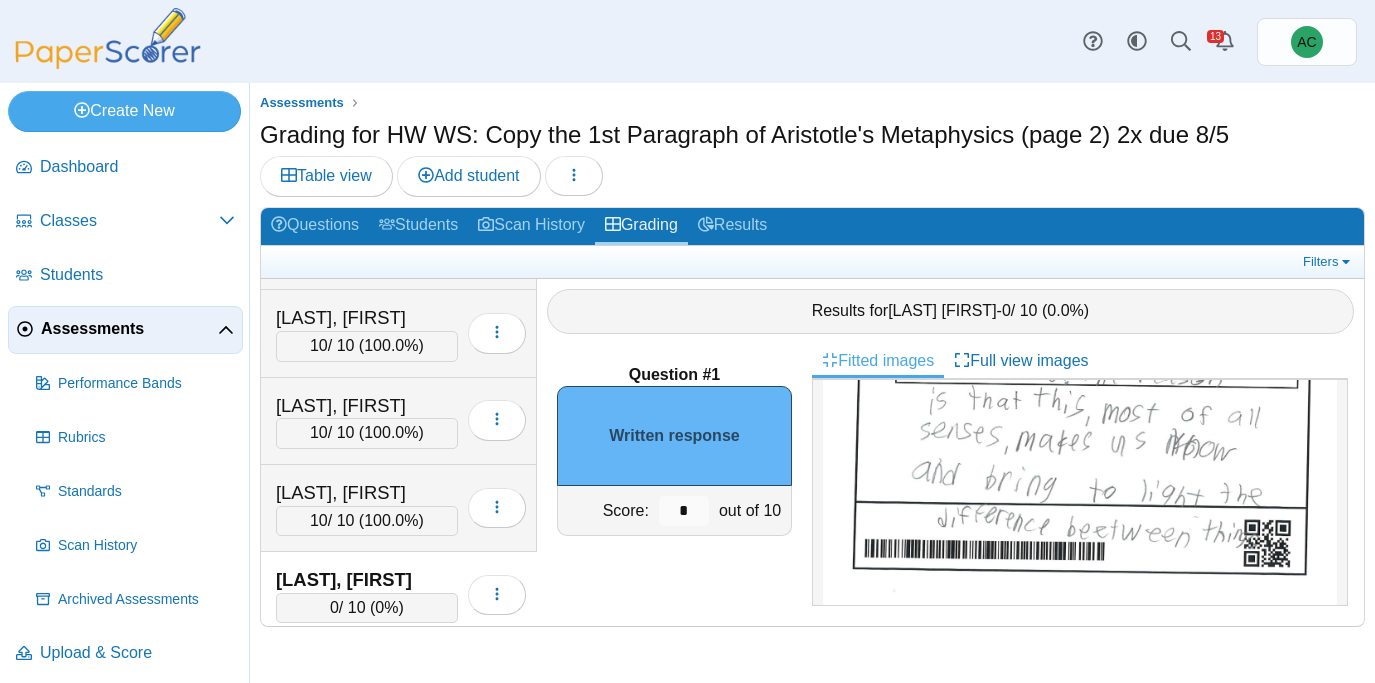 scroll, scrollTop: 499, scrollLeft: 0, axis: vertical 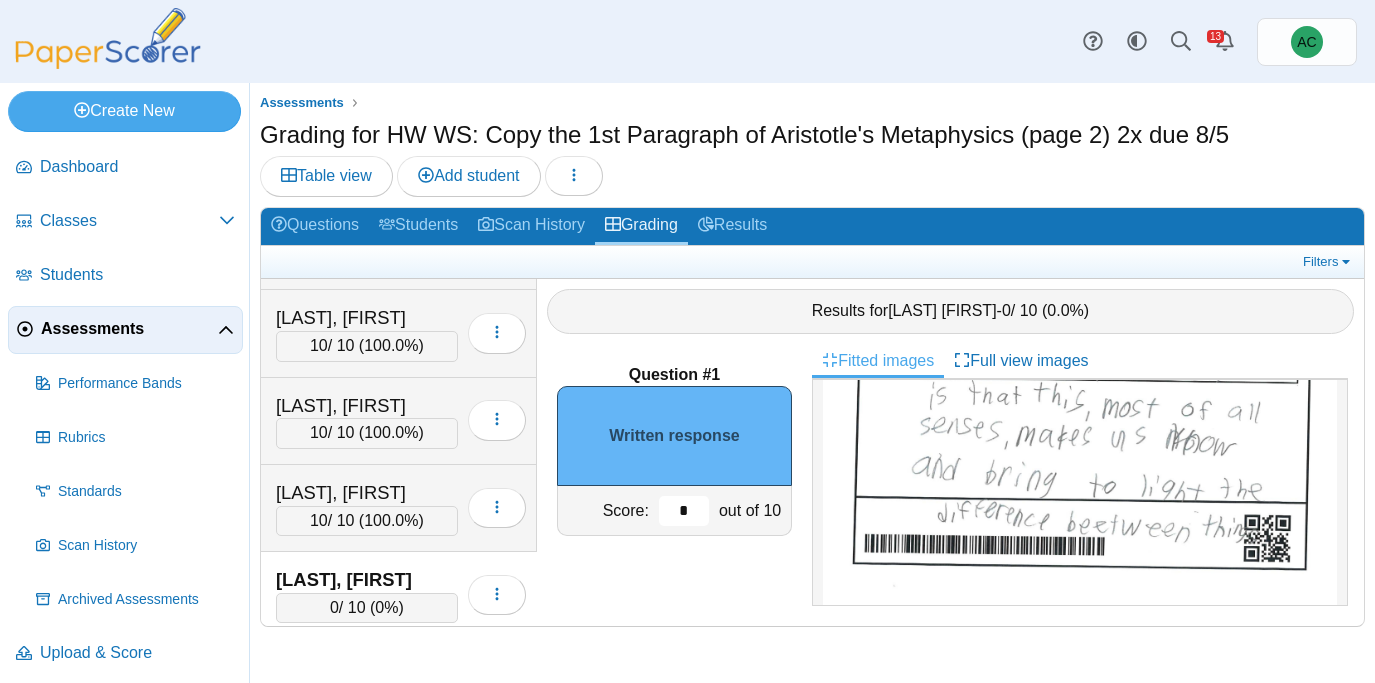 click on "*" at bounding box center [684, 511] 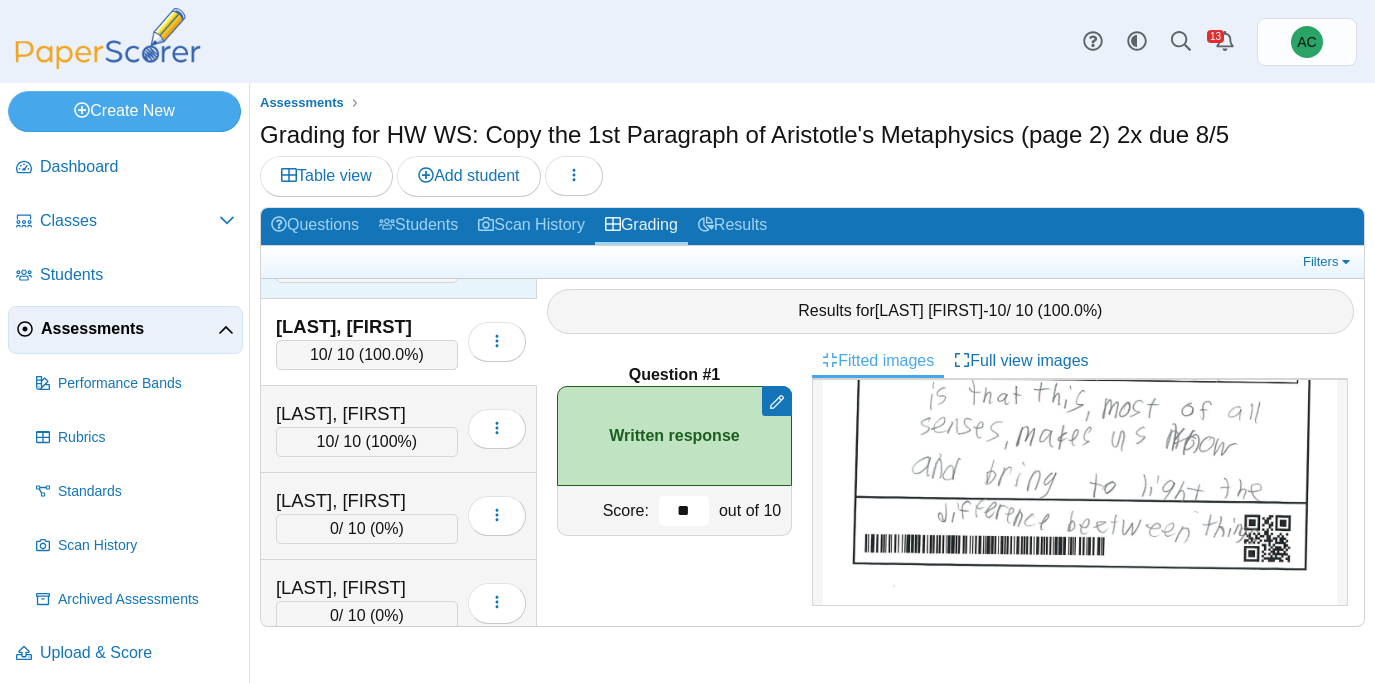 scroll, scrollTop: 4259, scrollLeft: 0, axis: vertical 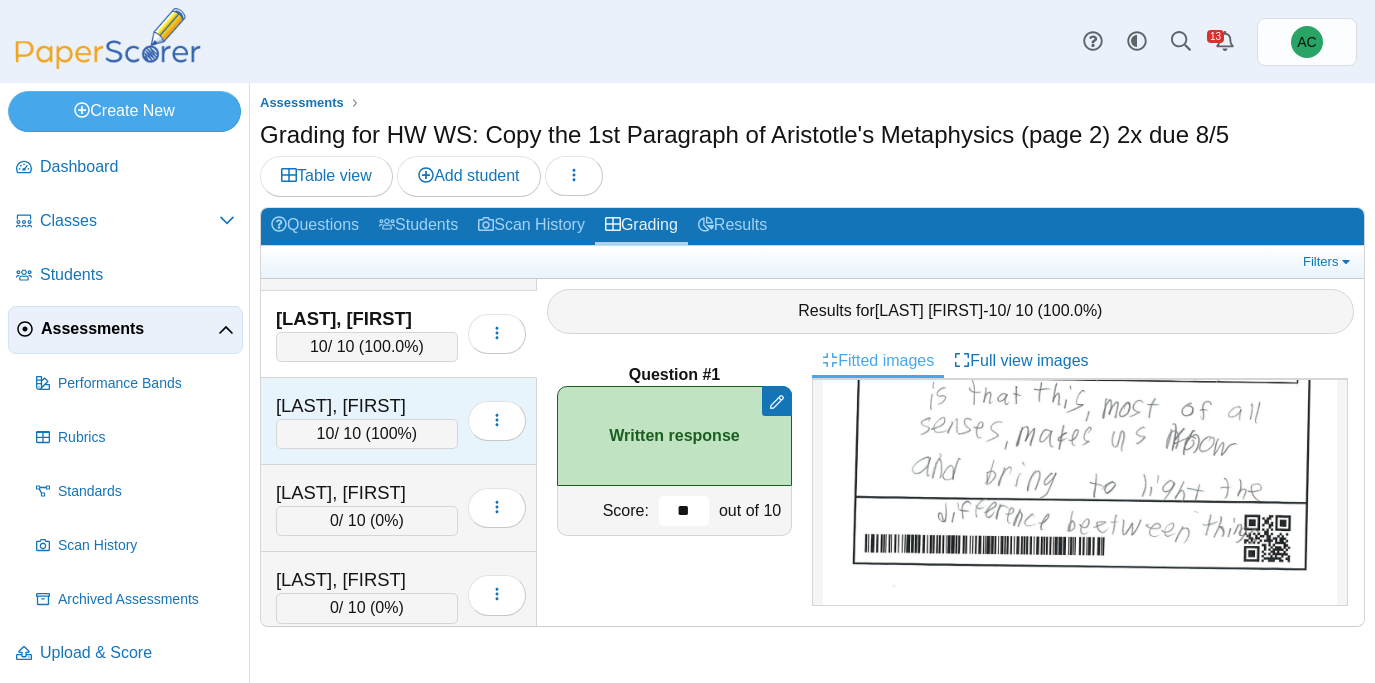 type on "**" 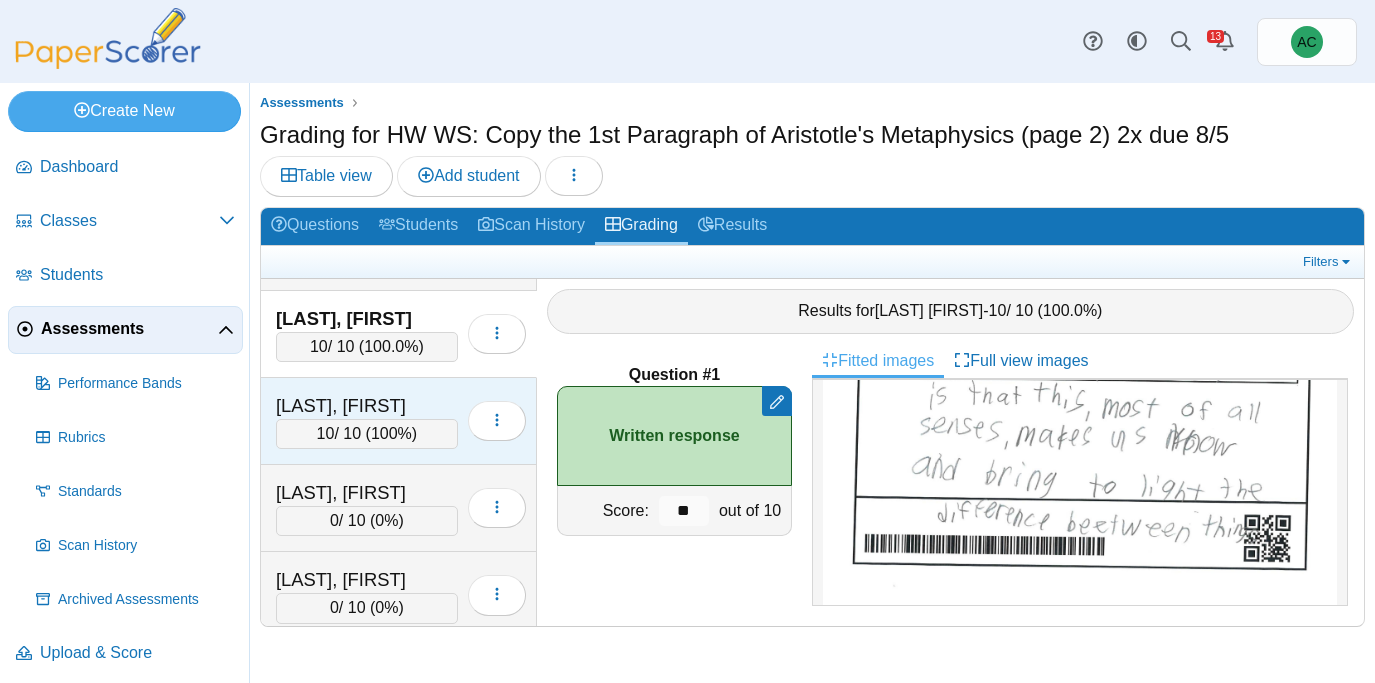 click on "[LAST], [FIRST]" at bounding box center (367, 406) 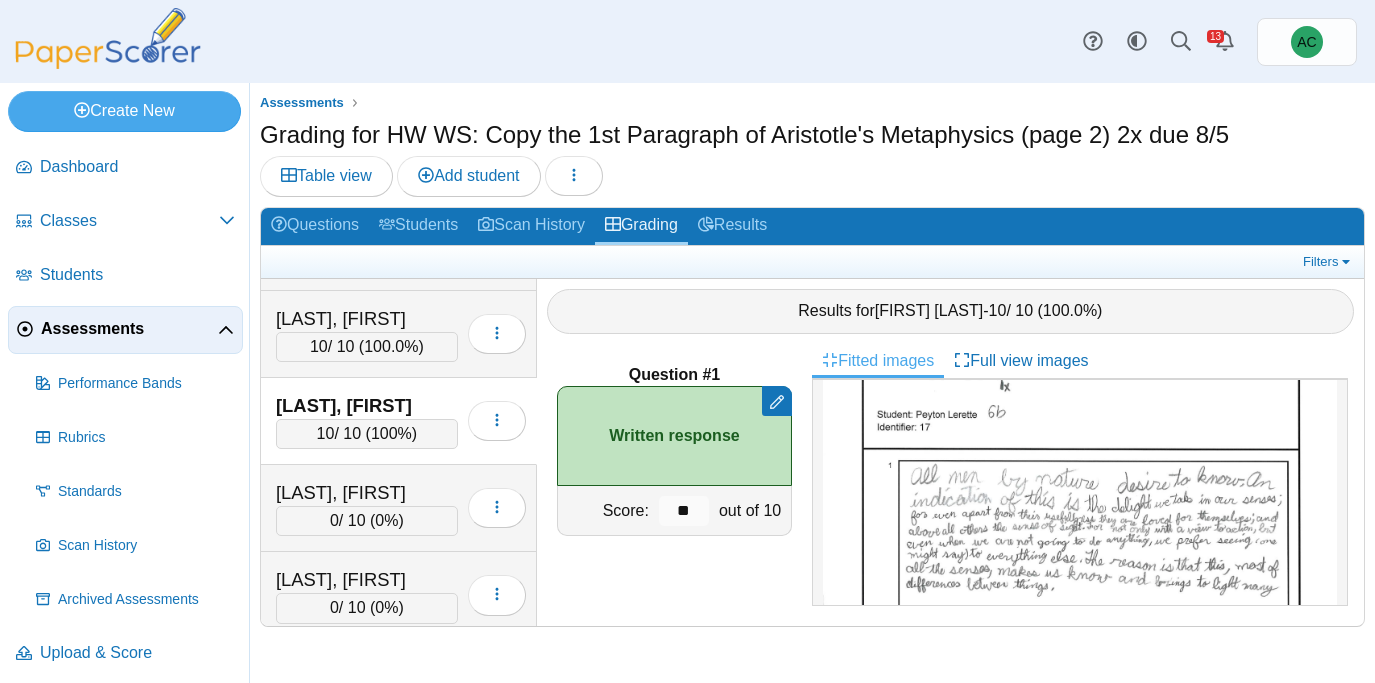 scroll, scrollTop: 95, scrollLeft: 0, axis: vertical 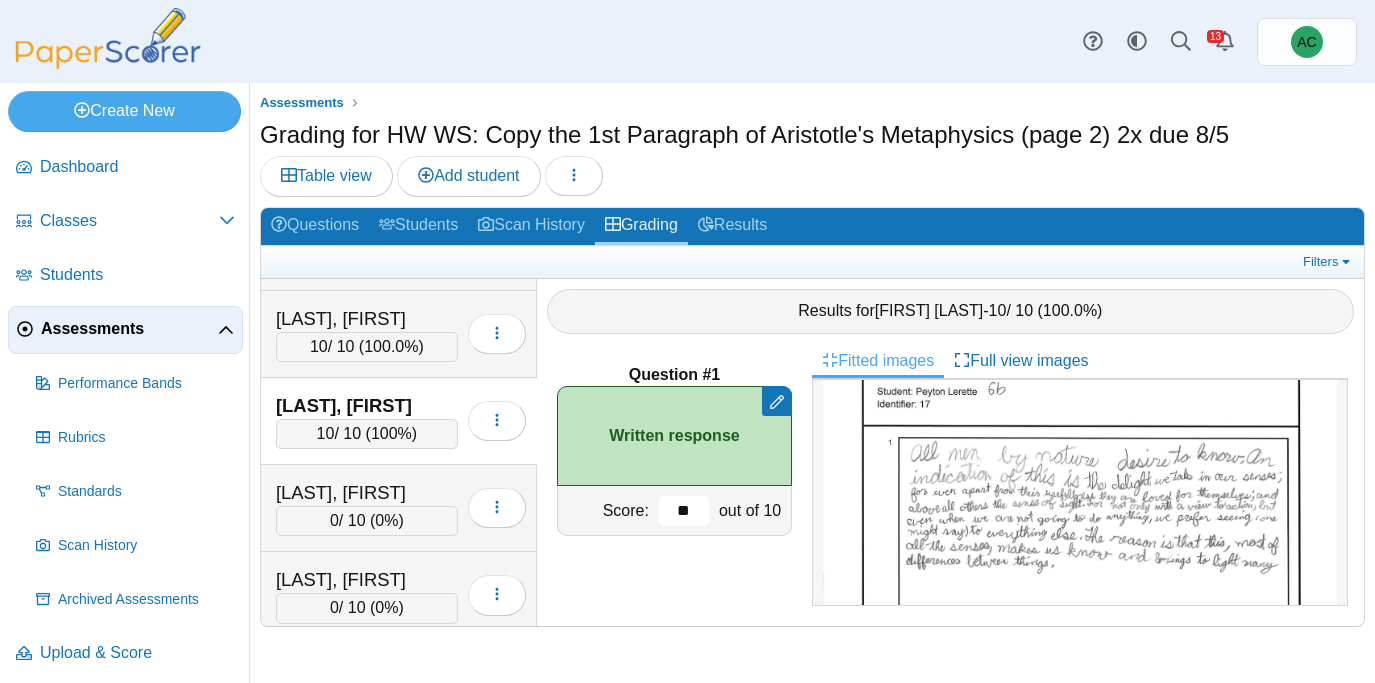 click on "**" at bounding box center (684, 511) 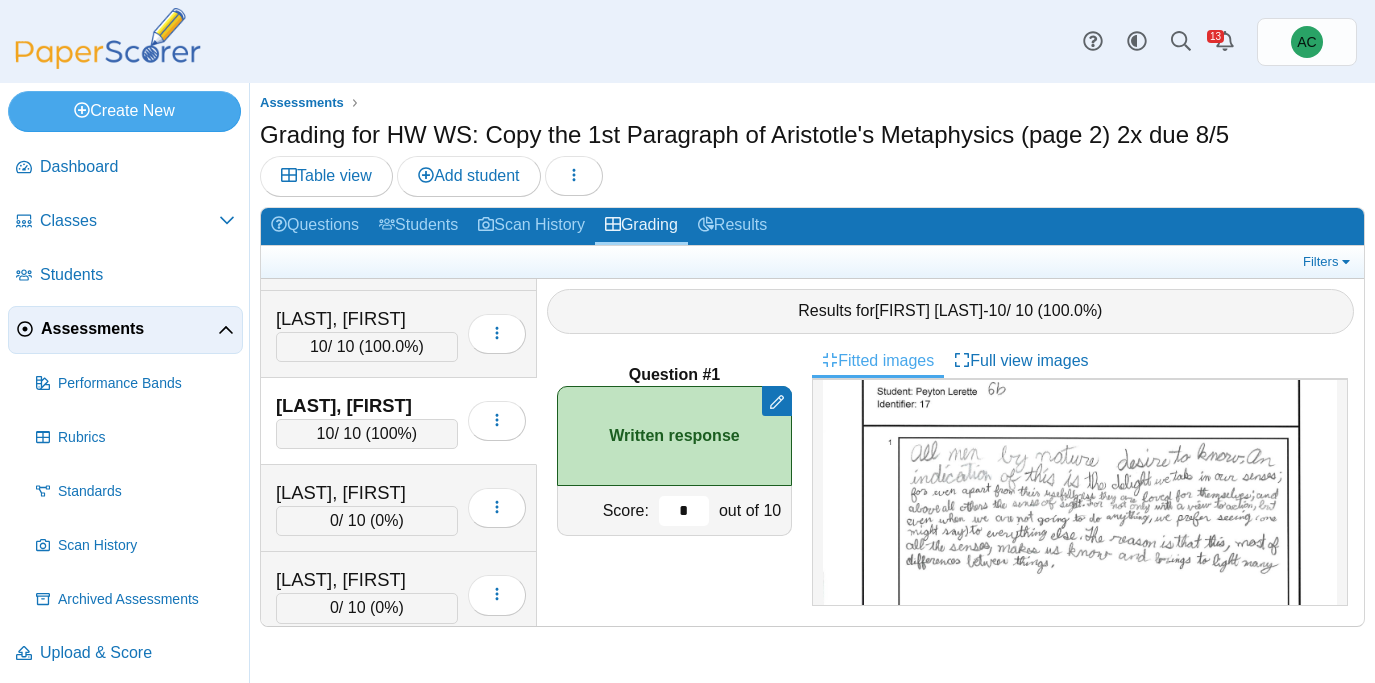 type on "**" 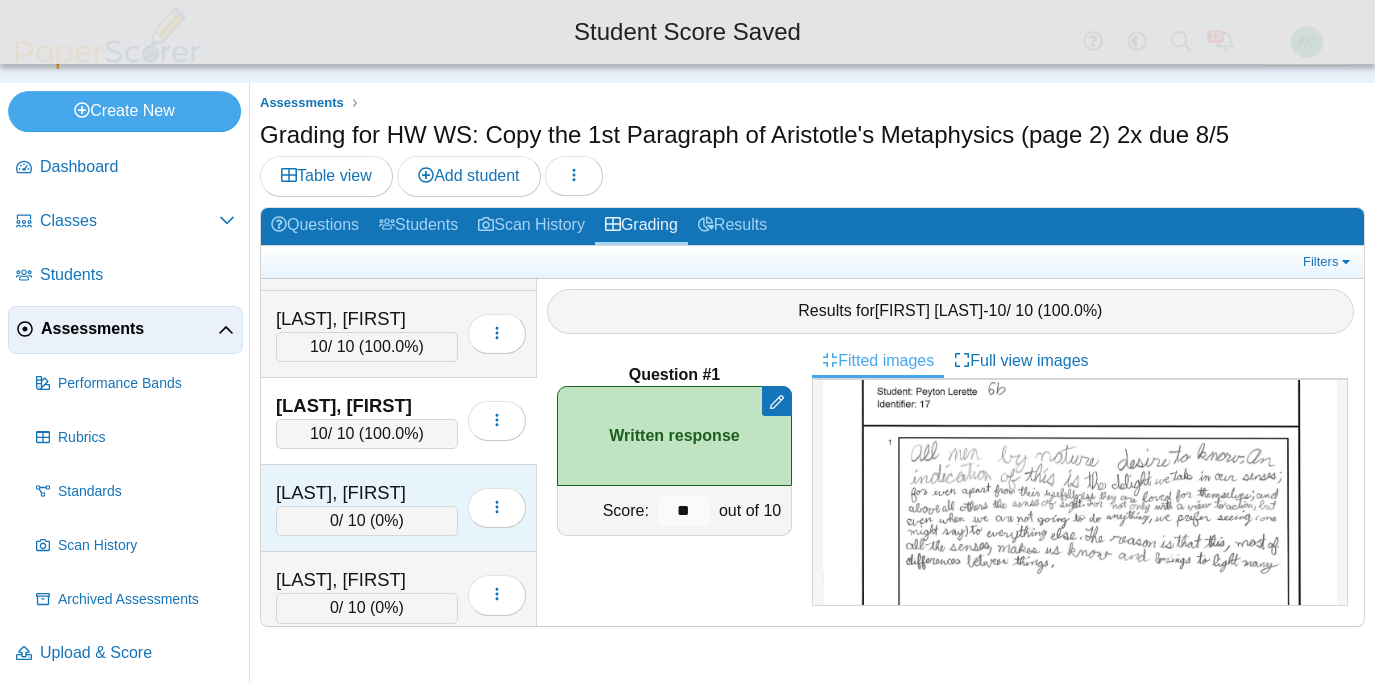 click on "[LAST], [FIRST]" at bounding box center [367, 493] 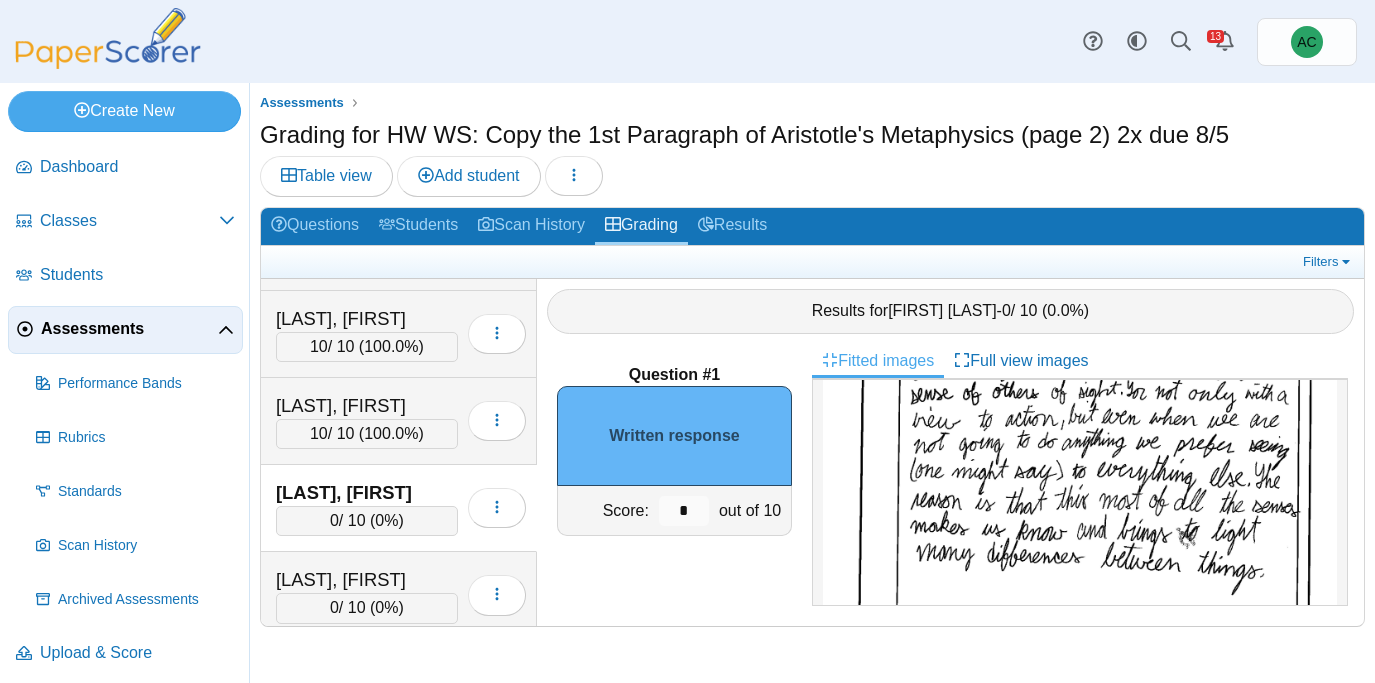 scroll, scrollTop: 274, scrollLeft: 0, axis: vertical 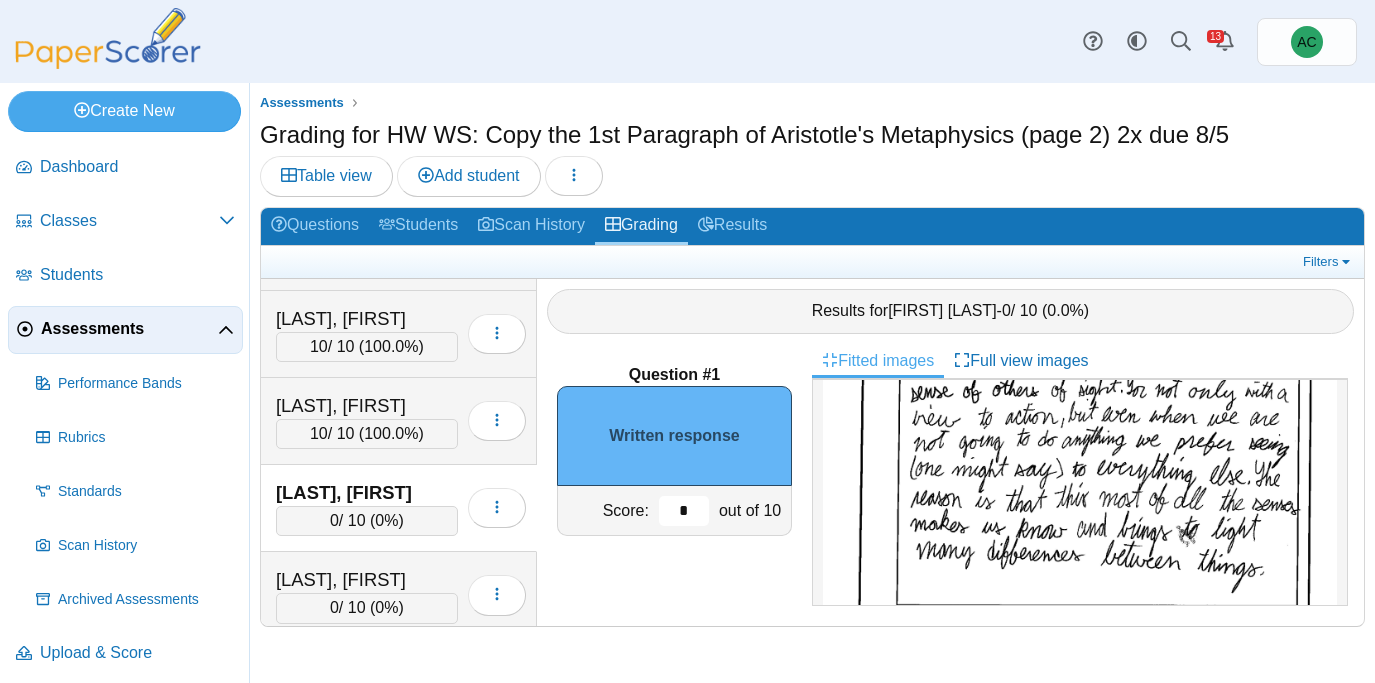 click on "*" at bounding box center (684, 511) 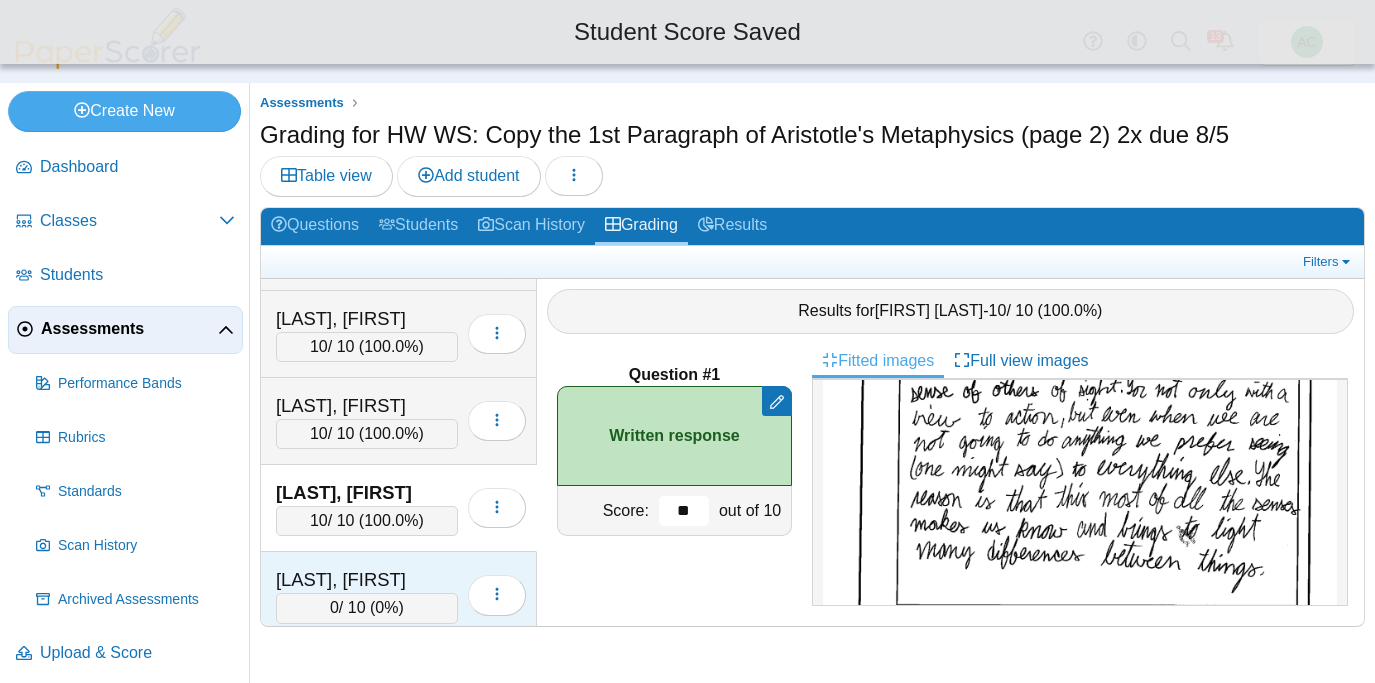 type on "**" 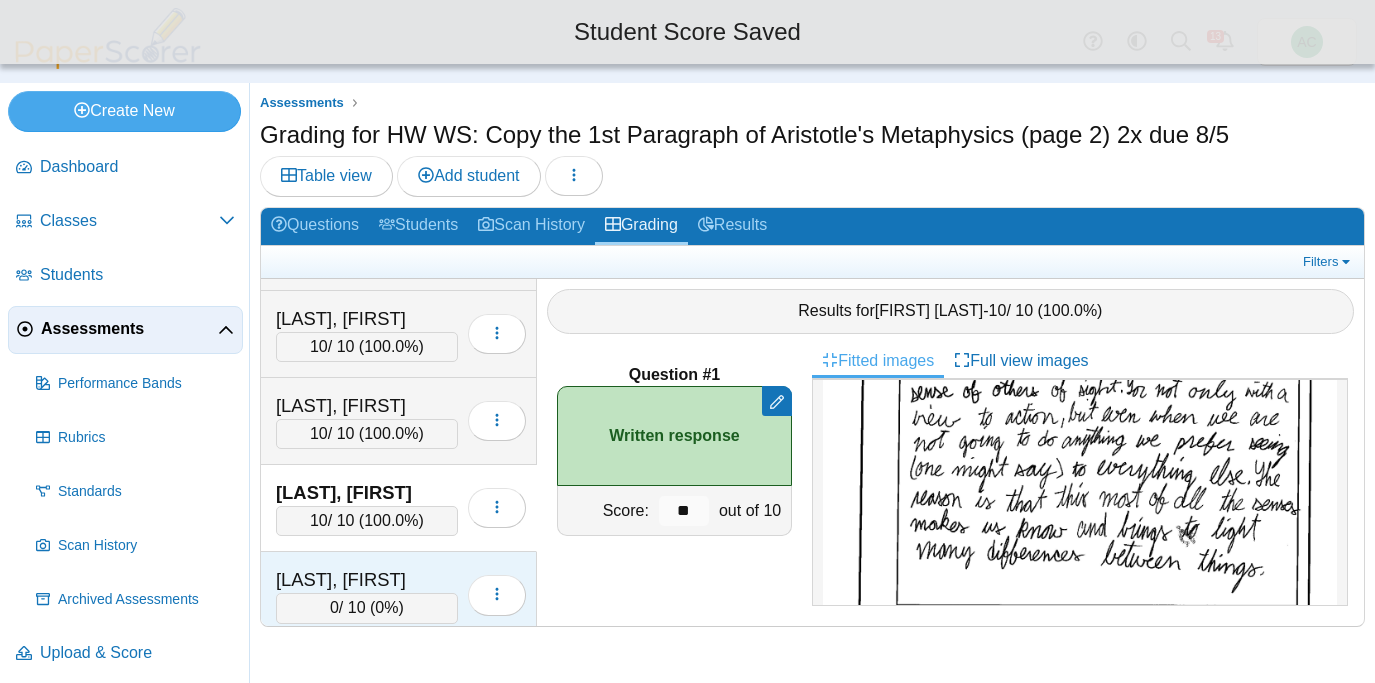 click on "[LAST], [FIRST]" at bounding box center (367, 580) 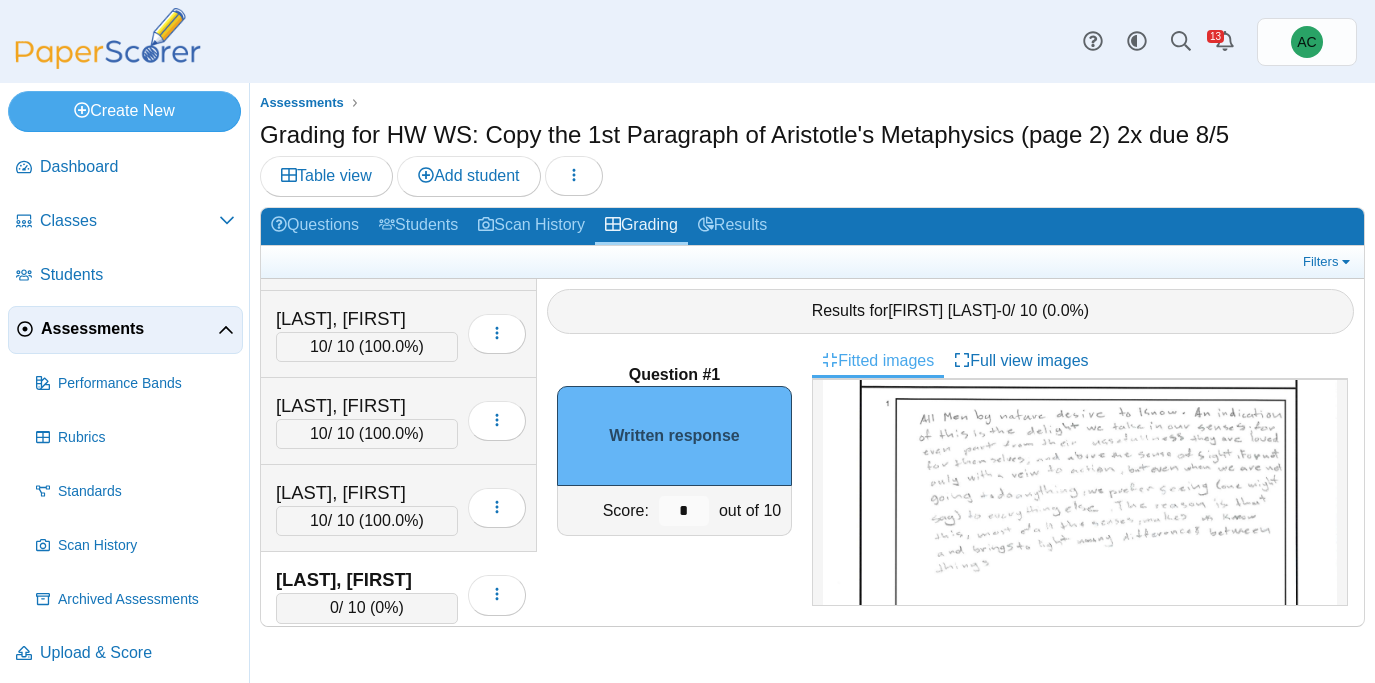 scroll, scrollTop: 134, scrollLeft: 0, axis: vertical 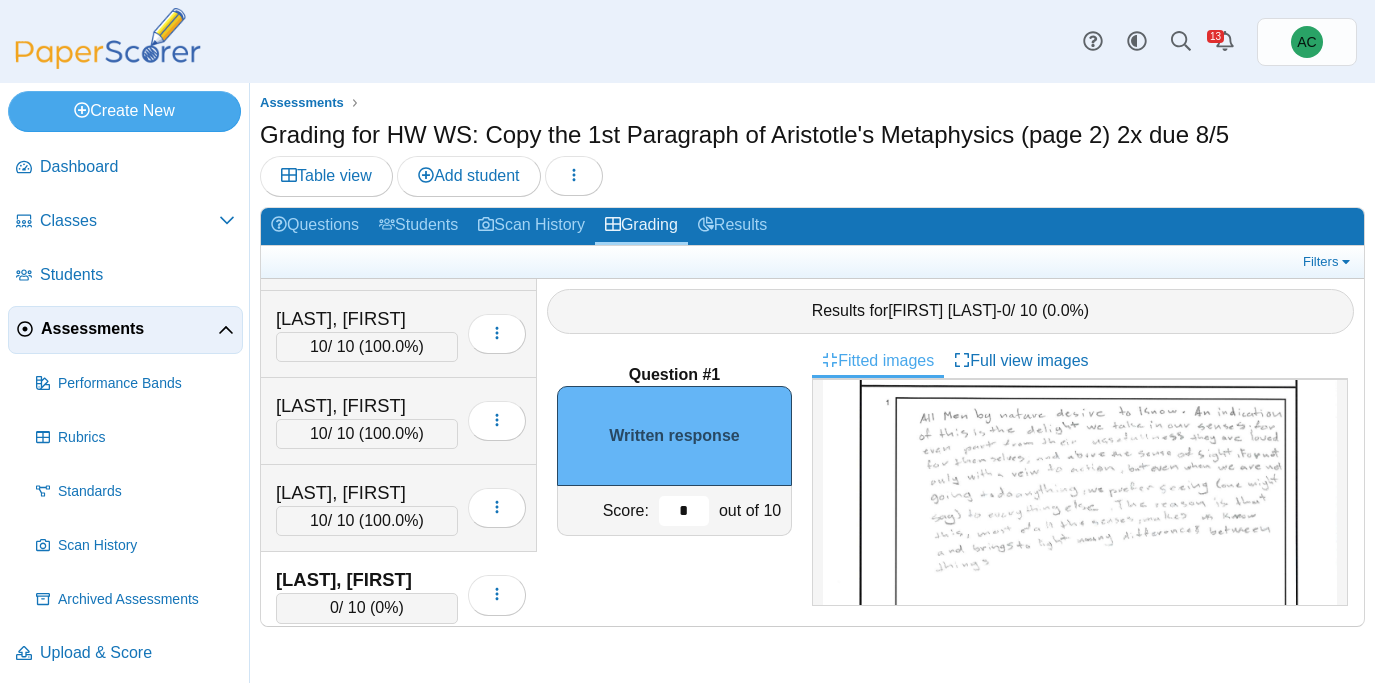 click on "*" at bounding box center [684, 511] 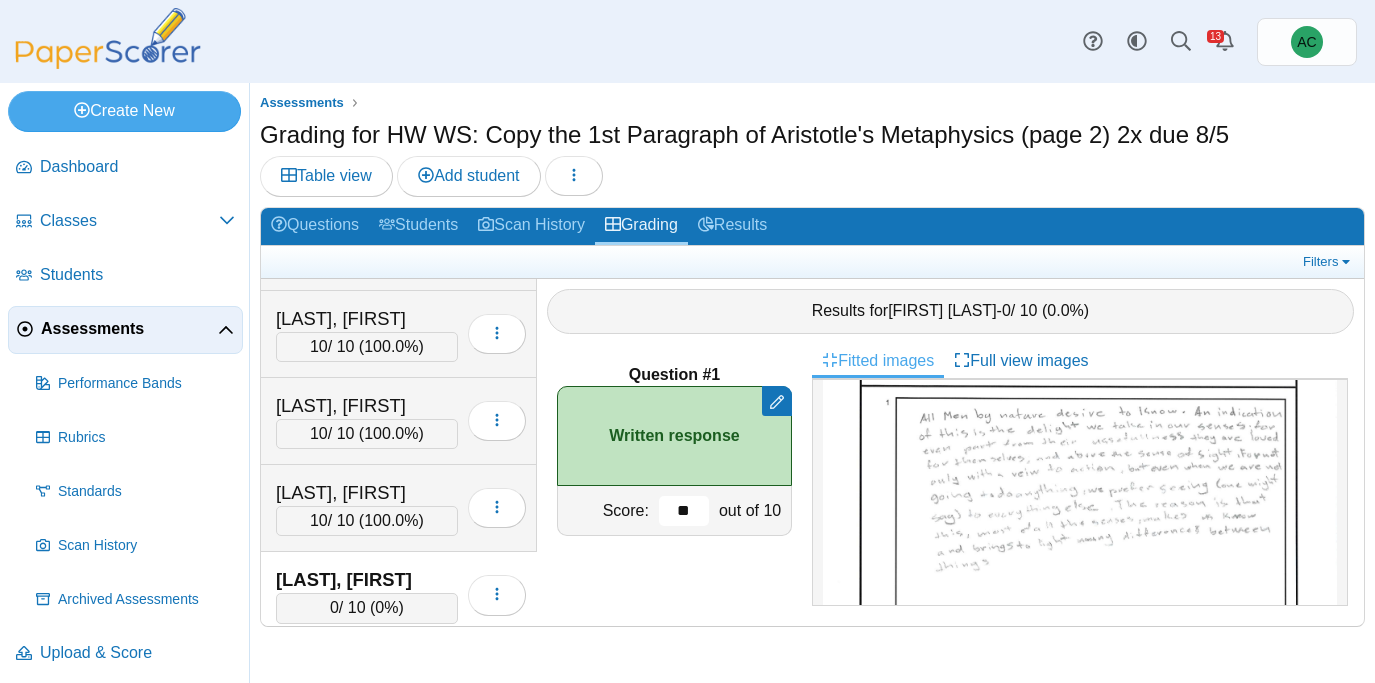 type on "*" 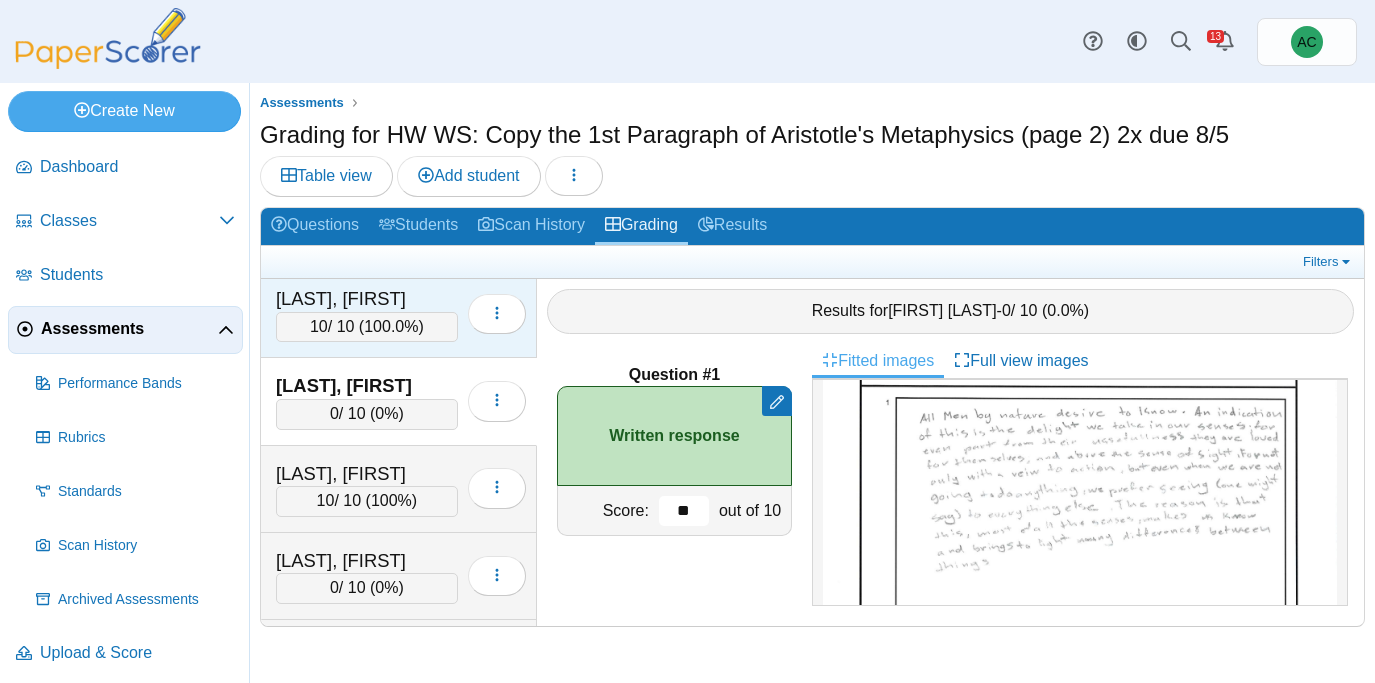 scroll, scrollTop: 4455, scrollLeft: 0, axis: vertical 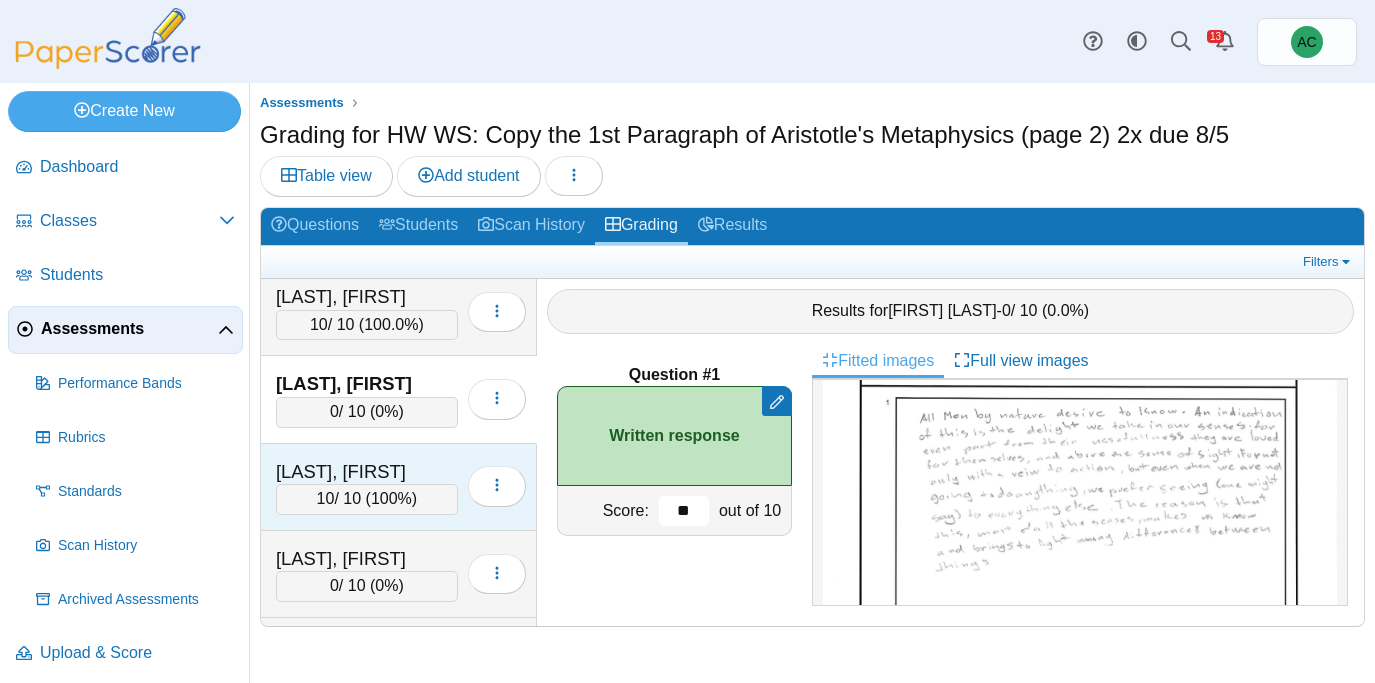 type on "**" 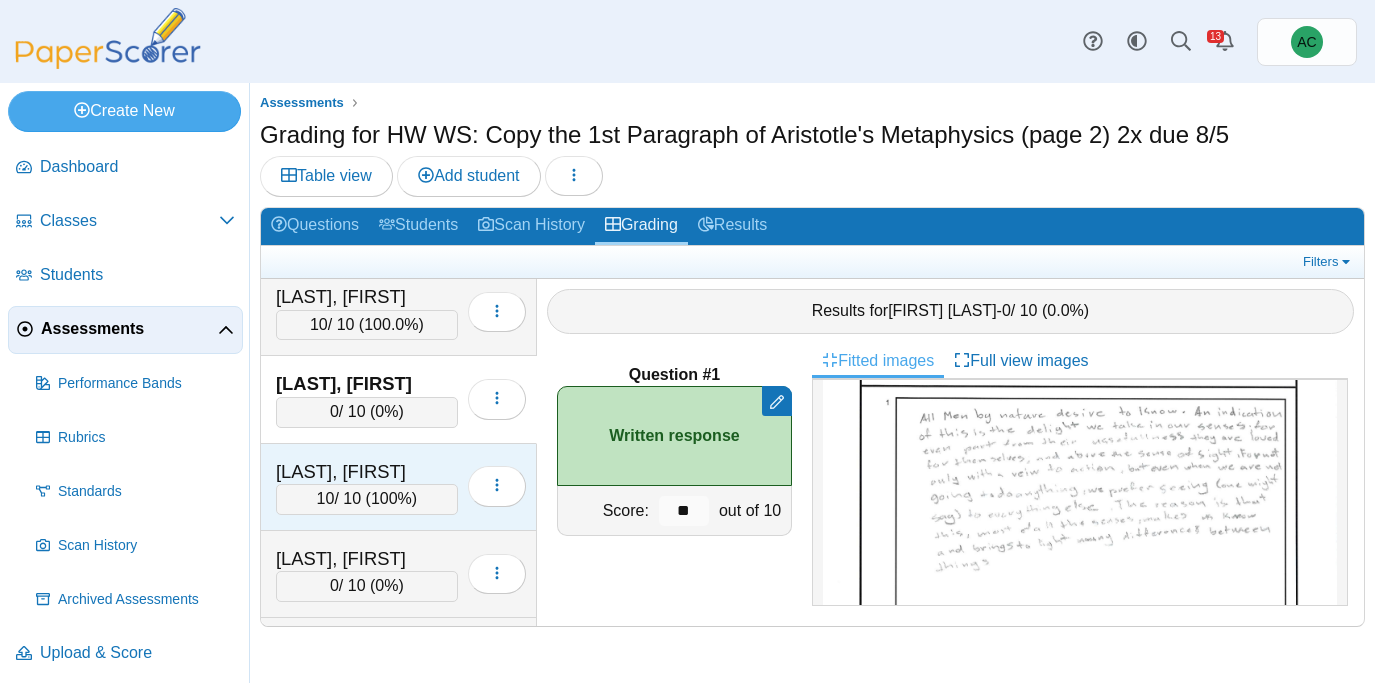 click on "[LAST], [FIRST]" at bounding box center [367, 472] 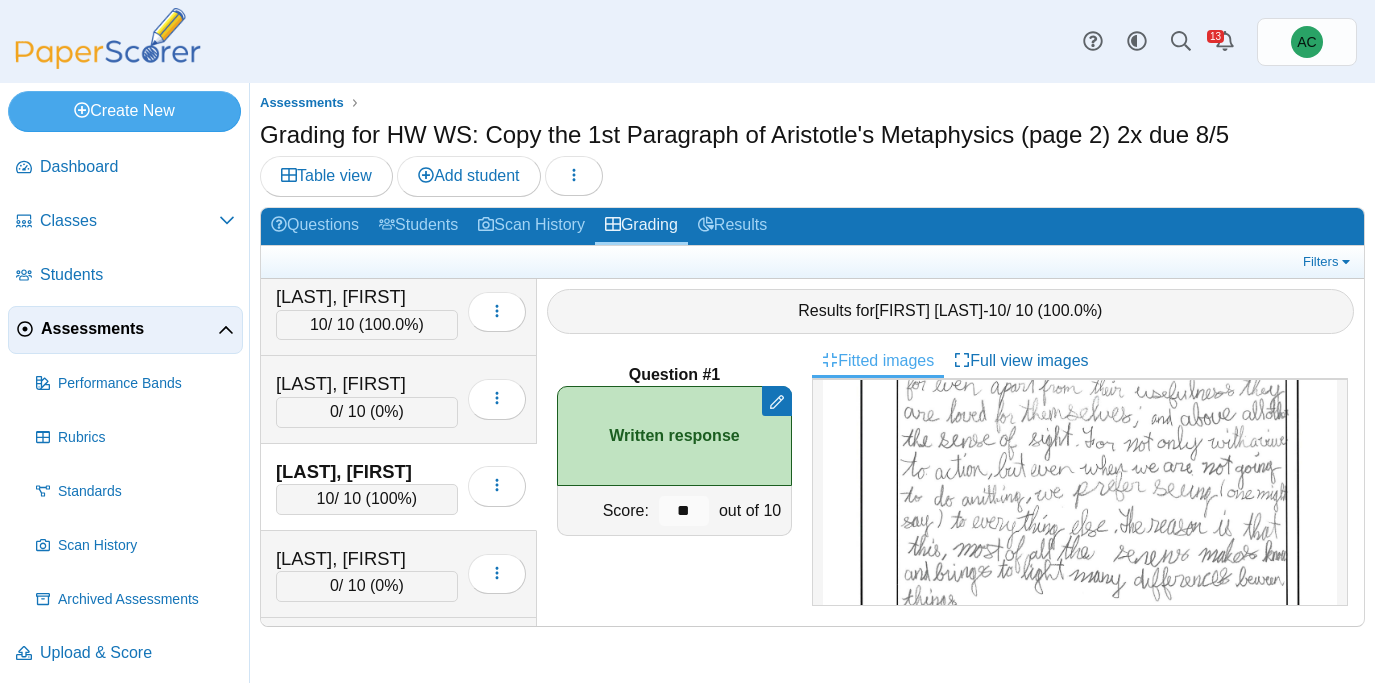 scroll, scrollTop: 220, scrollLeft: 0, axis: vertical 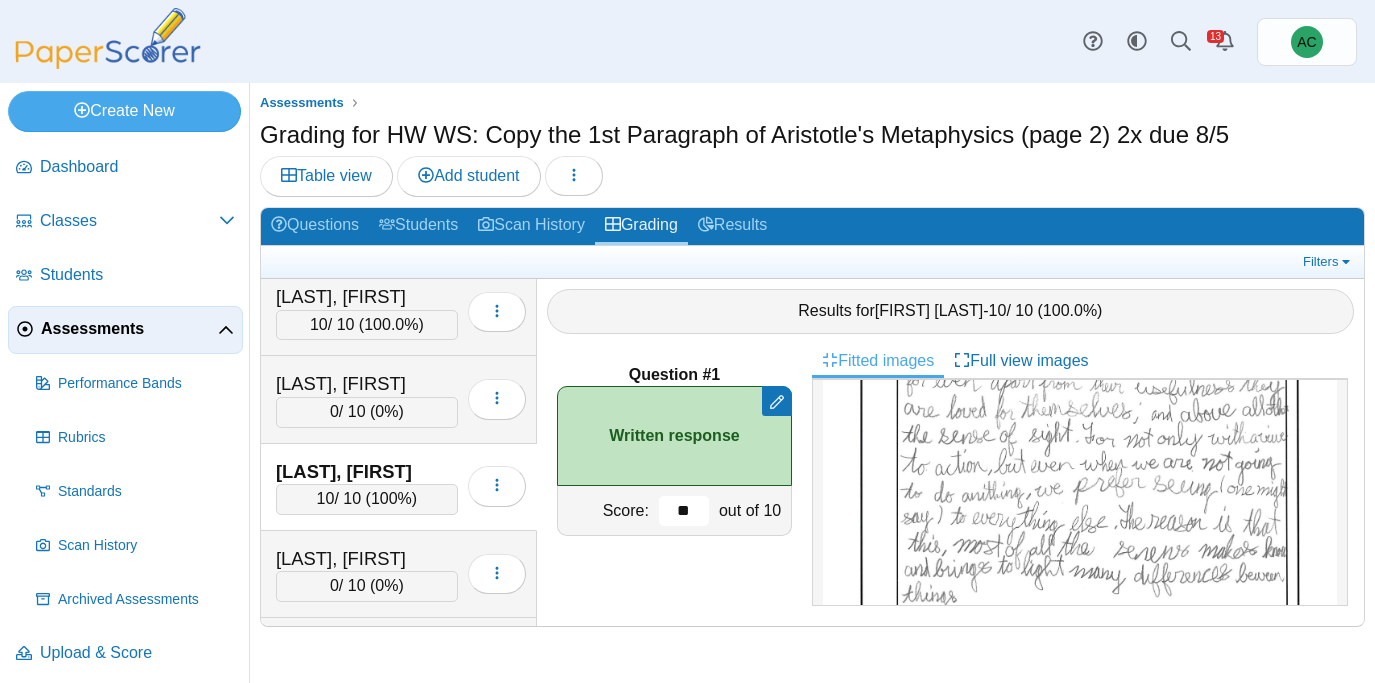 click on "**" at bounding box center [684, 511] 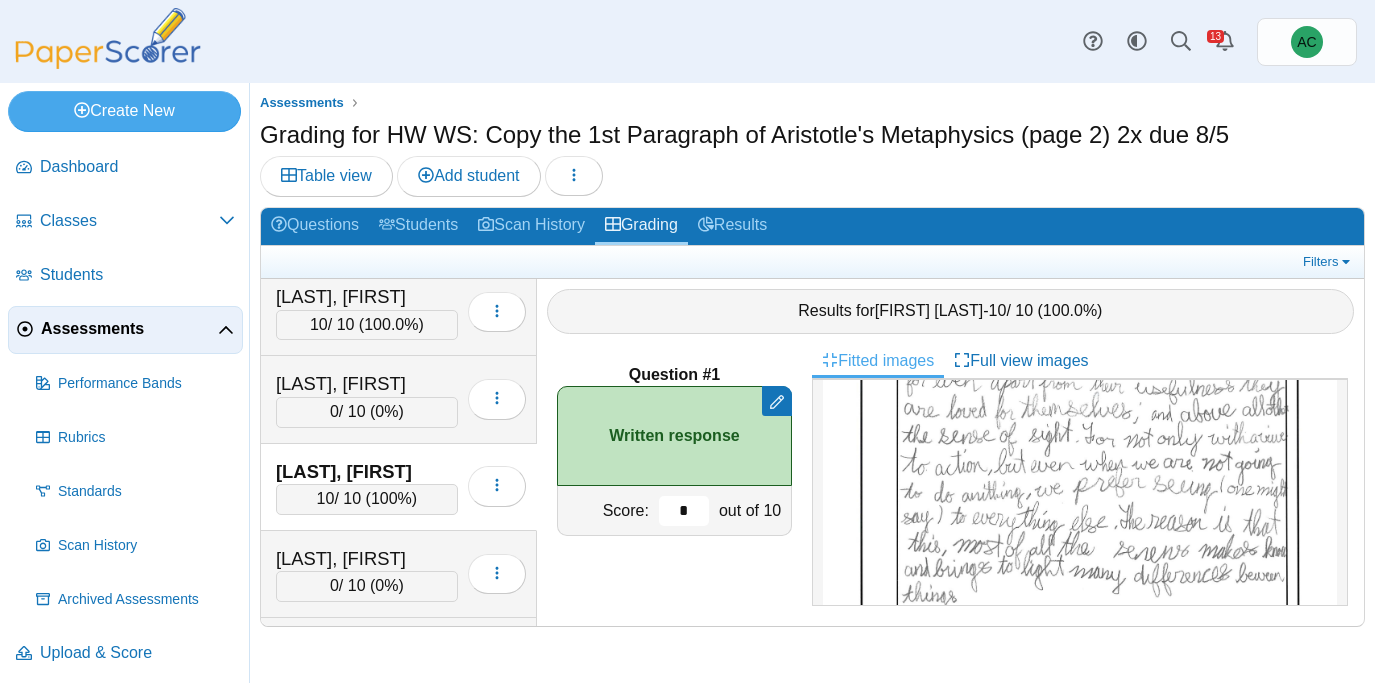 type on "**" 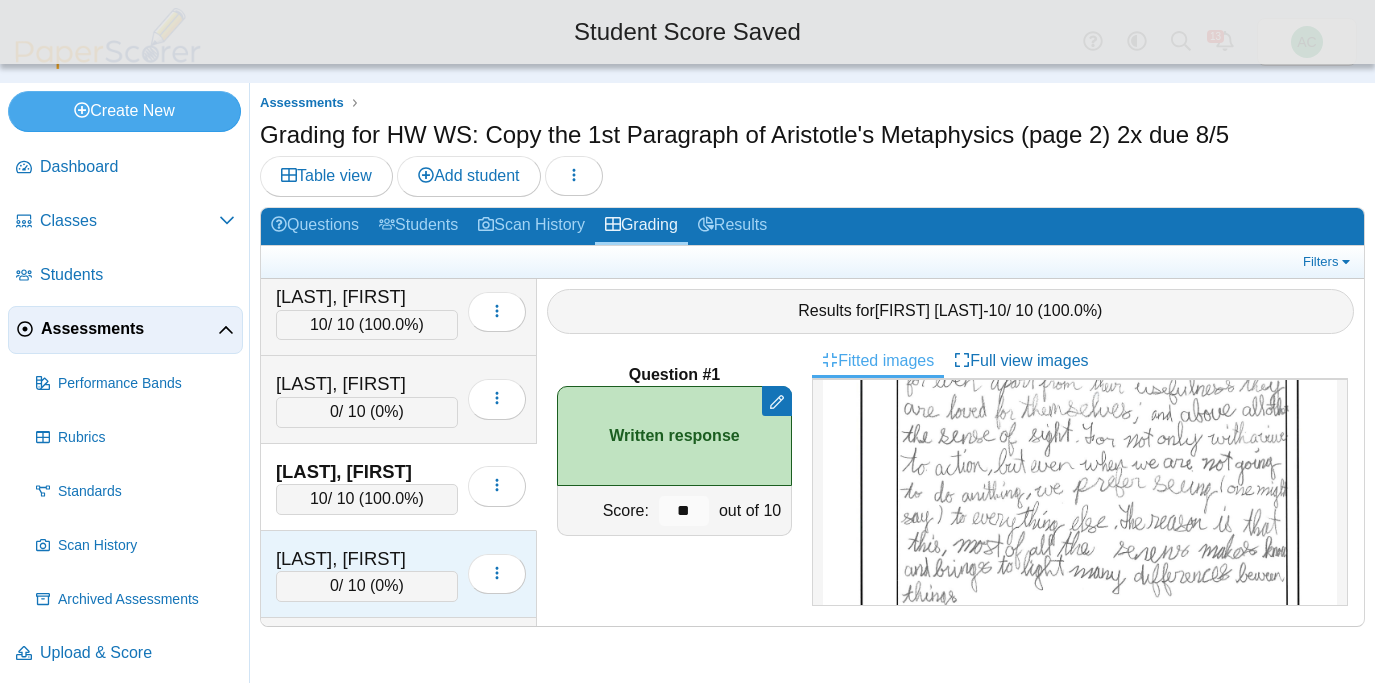 click on "[LAST], [FIRST]" at bounding box center [367, 559] 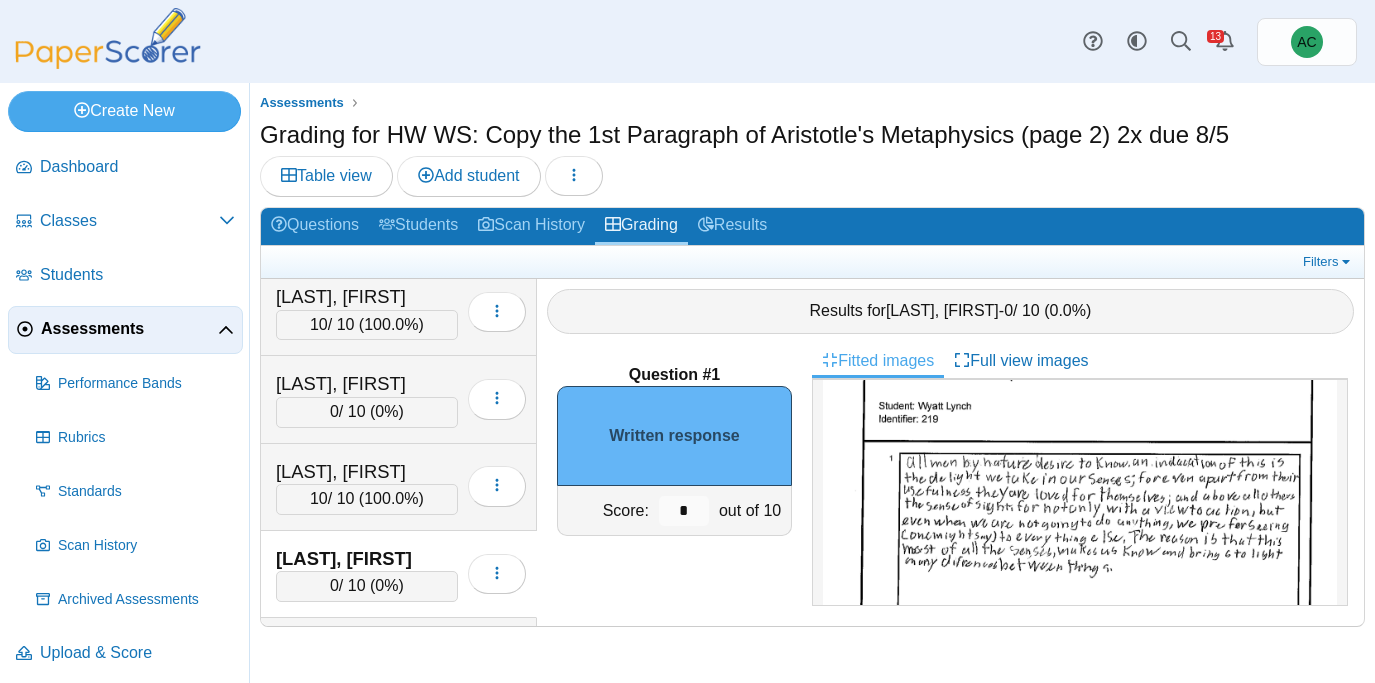 scroll, scrollTop: 110, scrollLeft: 0, axis: vertical 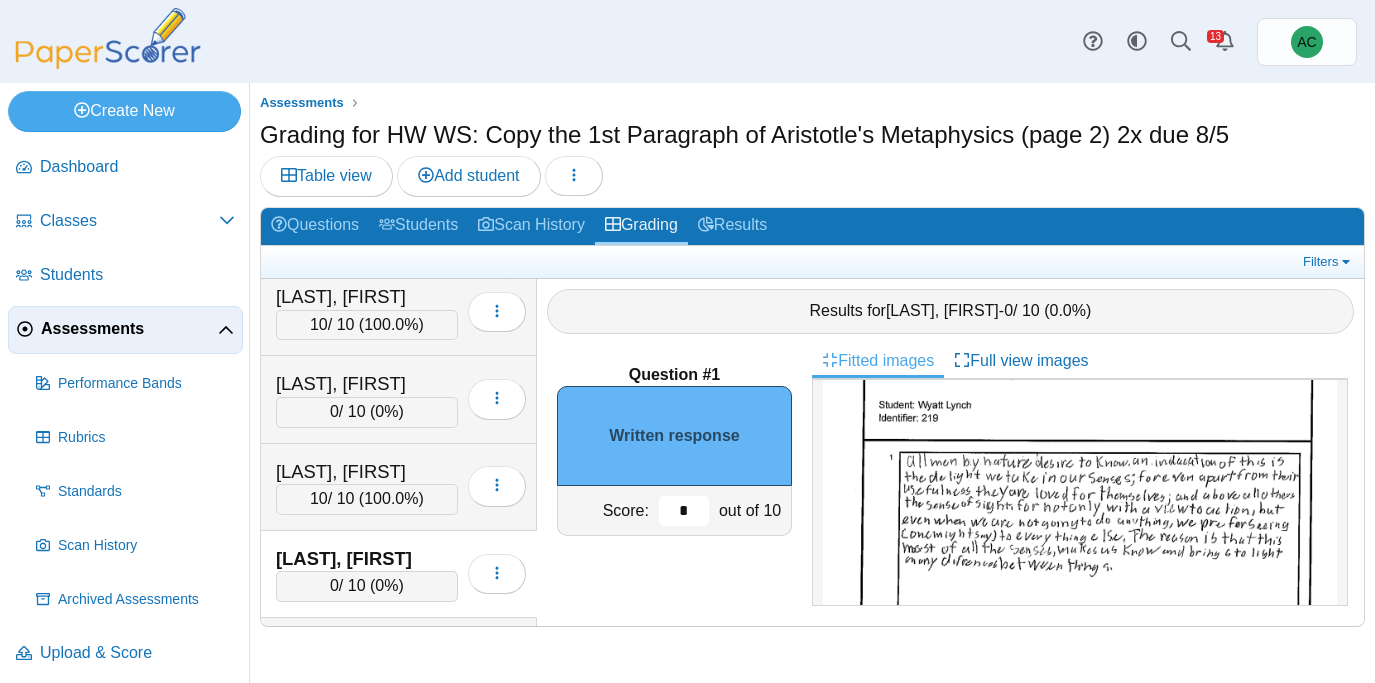 click on "*" at bounding box center (684, 511) 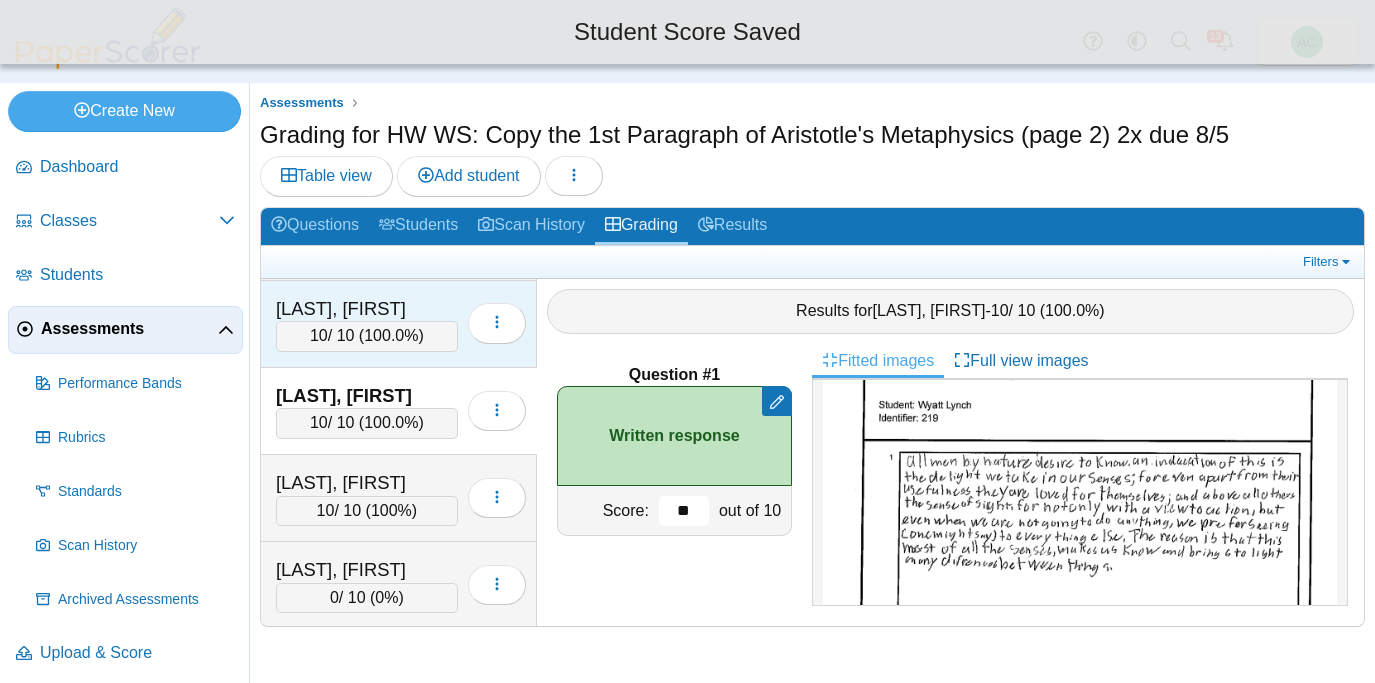 scroll, scrollTop: 4630, scrollLeft: 0, axis: vertical 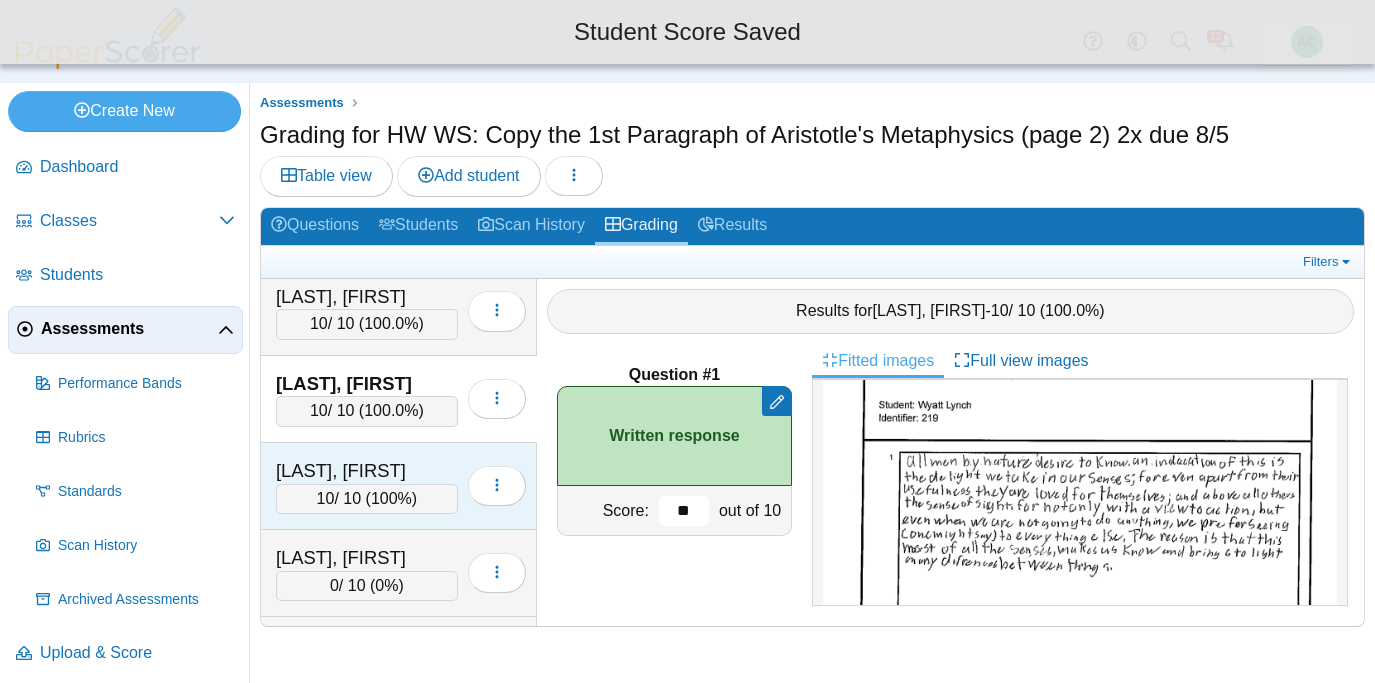 type on "**" 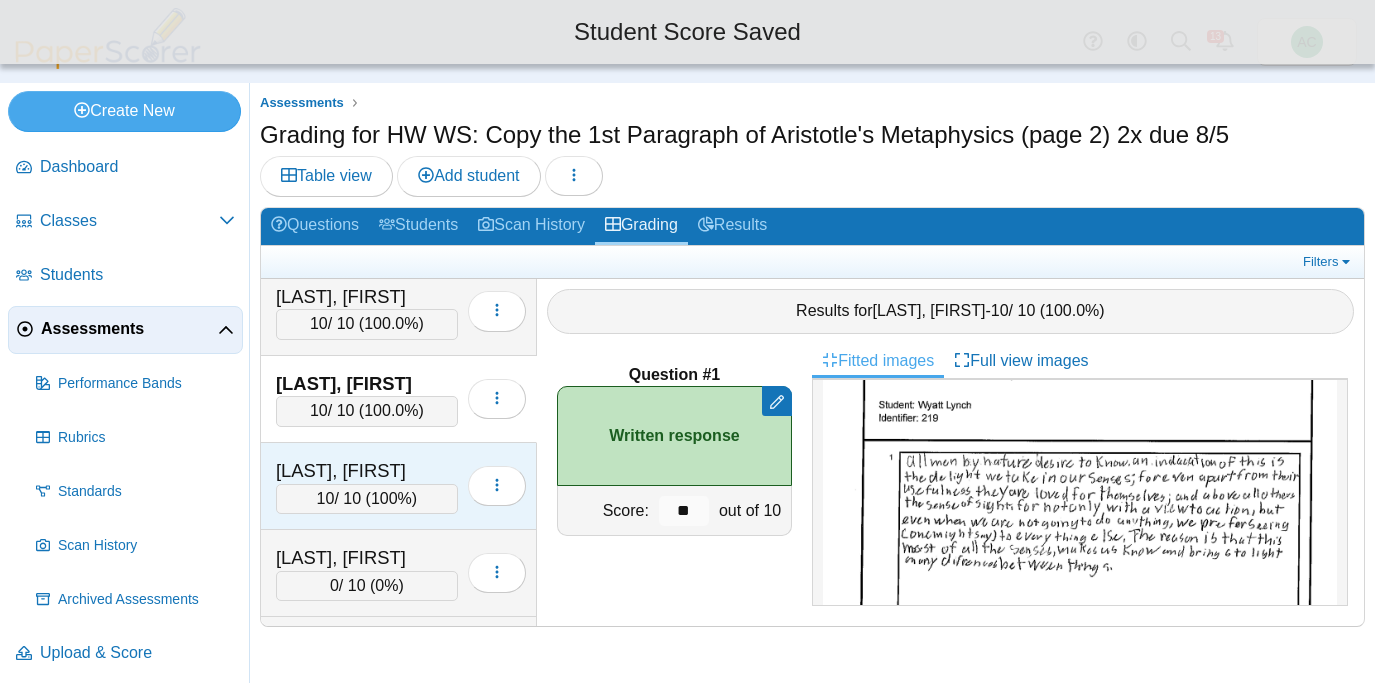 click on "[LAST], [FIRST]" at bounding box center (367, 471) 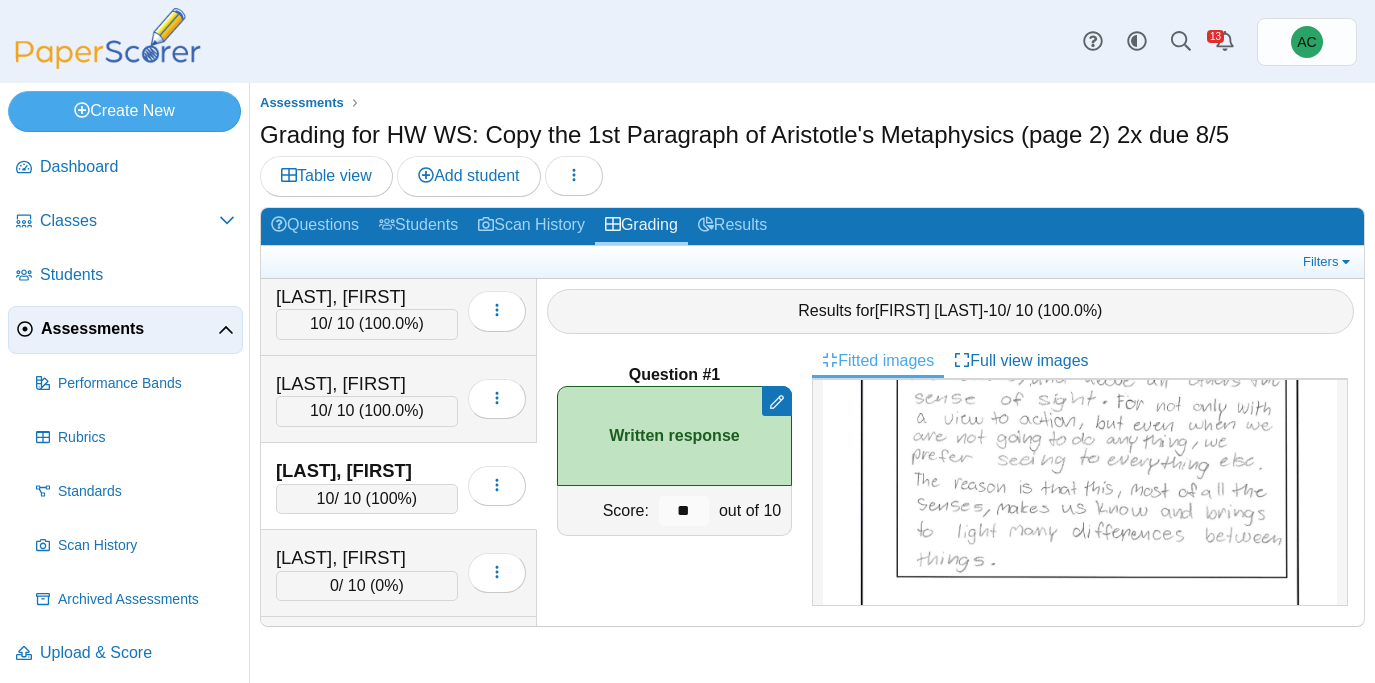 scroll, scrollTop: 285, scrollLeft: 0, axis: vertical 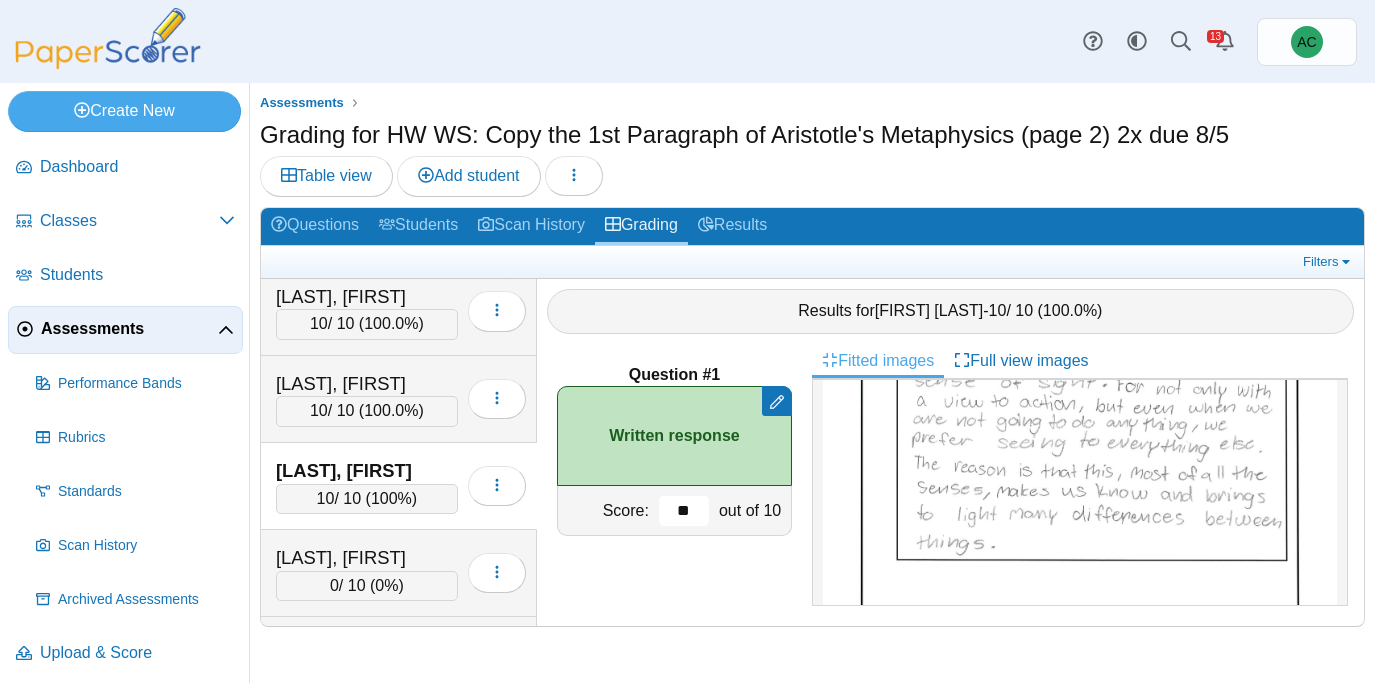 click on "**" at bounding box center (684, 511) 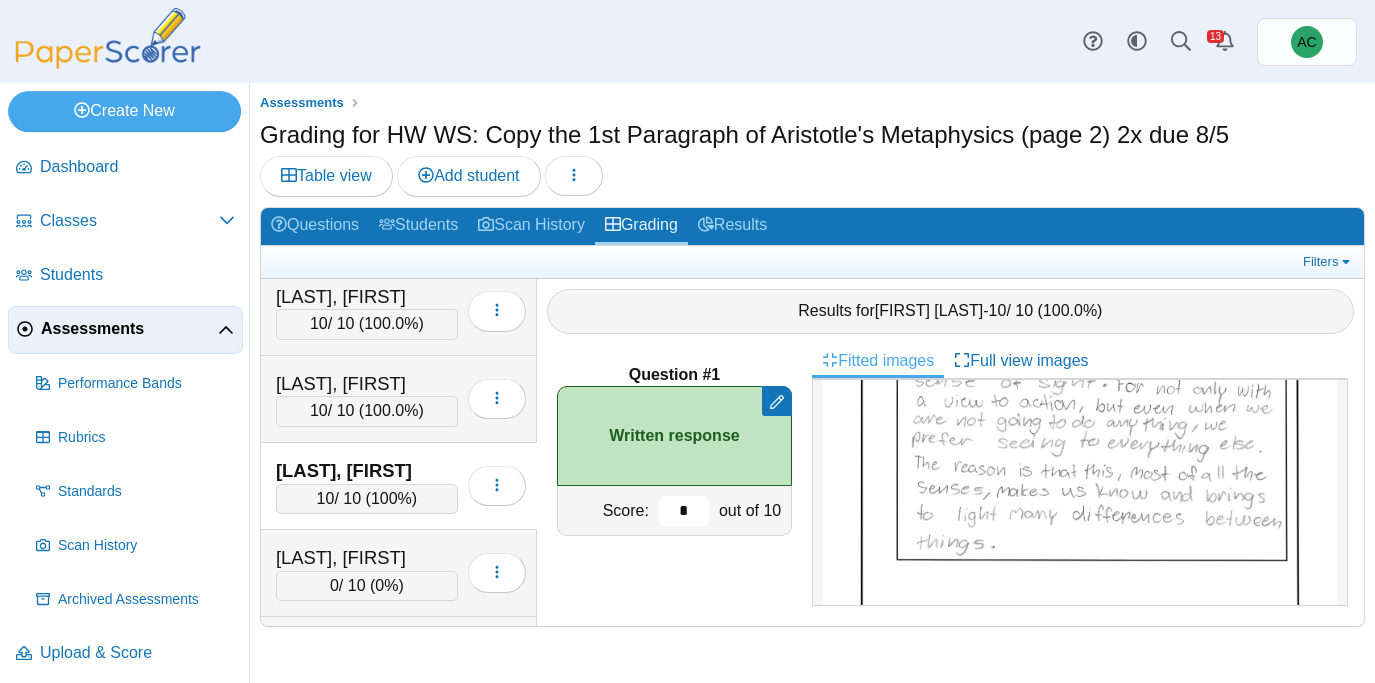 type on "**" 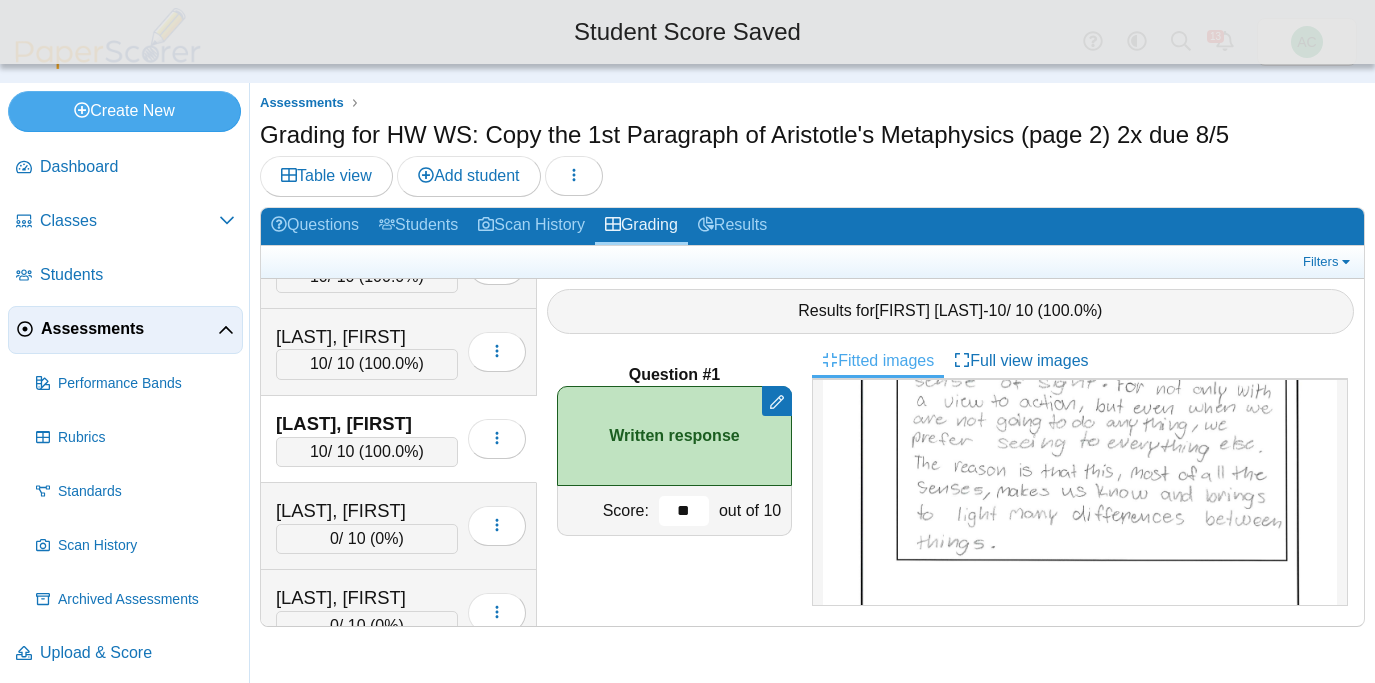 scroll, scrollTop: 4698, scrollLeft: 0, axis: vertical 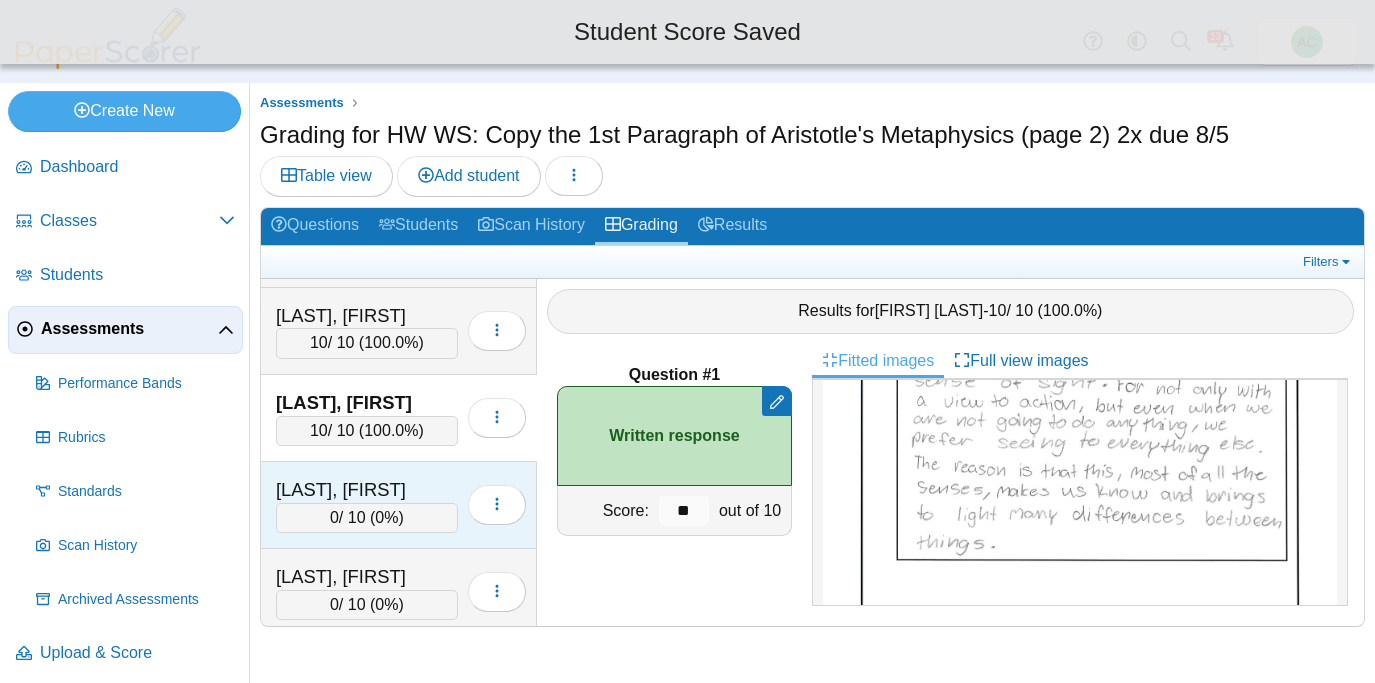 click on "[LAST], [FIRST]" at bounding box center (367, 490) 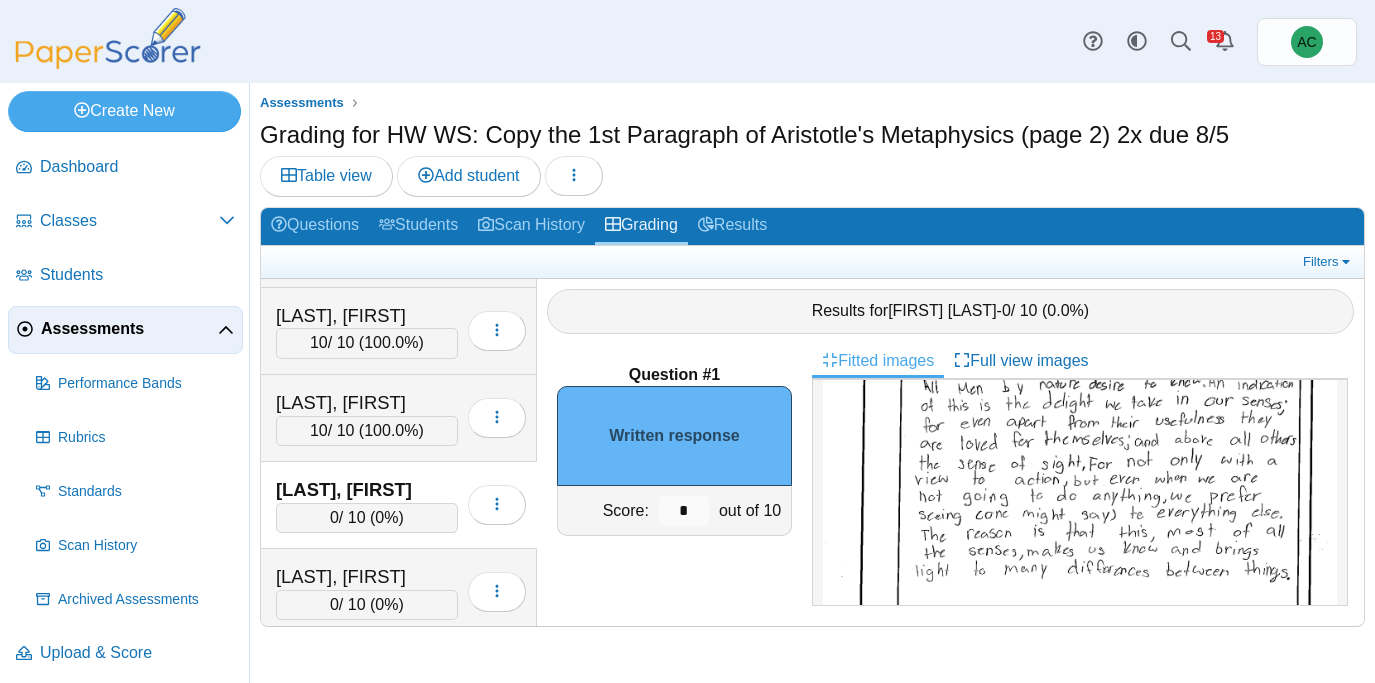scroll, scrollTop: 185, scrollLeft: 0, axis: vertical 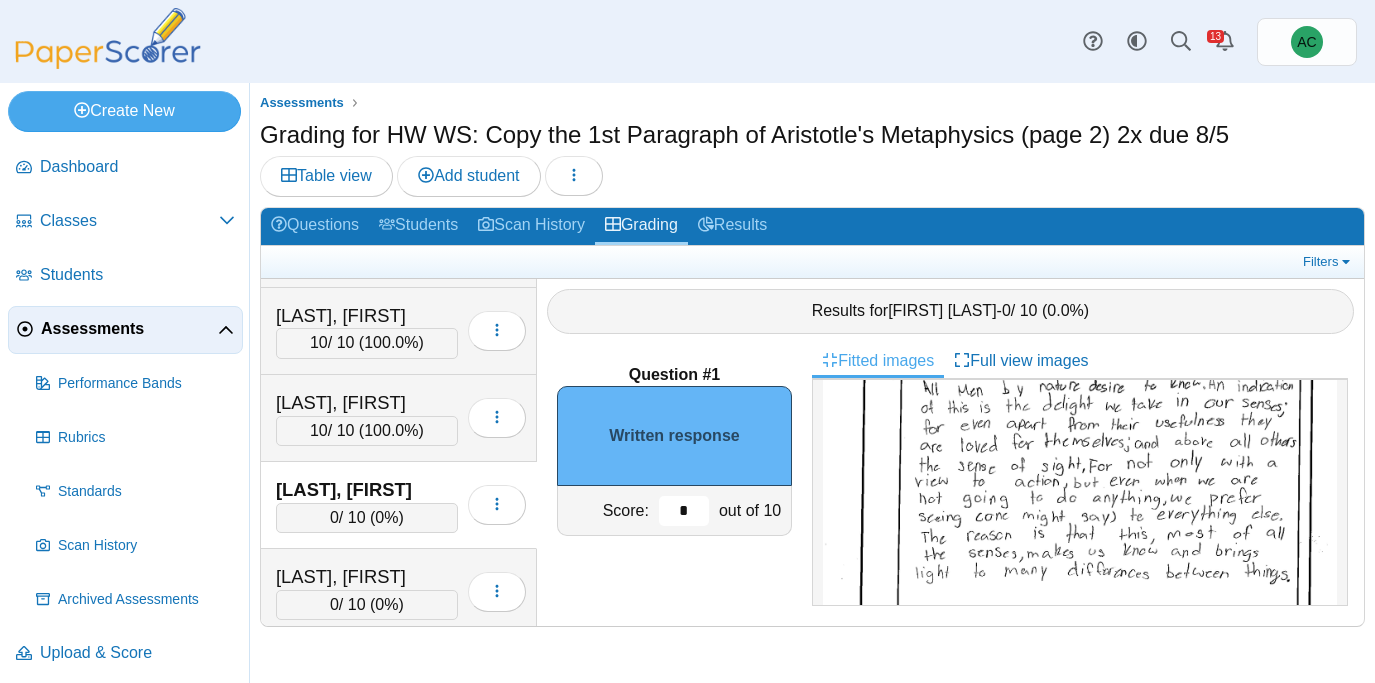 click on "*" at bounding box center (684, 511) 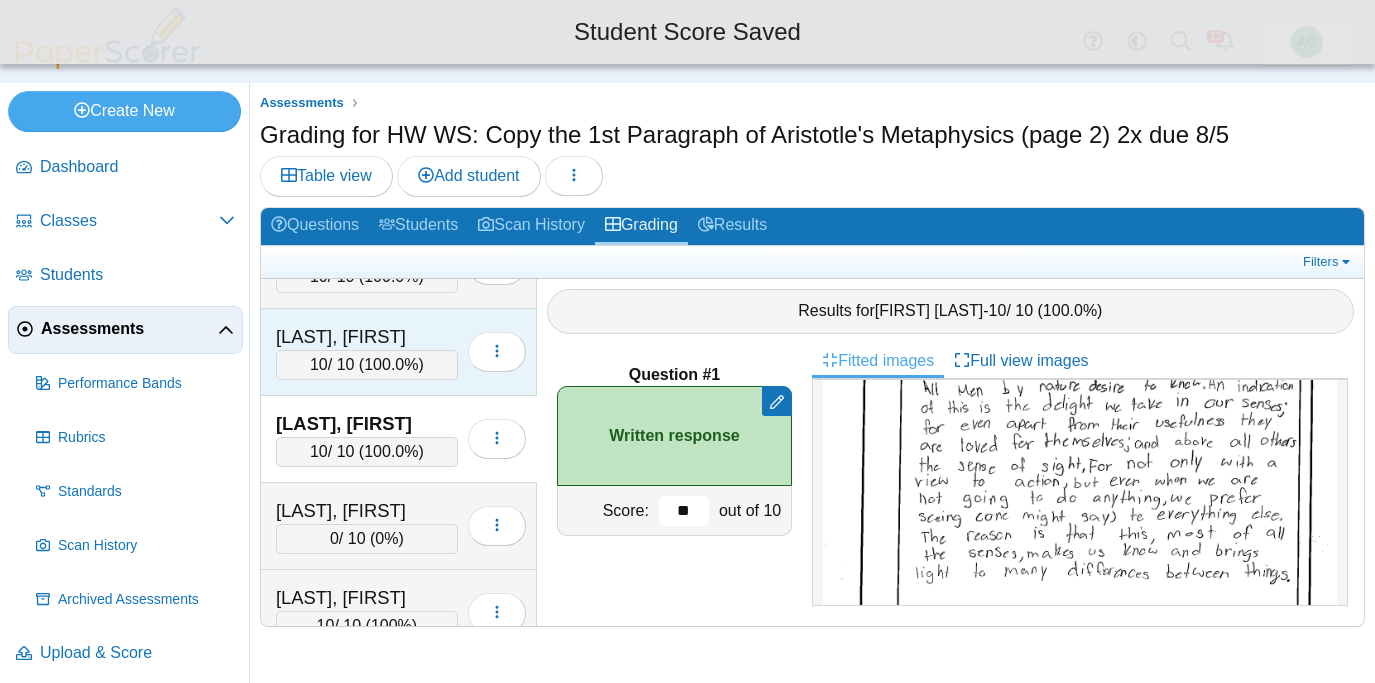 scroll, scrollTop: 4770, scrollLeft: 0, axis: vertical 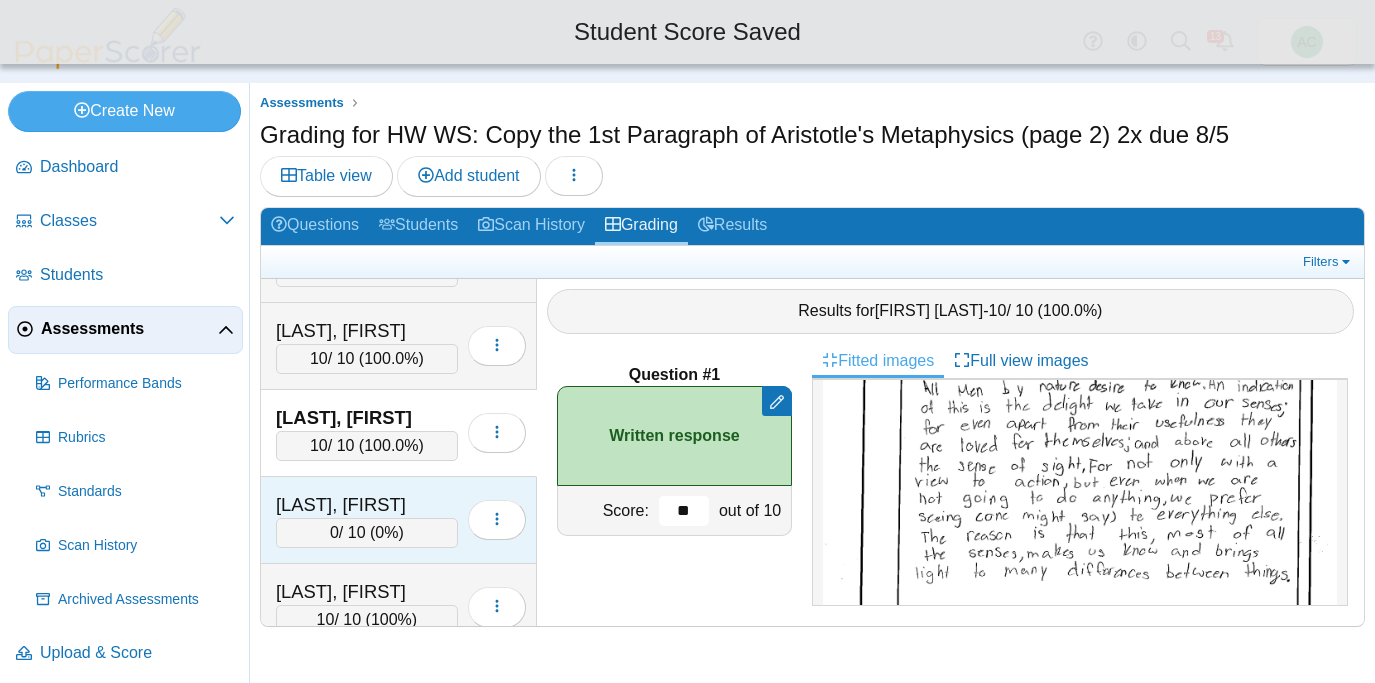 type on "**" 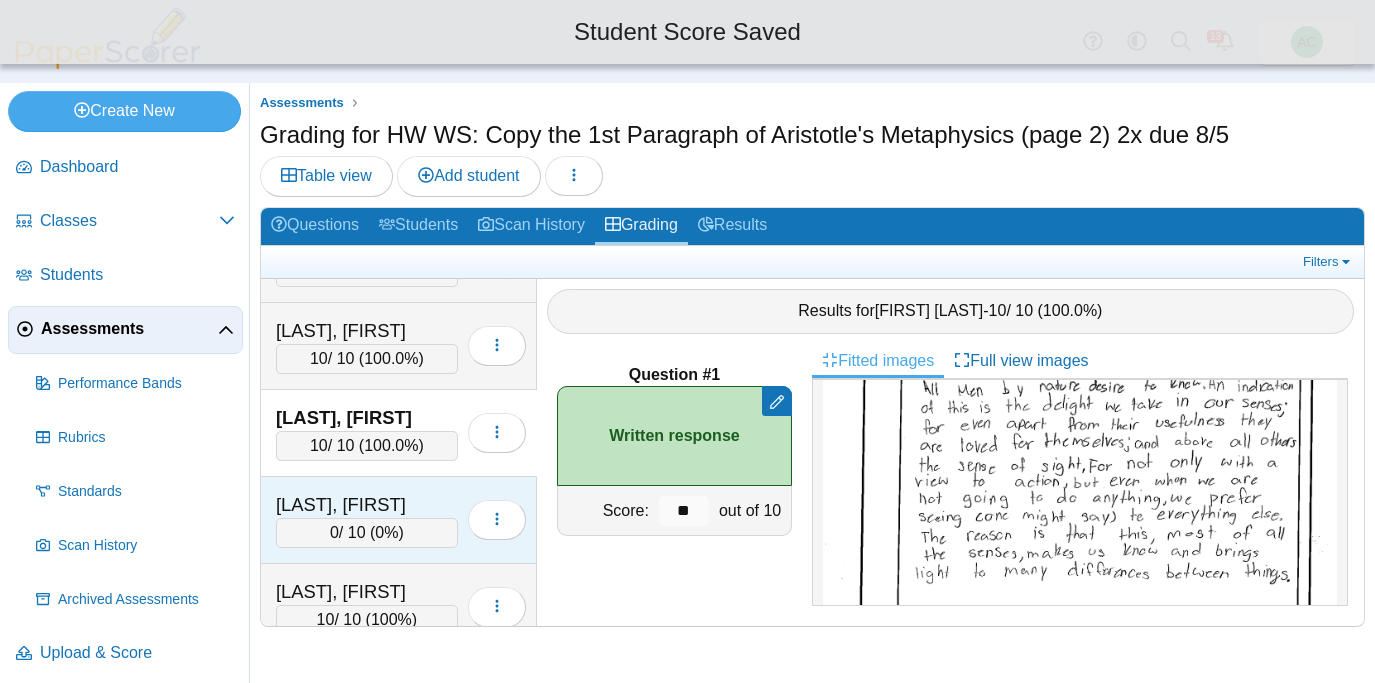 click on "[LAST], [FIRST]" at bounding box center [367, 505] 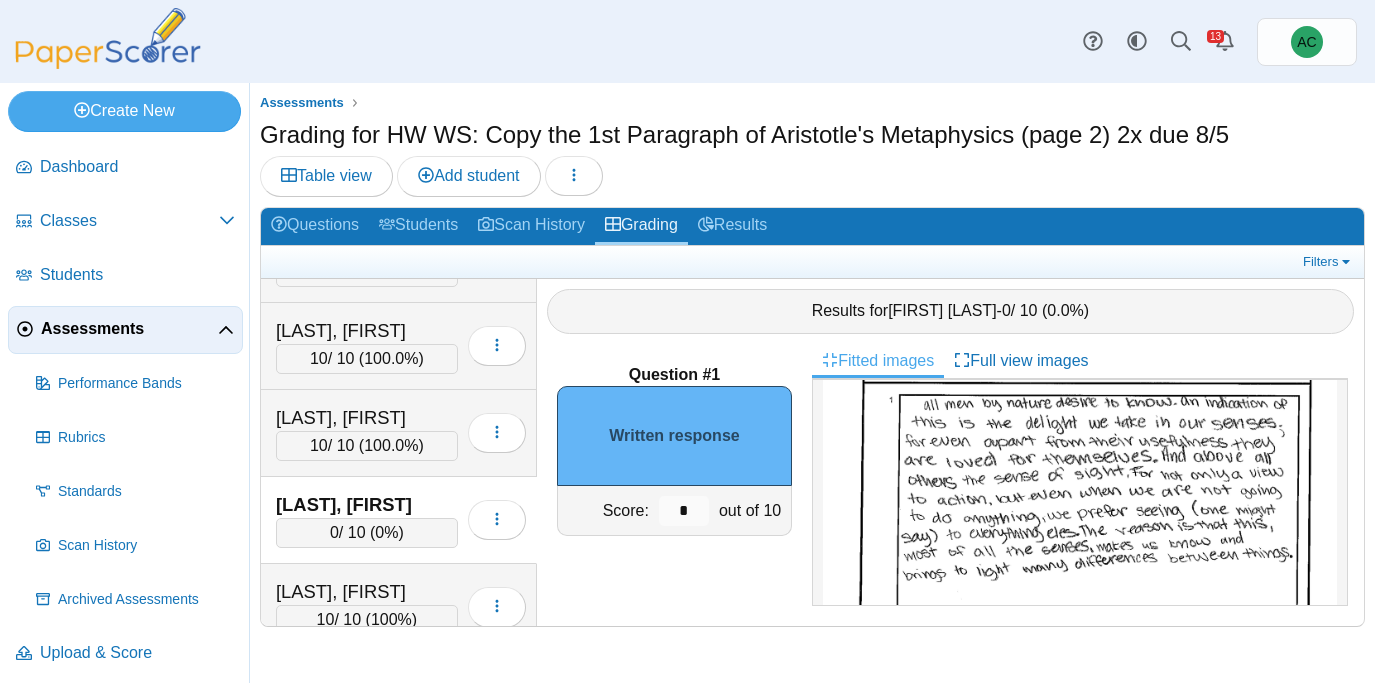 scroll, scrollTop: 170, scrollLeft: 0, axis: vertical 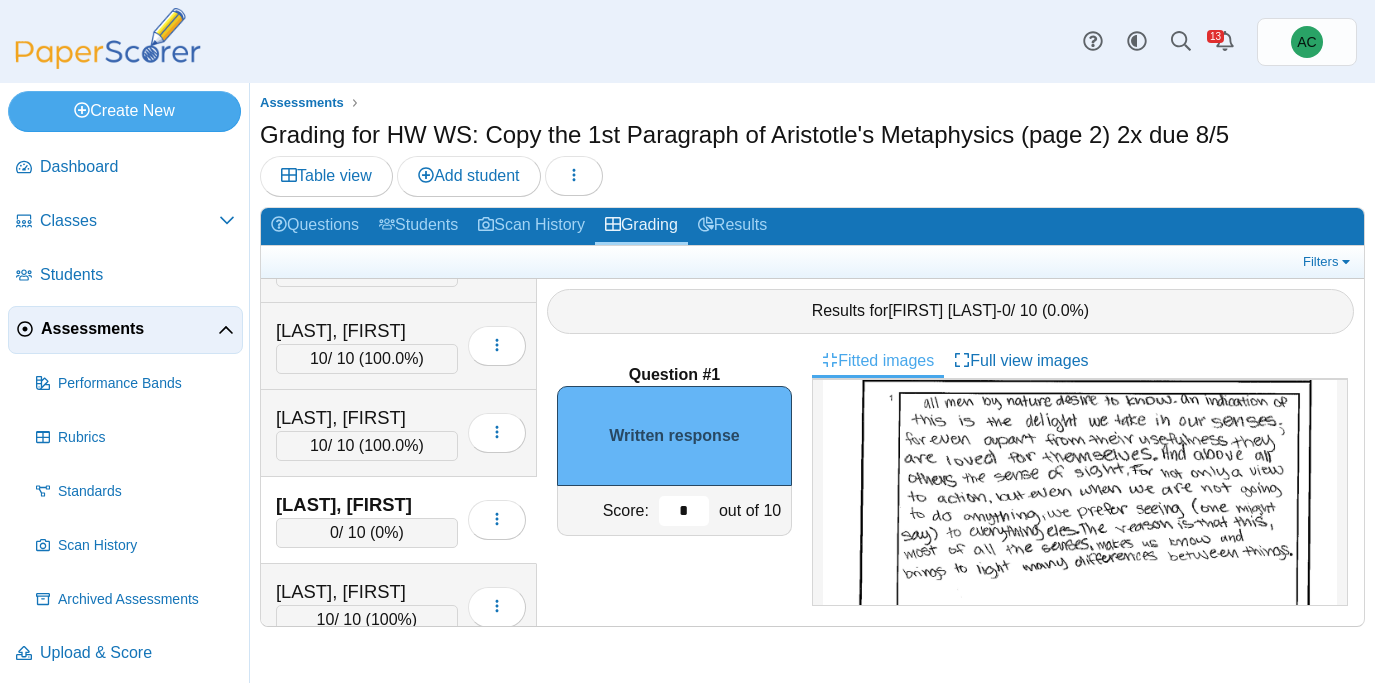 click on "*" at bounding box center (684, 511) 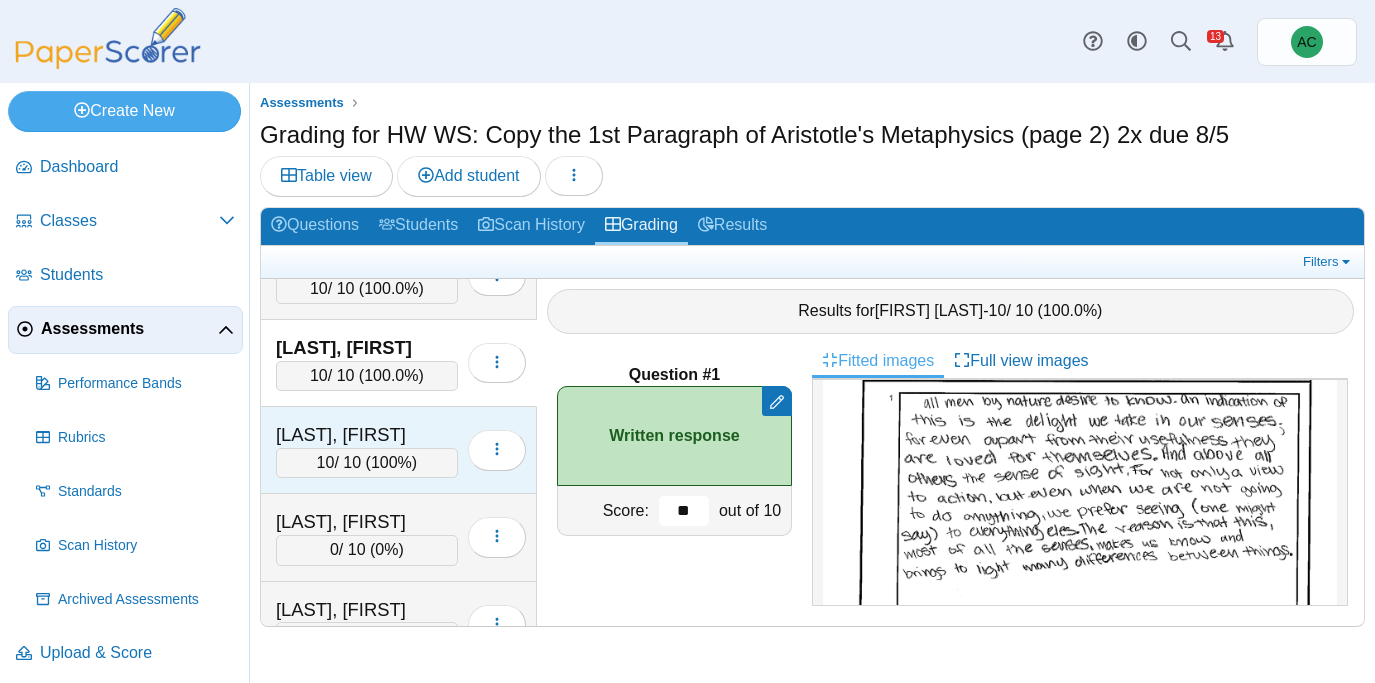 scroll, scrollTop: 4921, scrollLeft: 0, axis: vertical 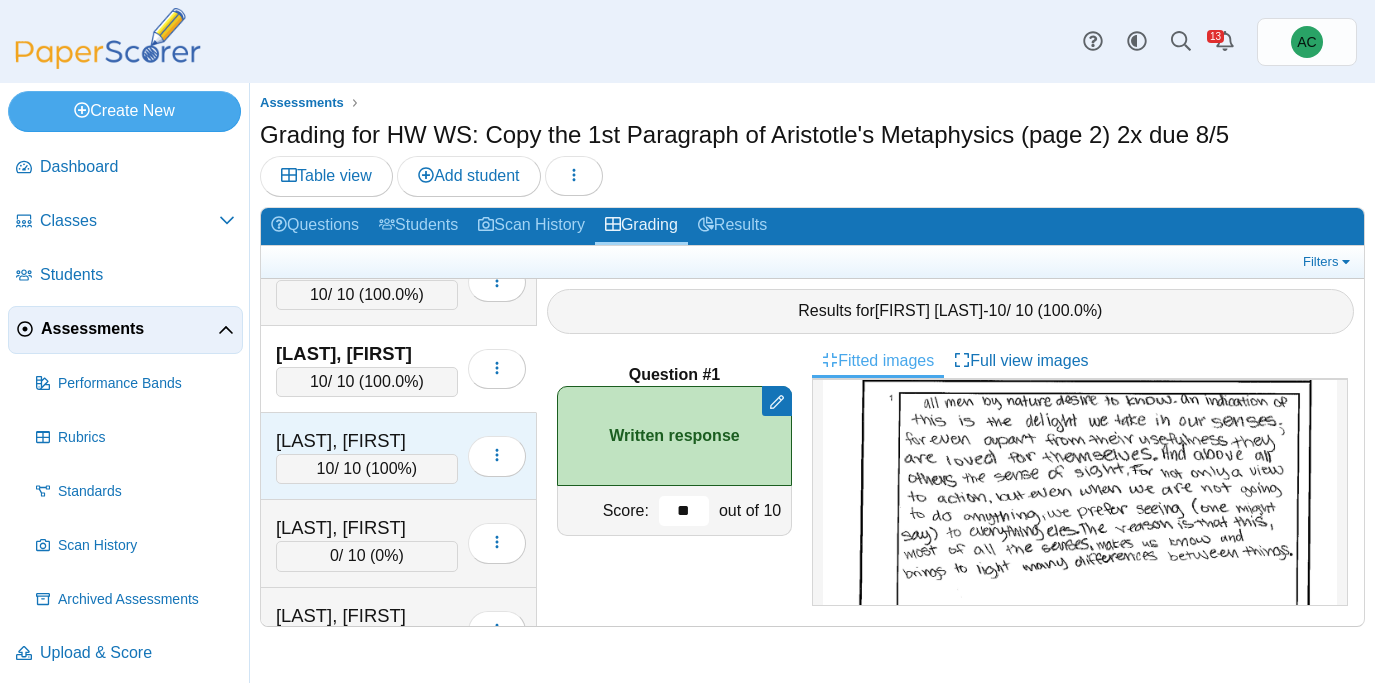type on "**" 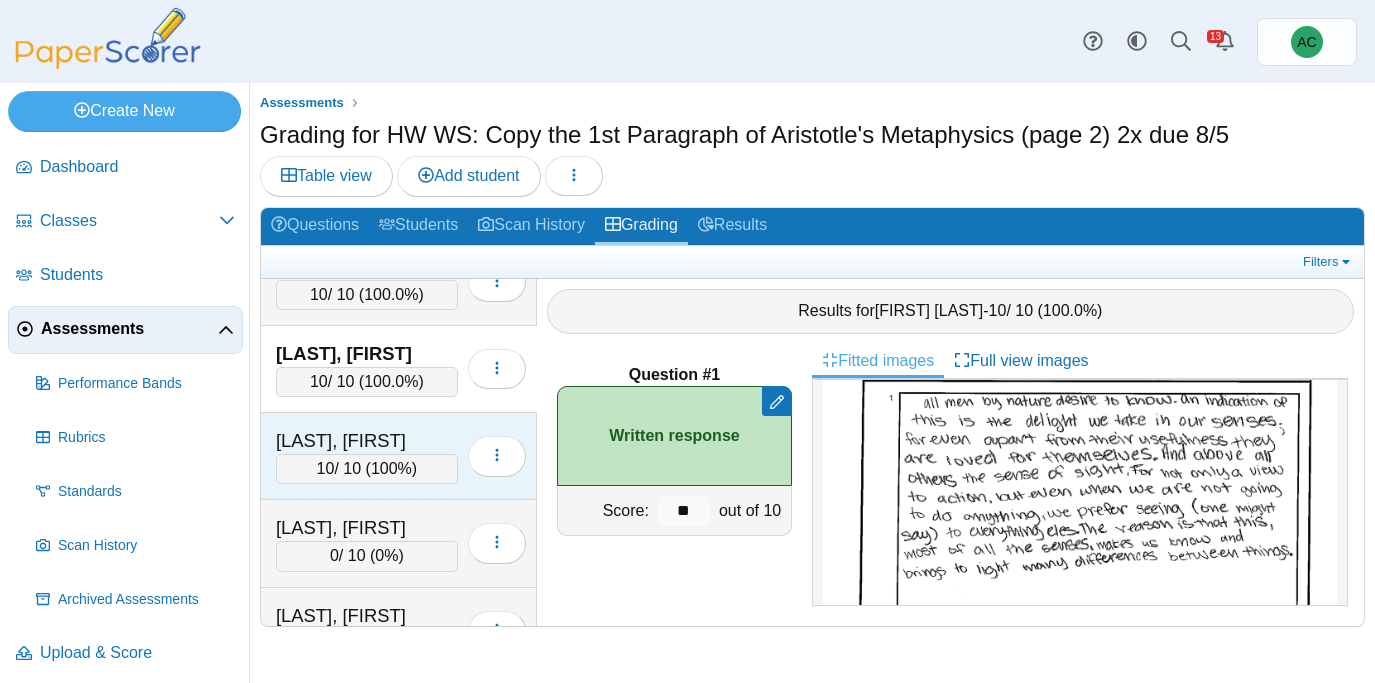 click on "[LAST], [FIRST]" at bounding box center (367, 441) 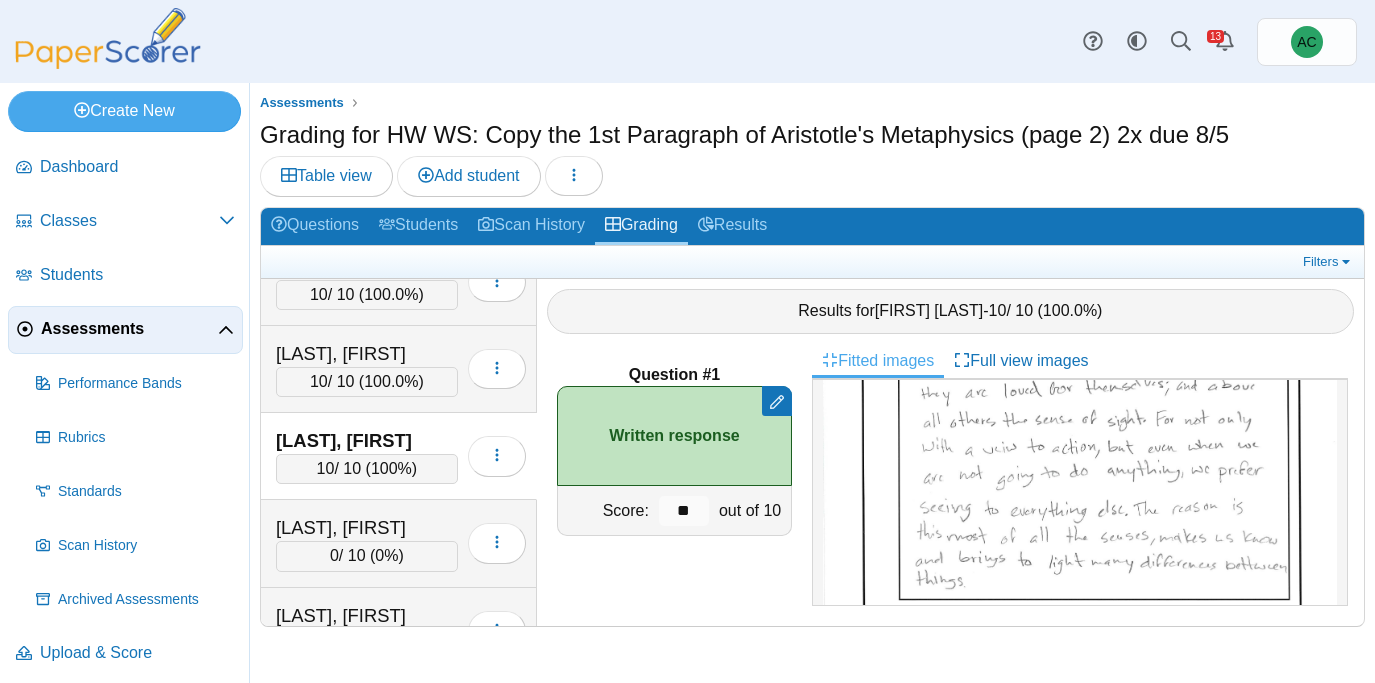 scroll, scrollTop: 249, scrollLeft: 0, axis: vertical 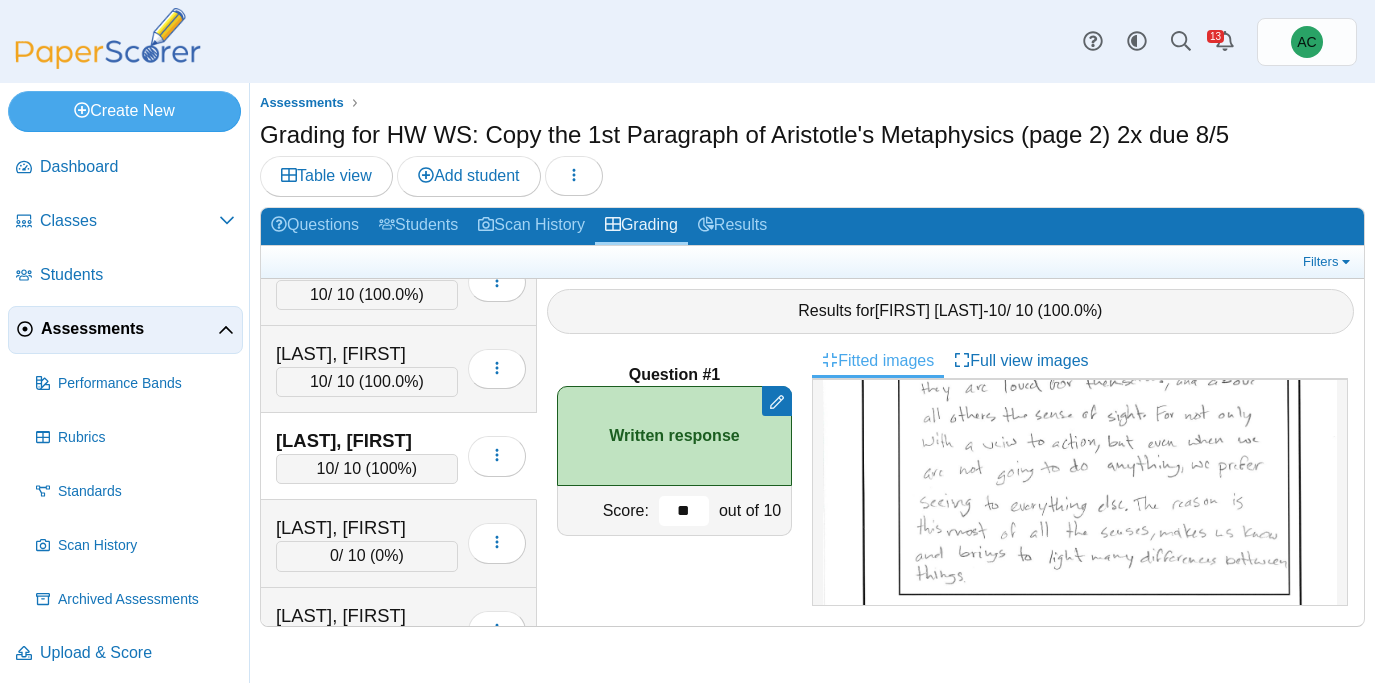 click on "**" at bounding box center (684, 511) 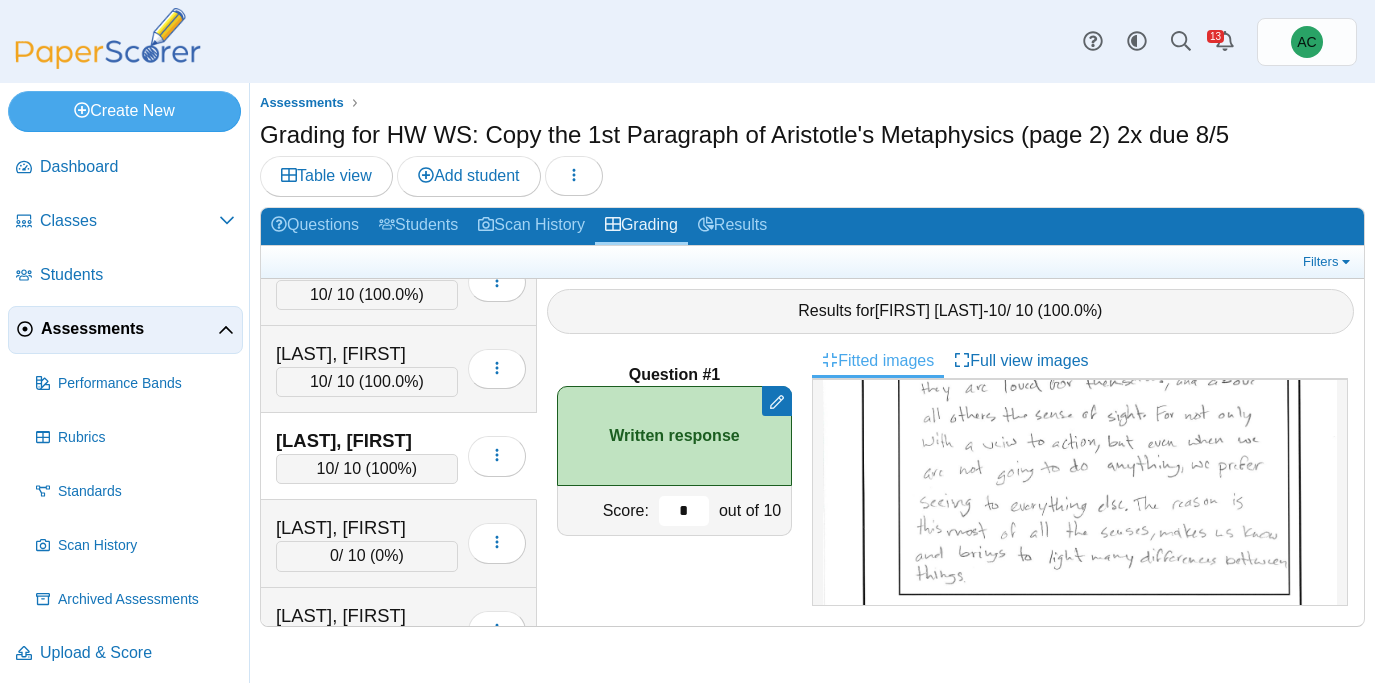 type on "**" 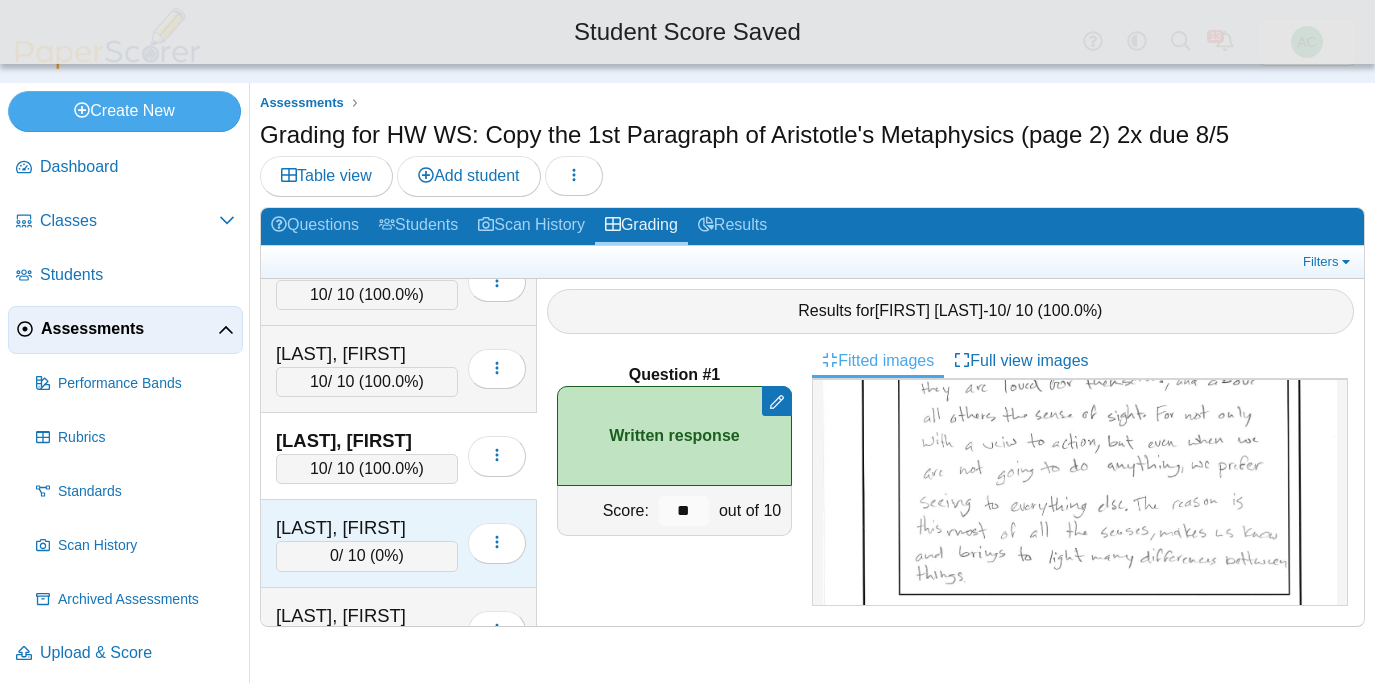 click on "[LAST], [FIRST]" at bounding box center [367, 528] 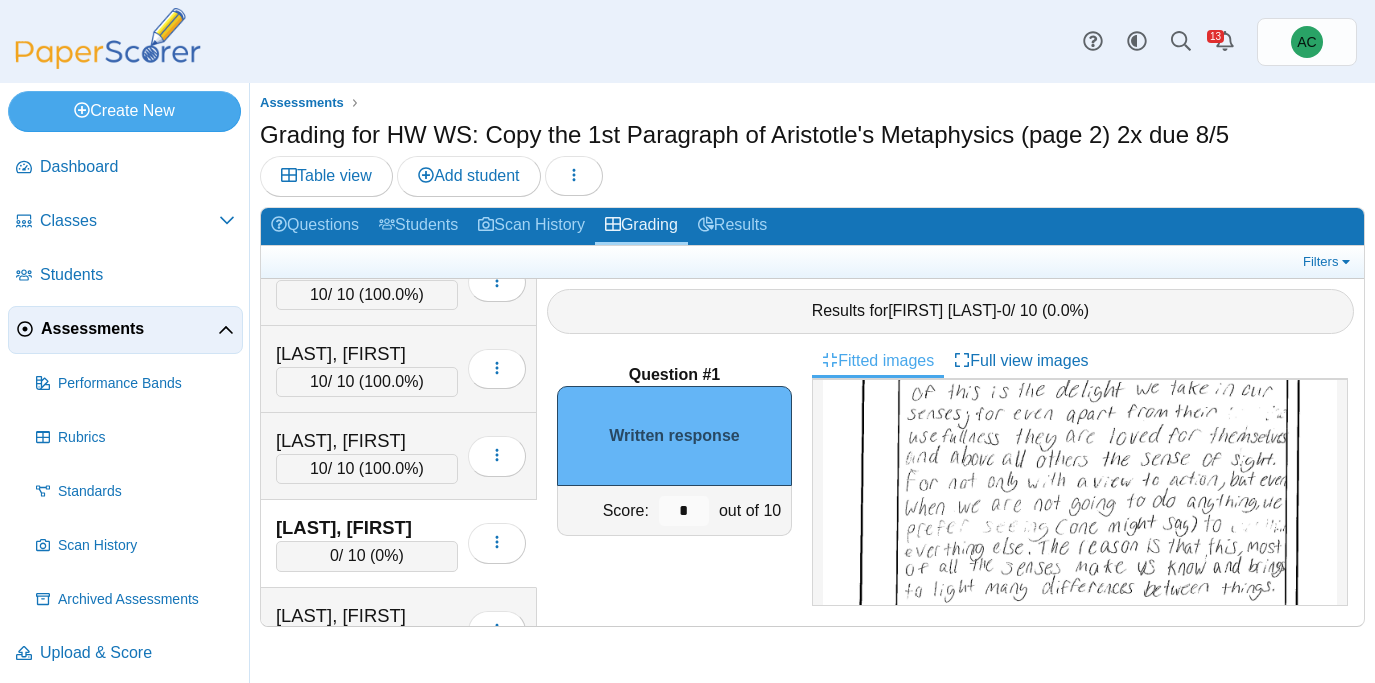scroll, scrollTop: 210, scrollLeft: 0, axis: vertical 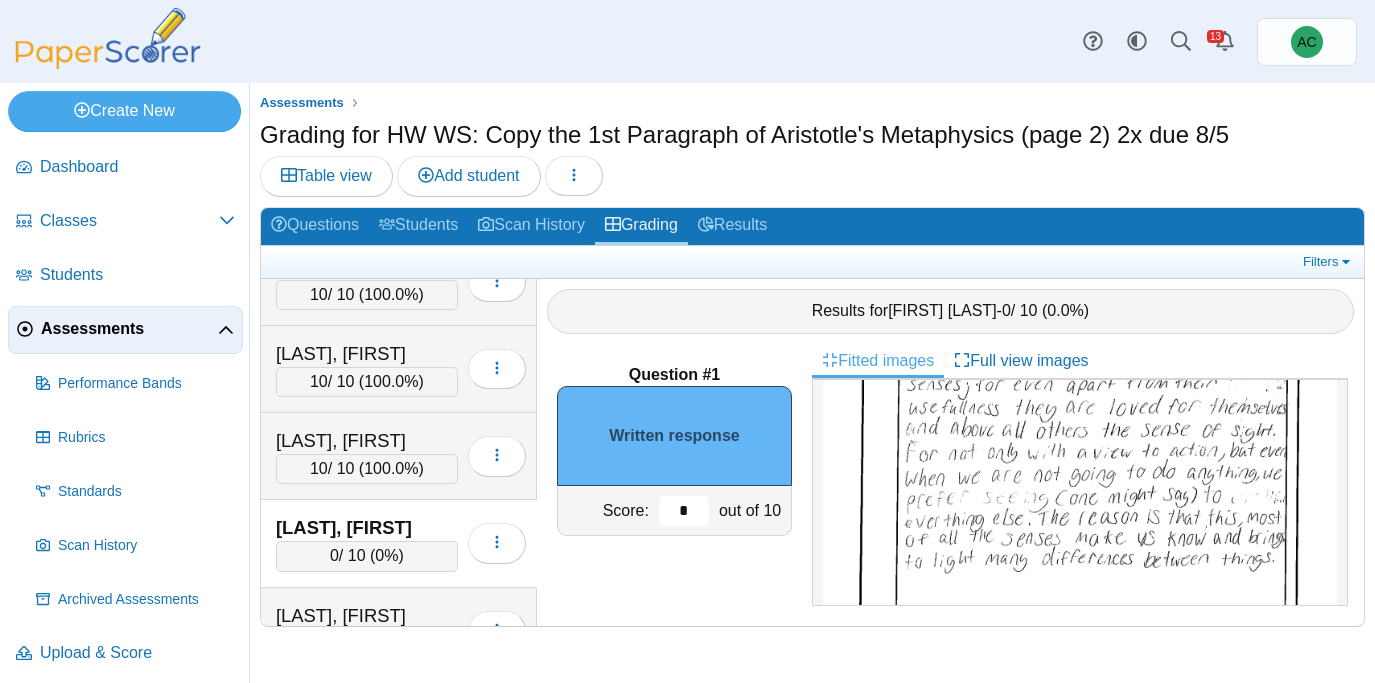 click on "*" at bounding box center [684, 511] 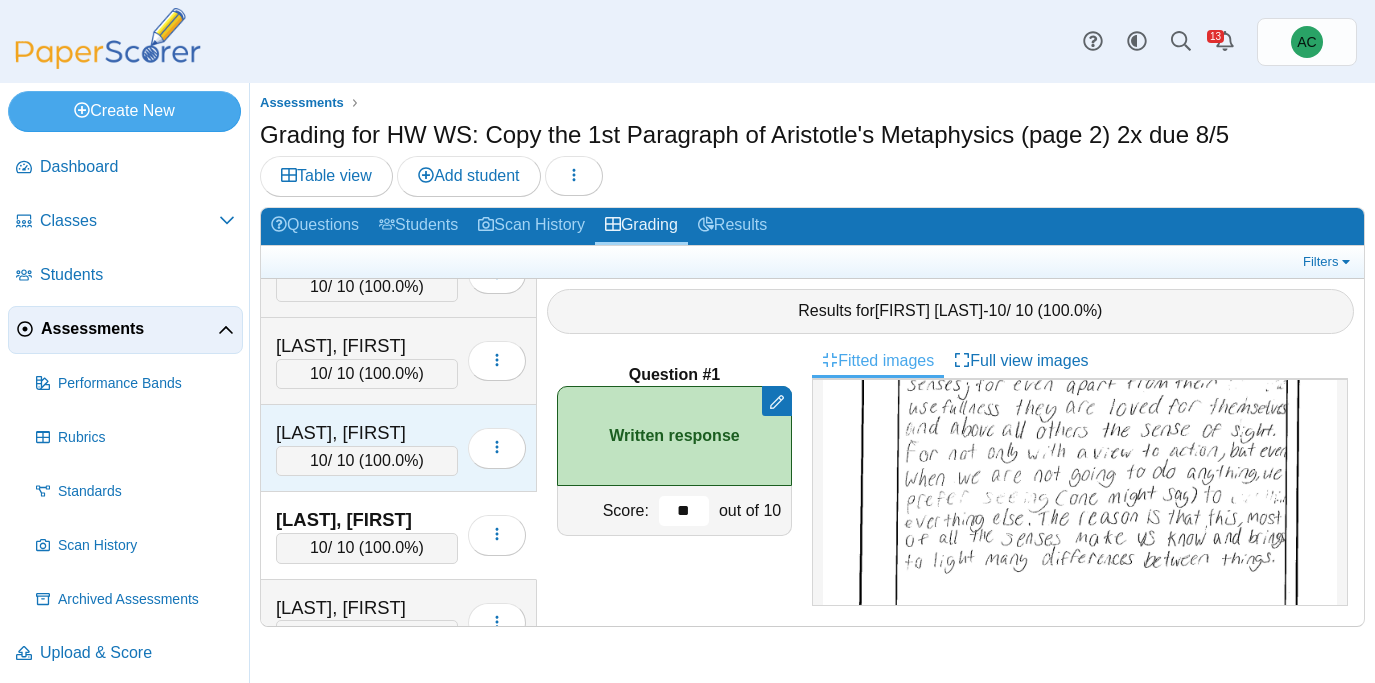 scroll, scrollTop: 4933, scrollLeft: 0, axis: vertical 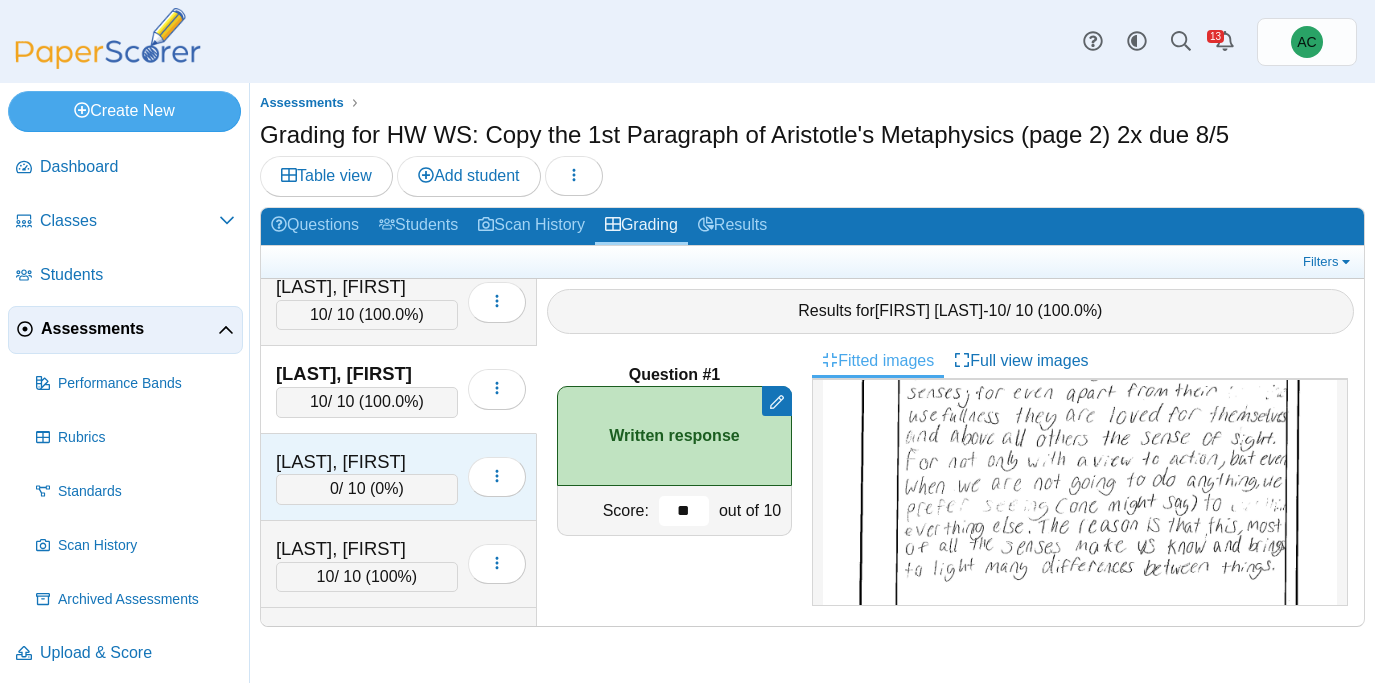type on "**" 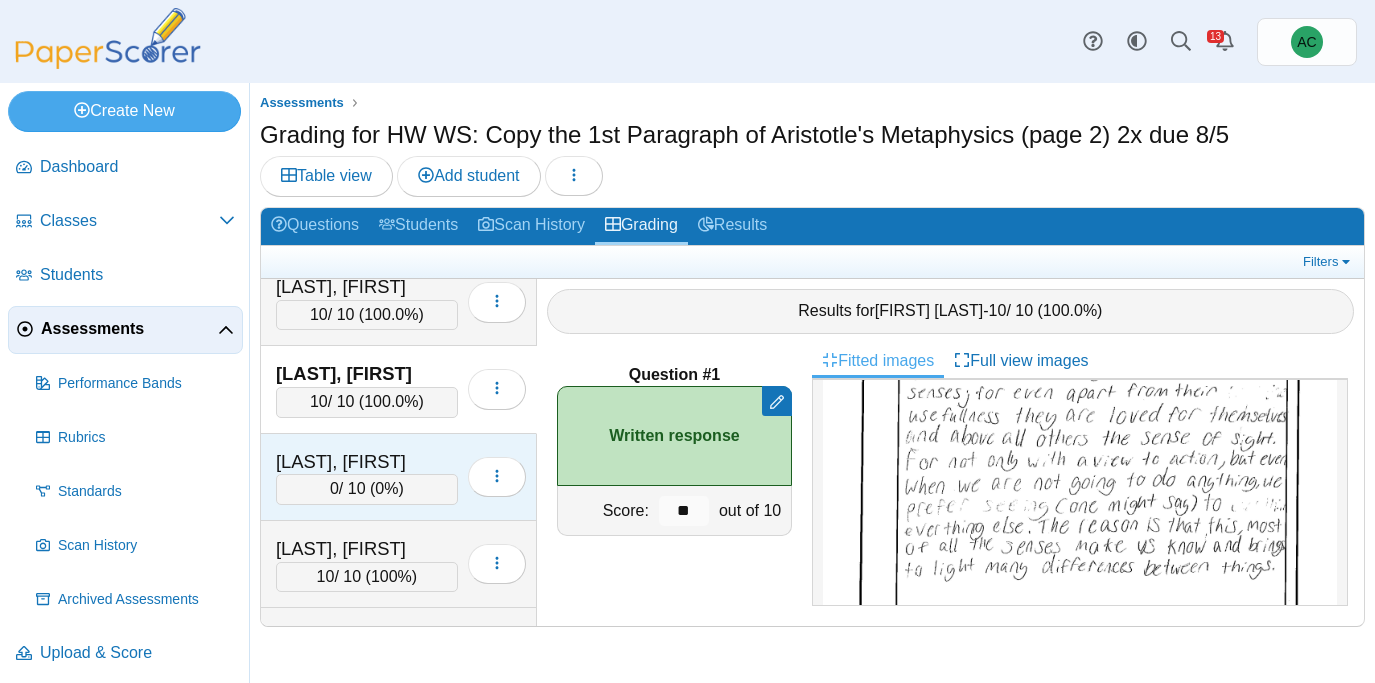click on "[LAST], [FIRST]" at bounding box center (367, 462) 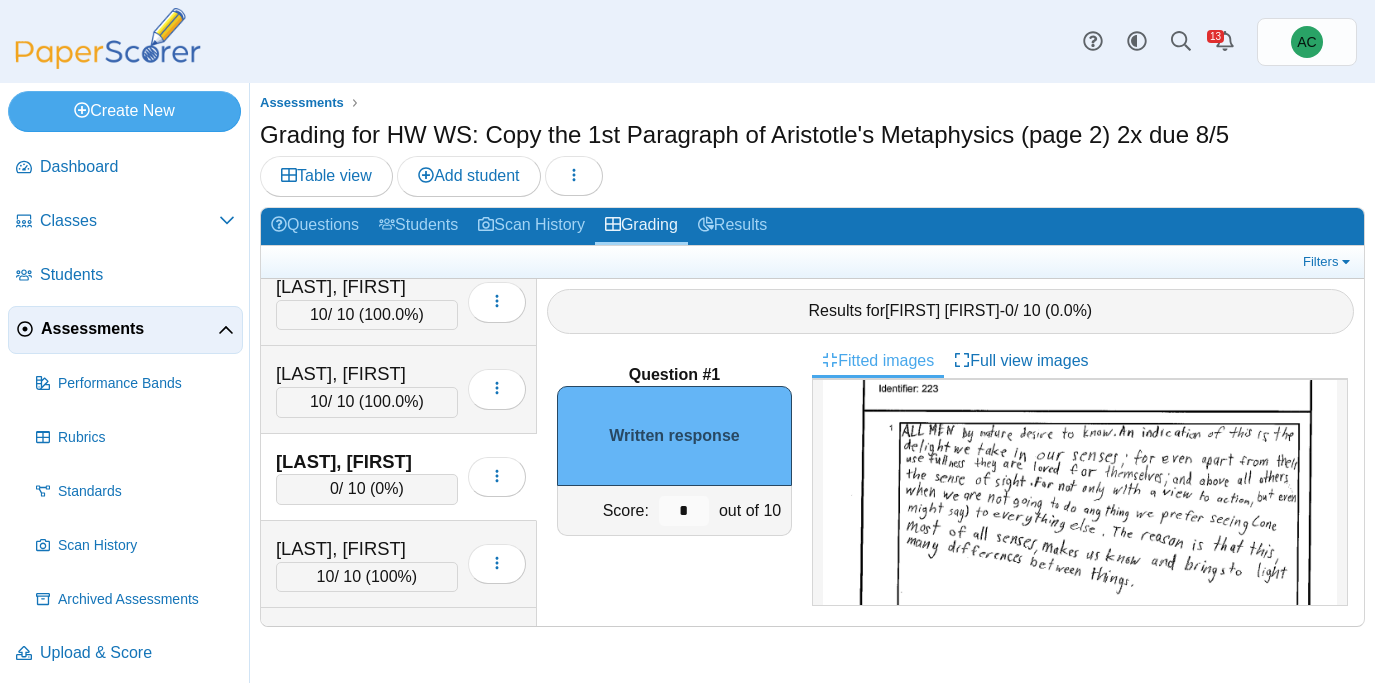 scroll, scrollTop: 138, scrollLeft: 0, axis: vertical 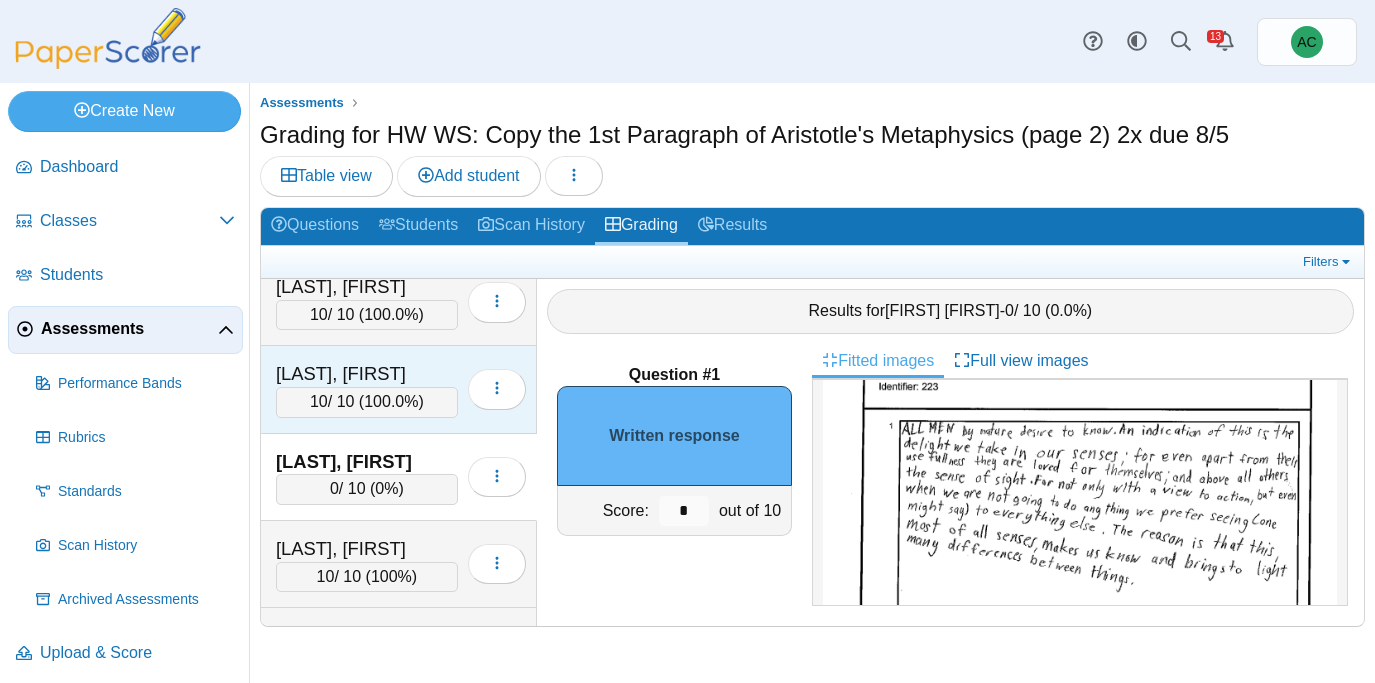 click on "[LAST], [FIRST]" at bounding box center [367, 374] 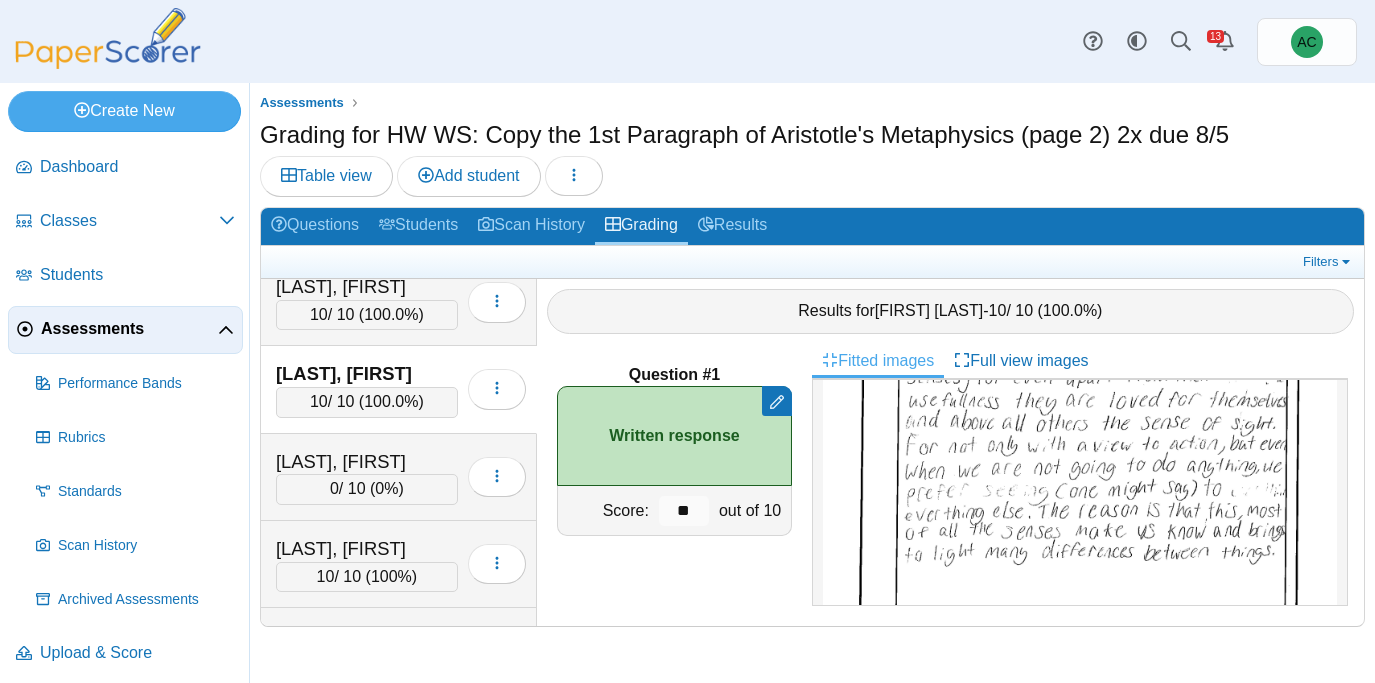 scroll, scrollTop: 223, scrollLeft: 0, axis: vertical 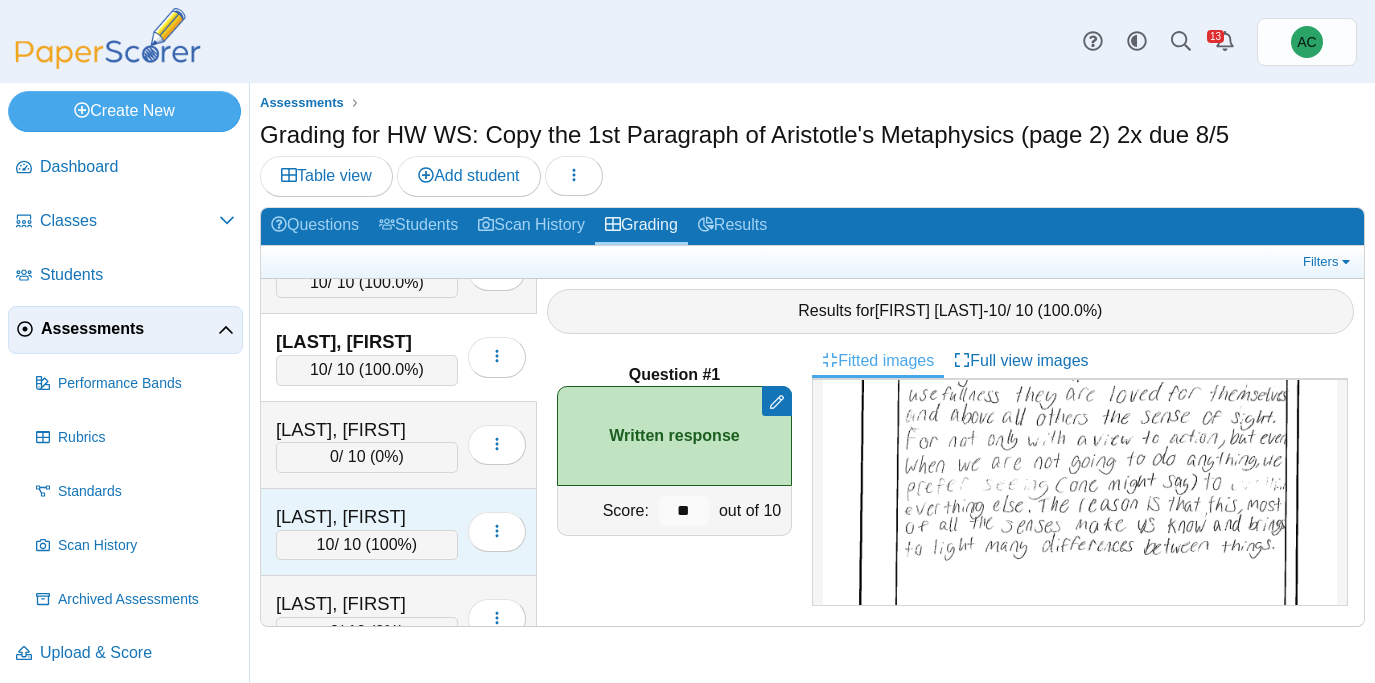 click on "[LAST], [FIRST]" at bounding box center (367, 517) 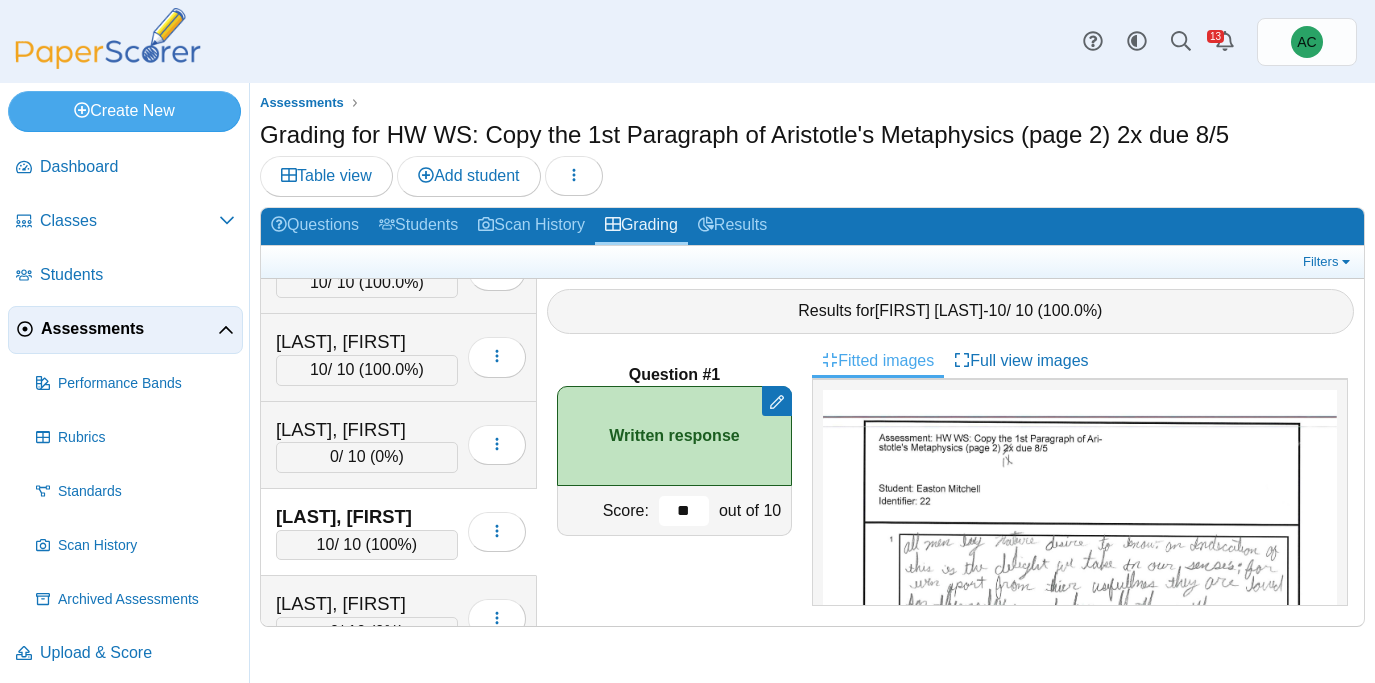 click on "**" at bounding box center (684, 511) 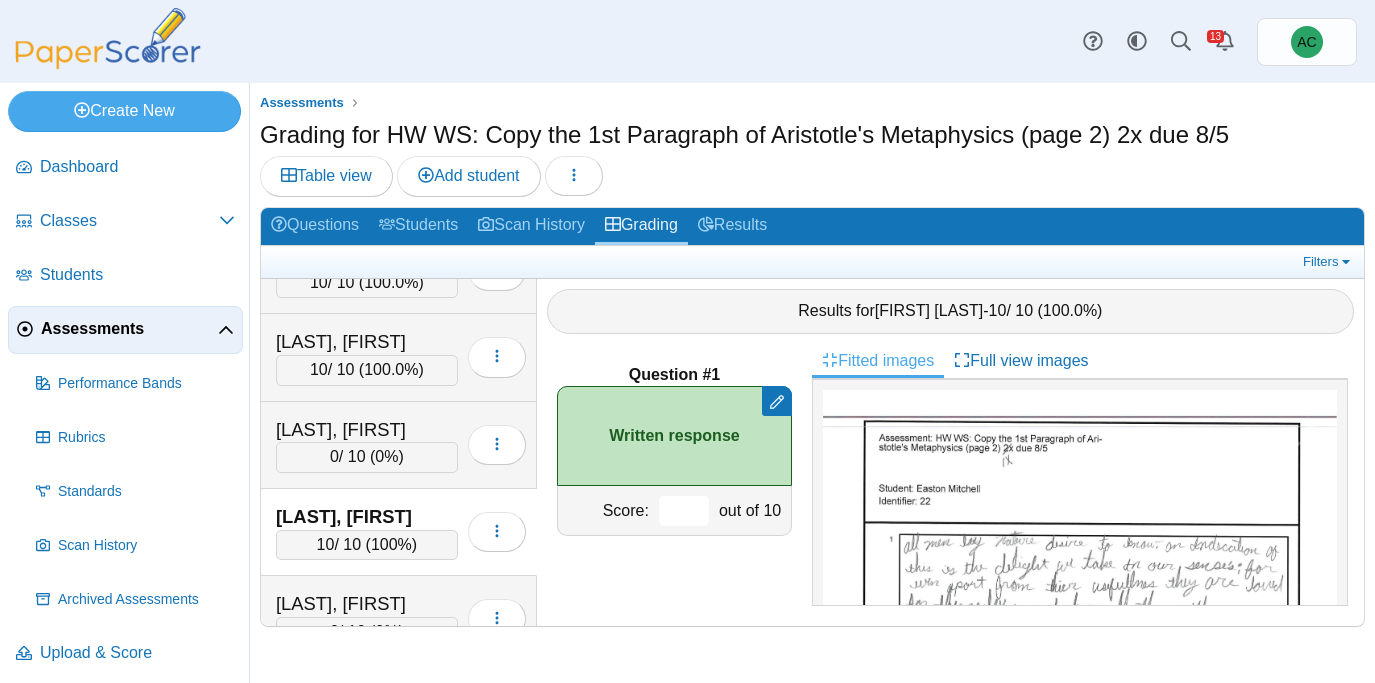 type 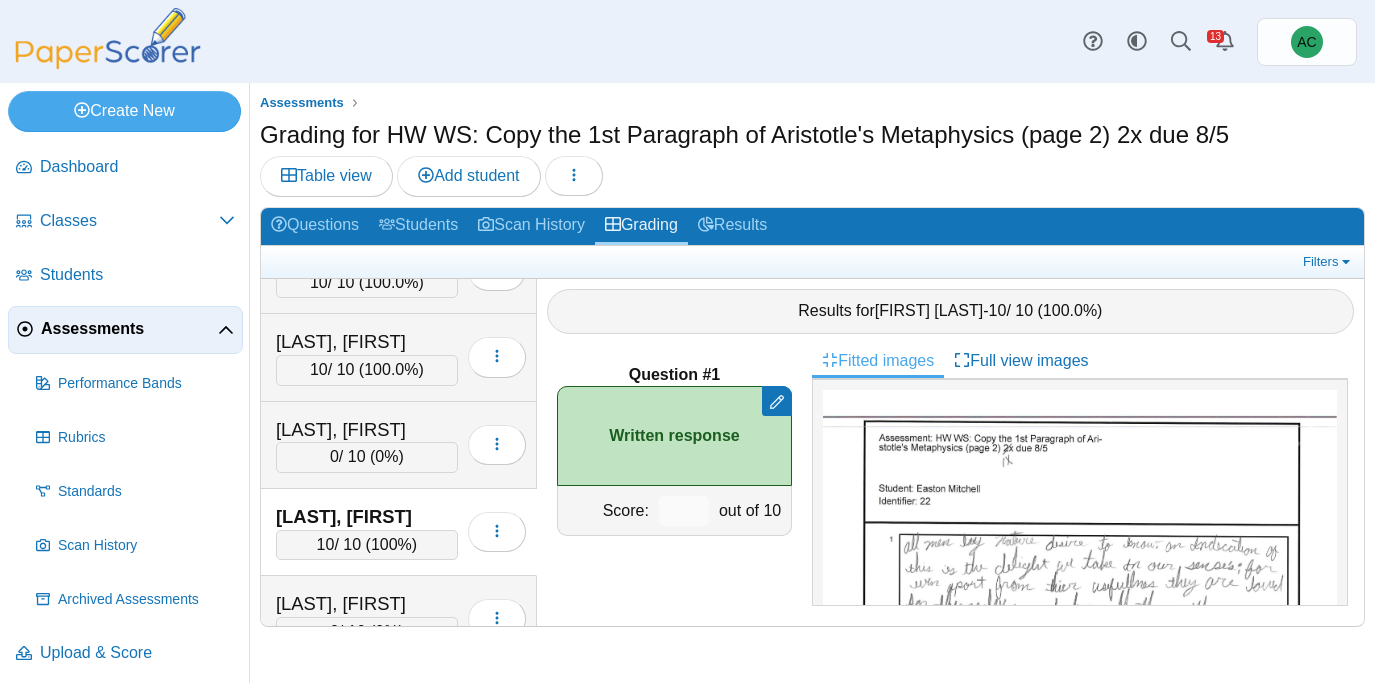 click on "Question #1
Remove manual score
Written response
Score:
out of 10" at bounding box center [674, 485] 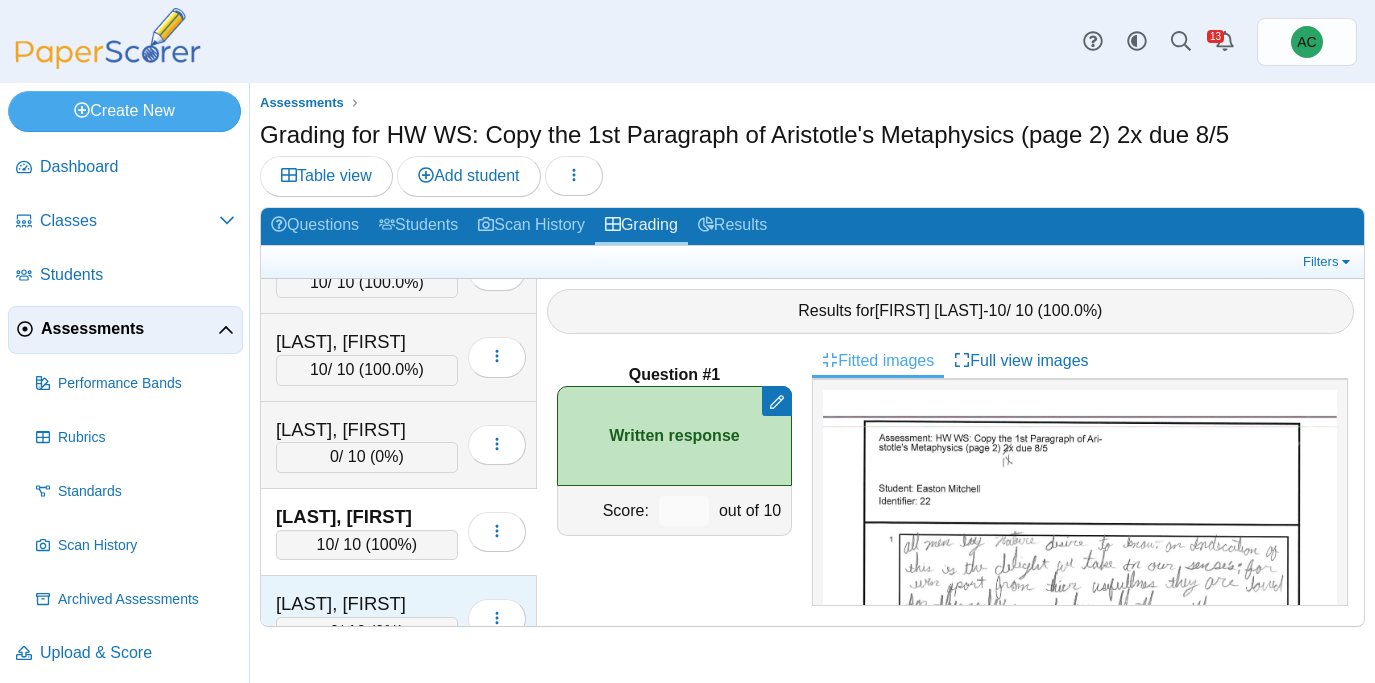 click on "[LAST], [FIRST]
0  / 10
( 0% )
Loading…" at bounding box center (399, 619) 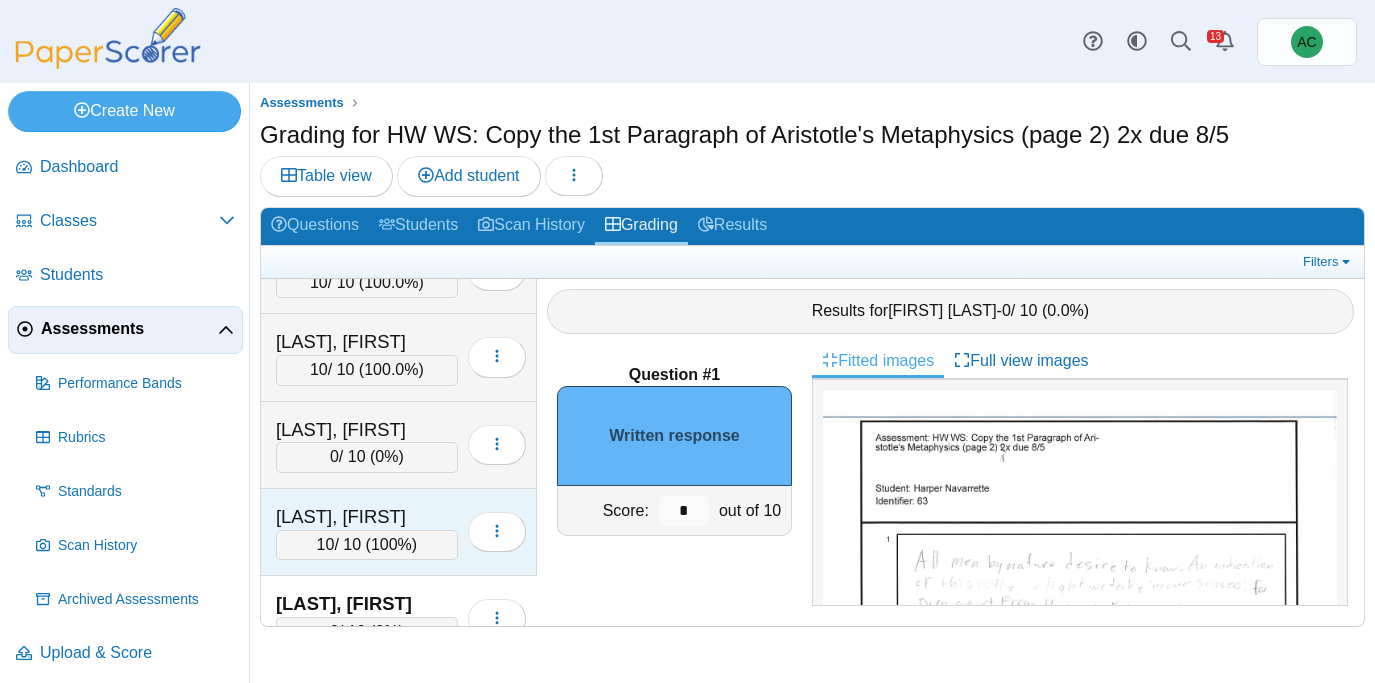 click on "10  / 10
( 100% )" at bounding box center (367, 545) 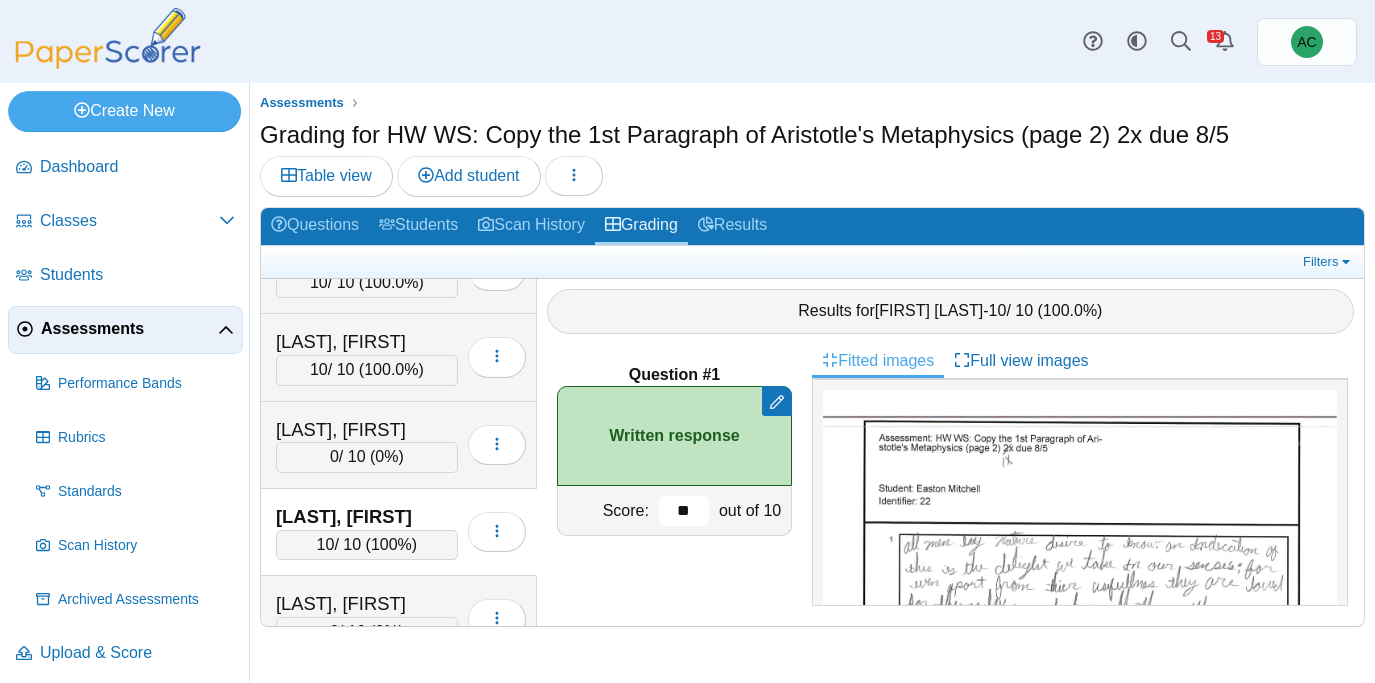 click on "**" at bounding box center [684, 511] 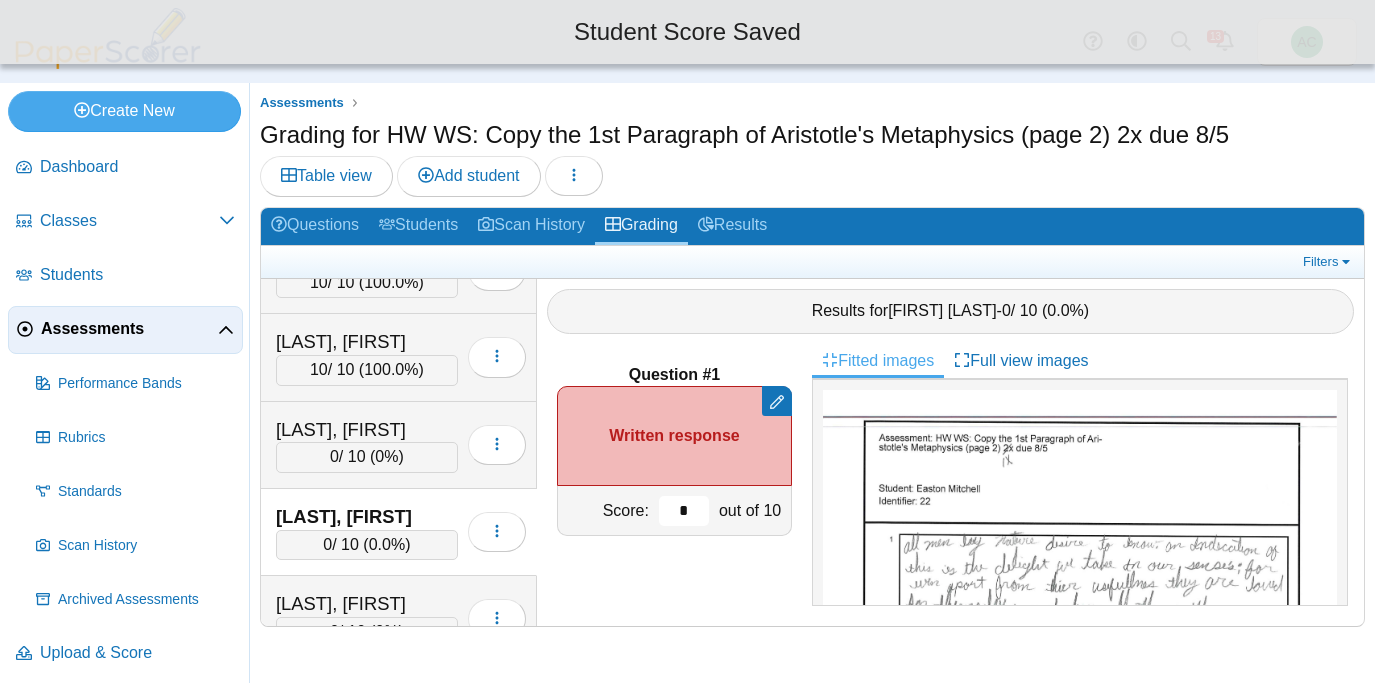 type on "*" 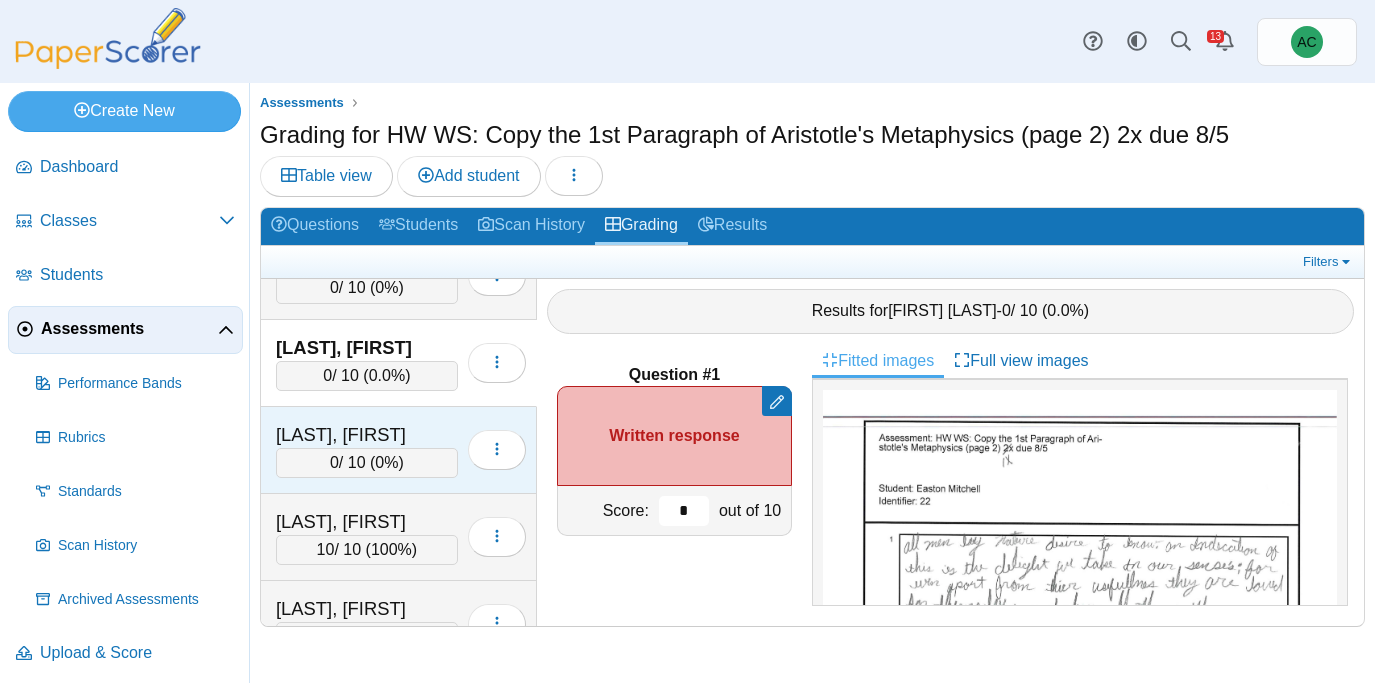 scroll, scrollTop: 5270, scrollLeft: 0, axis: vertical 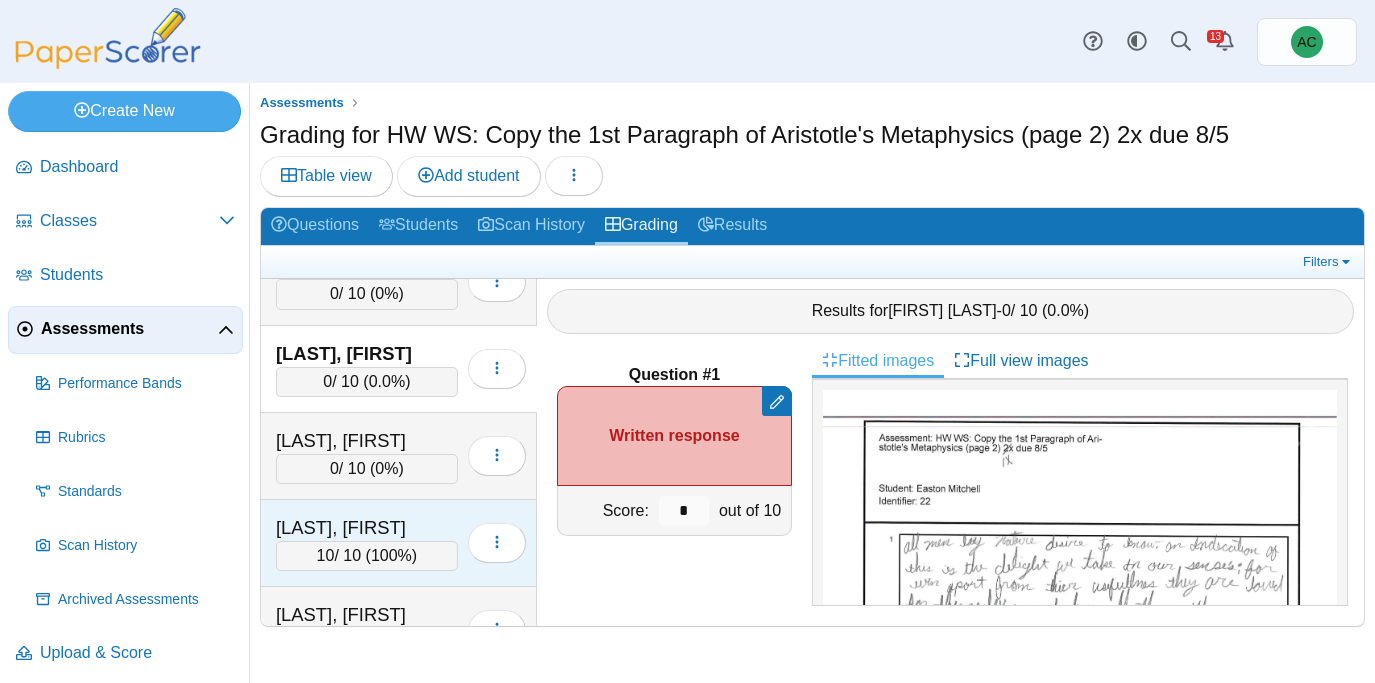 click on "[LAST], [FIRST]
10  / 10
( 100% )
Loading…" at bounding box center (399, 543) 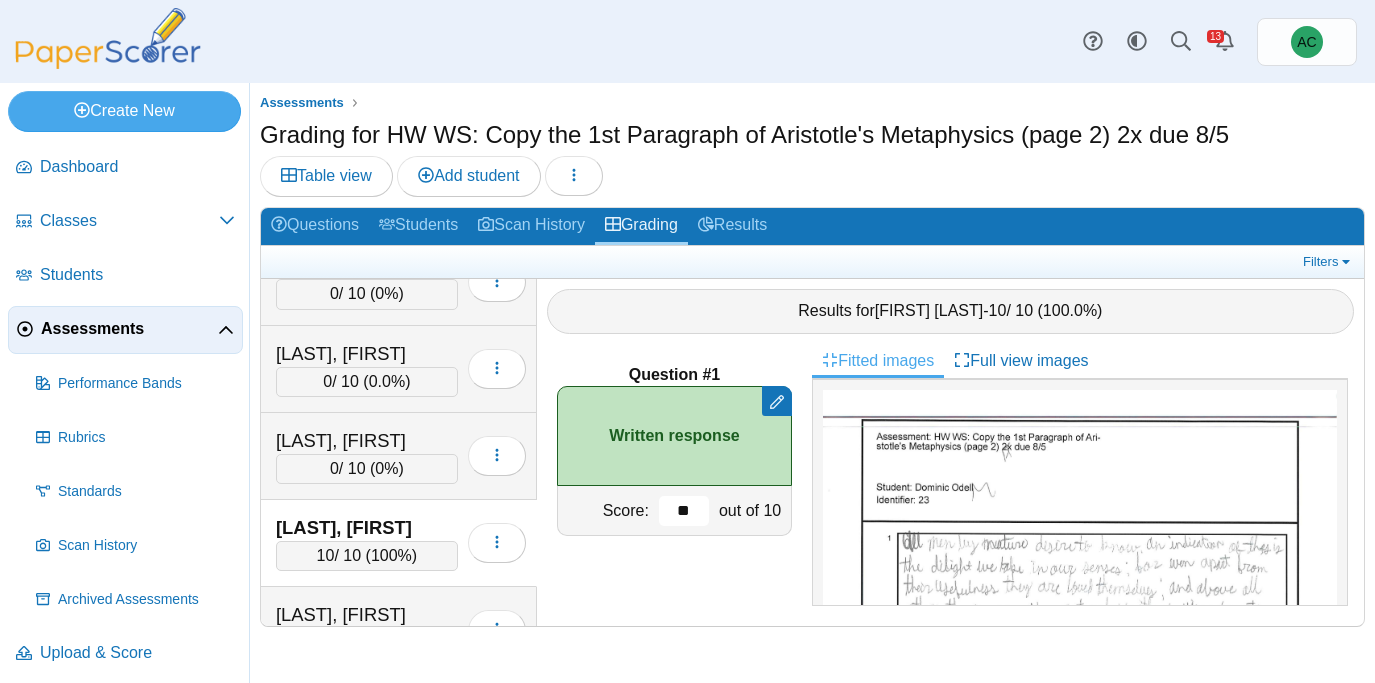click on "**" at bounding box center [684, 511] 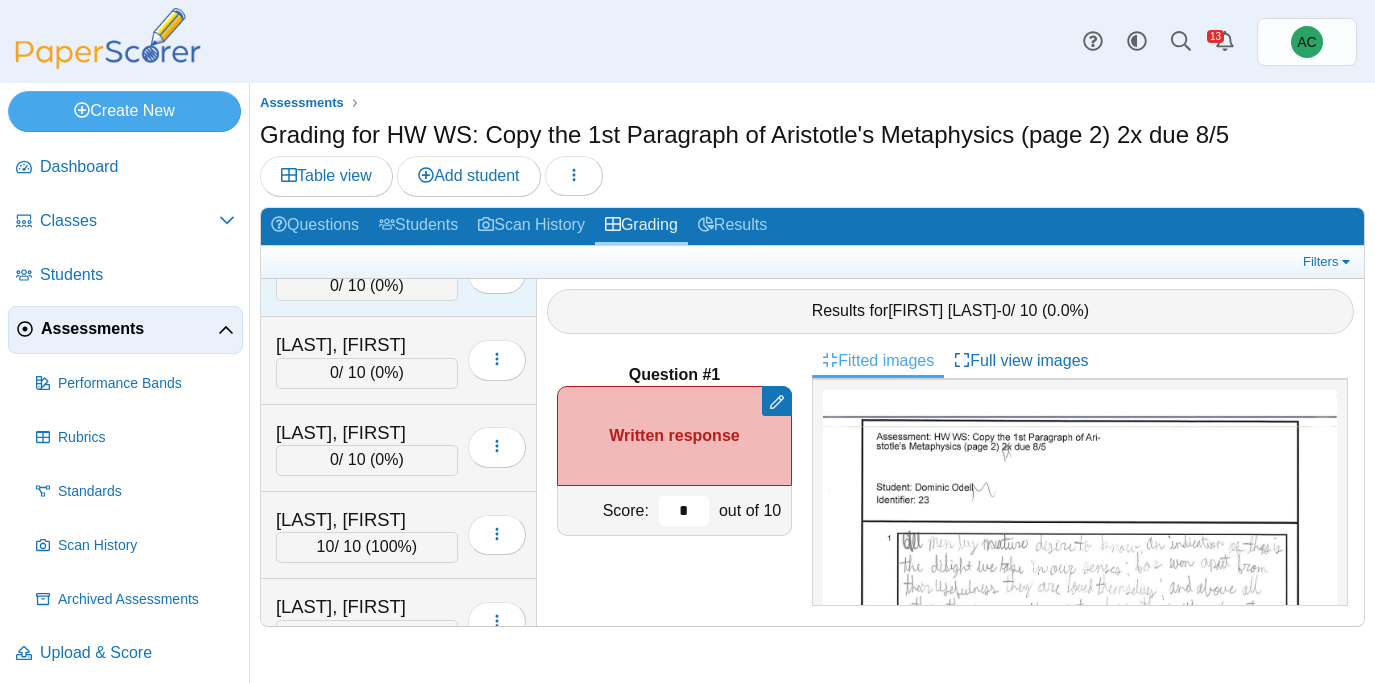 scroll, scrollTop: 5668, scrollLeft: 0, axis: vertical 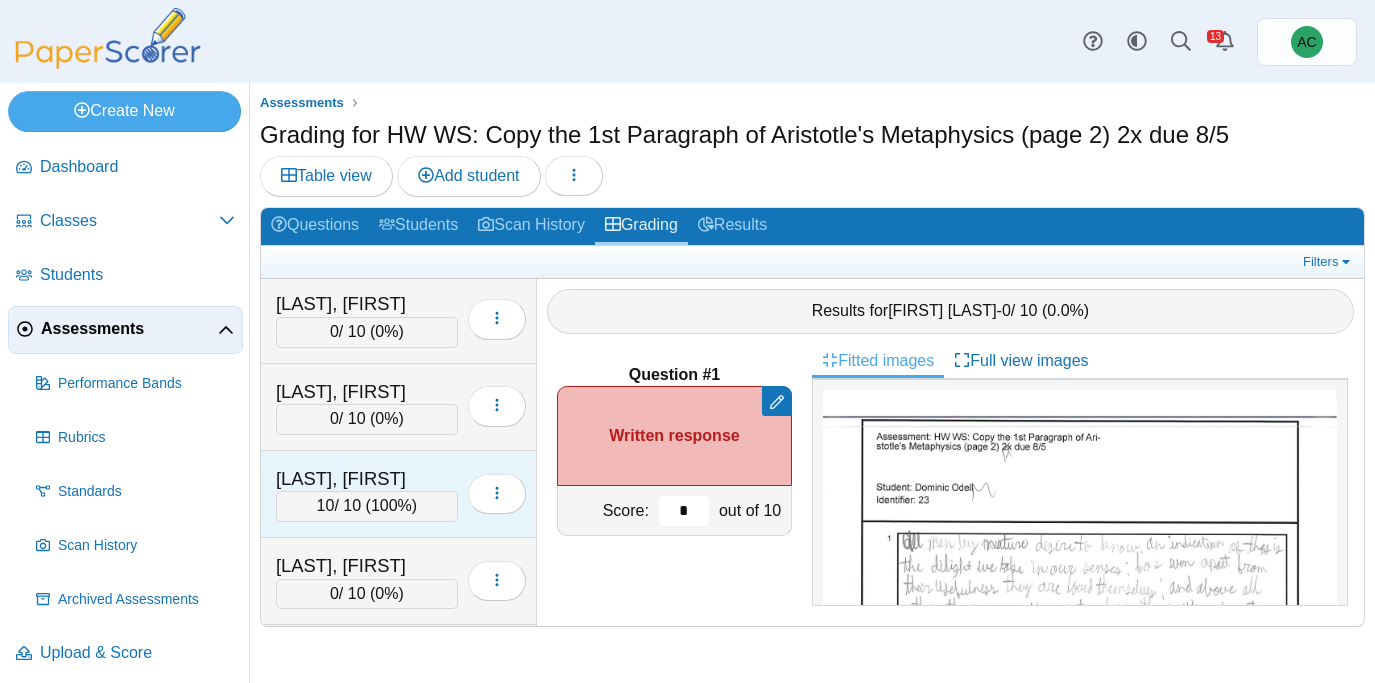 type on "*" 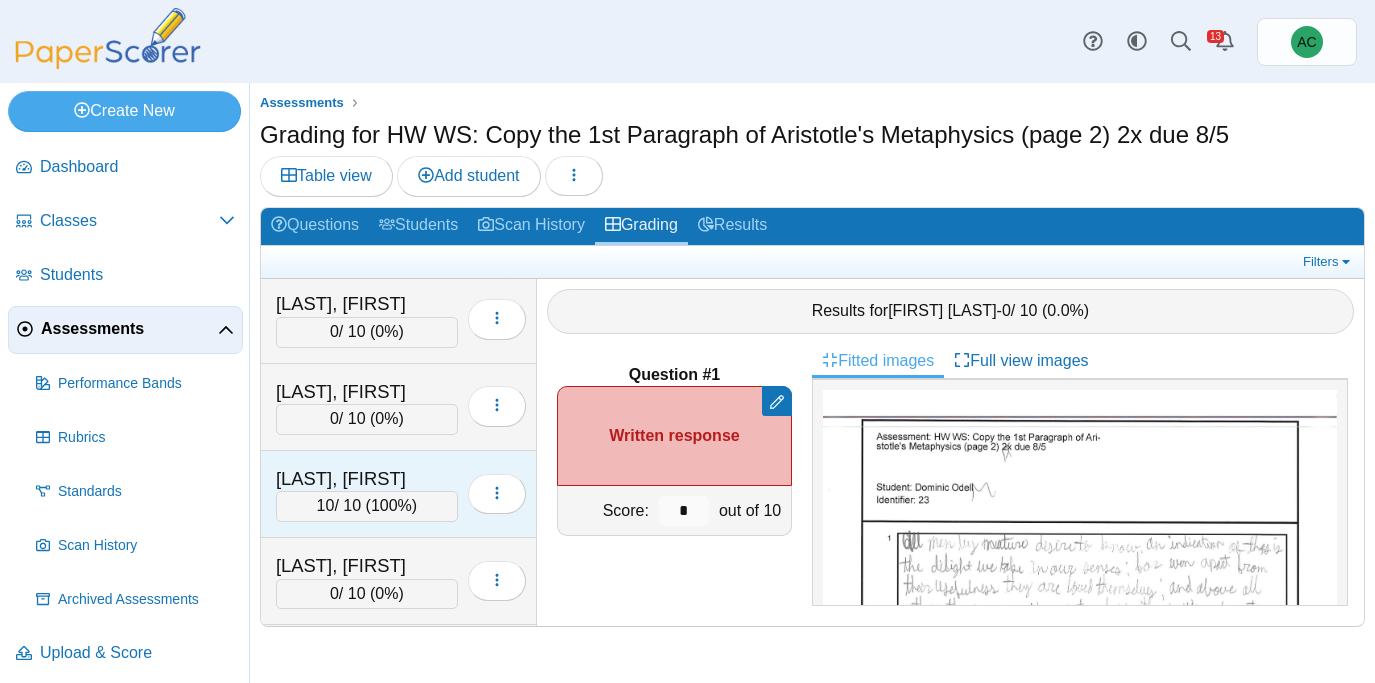 click on "10  / 10
( 100% )" at bounding box center (367, 506) 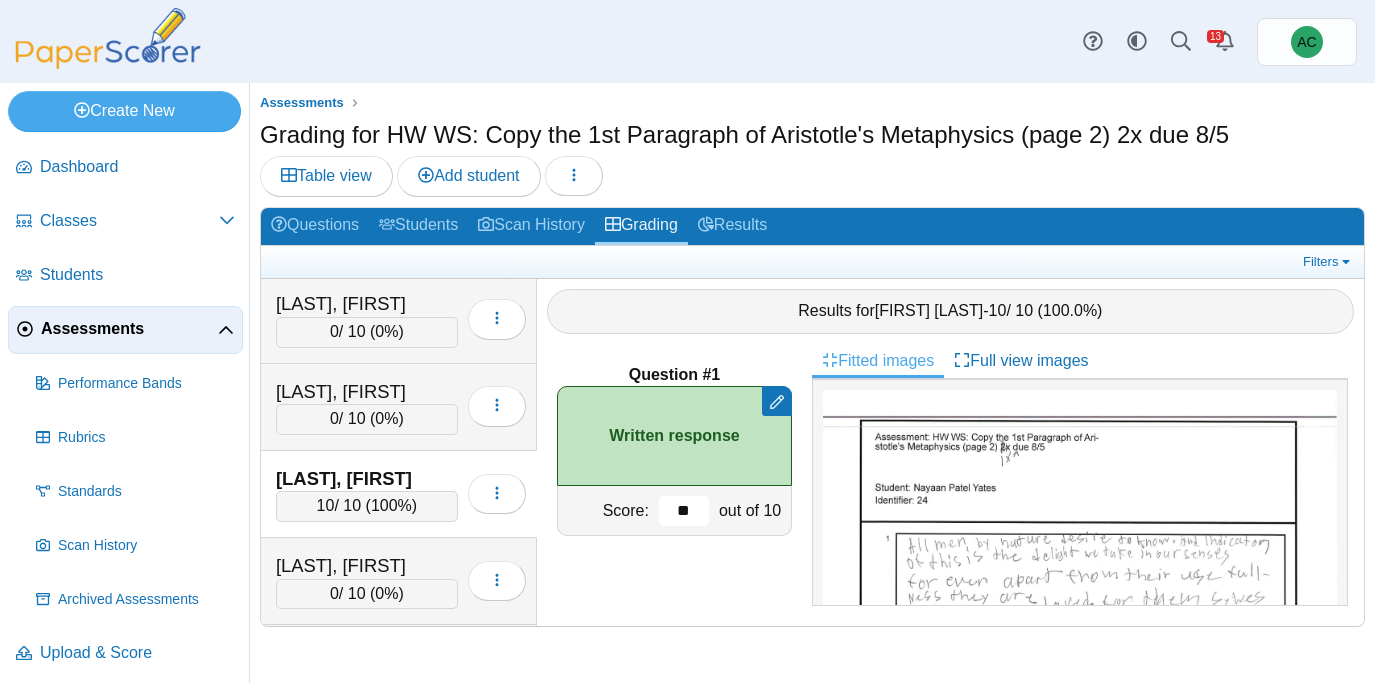 click on "**" at bounding box center [684, 511] 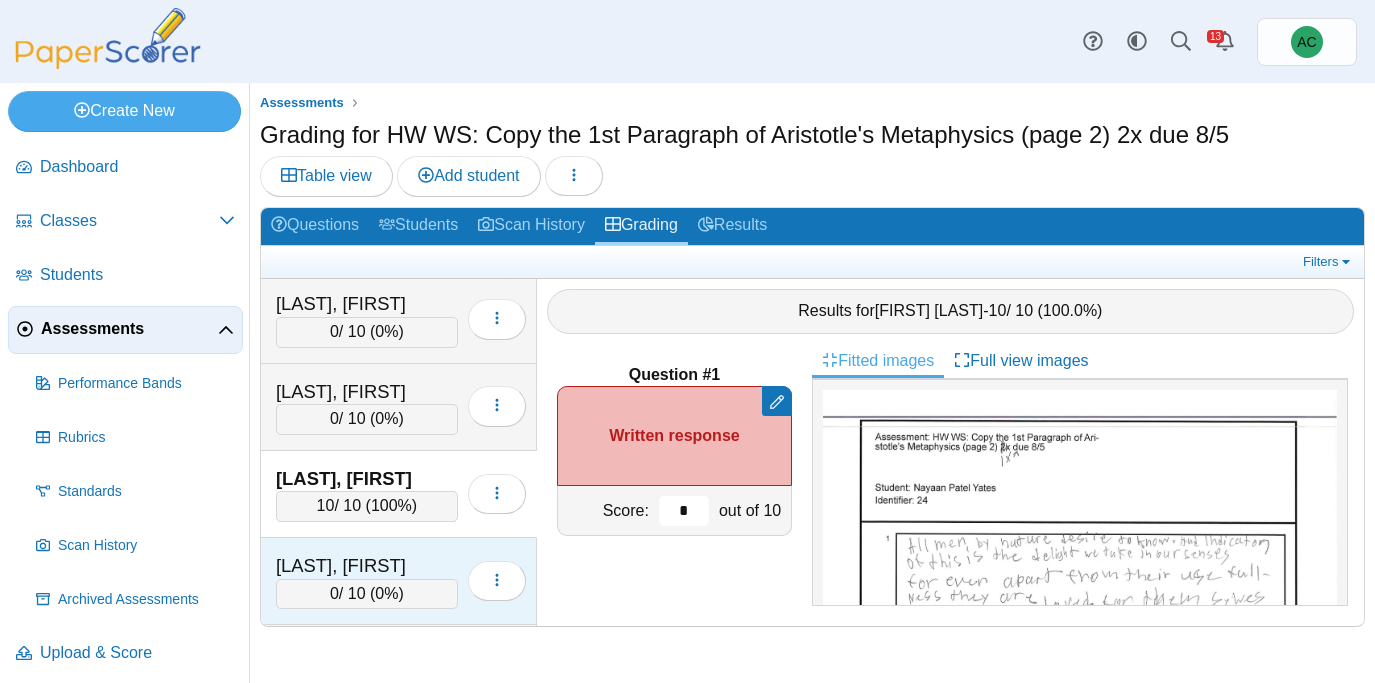 type on "*" 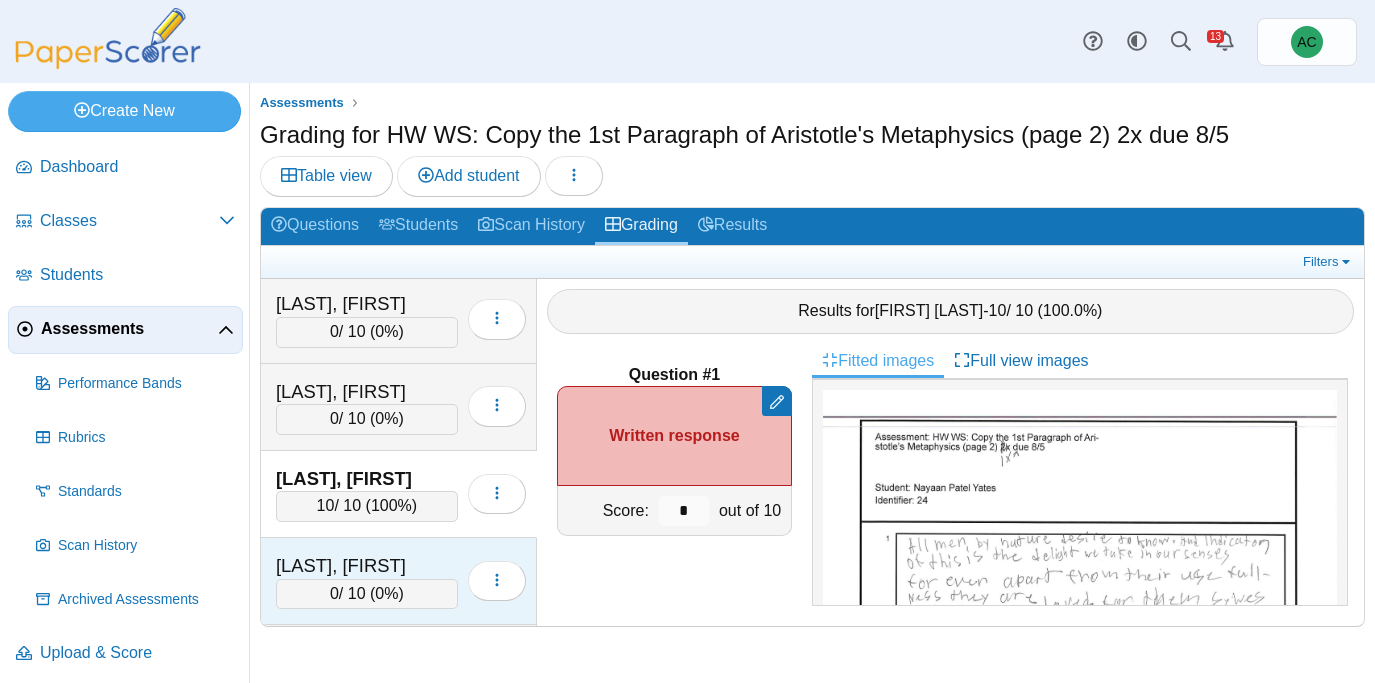 click on "[LAST], [FIRST]" at bounding box center (367, 566) 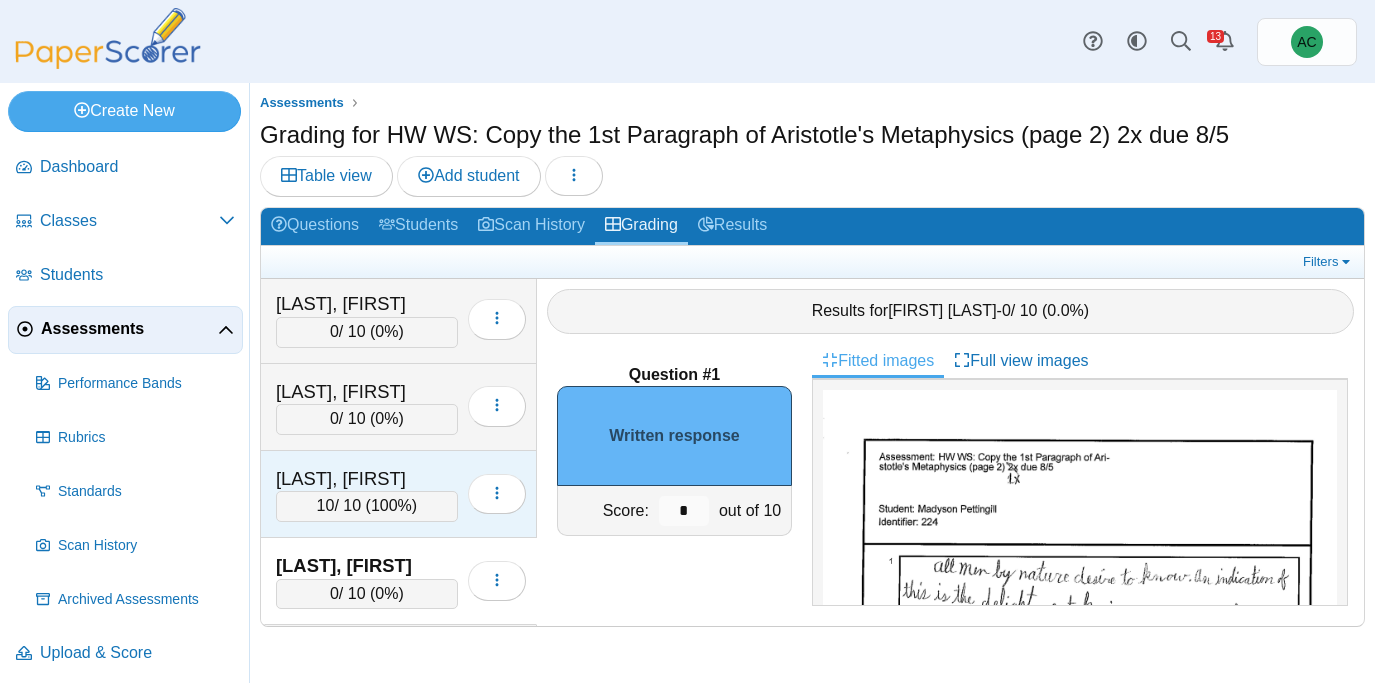 click on "100%" at bounding box center [391, 505] 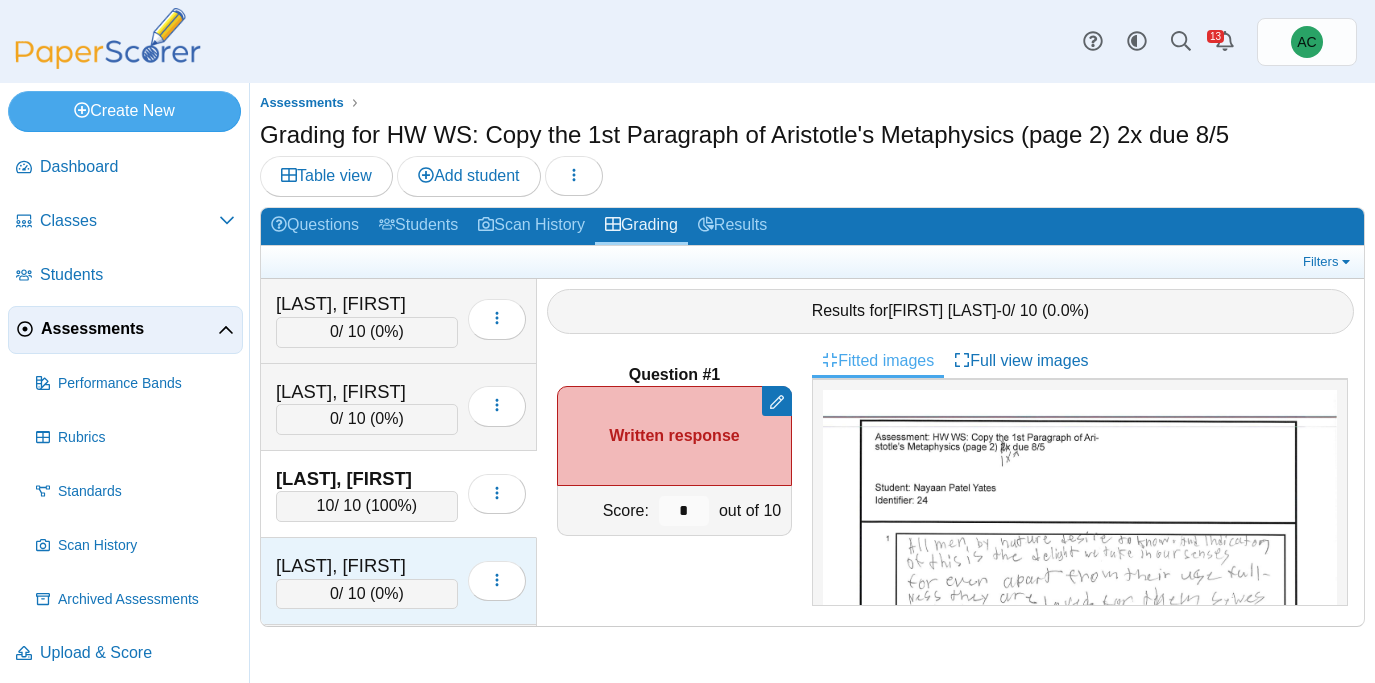 click on "[LAST], [FIRST]
0  / 10
( 0% )
Loading…" at bounding box center [399, 581] 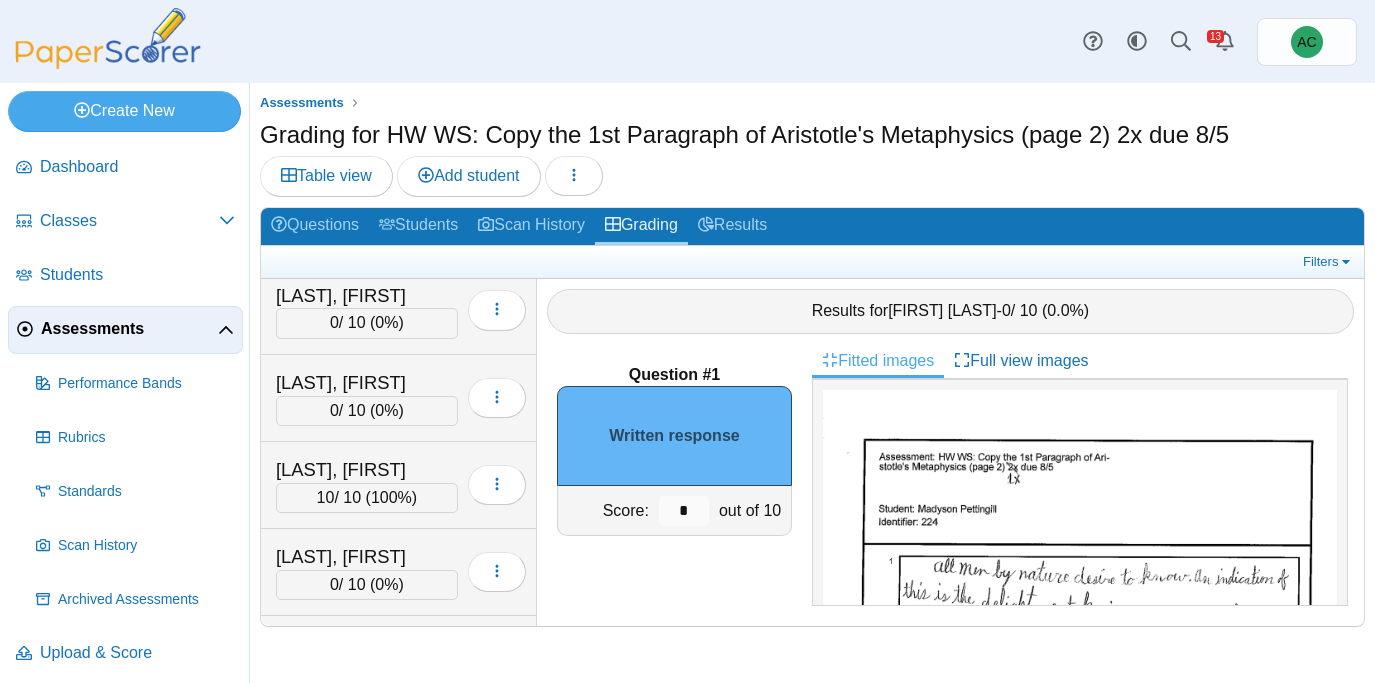 scroll, scrollTop: 6898, scrollLeft: 0, axis: vertical 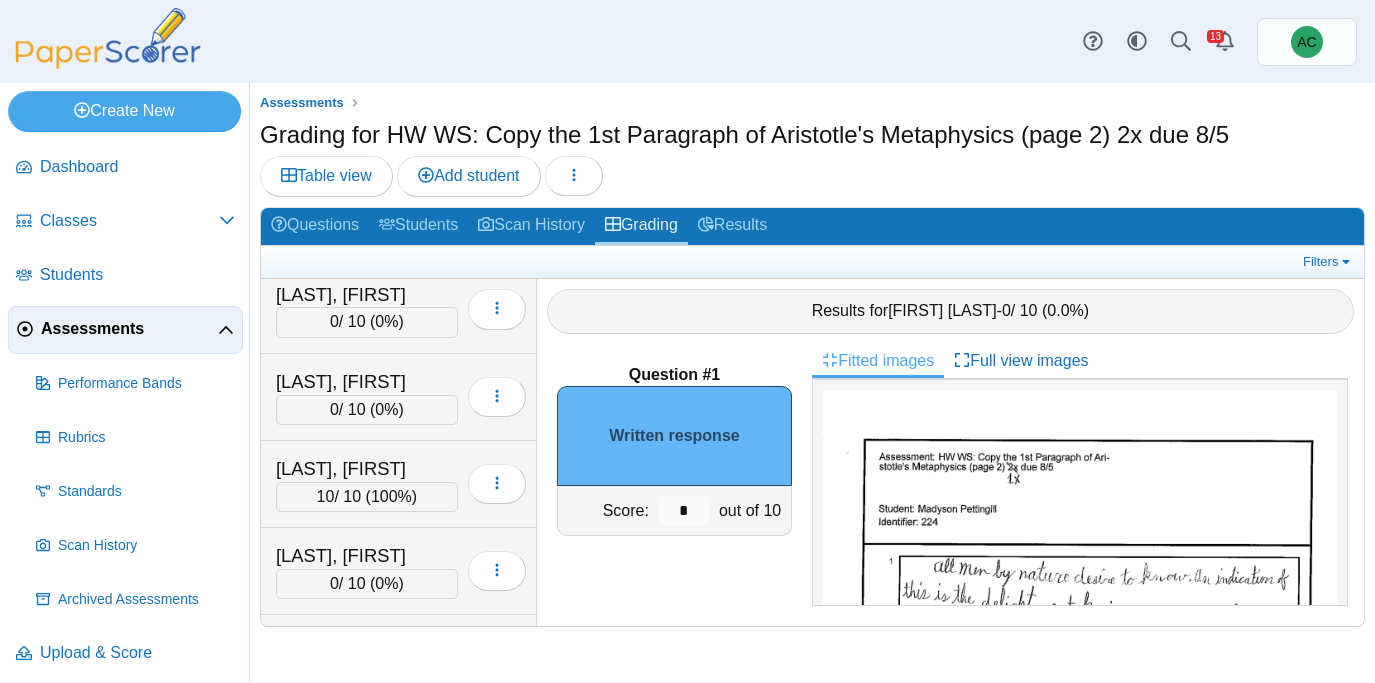 click on "[LAST], [FIRST]
10  / 10
( 100% )
Loading…" at bounding box center [399, 484] 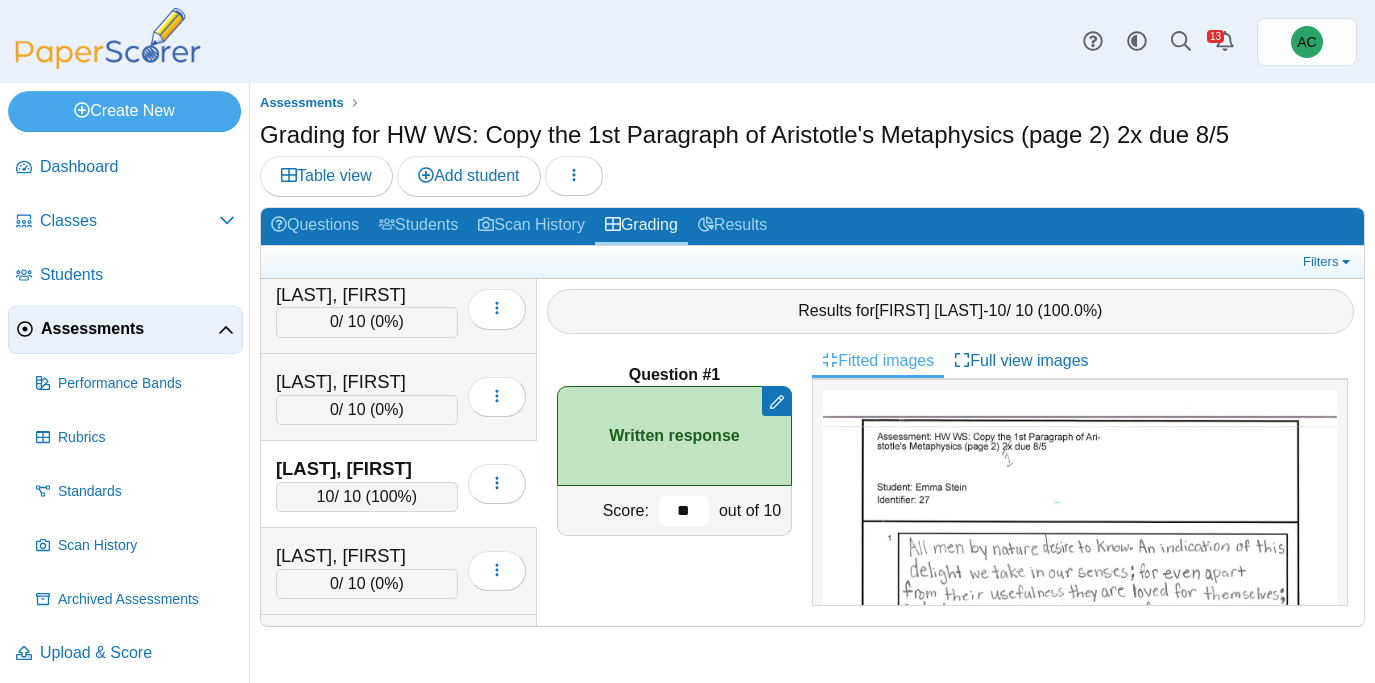 click on "**" at bounding box center [684, 511] 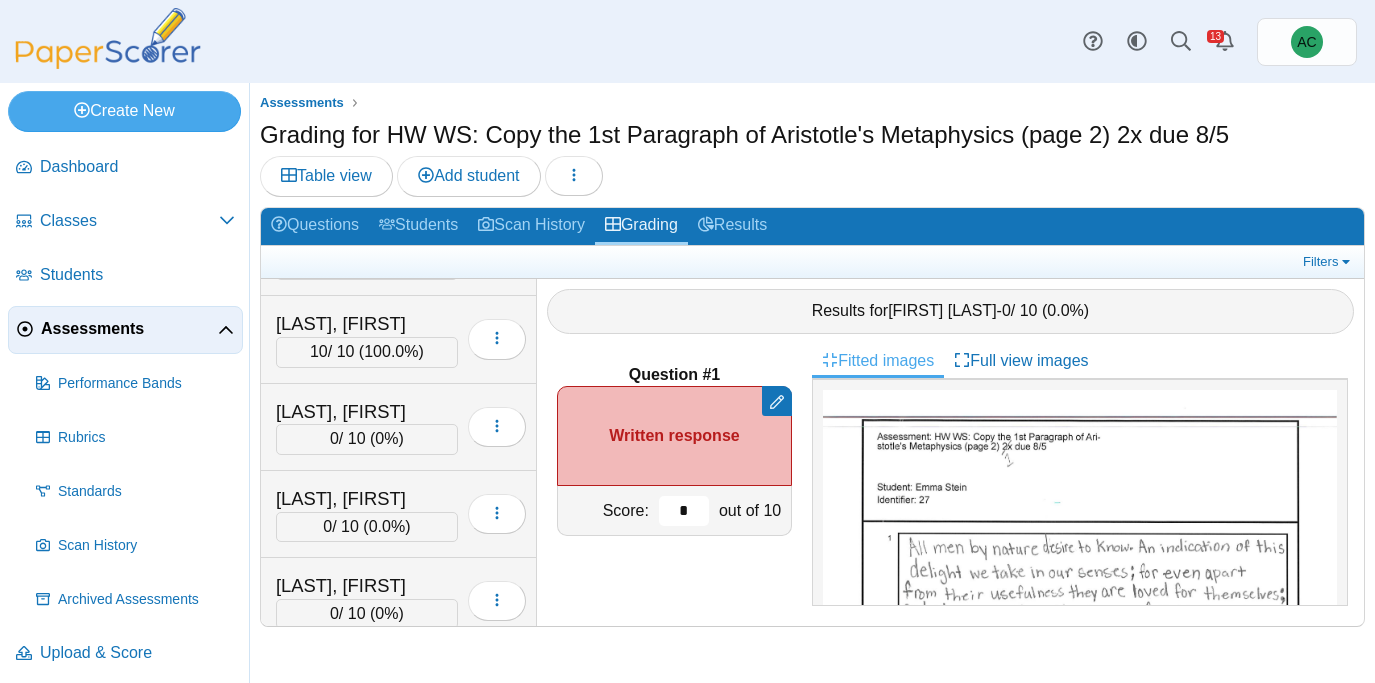 scroll, scrollTop: 5123, scrollLeft: 0, axis: vertical 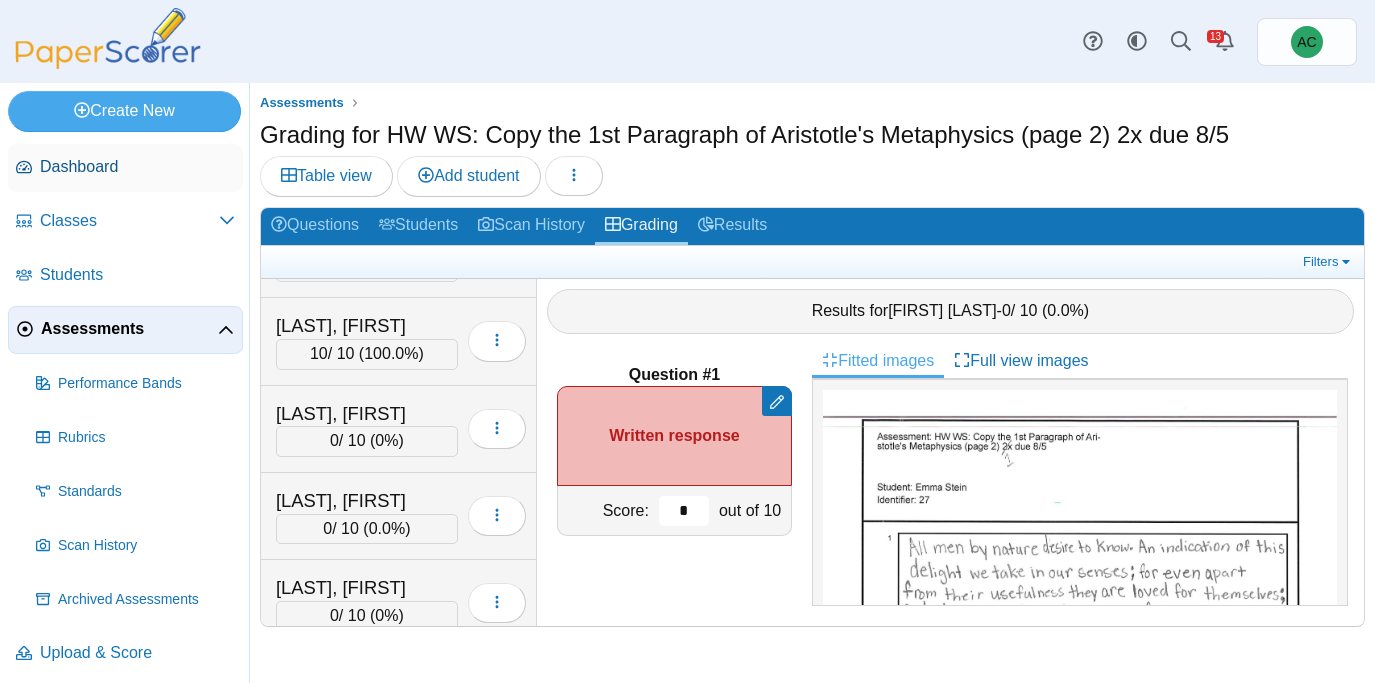 type on "*" 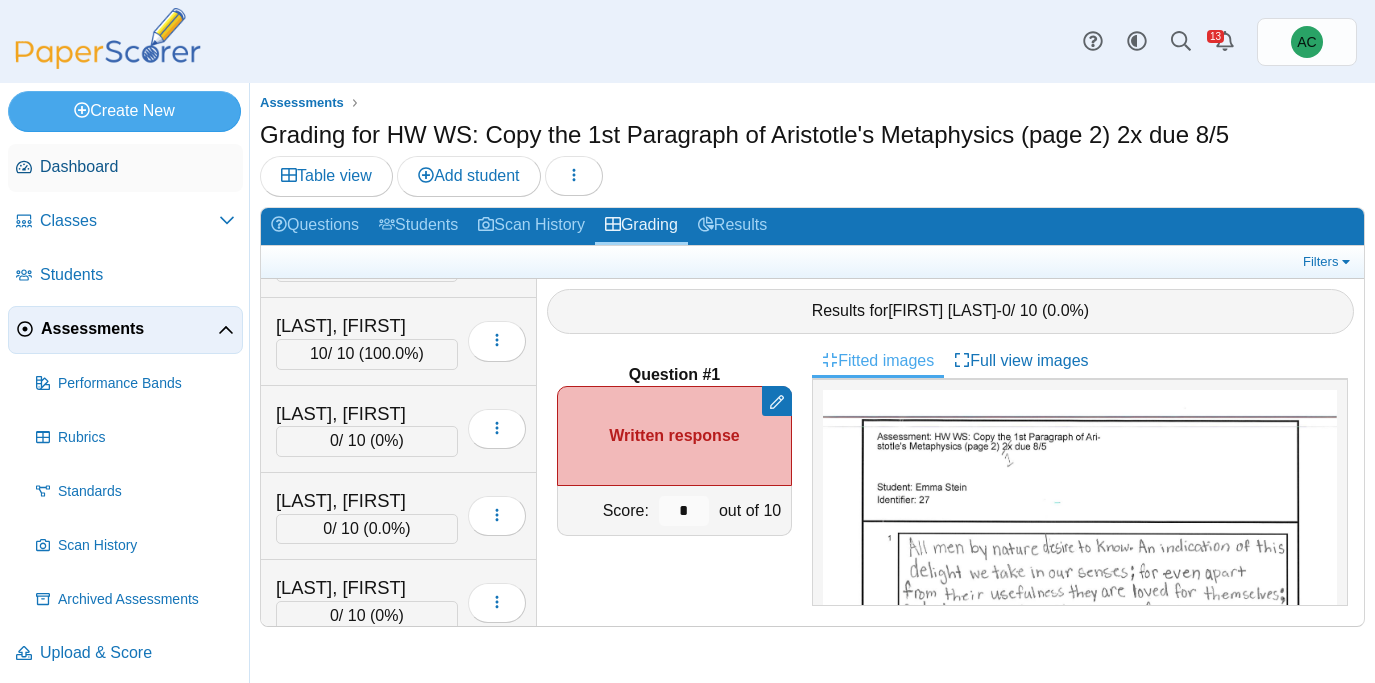 click on "Dashboard" at bounding box center (137, 167) 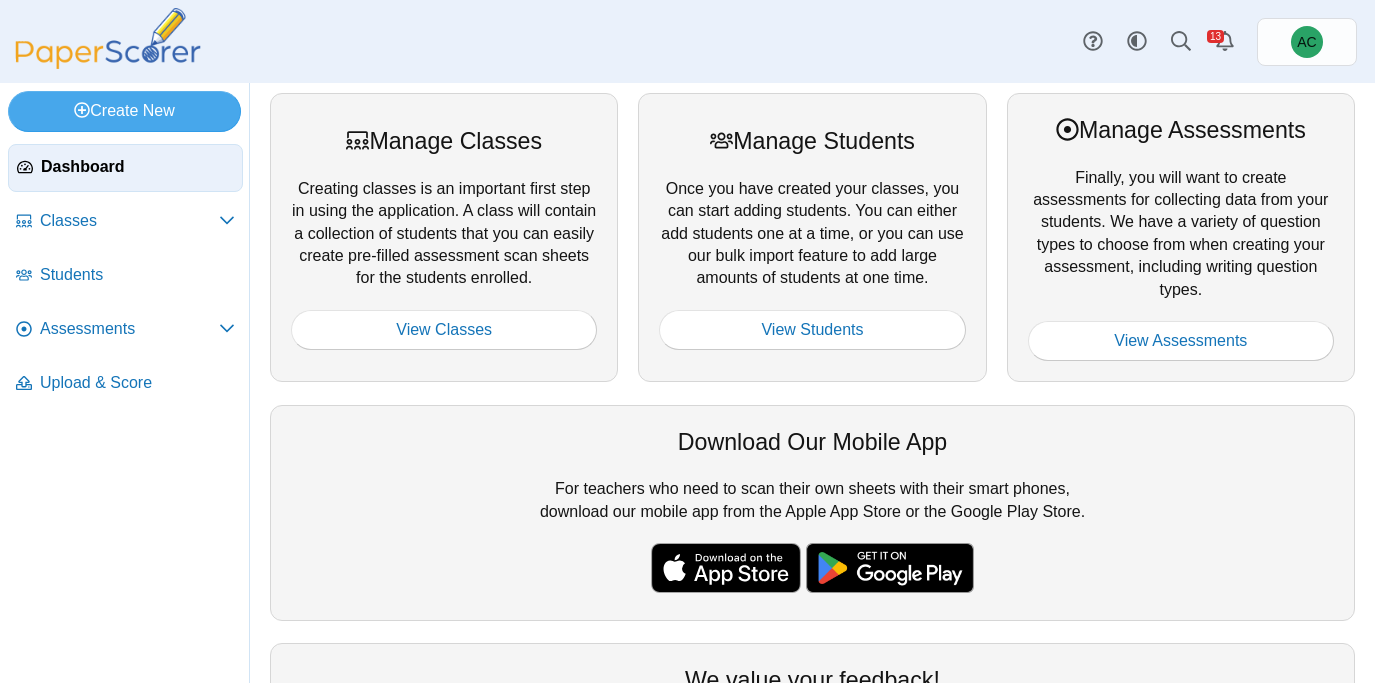 scroll, scrollTop: 0, scrollLeft: 0, axis: both 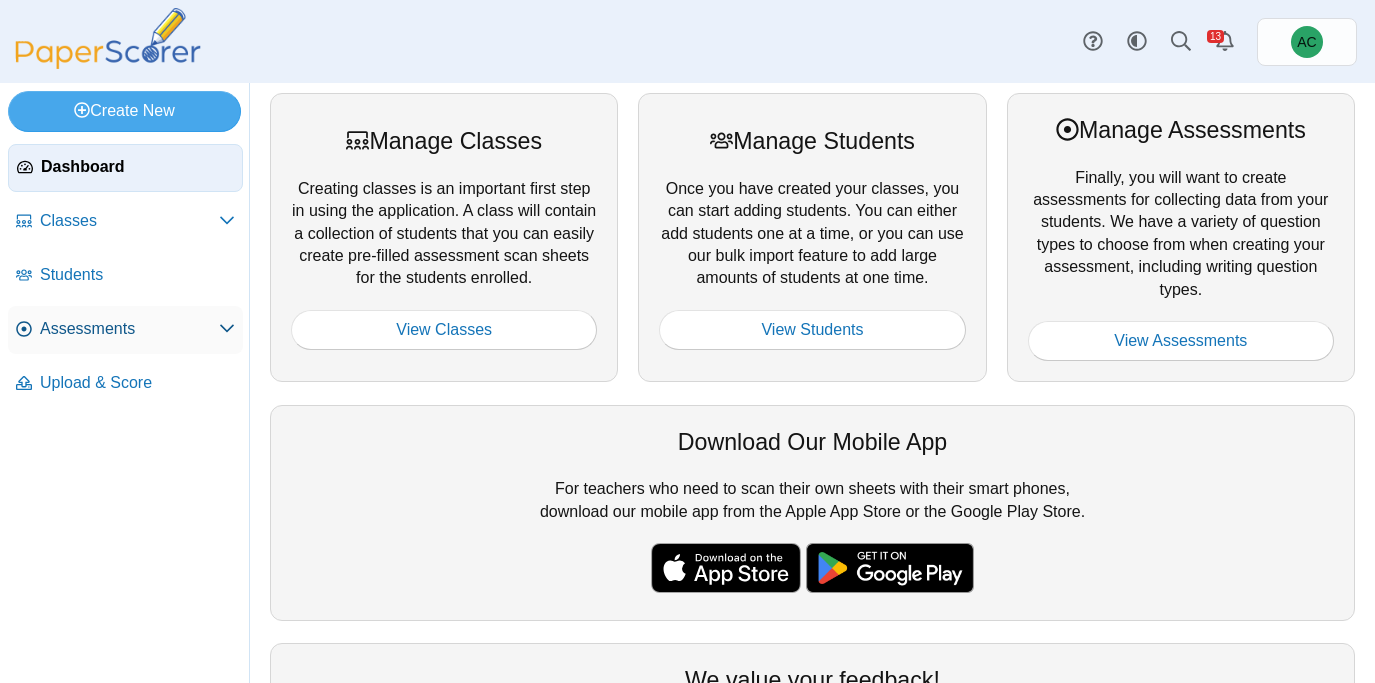 click on "Assessments" at bounding box center [129, 329] 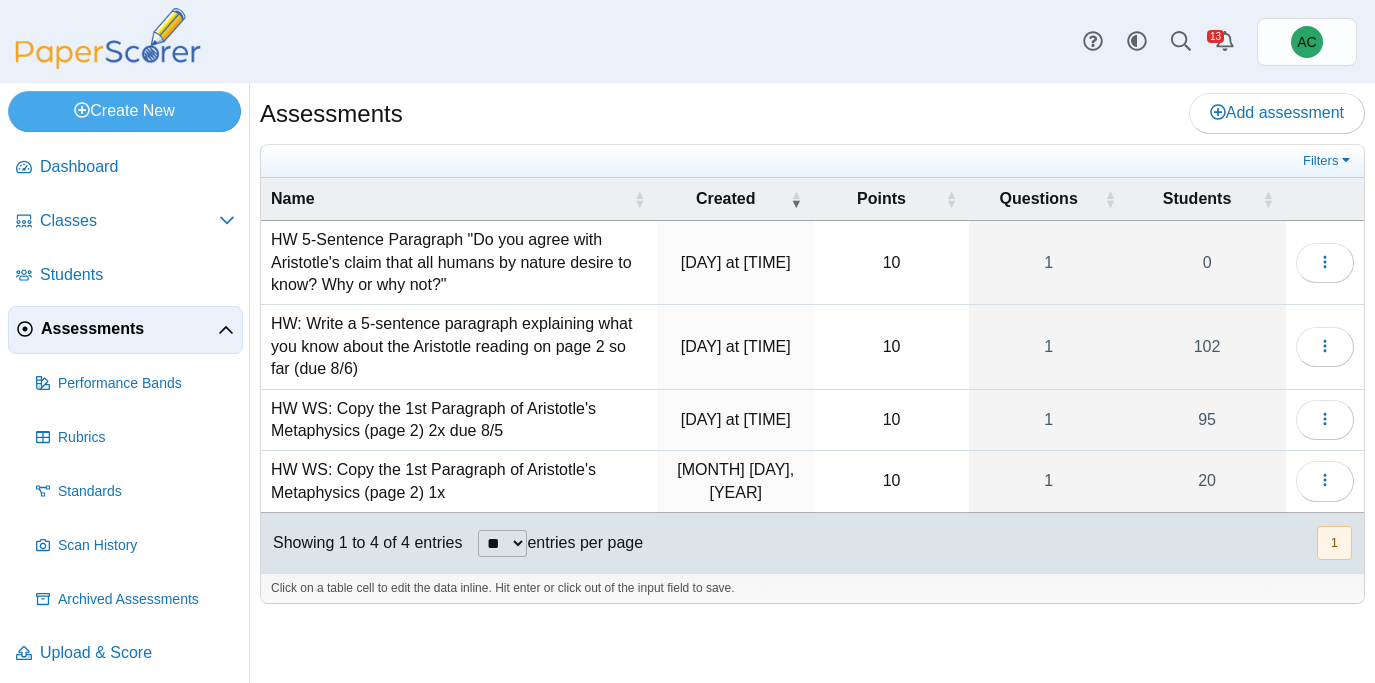 scroll, scrollTop: 0, scrollLeft: 0, axis: both 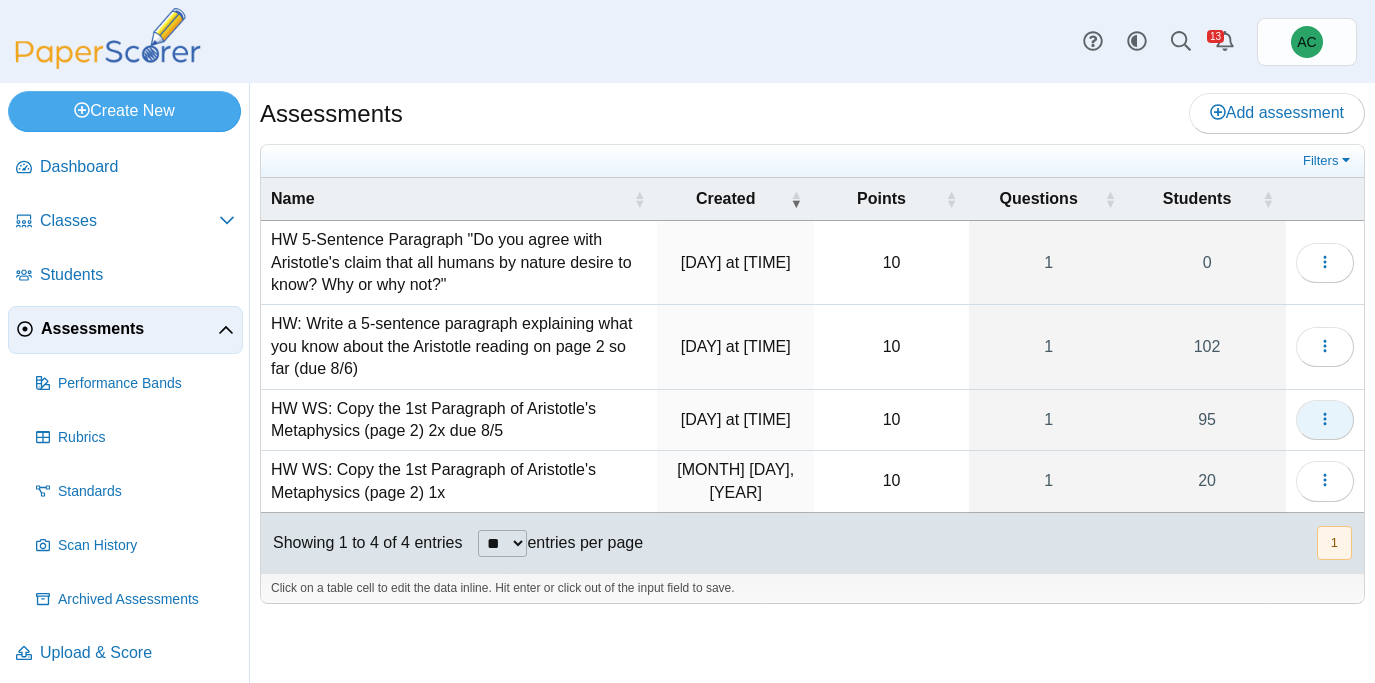 click 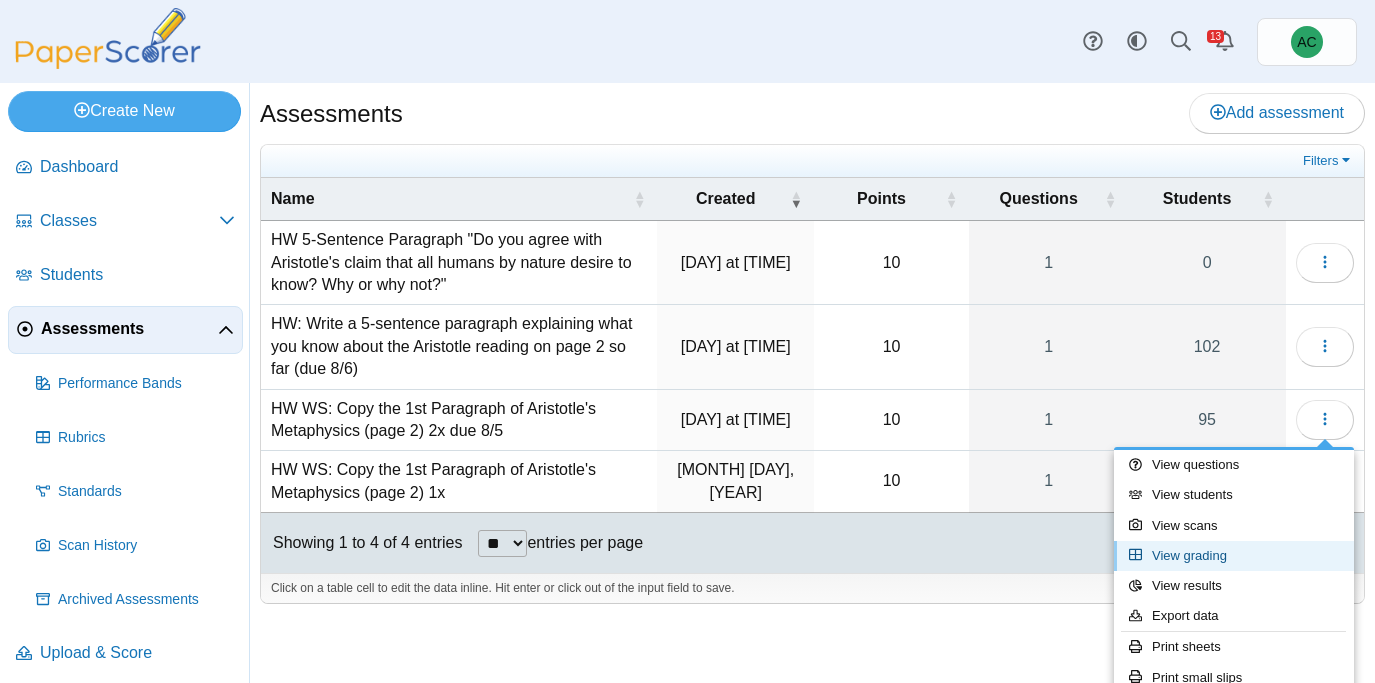 click on "View grading" at bounding box center [1234, 556] 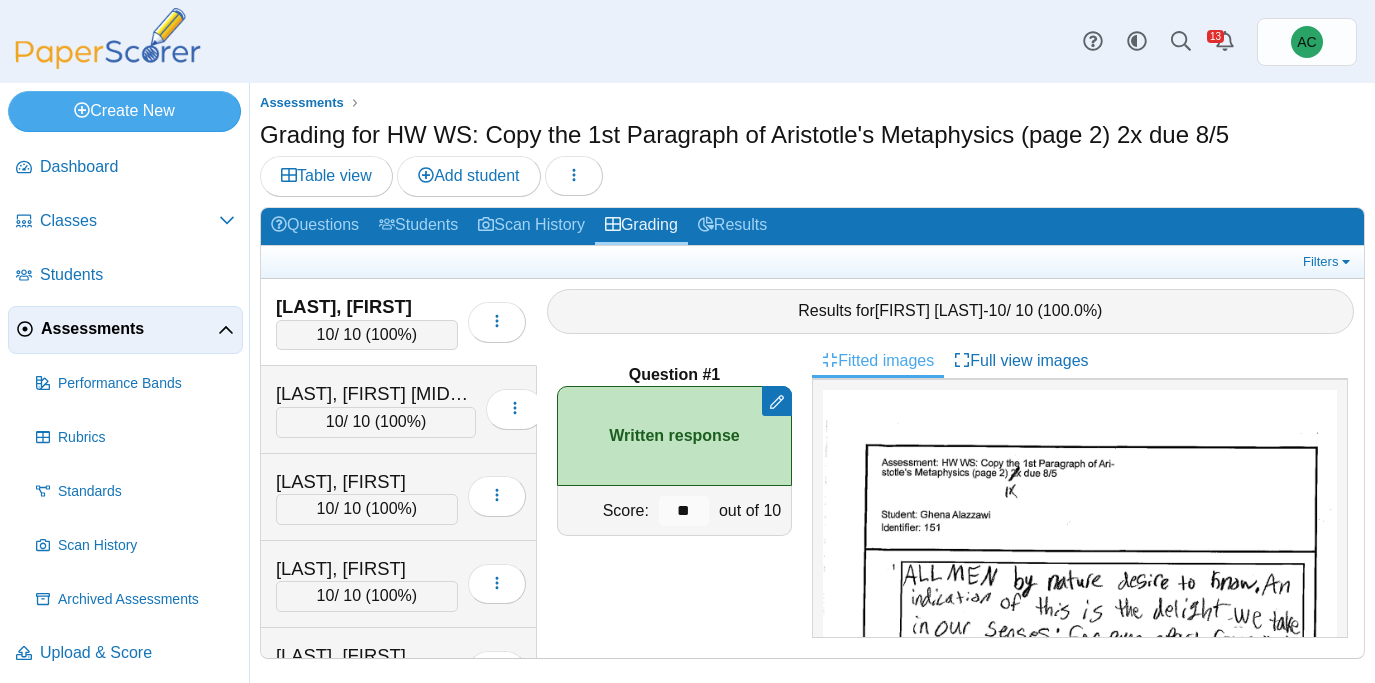 scroll, scrollTop: 0, scrollLeft: 0, axis: both 